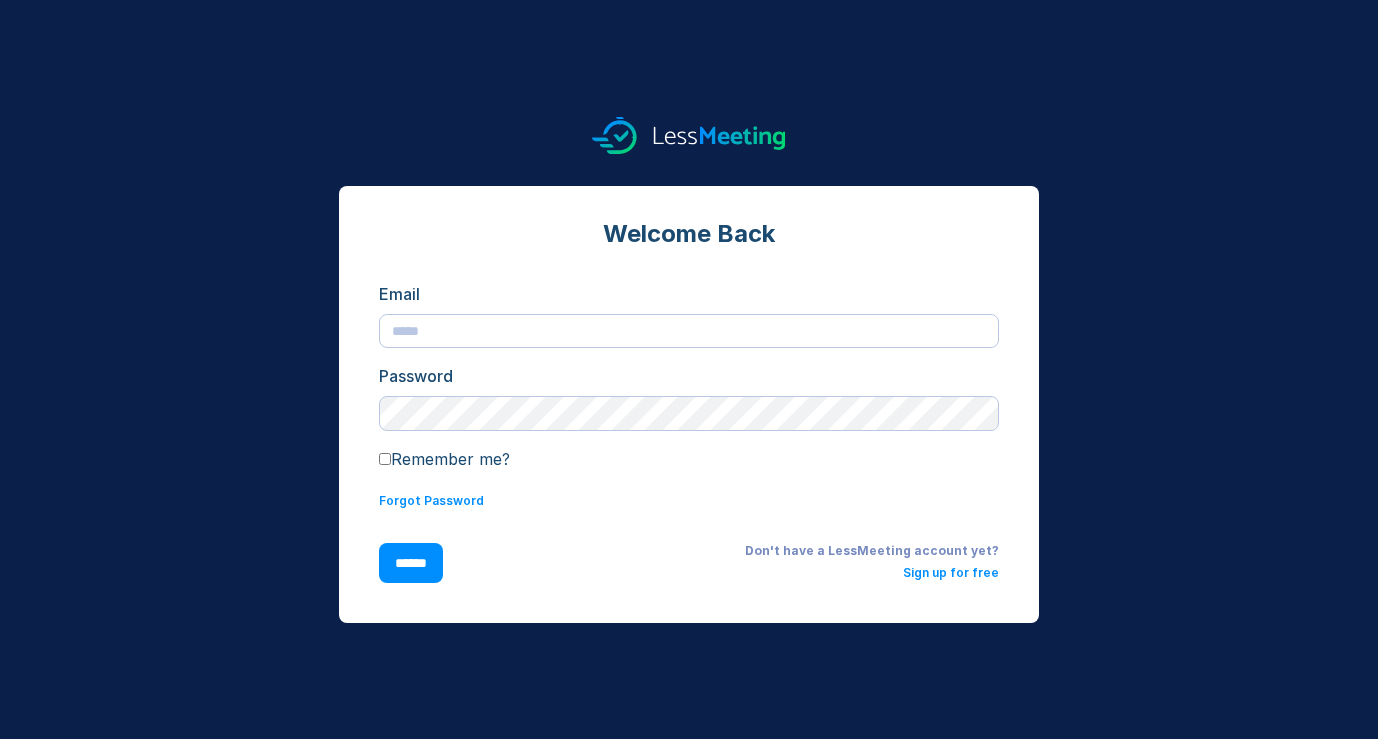scroll, scrollTop: 0, scrollLeft: 0, axis: both 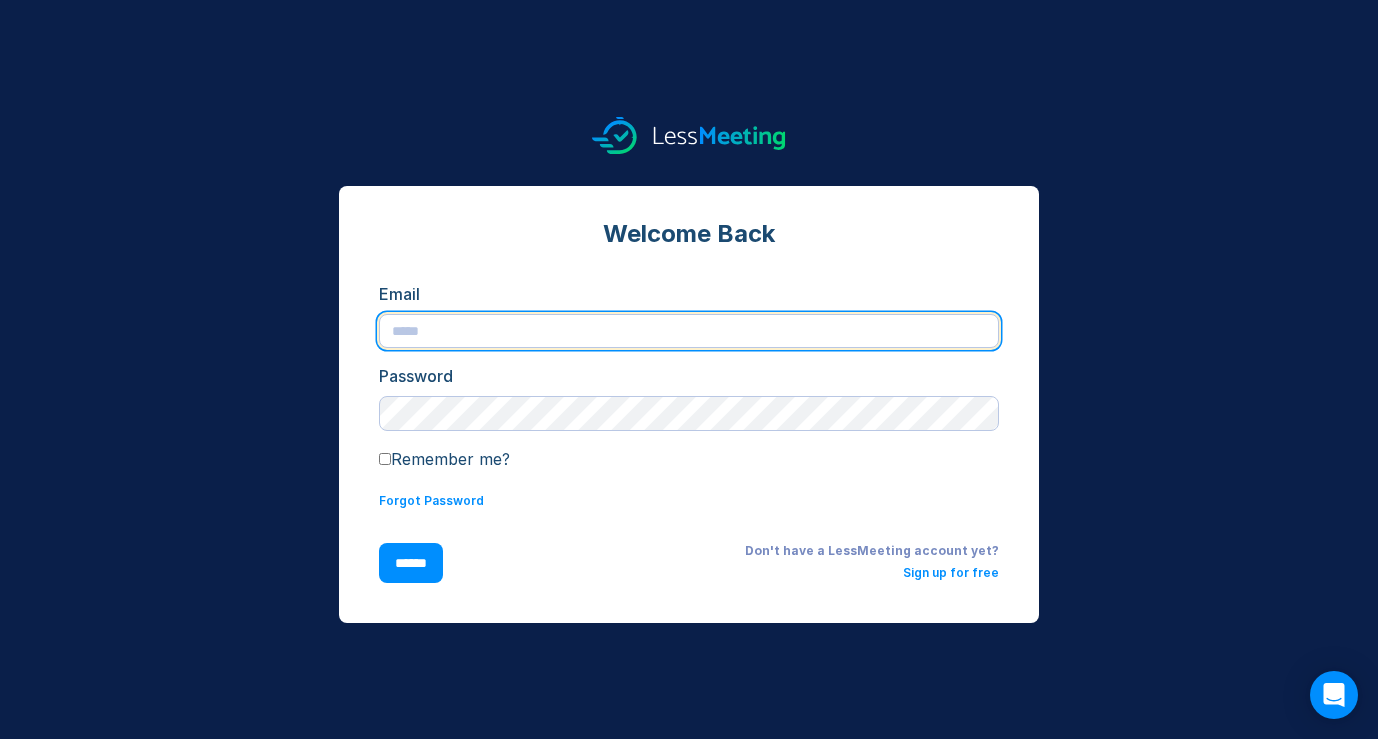 type on "**********" 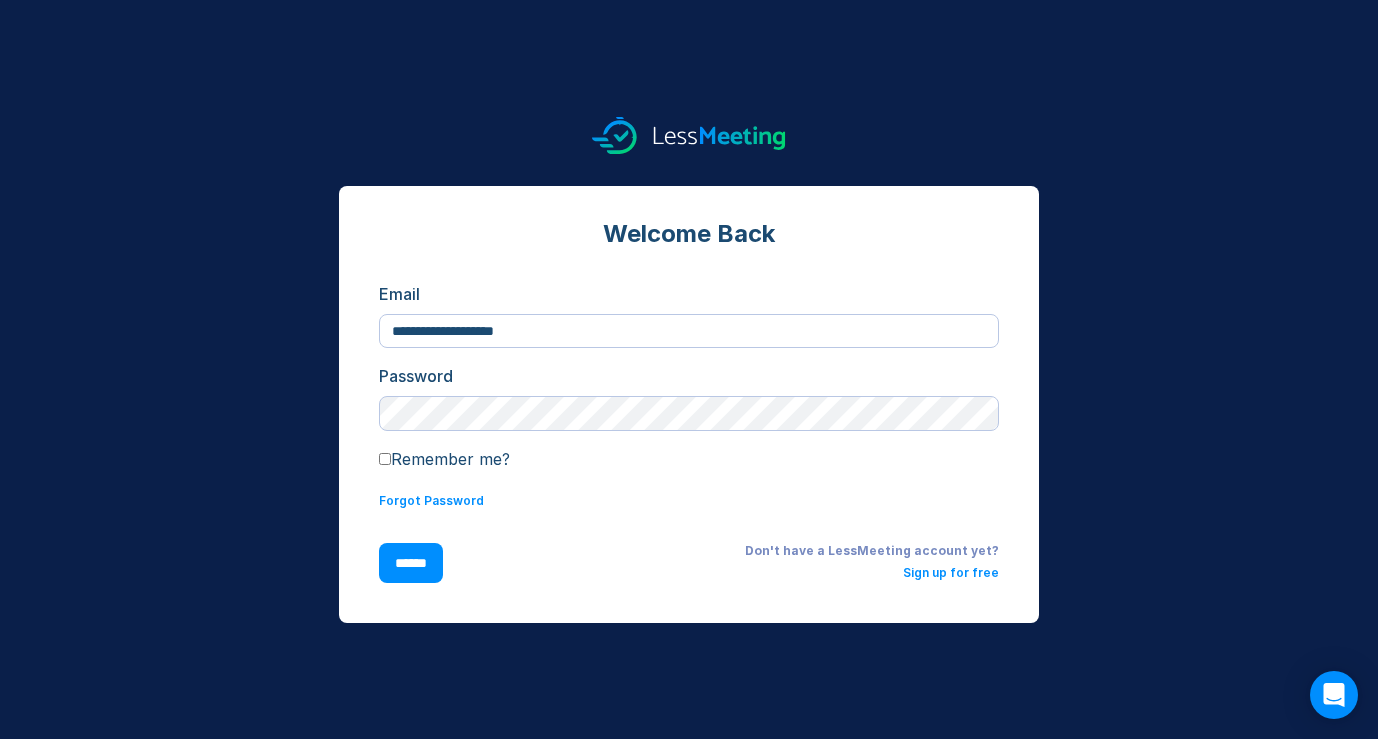 click on "******" at bounding box center (411, 563) 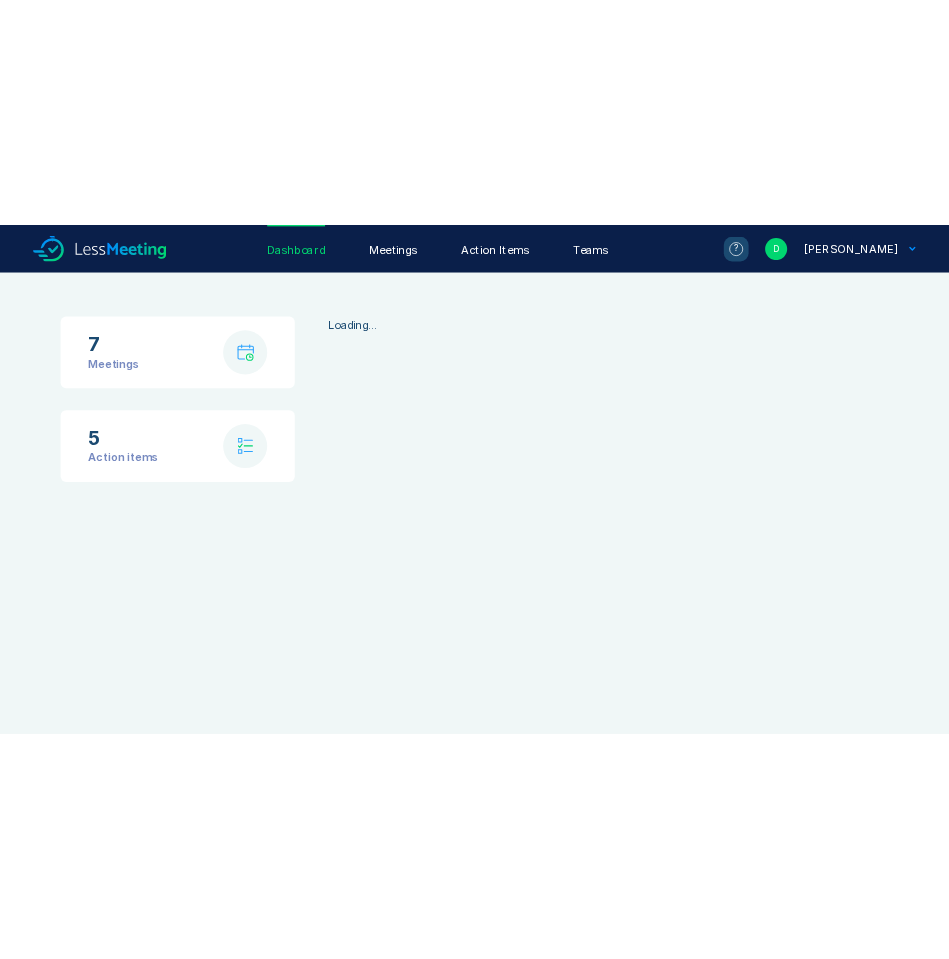 scroll, scrollTop: 0, scrollLeft: 0, axis: both 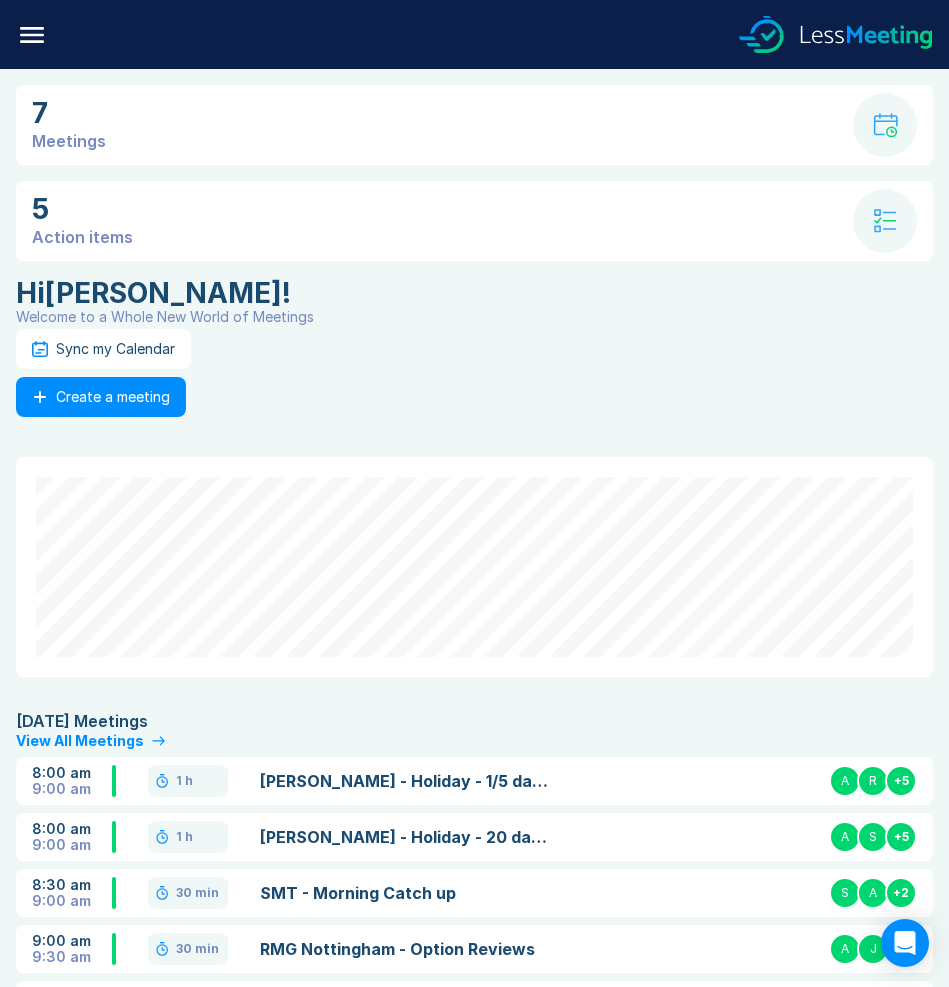 click 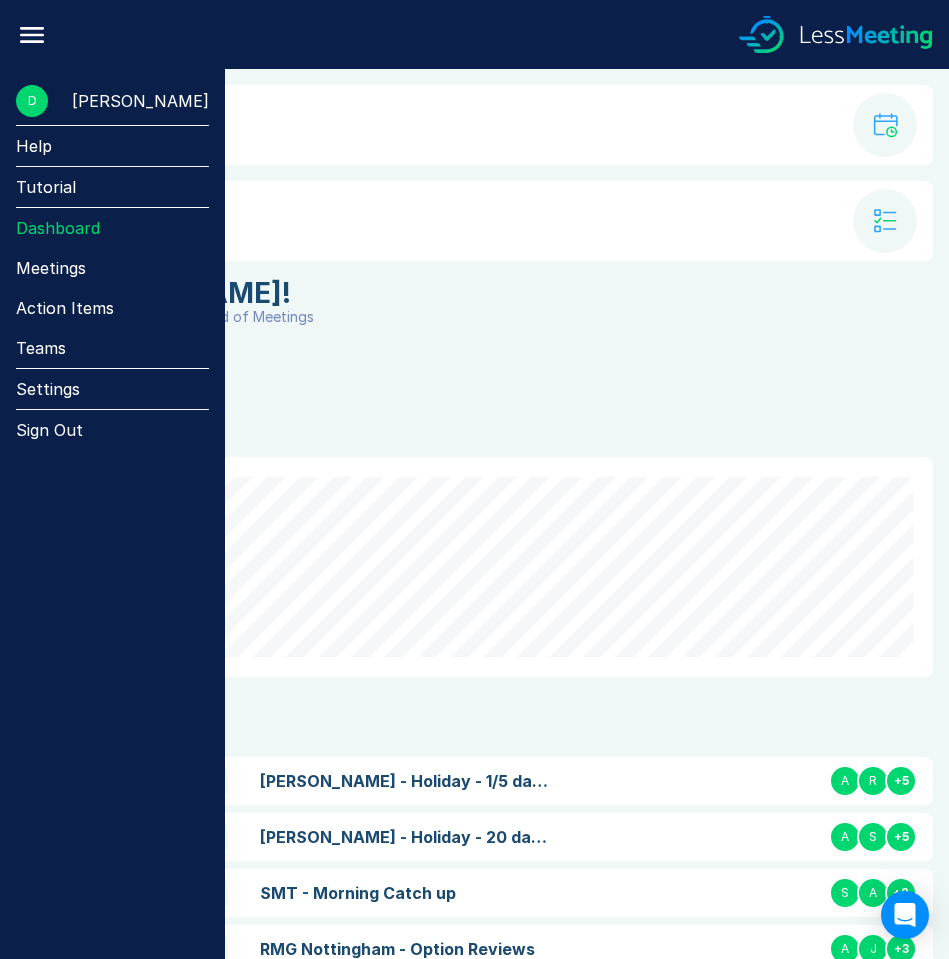 click 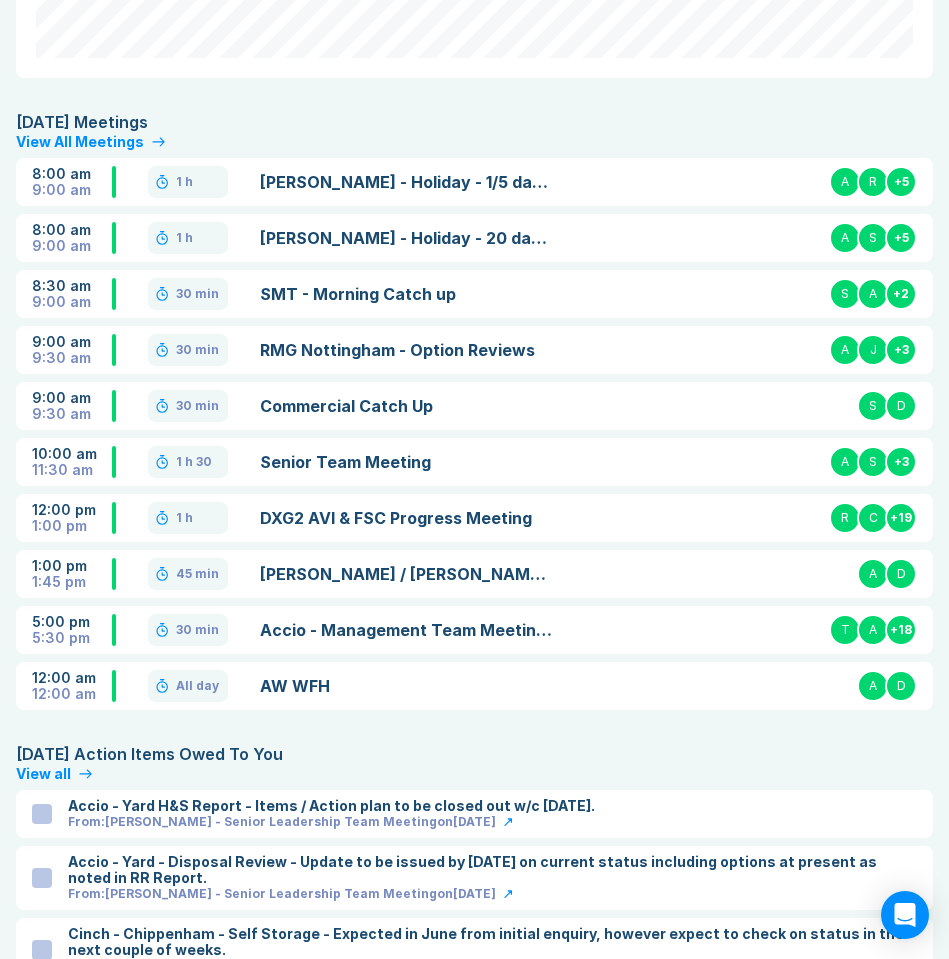 scroll, scrollTop: 602, scrollLeft: 0, axis: vertical 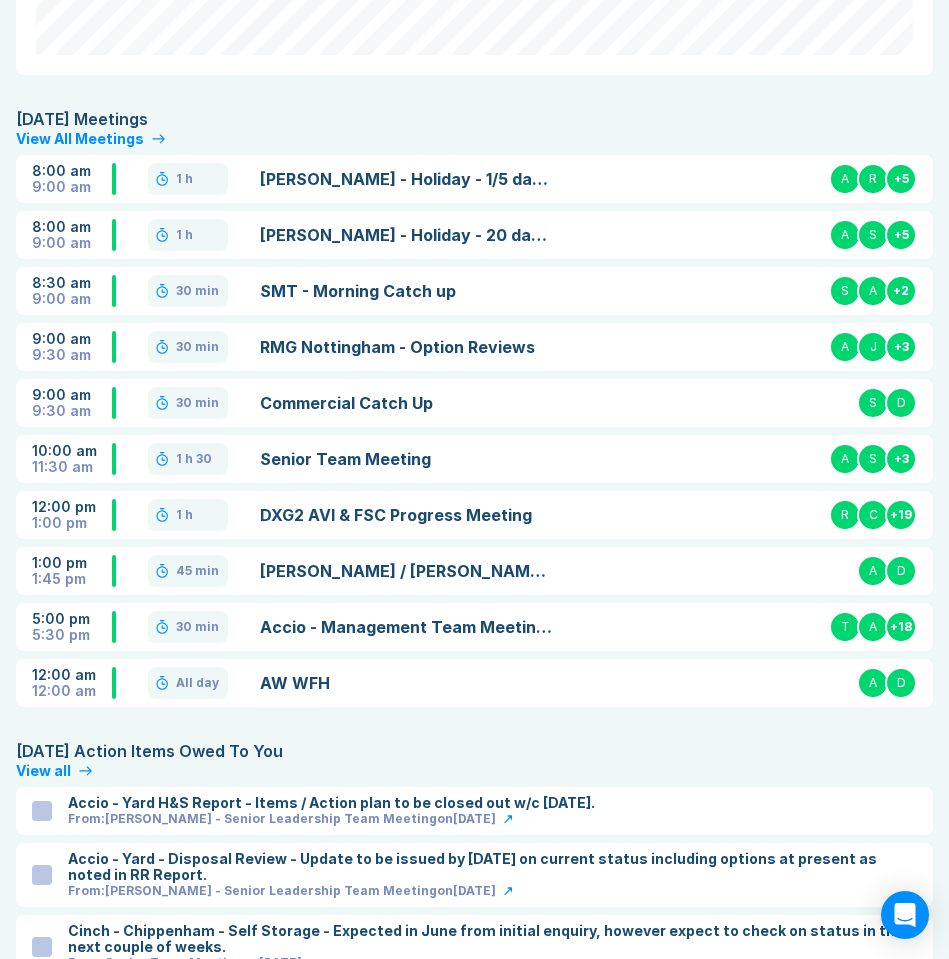 click on "Senior Team Meeting" at bounding box center [407, 459] 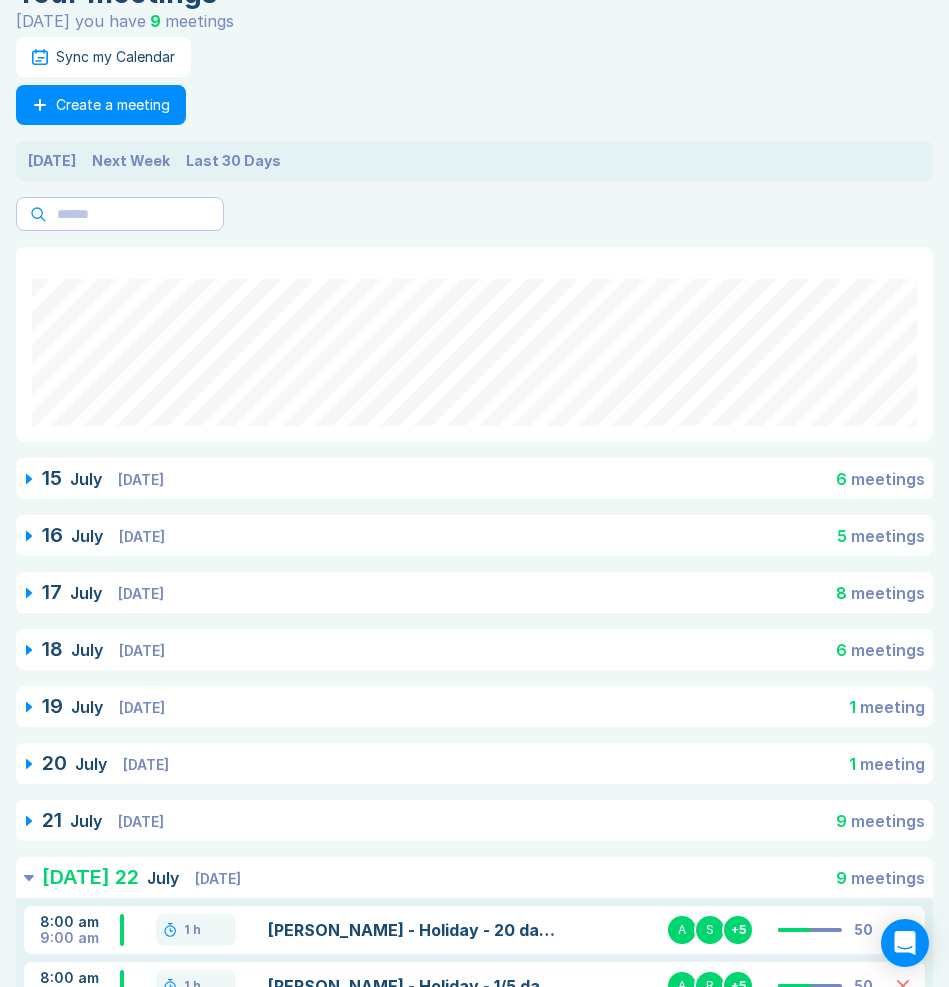 scroll, scrollTop: 602, scrollLeft: 0, axis: vertical 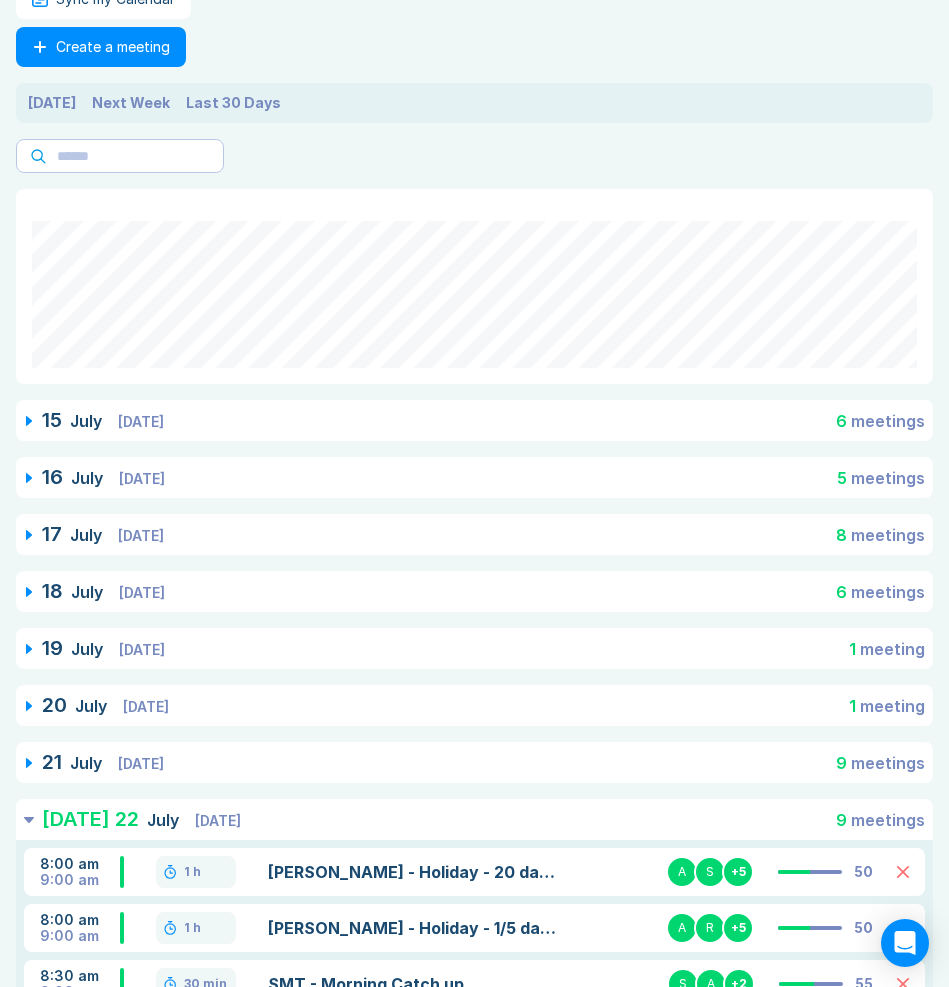click on "15 July   Tuesday 6 meeting s" at bounding box center (474, 420) 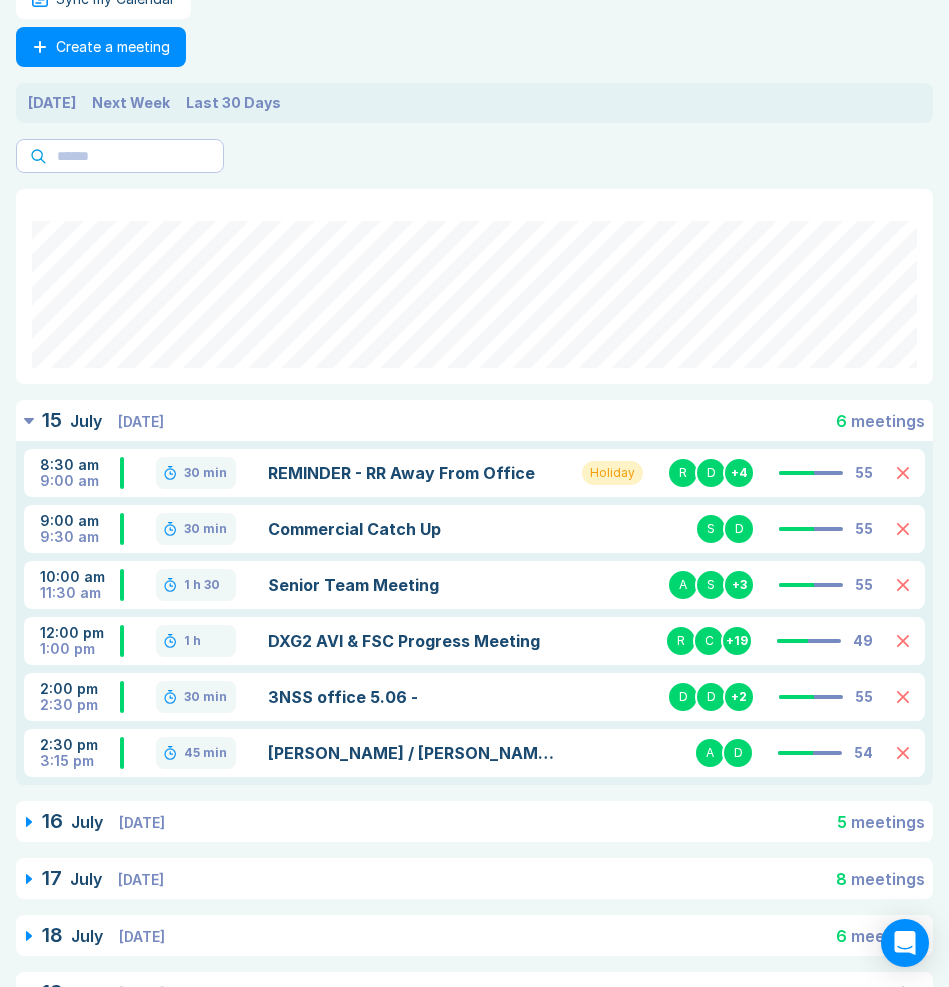 scroll, scrollTop: 634, scrollLeft: 0, axis: vertical 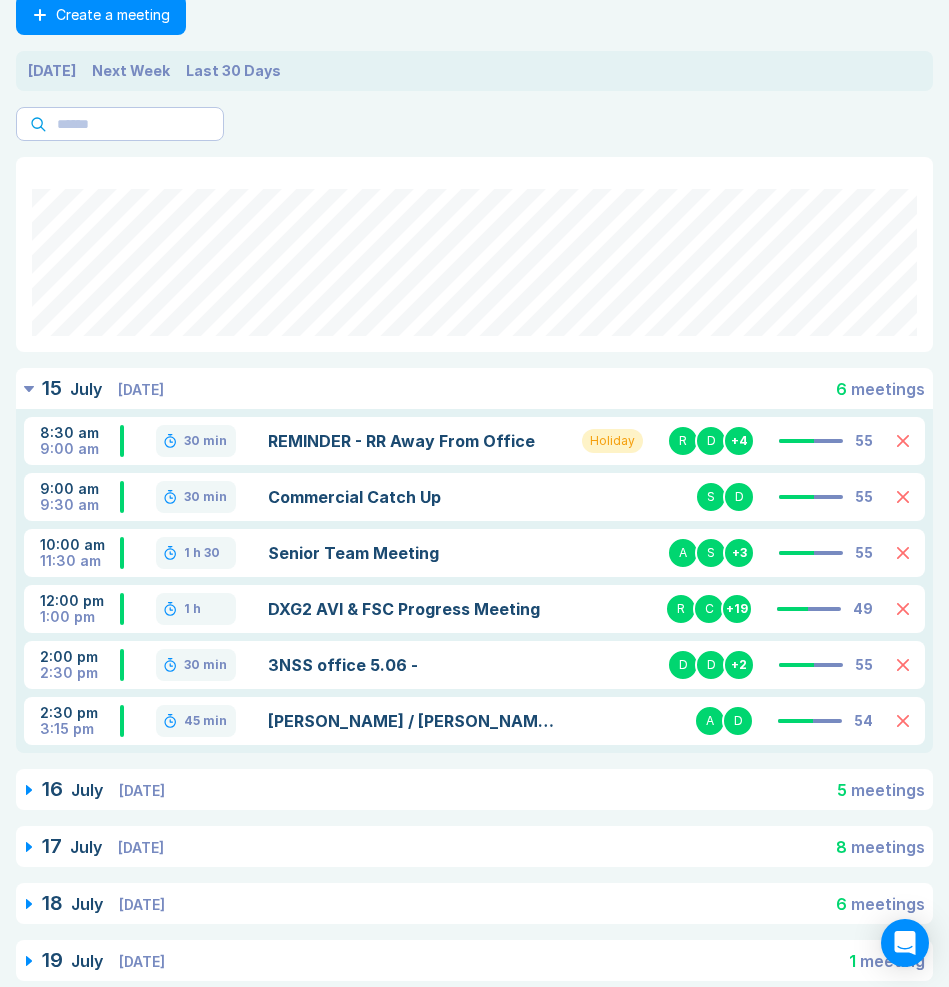 click on "Senior Team Meeting" at bounding box center (413, 553) 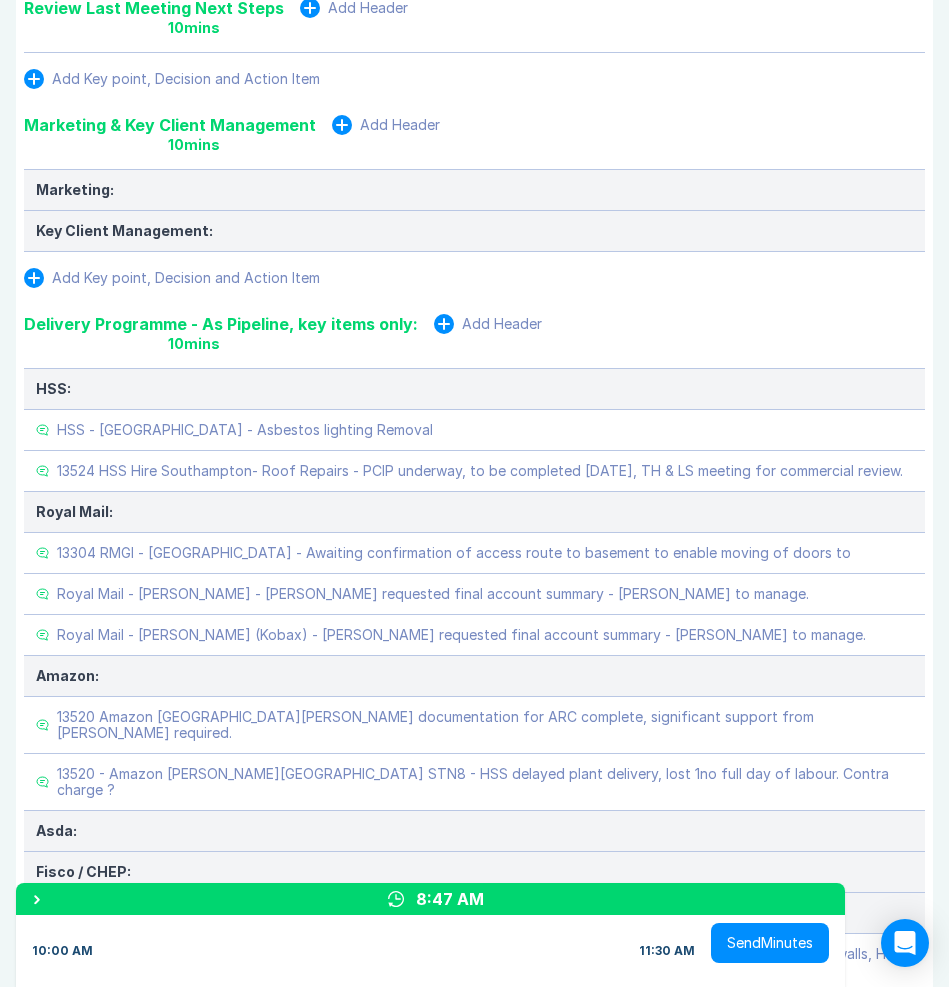 scroll, scrollTop: 453, scrollLeft: 0, axis: vertical 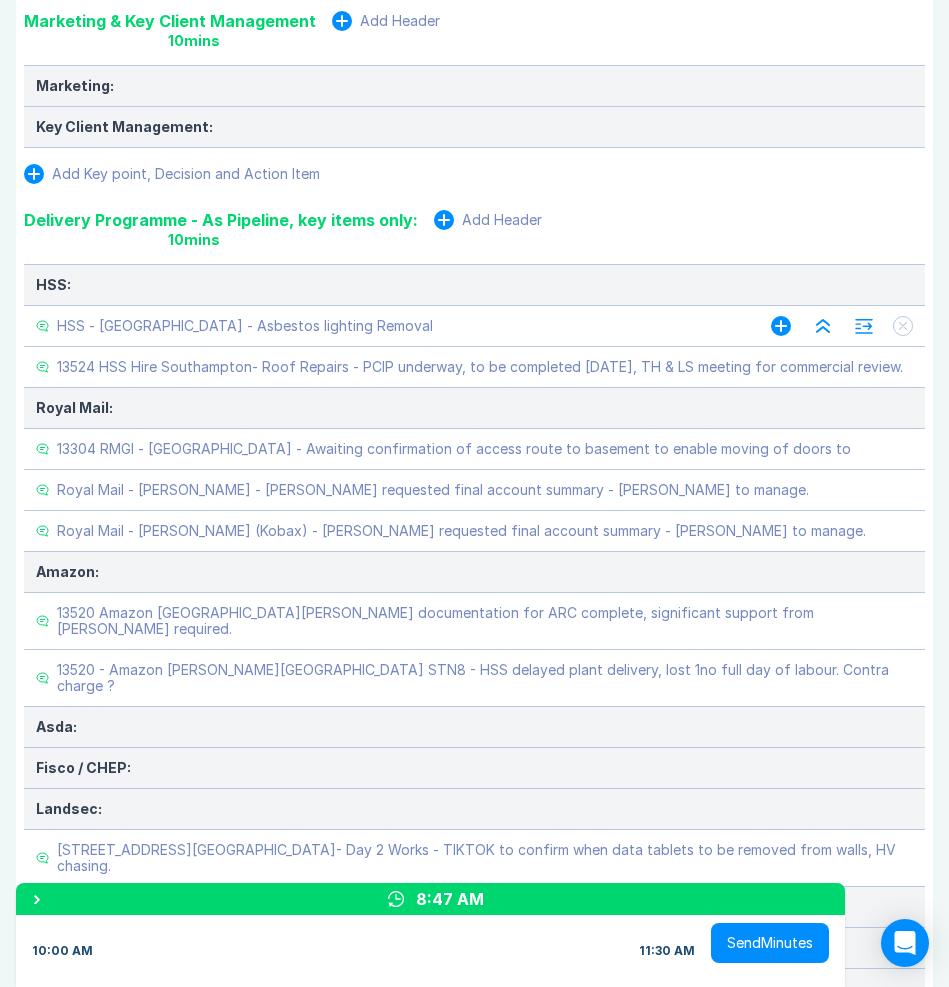 click on "HSS - Old Kent Road - Asbestos lighting Removal" at bounding box center (383, 326) 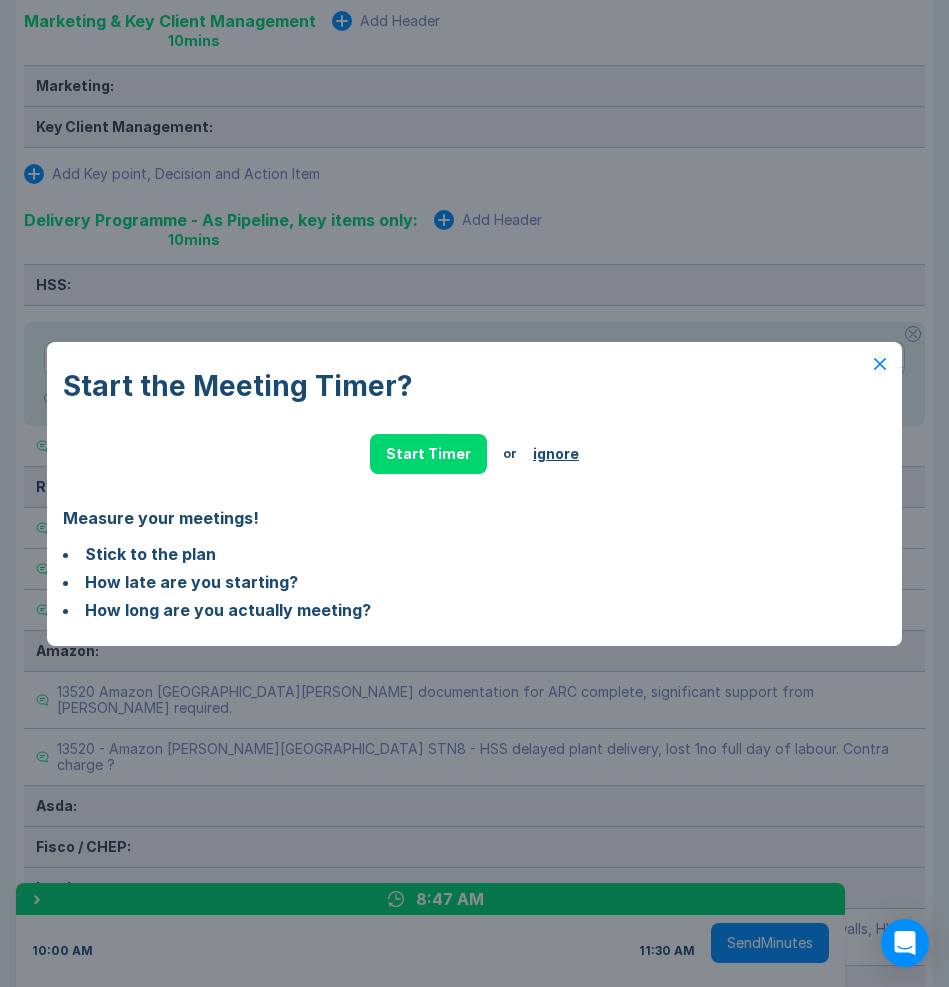 click on "ignore" at bounding box center (556, 454) 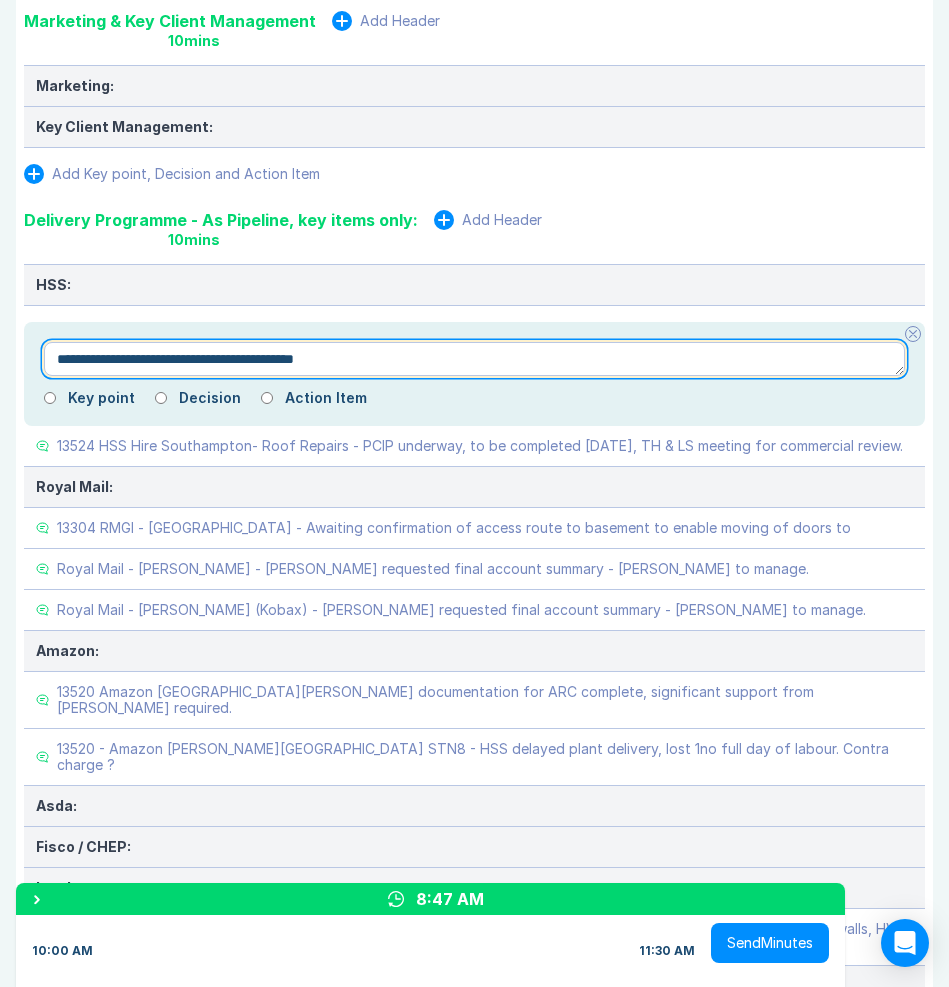 click on "**********" at bounding box center (474, 359) 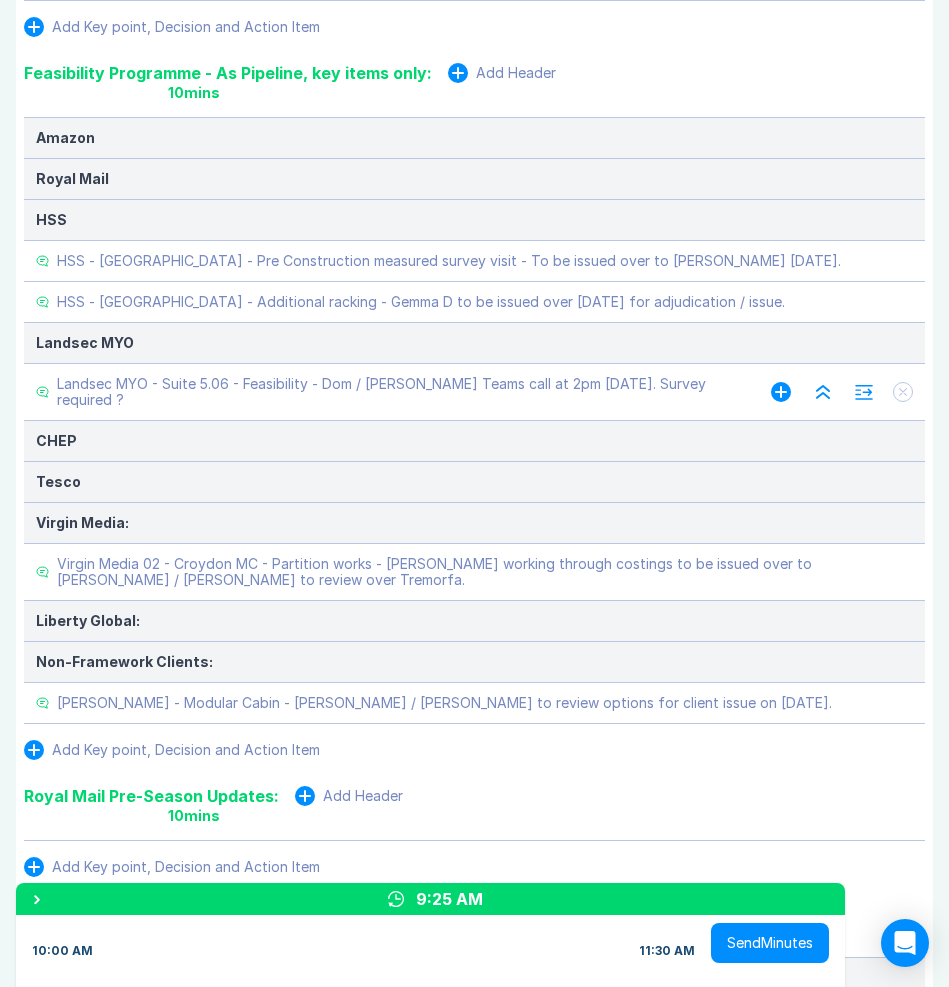 scroll, scrollTop: 1867, scrollLeft: 0, axis: vertical 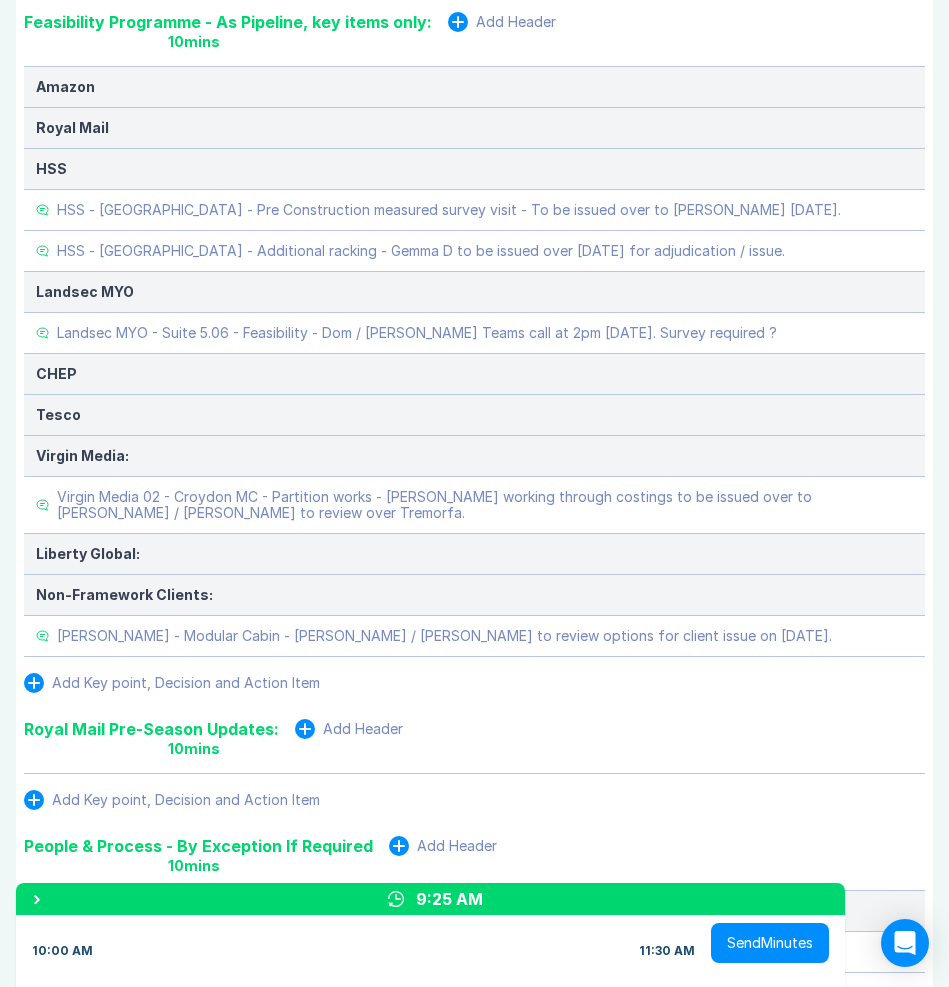 drag, startPoint x: 604, startPoint y: 703, endPoint x: 603, endPoint y: 691, distance: 12.0415945 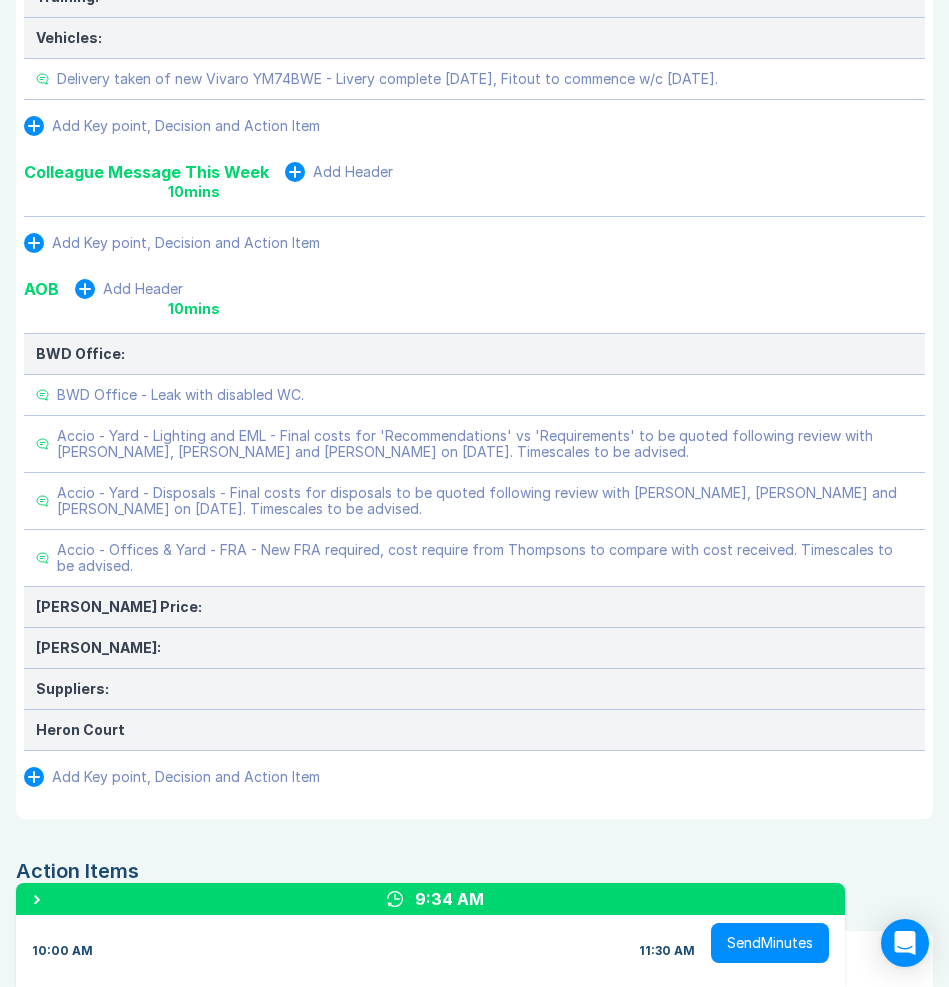 scroll, scrollTop: 3030, scrollLeft: 0, axis: vertical 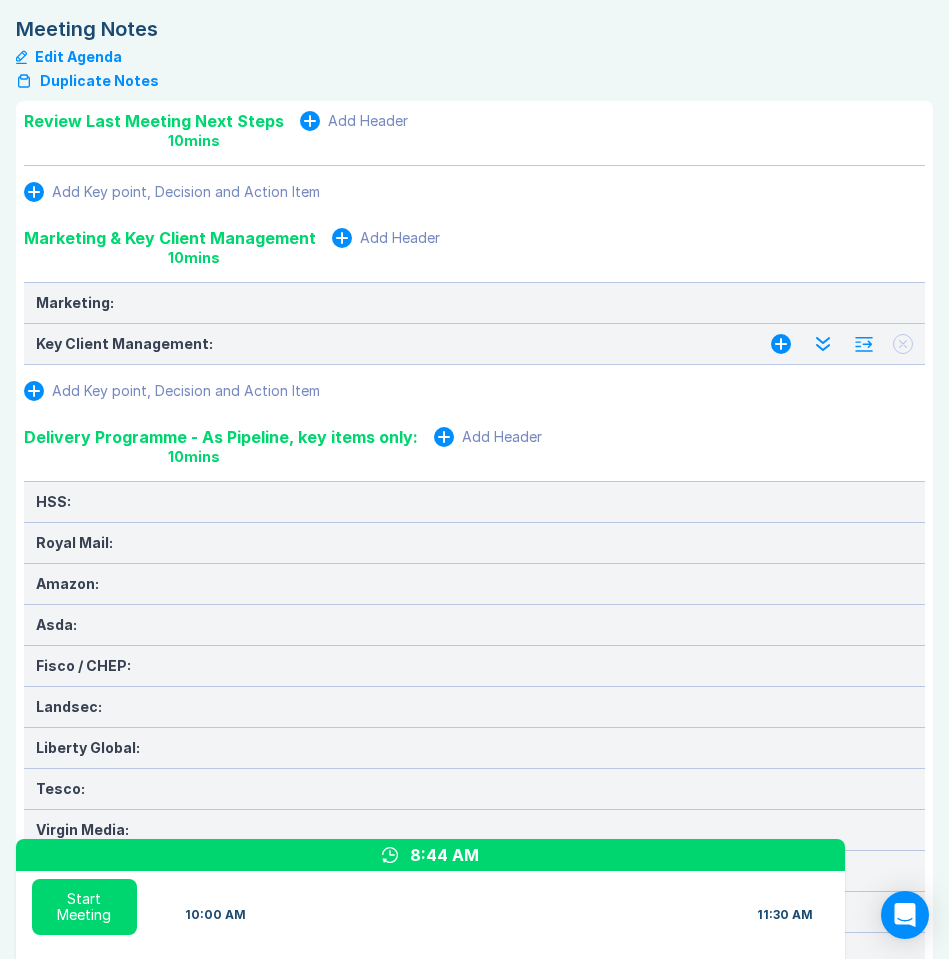 click 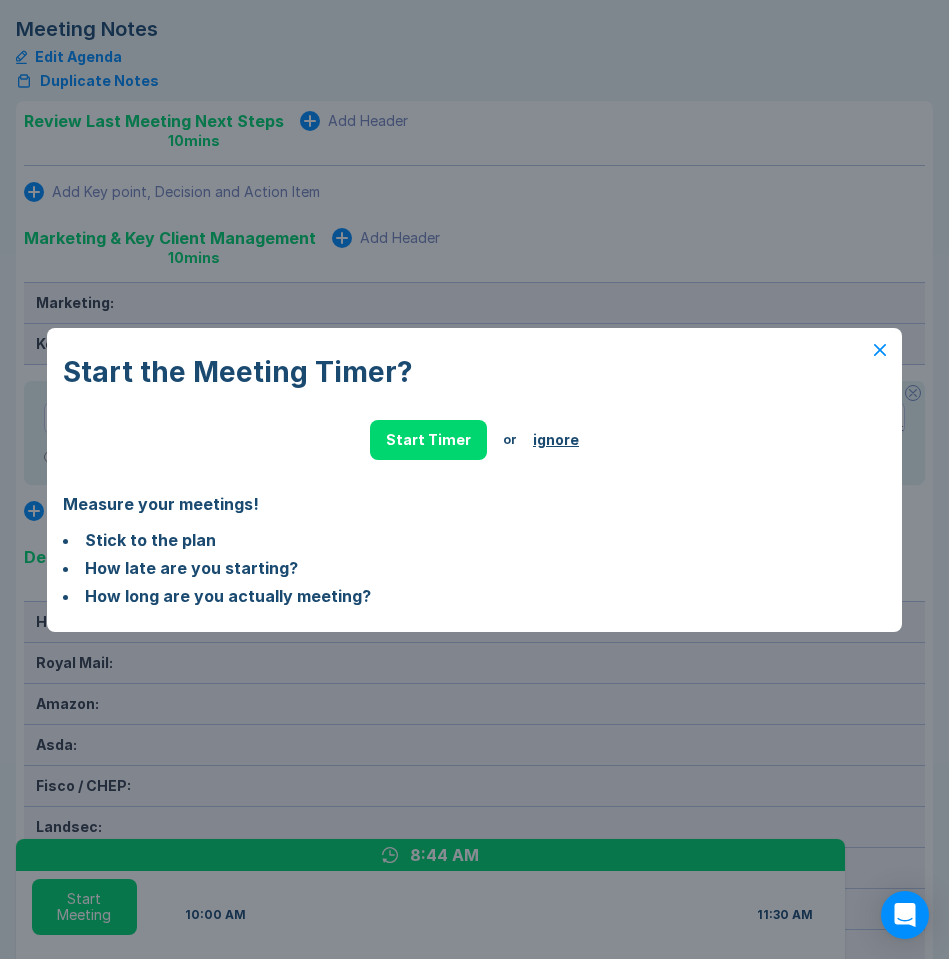 click on "ignore" at bounding box center (556, 440) 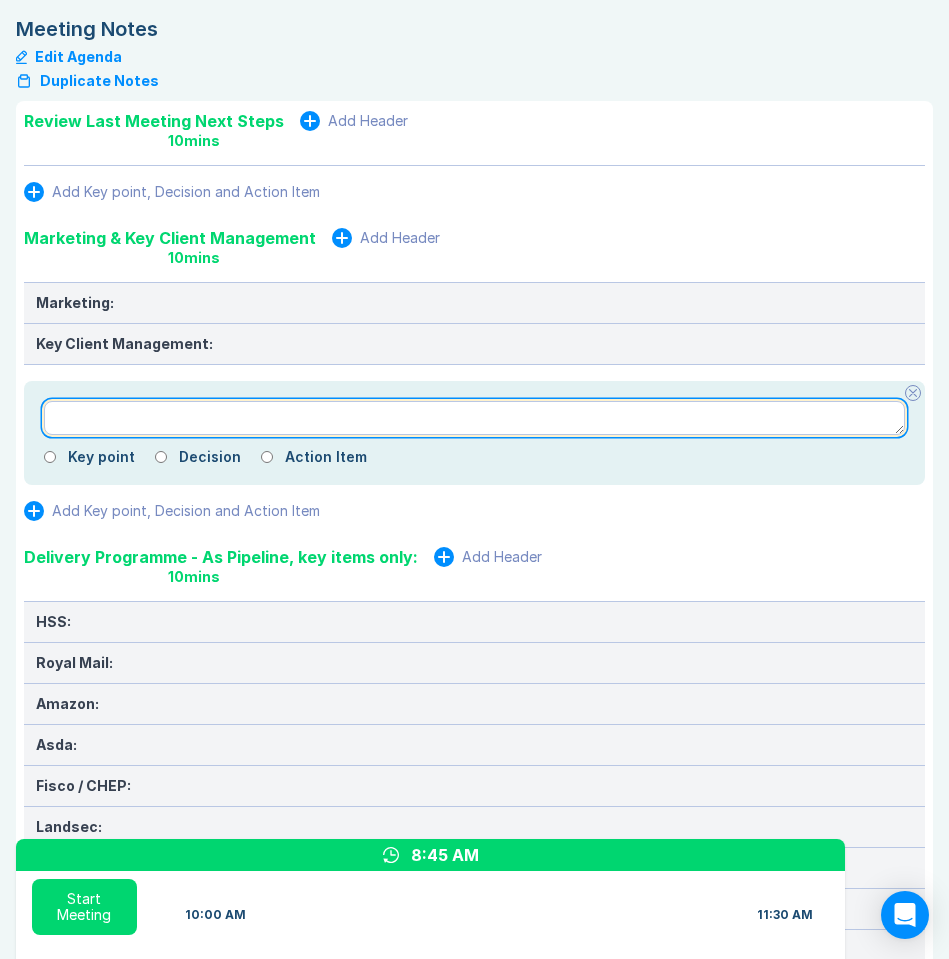 click at bounding box center (474, 418) 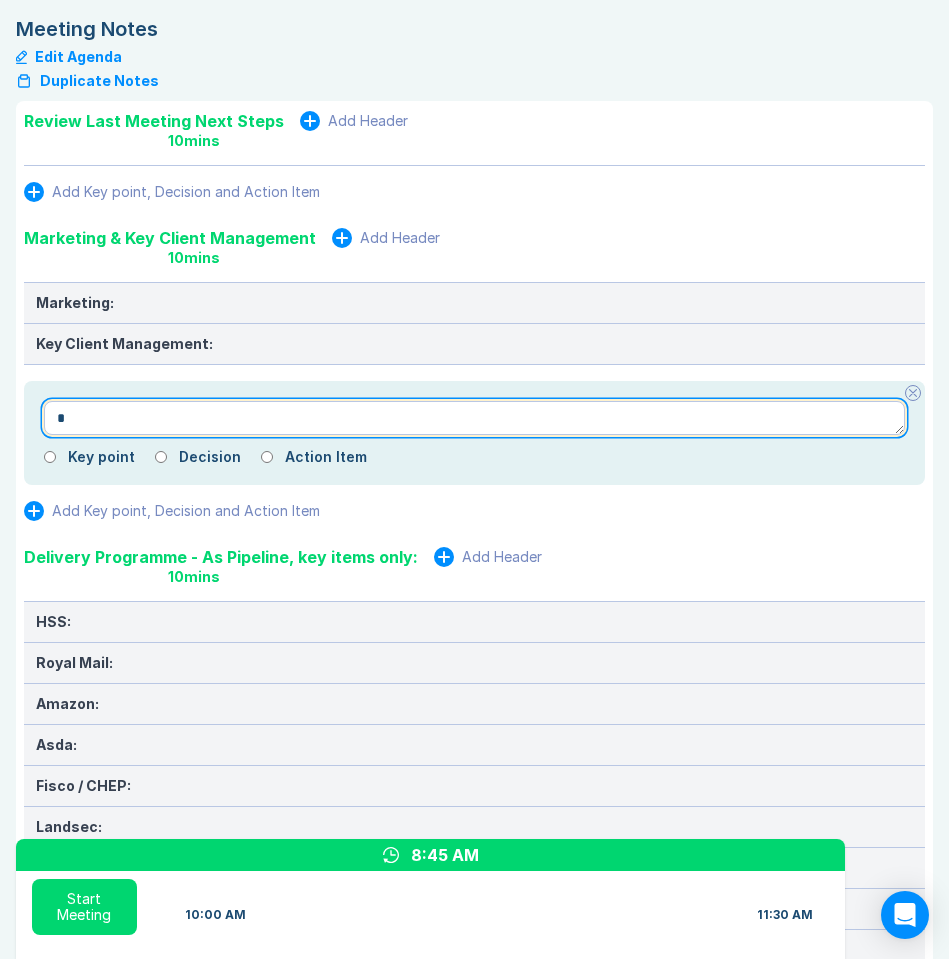 type on "*" 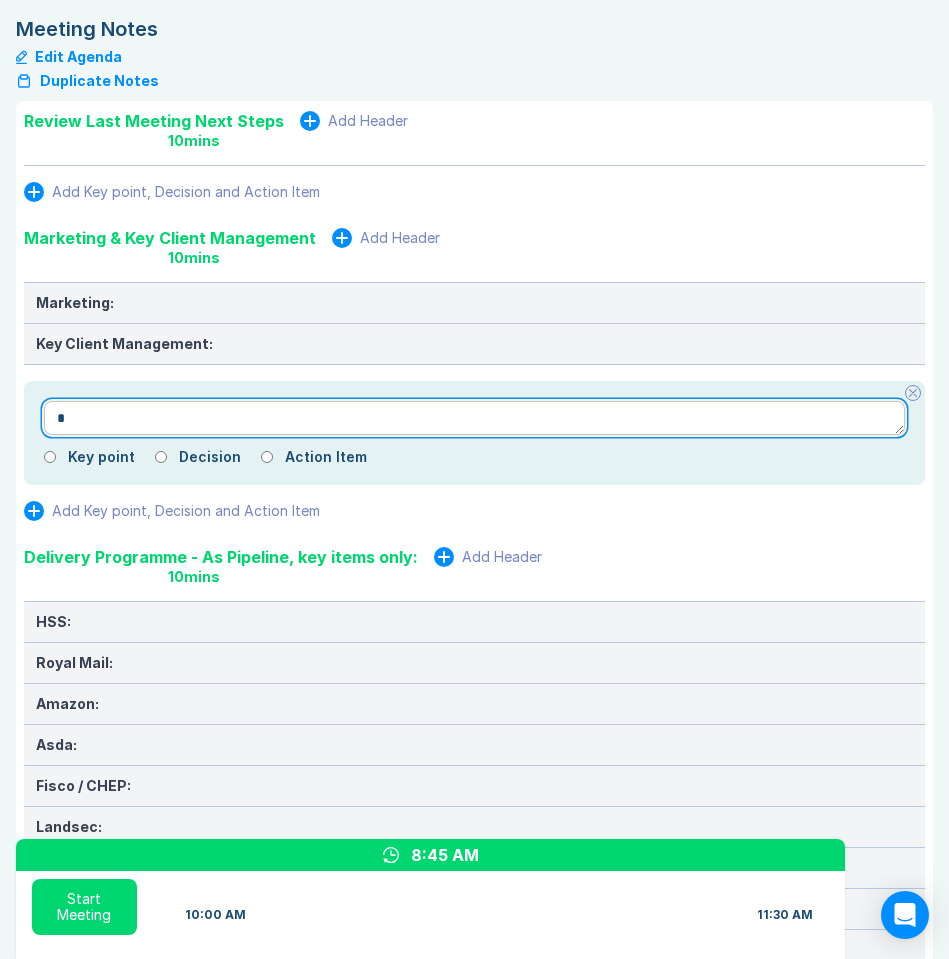type on "**" 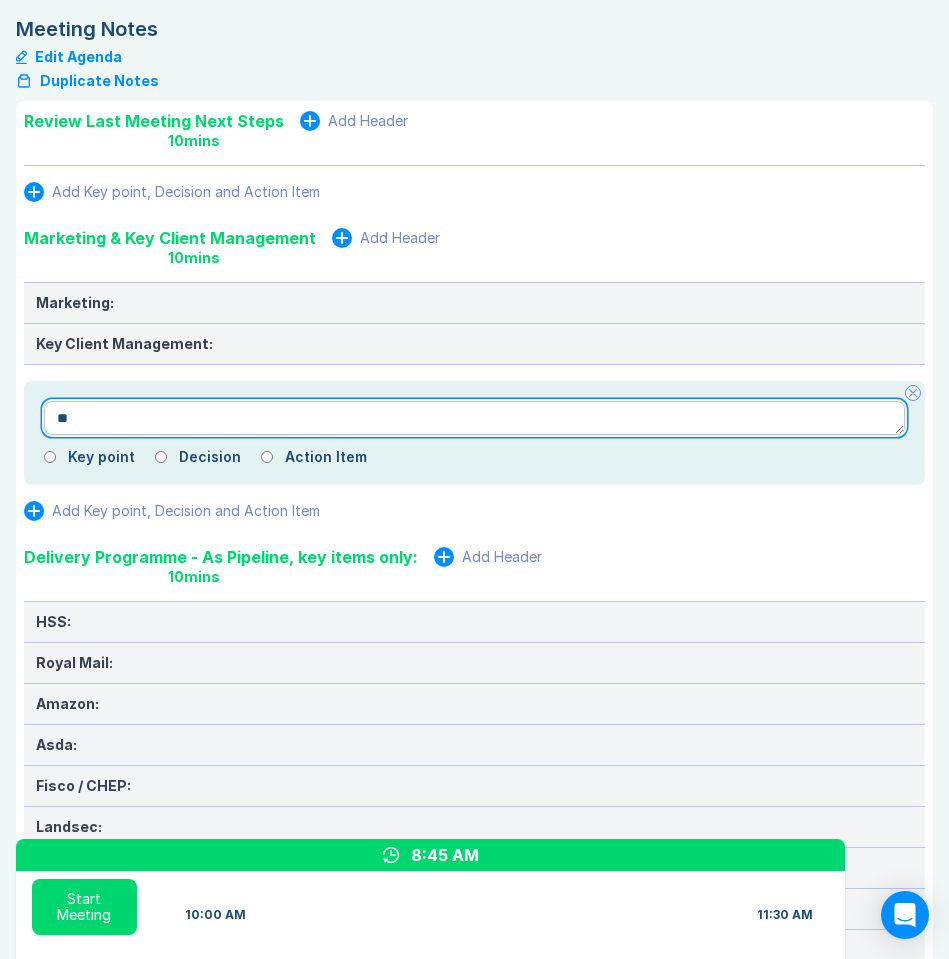 type on "*" 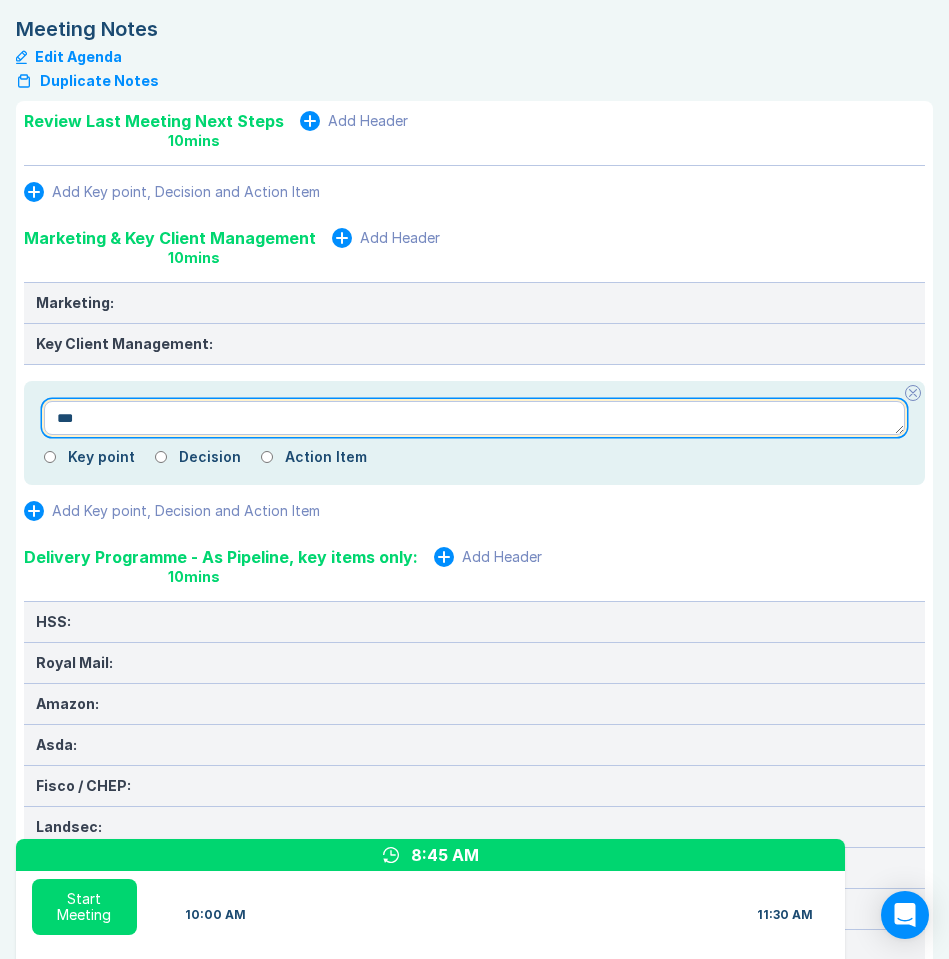 type on "*" 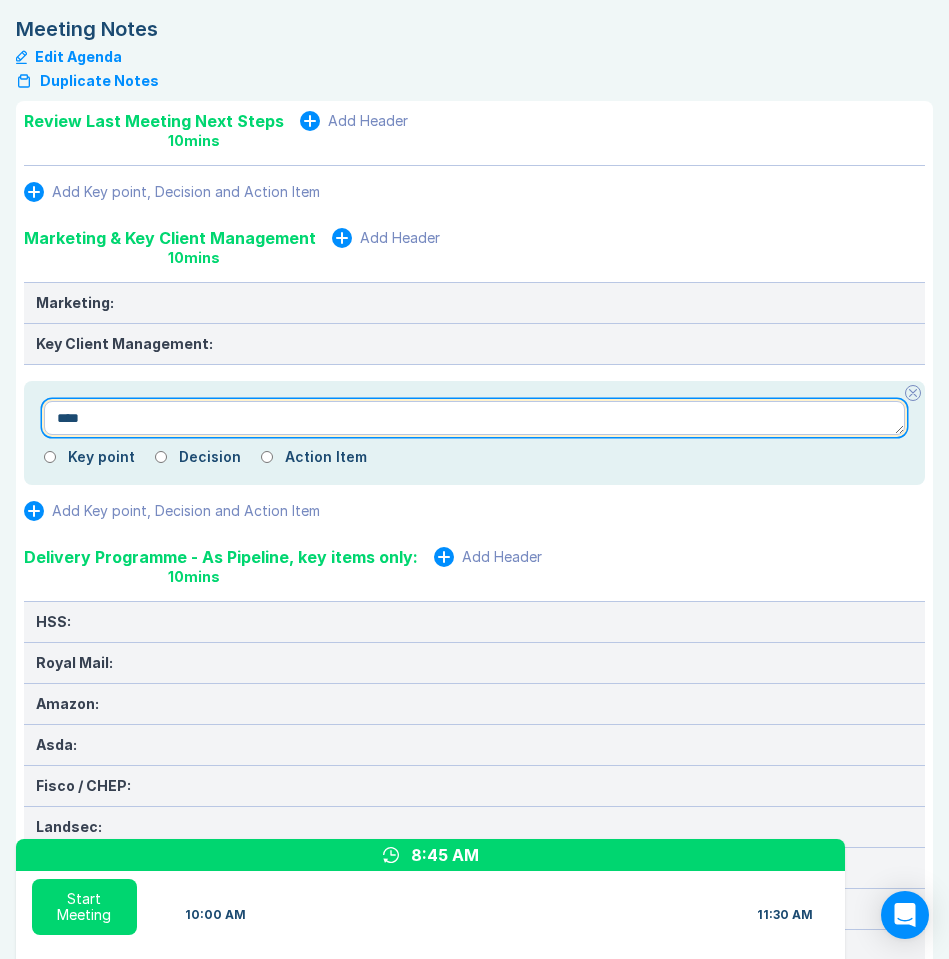 type on "*" 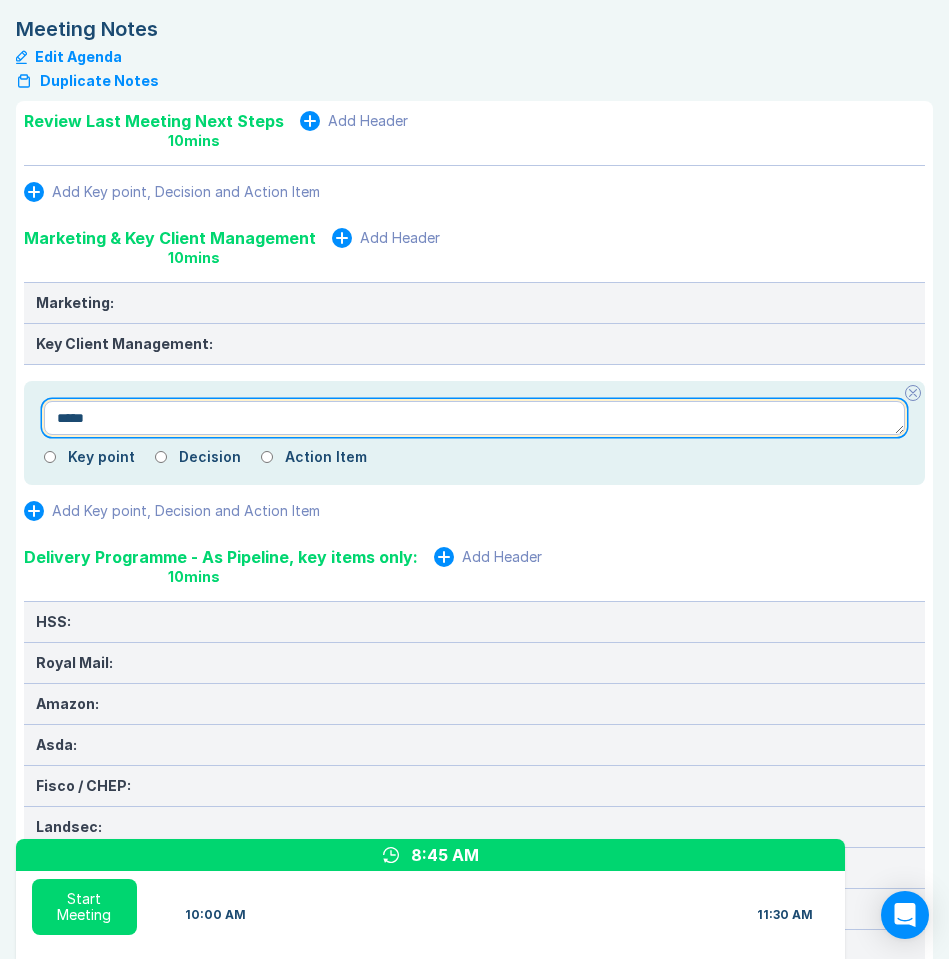 type on "*" 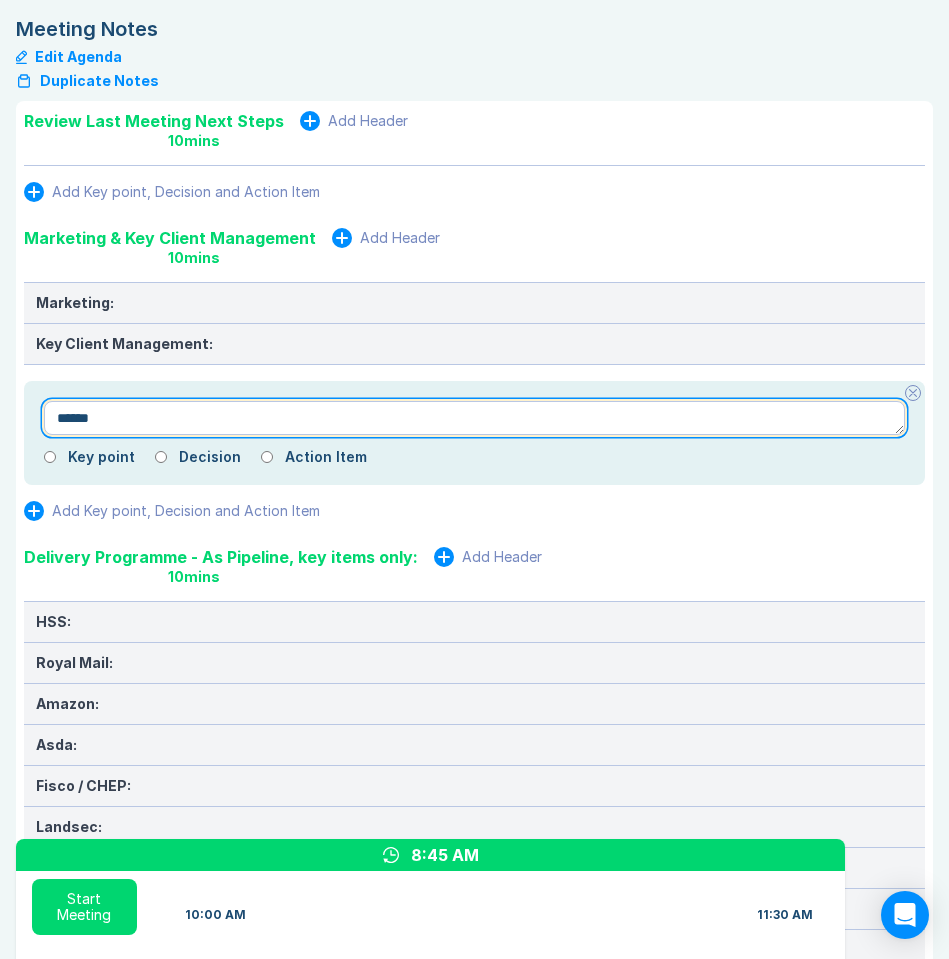 type on "*" 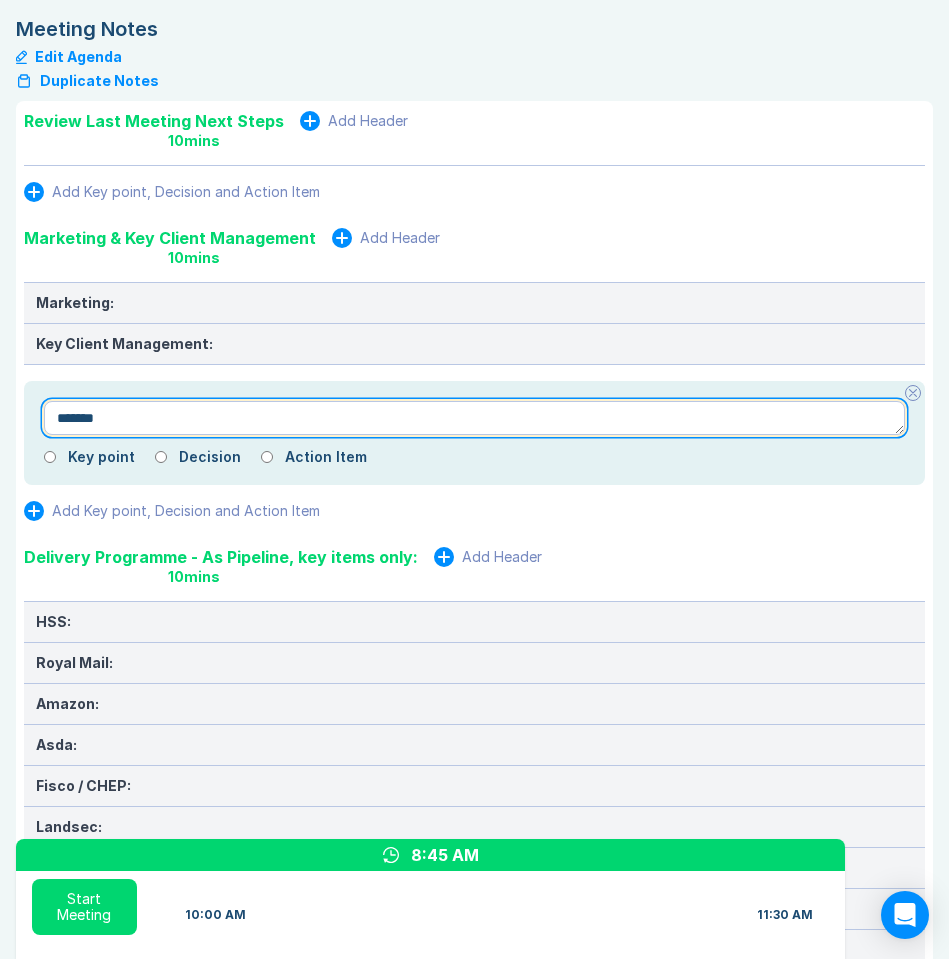 type on "*" 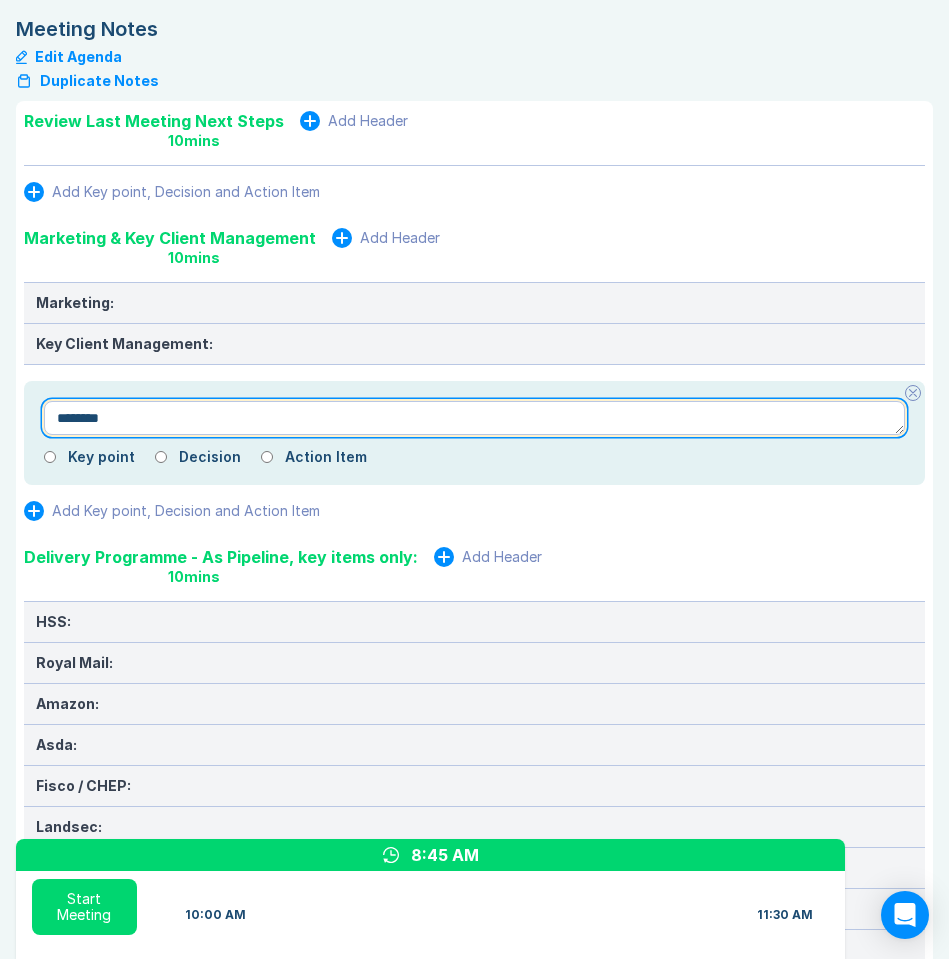 type on "*" 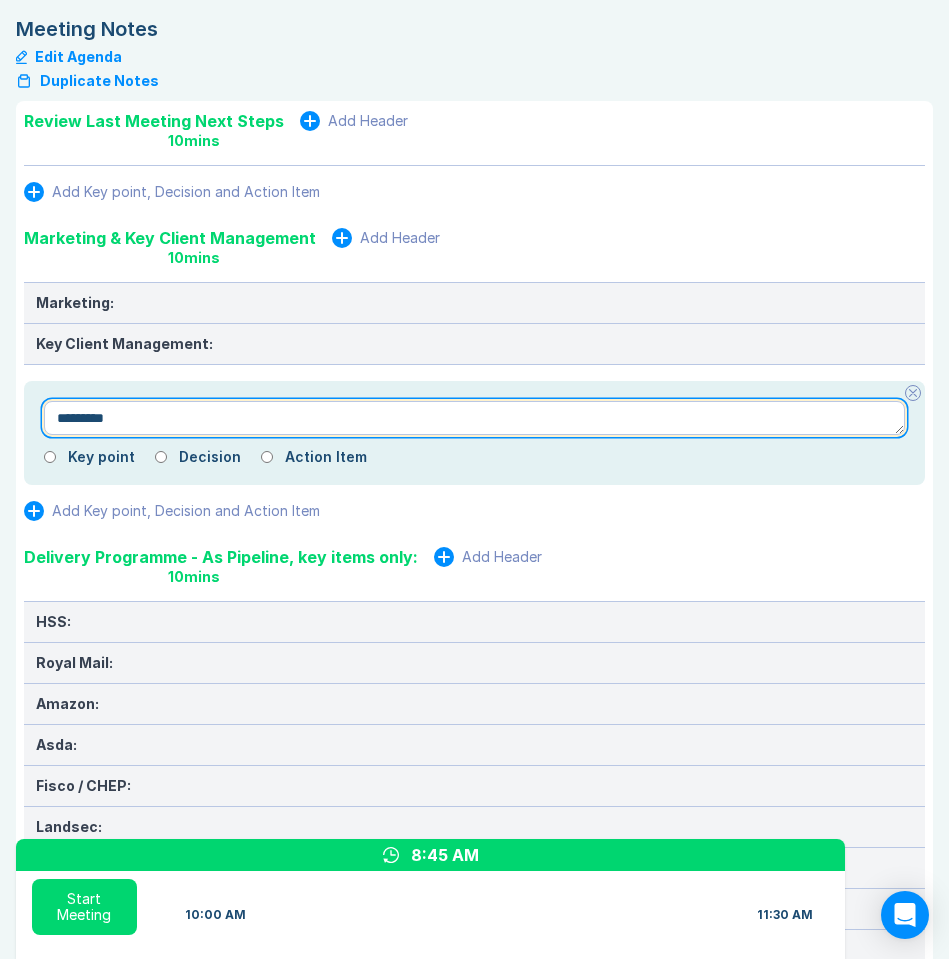 type on "*" 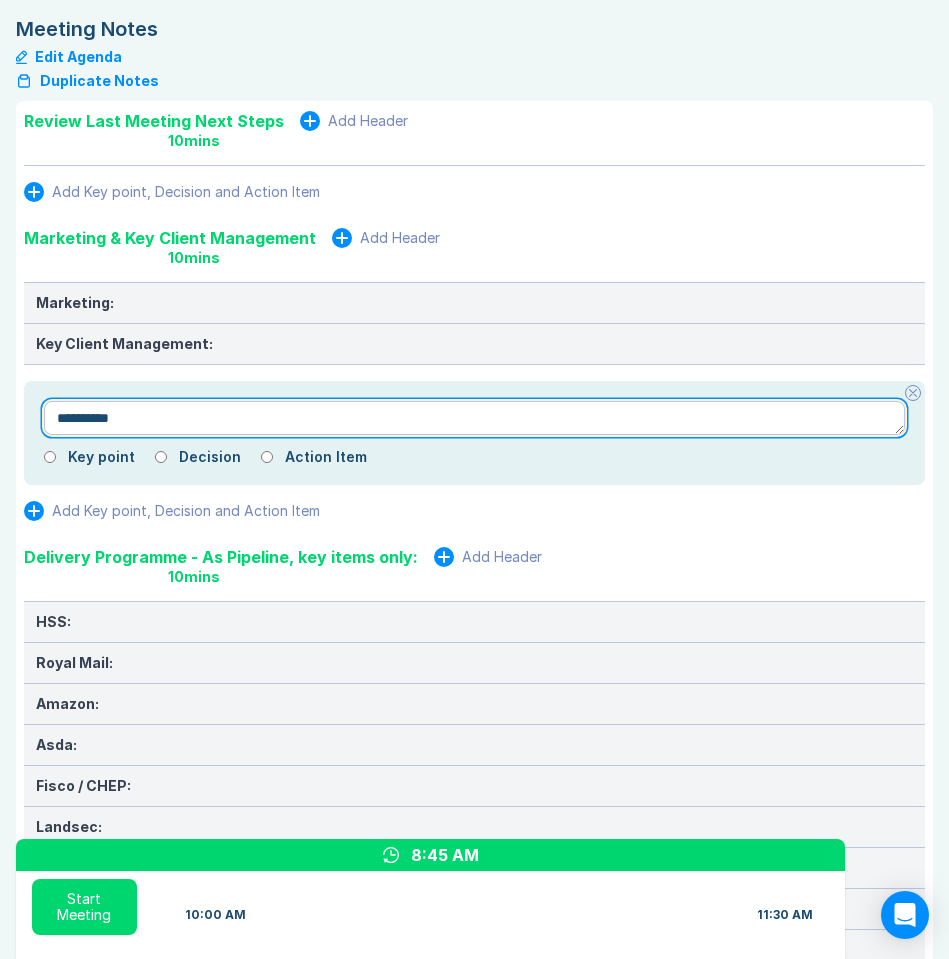 type on "*" 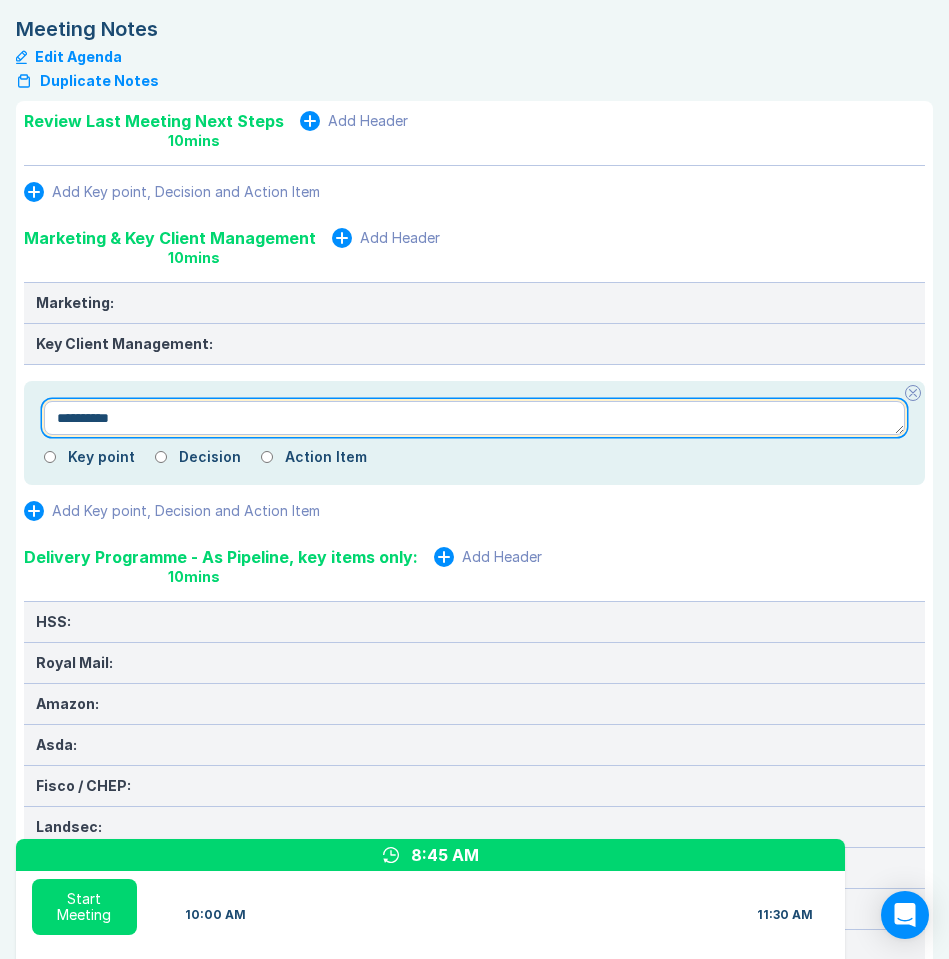 type on "*********" 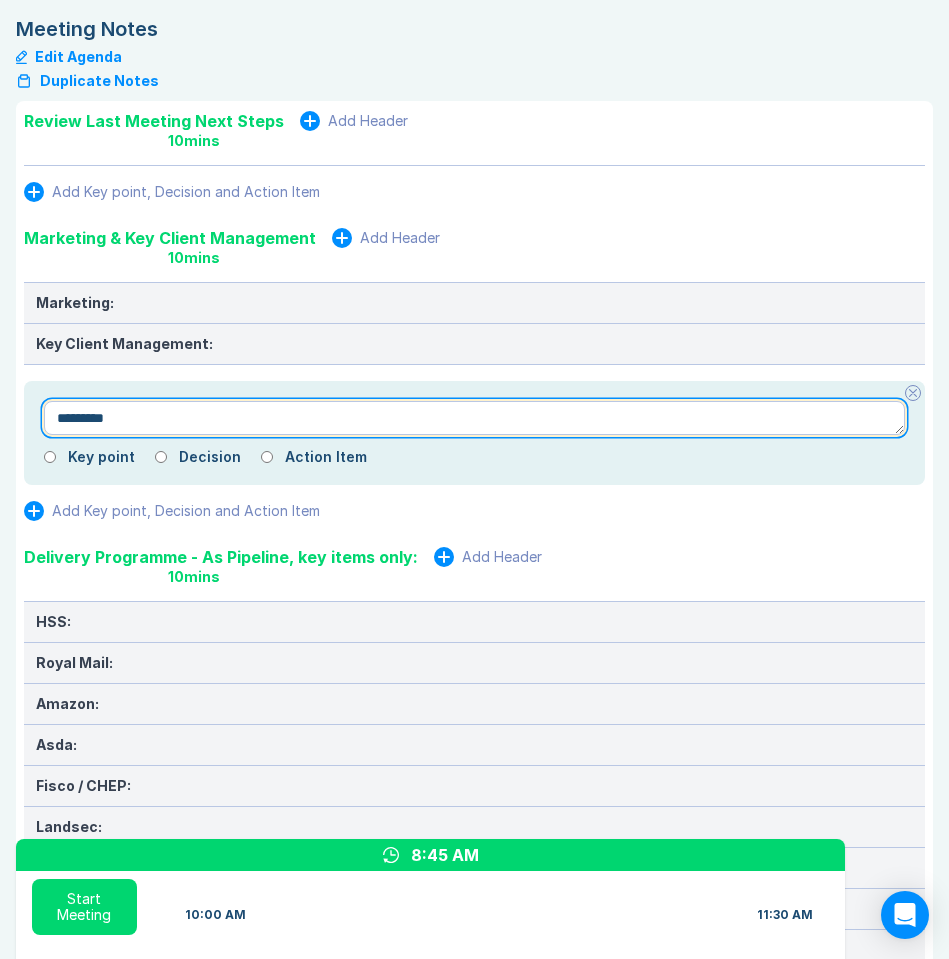type on "*" 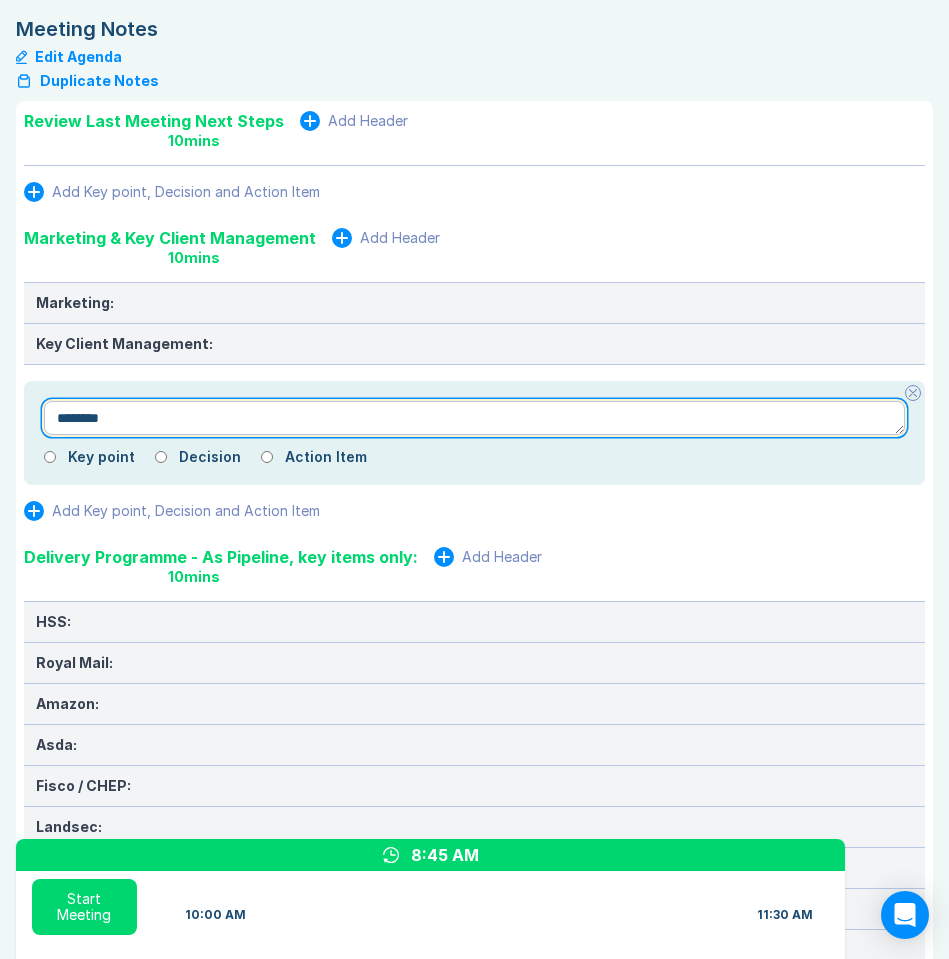 type on "*" 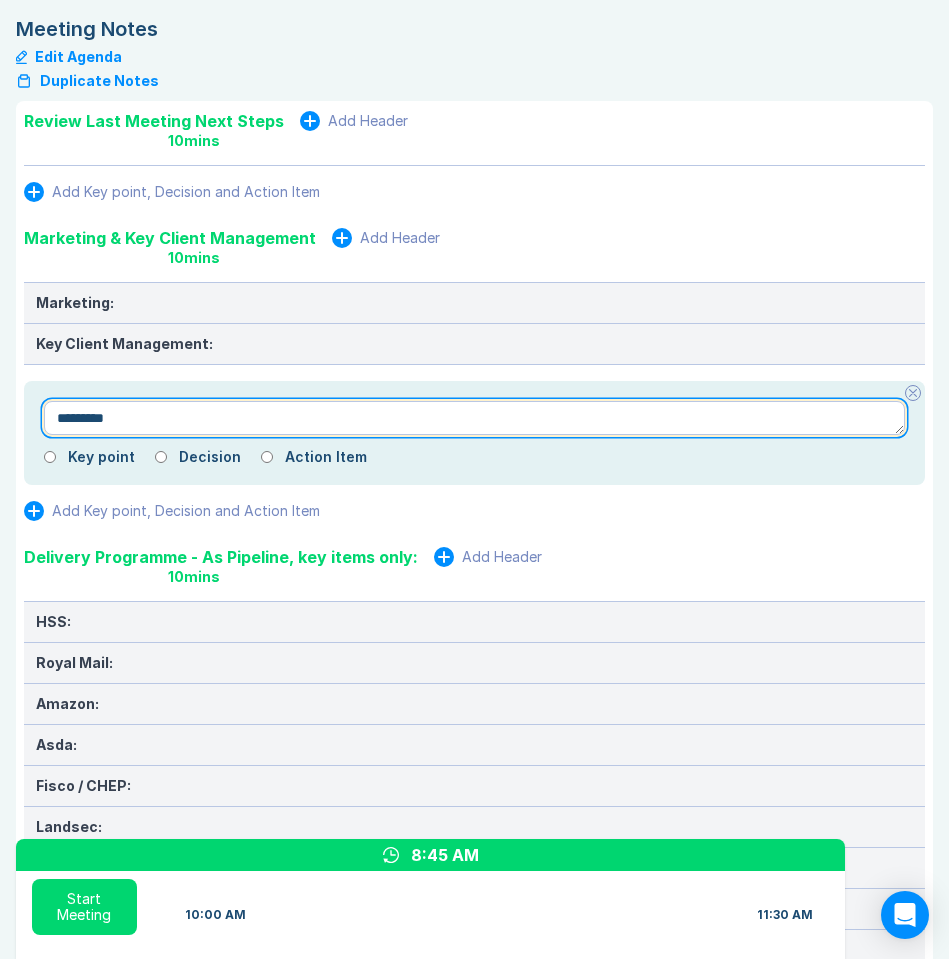 type on "*" 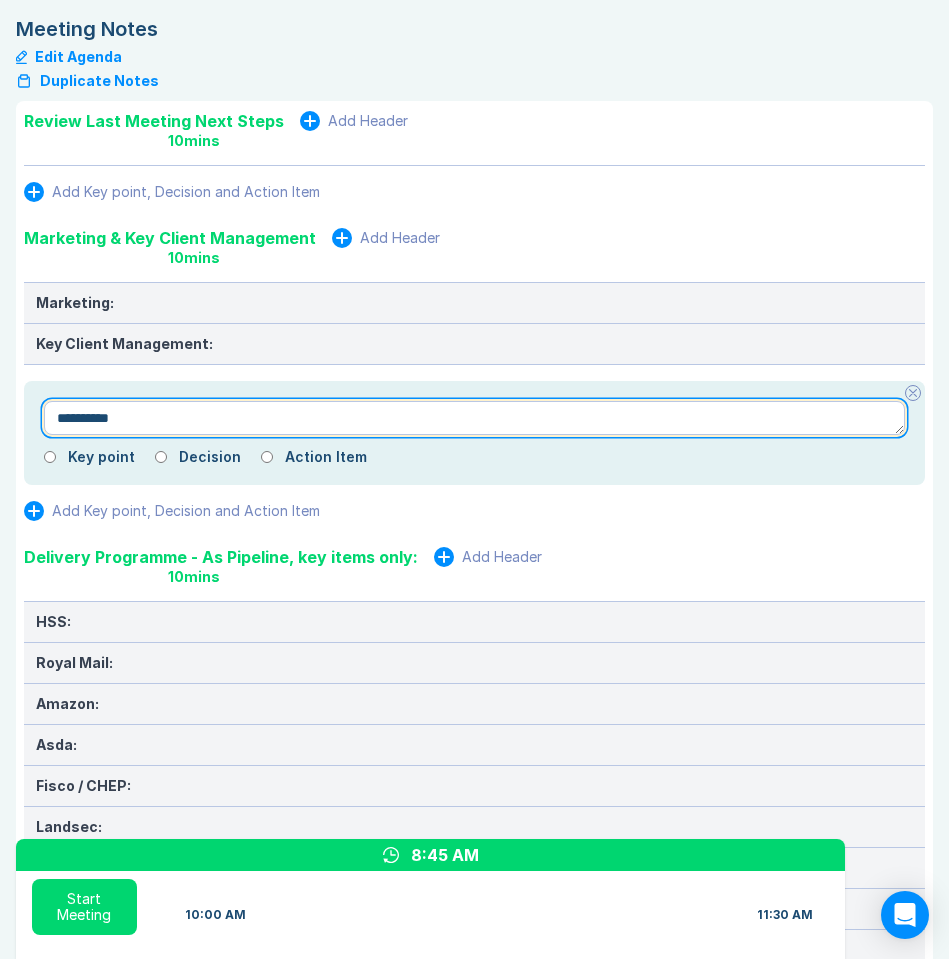 type on "*" 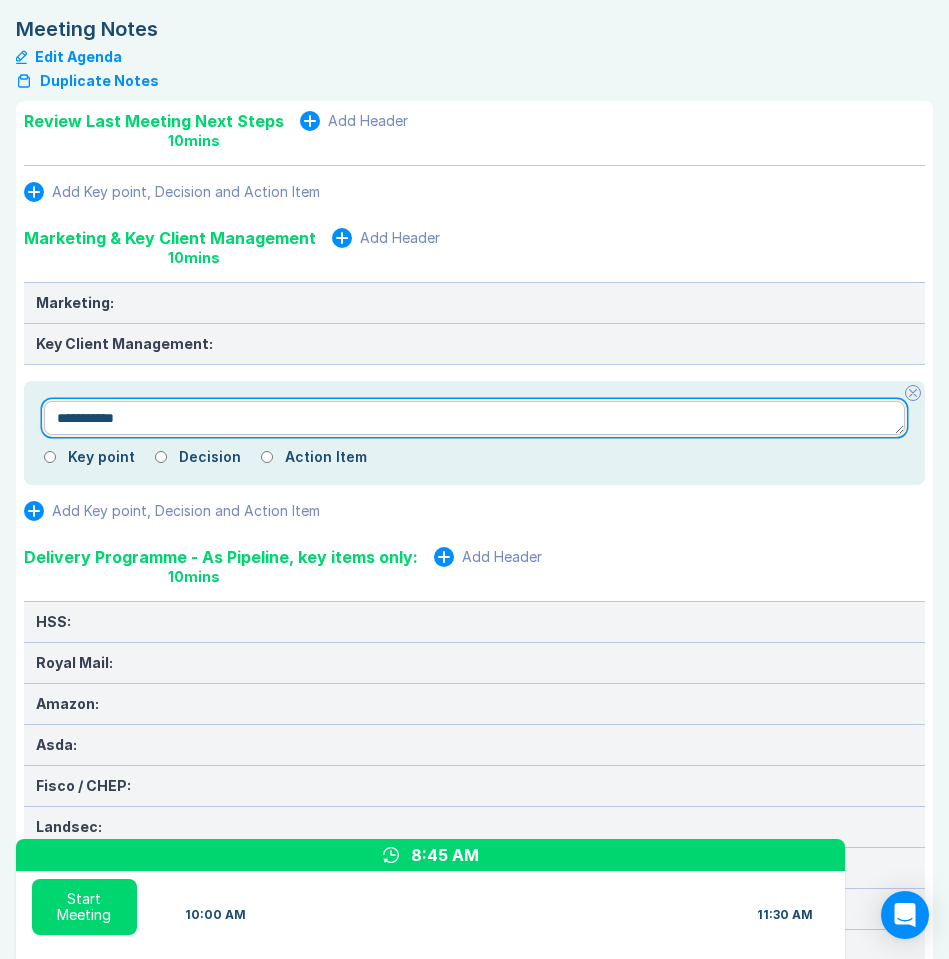 type on "*" 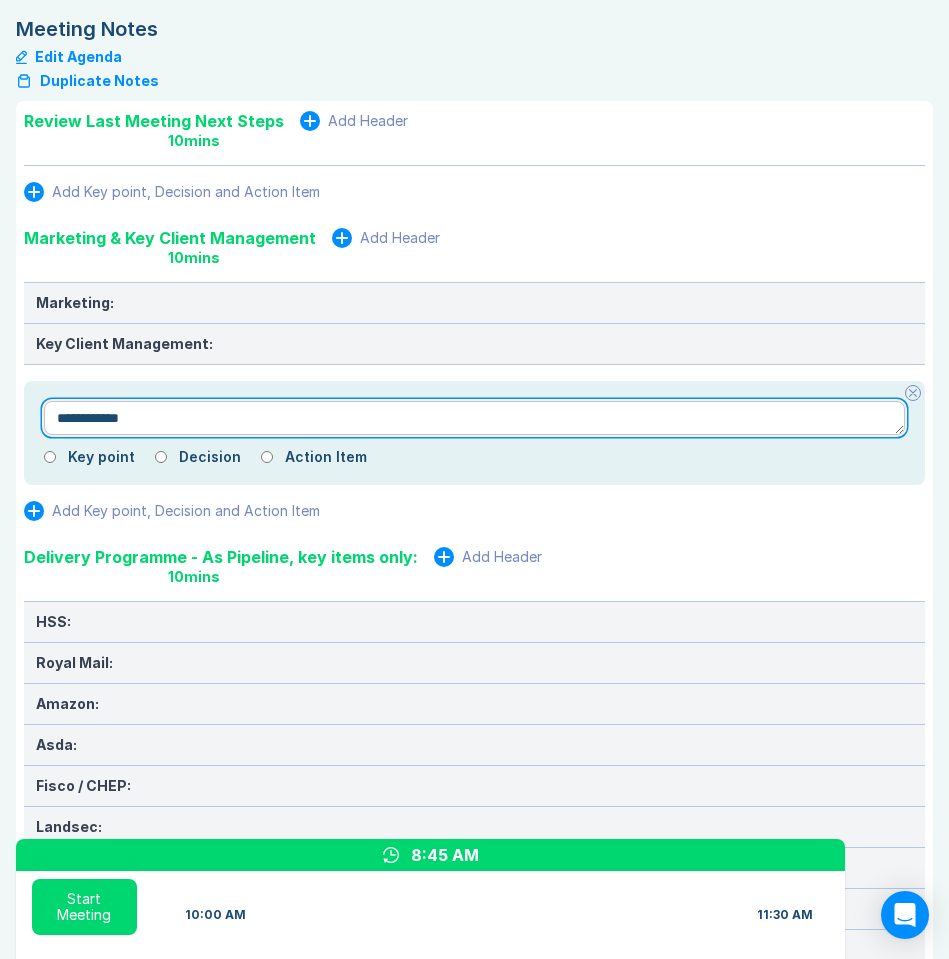 type on "*" 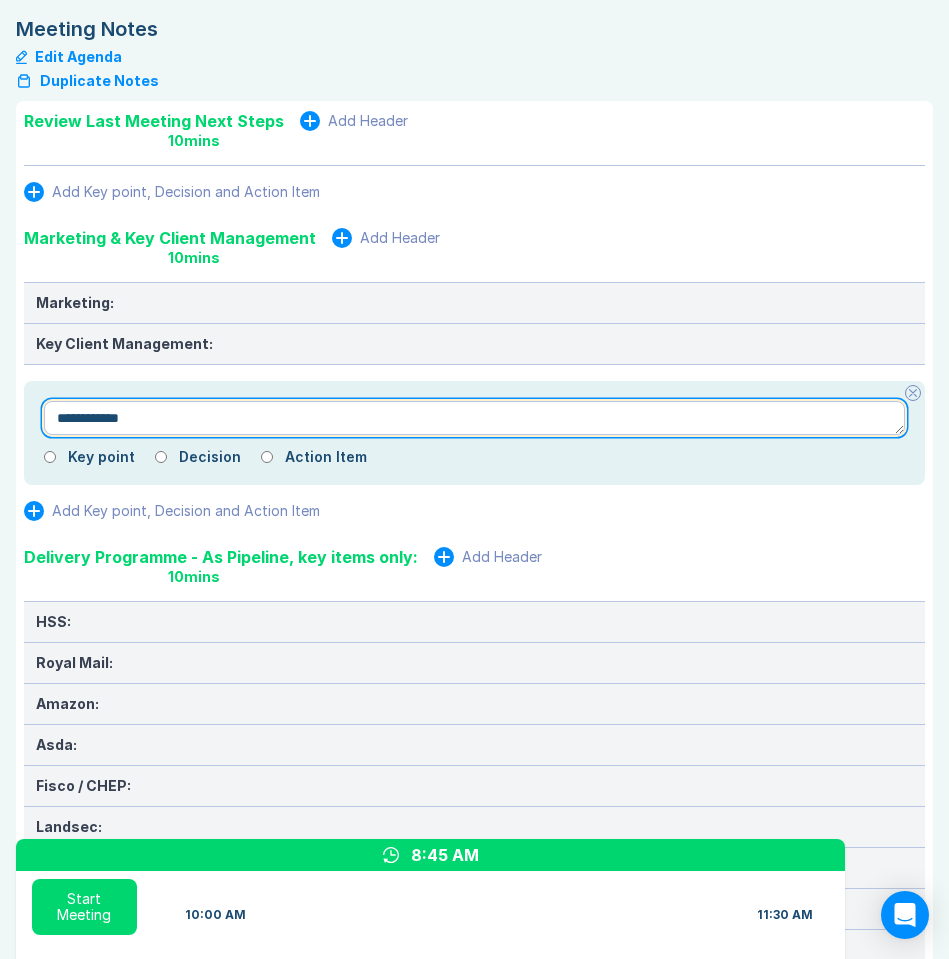type on "**********" 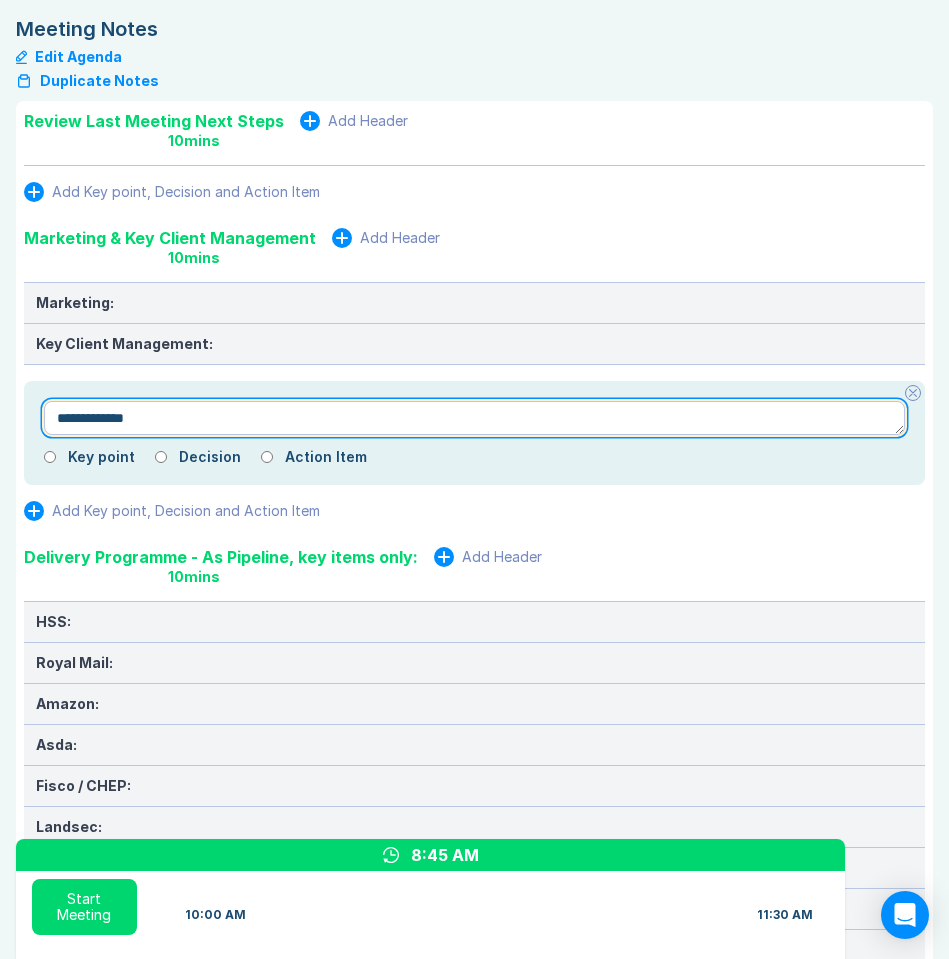 type on "*" 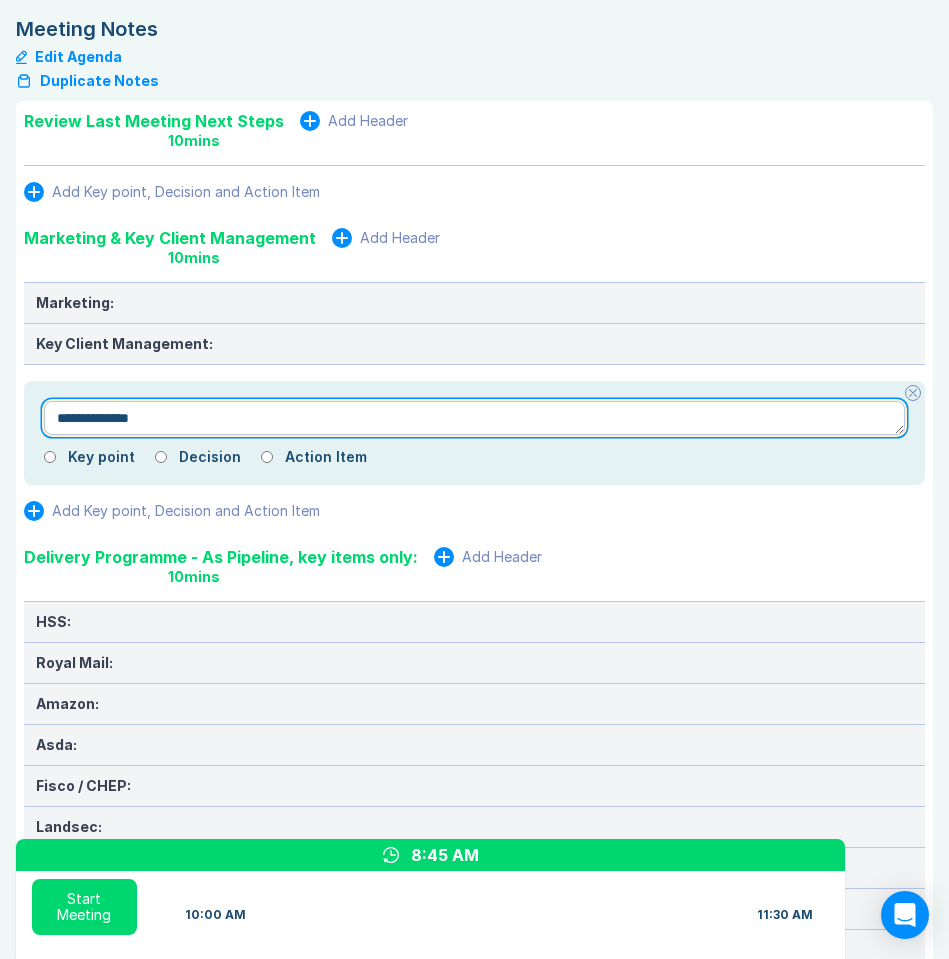 type on "*" 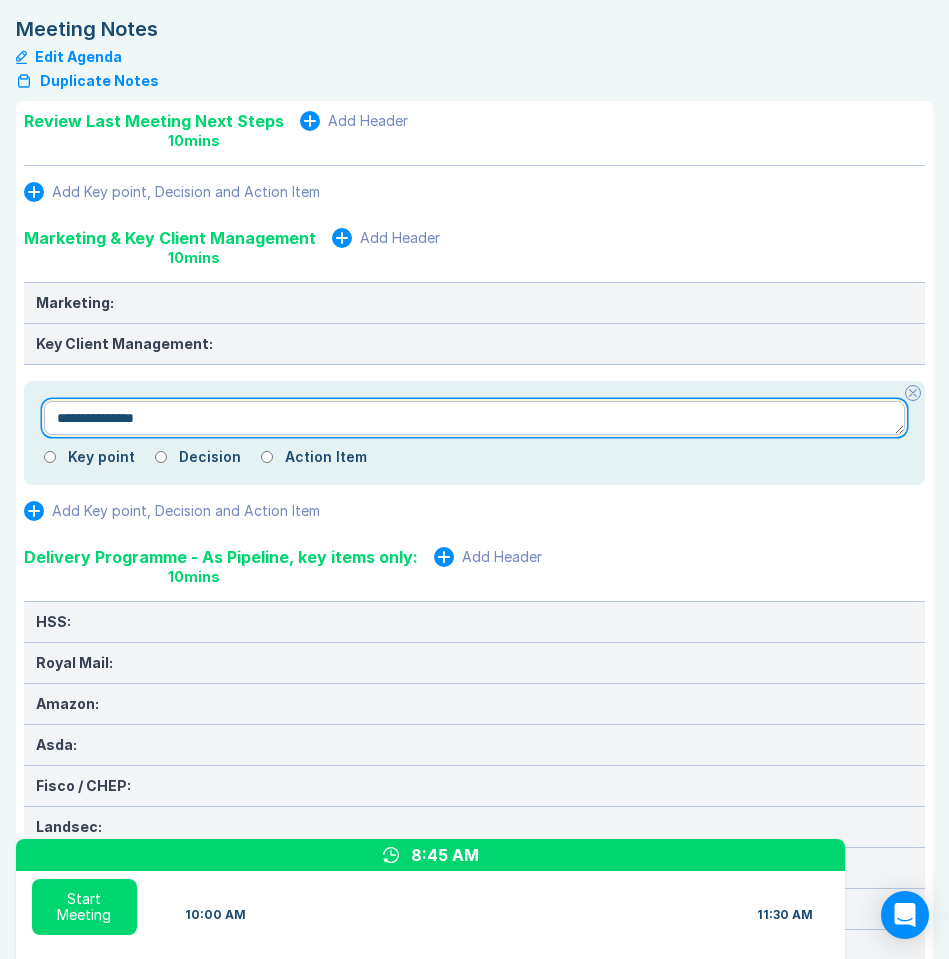 type on "*" 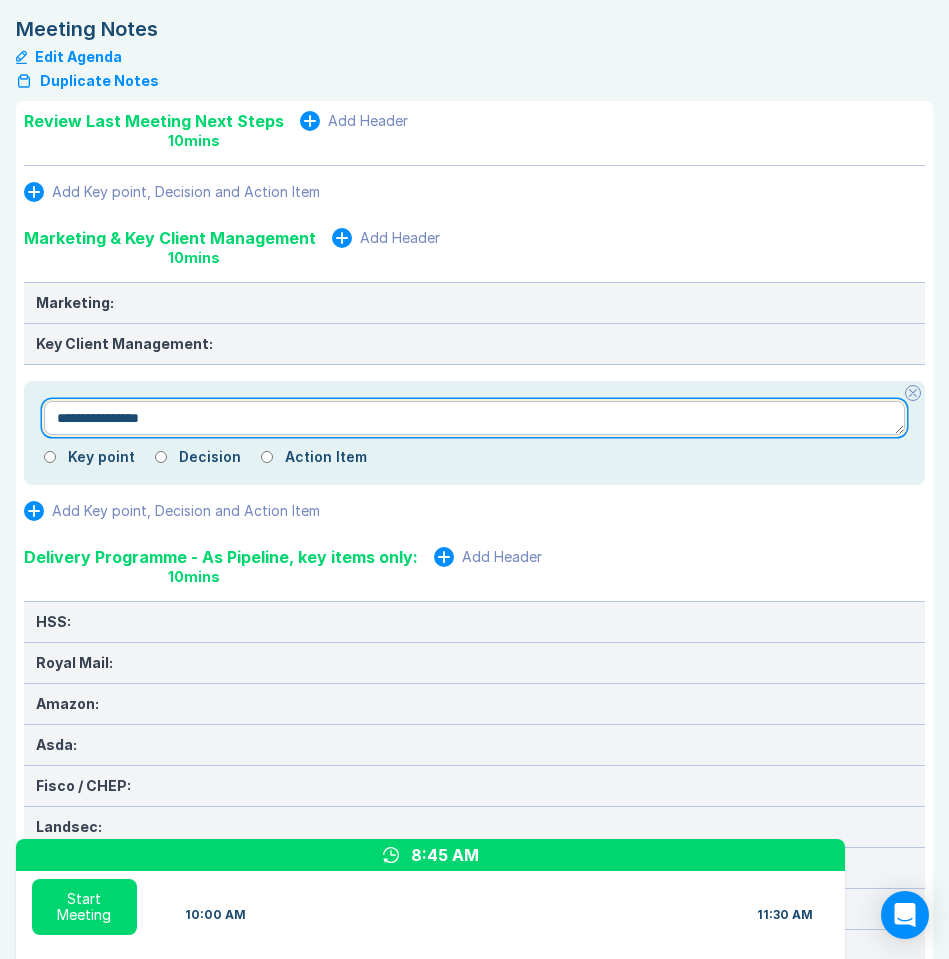 type on "*" 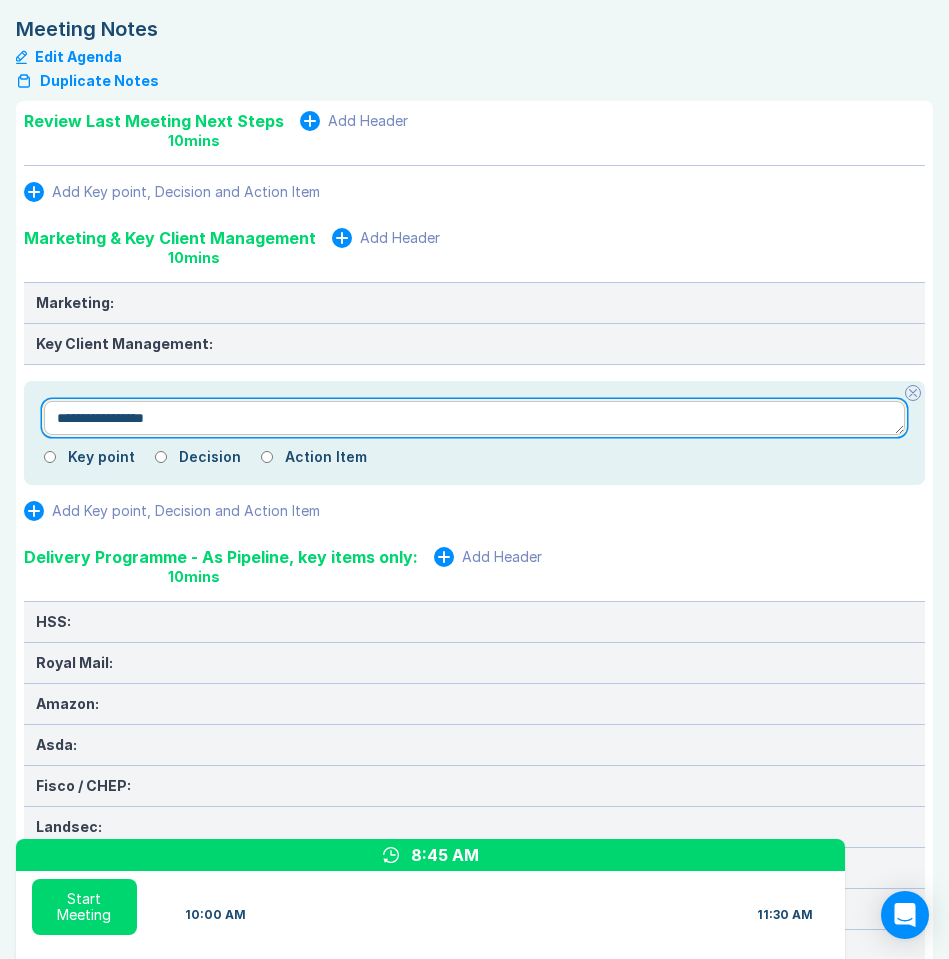 type on "*" 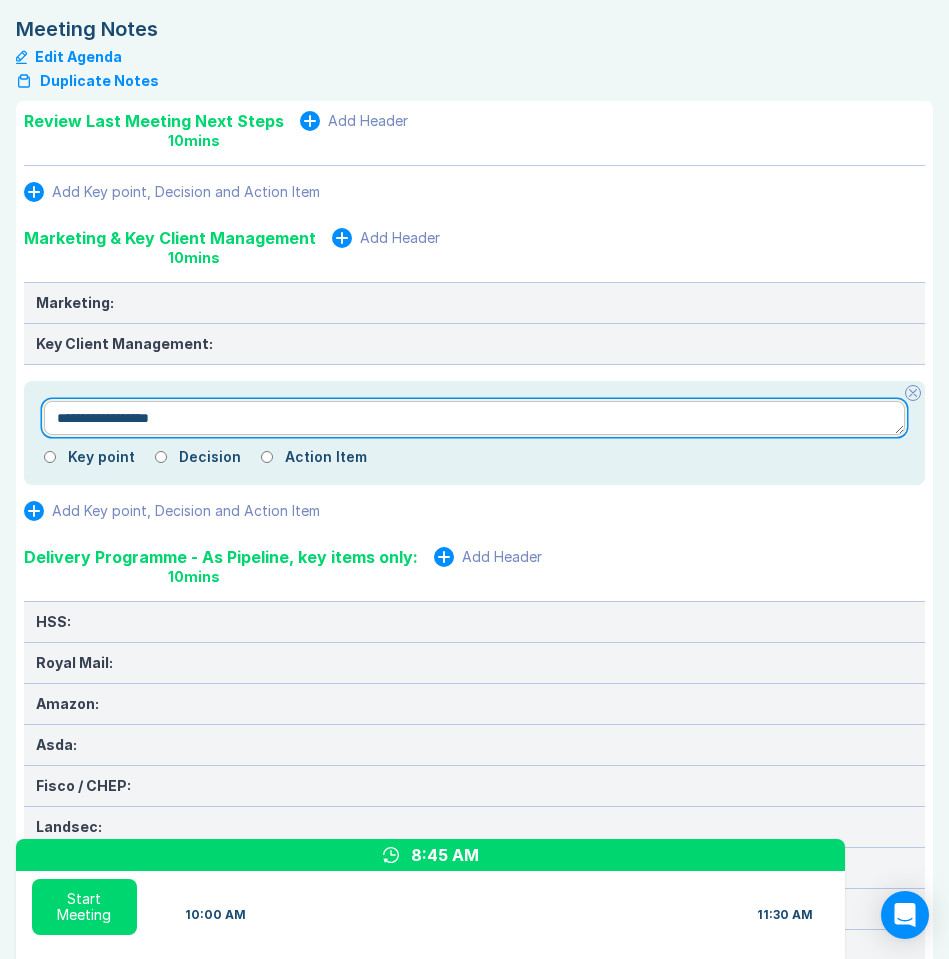 type on "*" 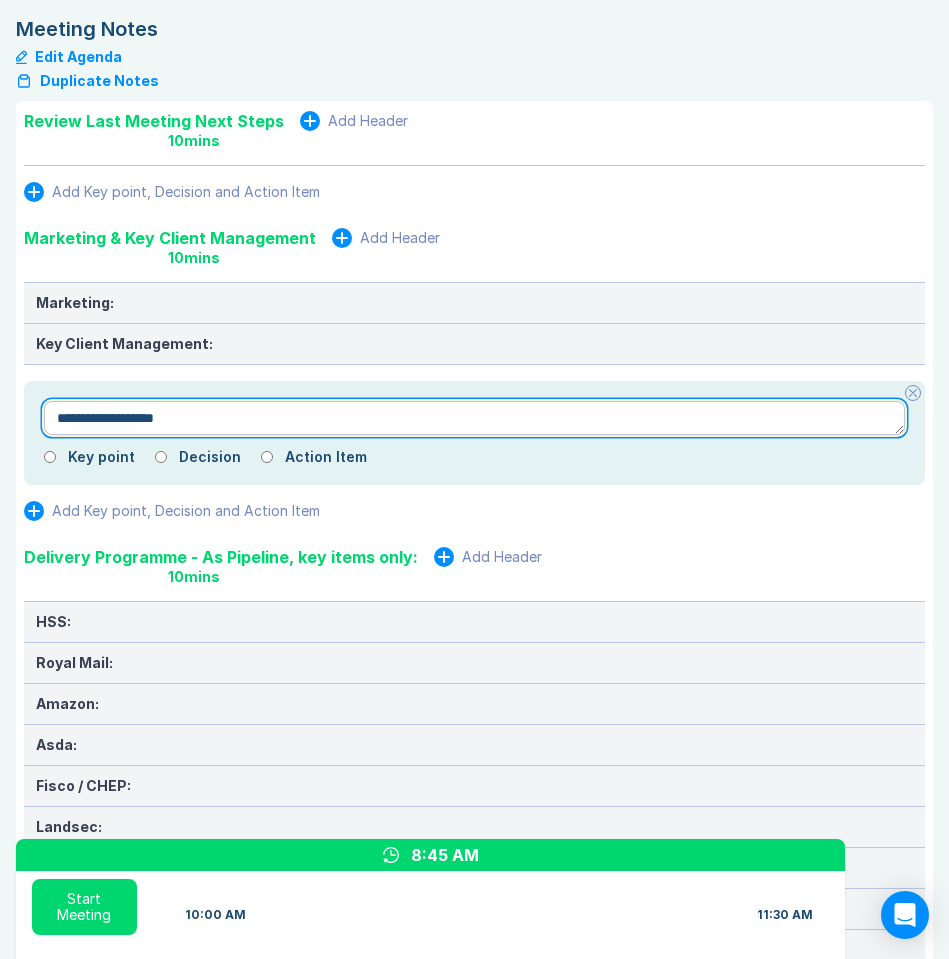 type on "*" 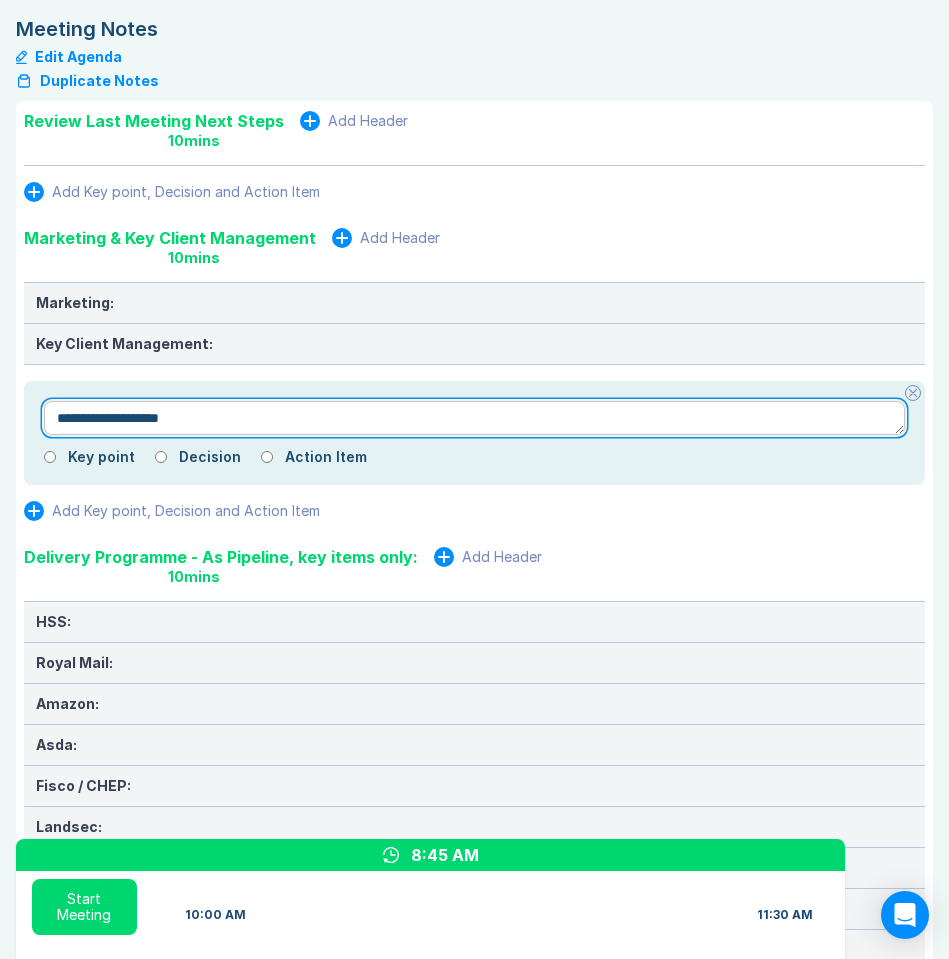 type on "*" 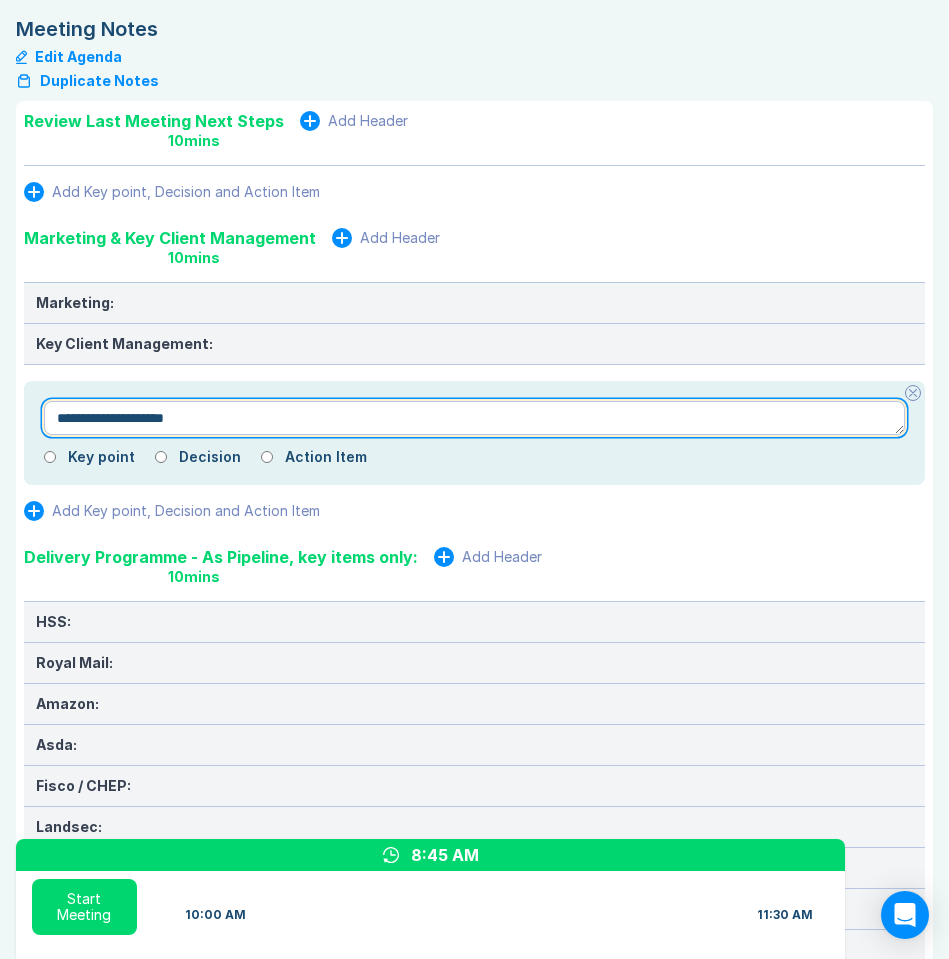type on "*" 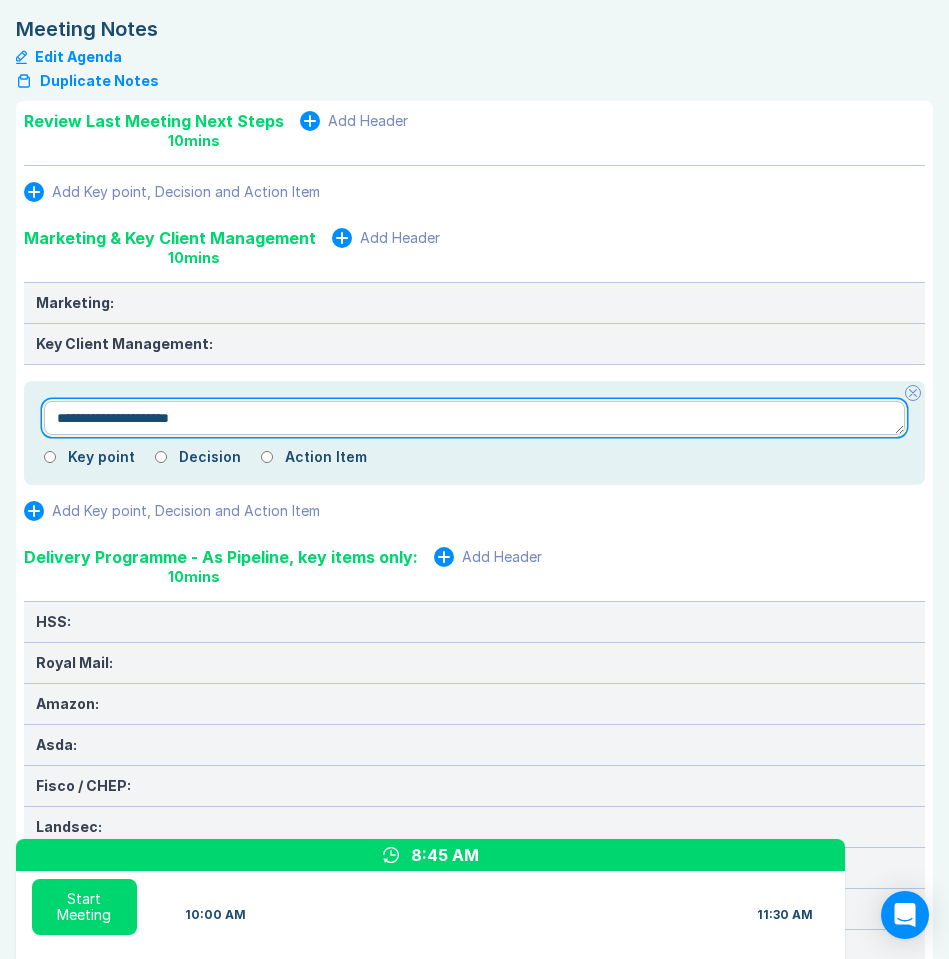 type on "*" 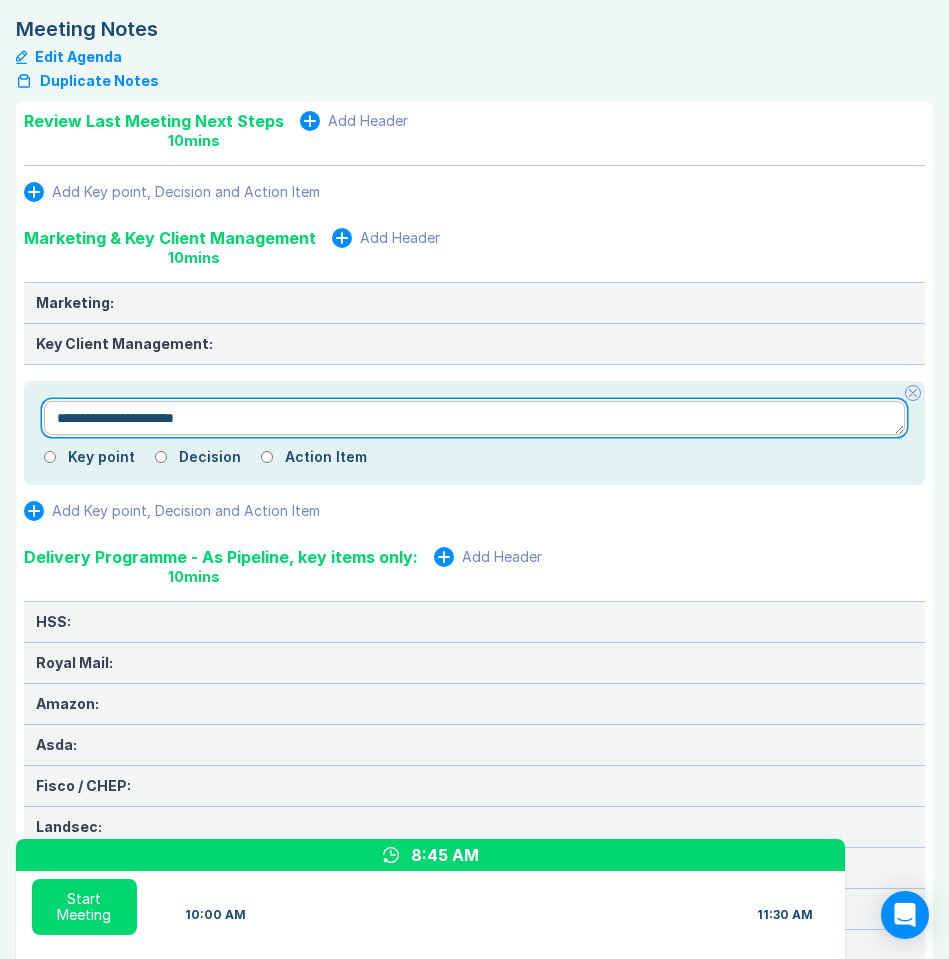 type on "**********" 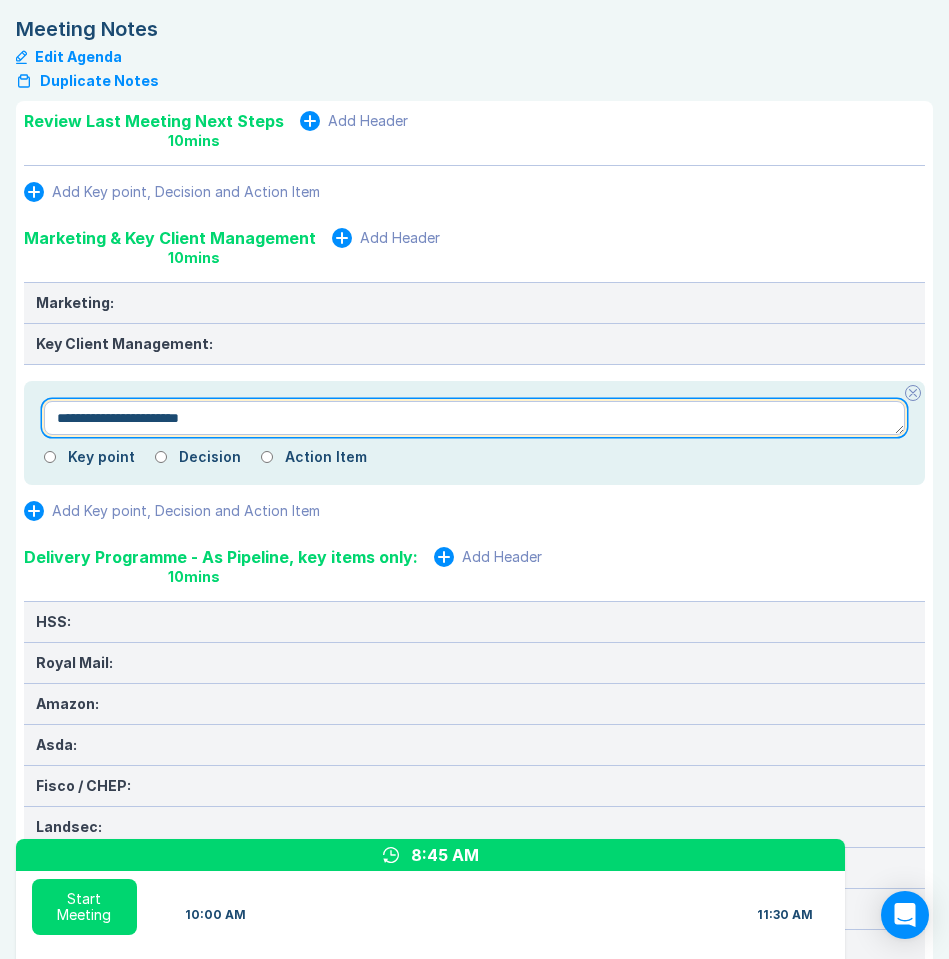type on "*" 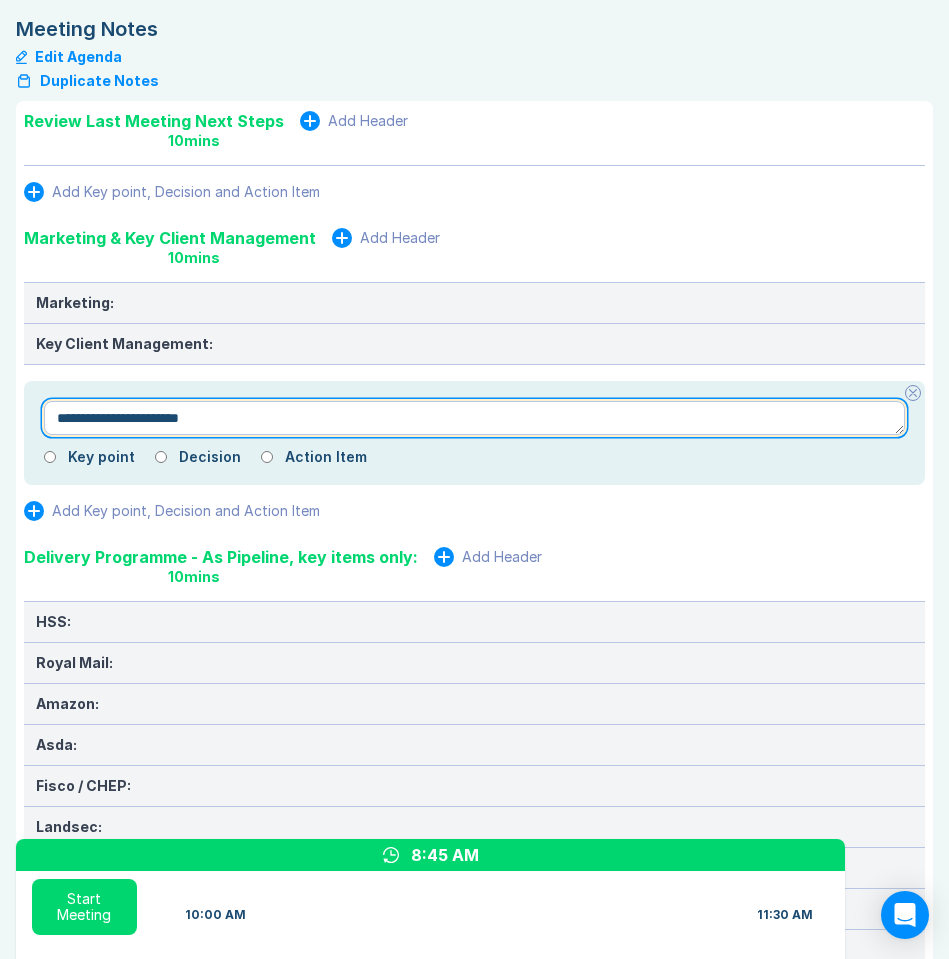 type on "**********" 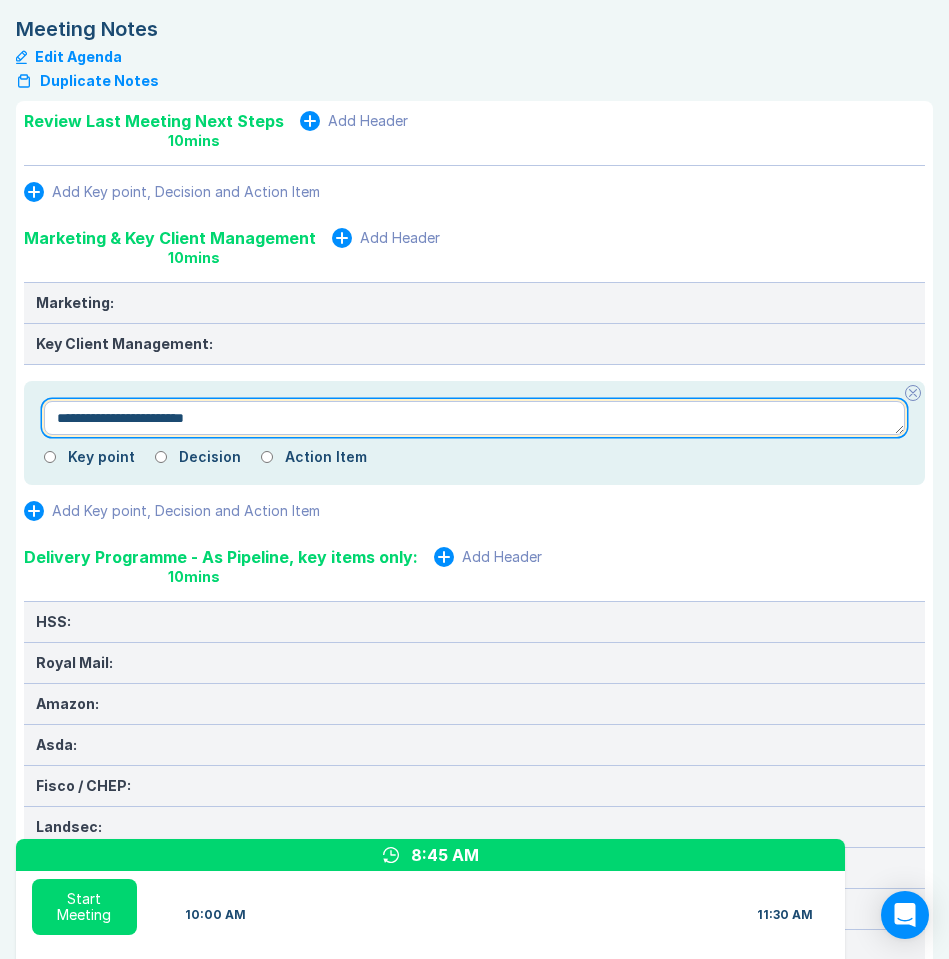 type on "*" 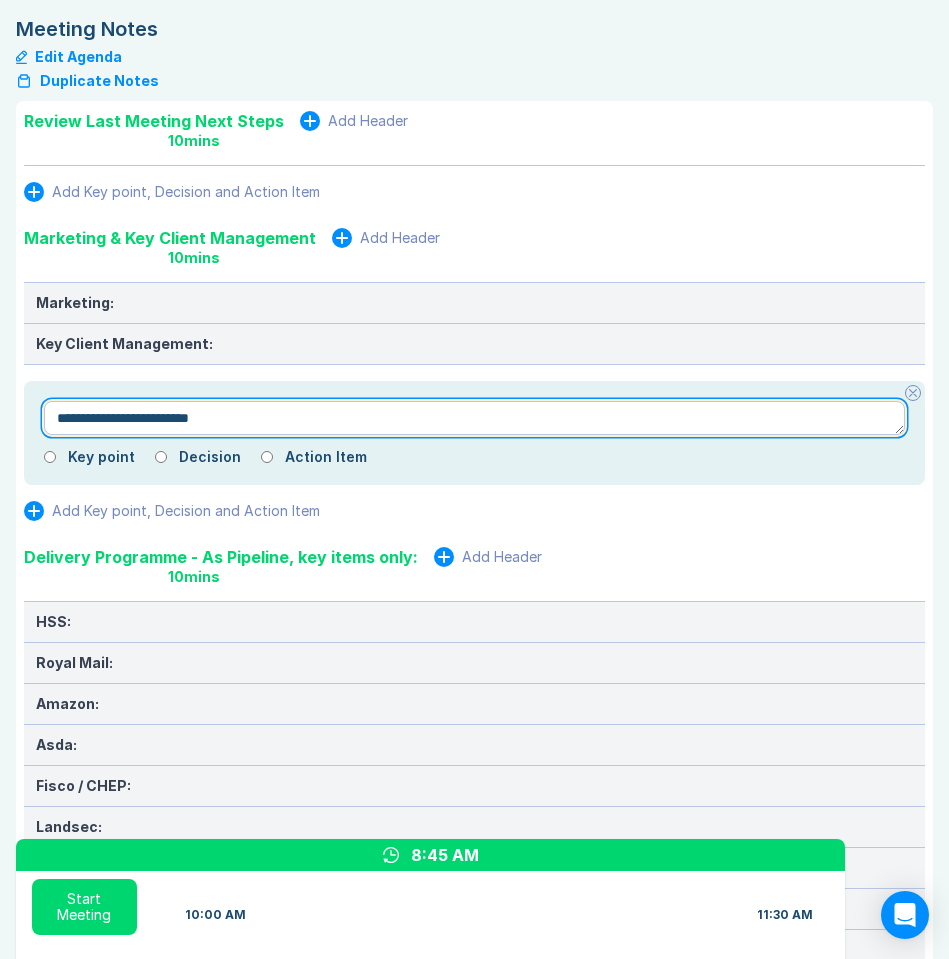 type on "*" 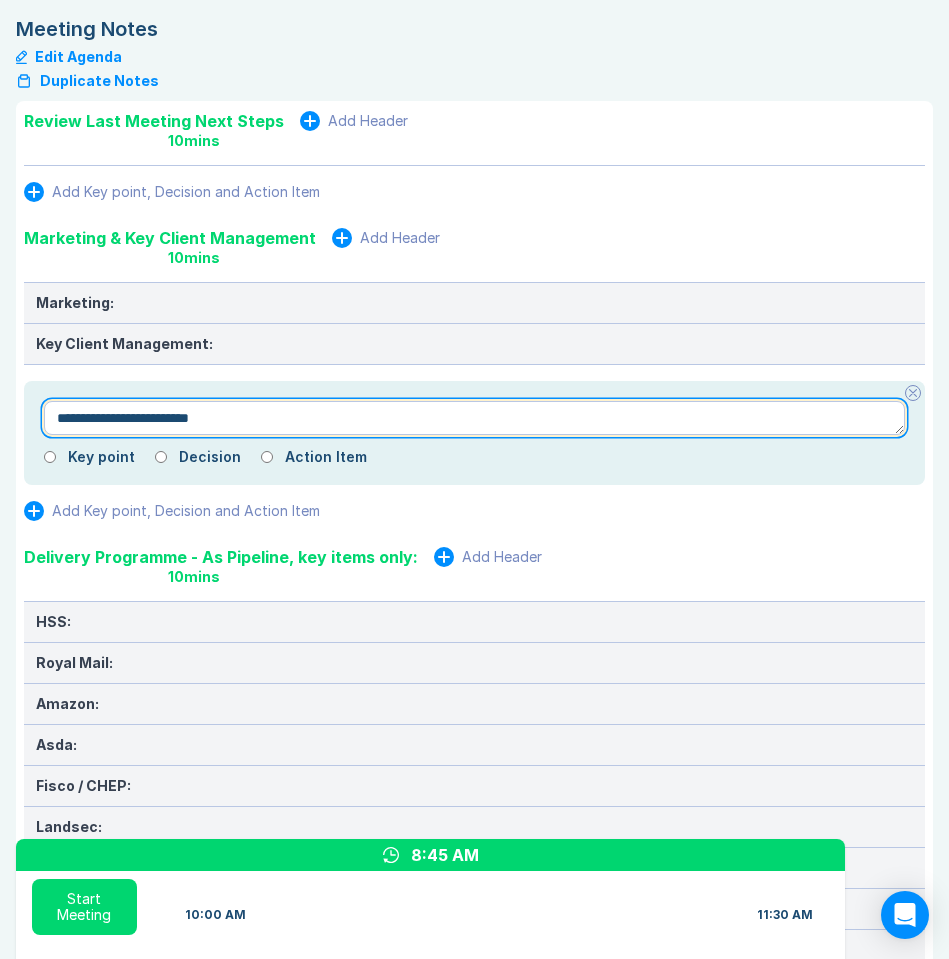 type on "**********" 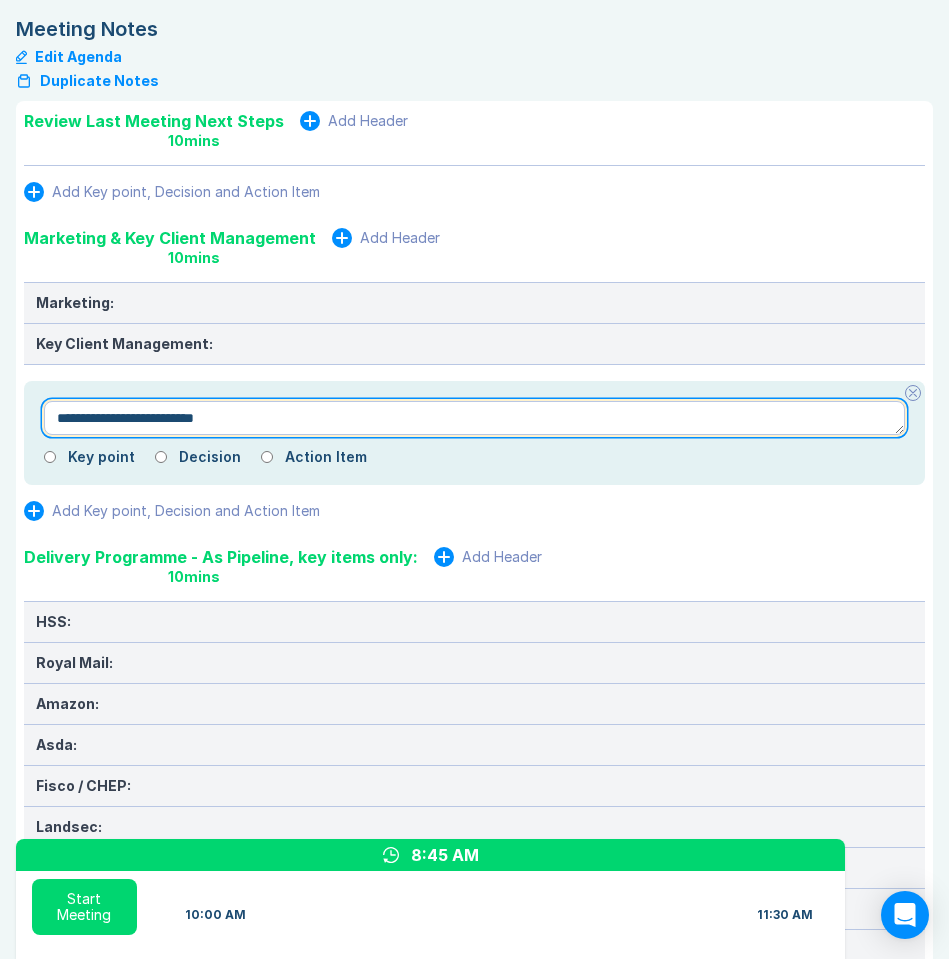 type on "*" 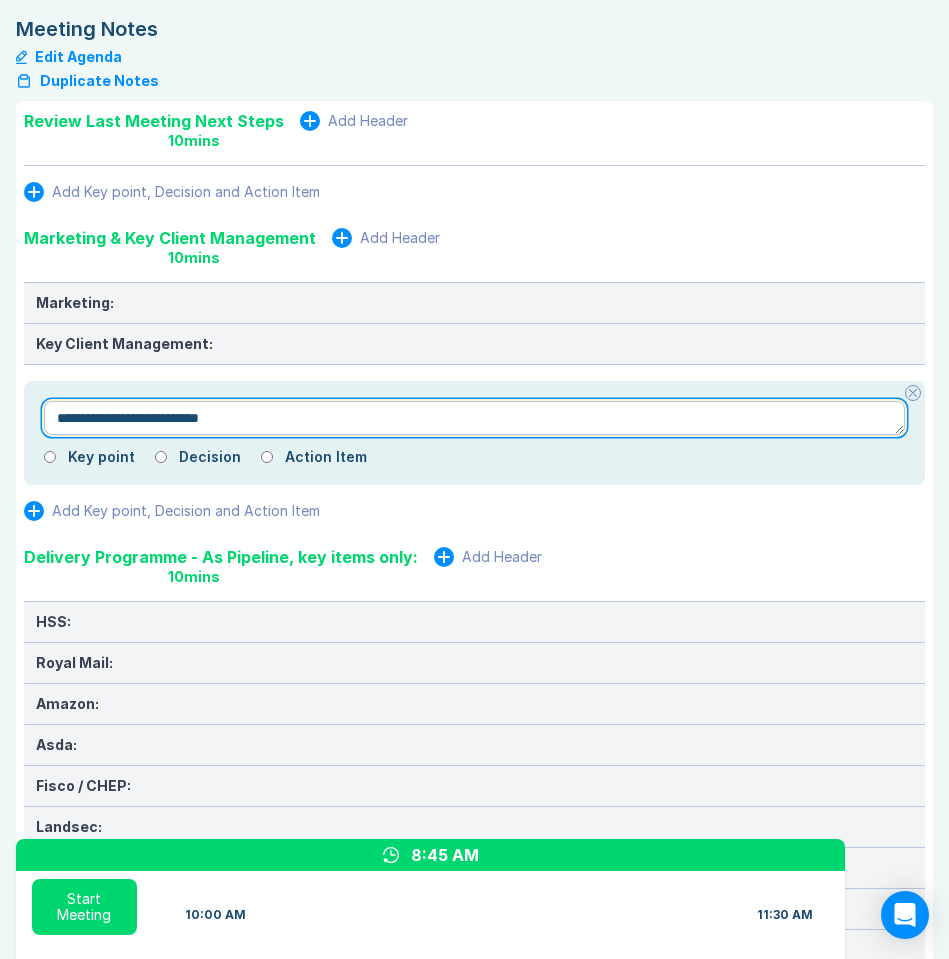 type on "*" 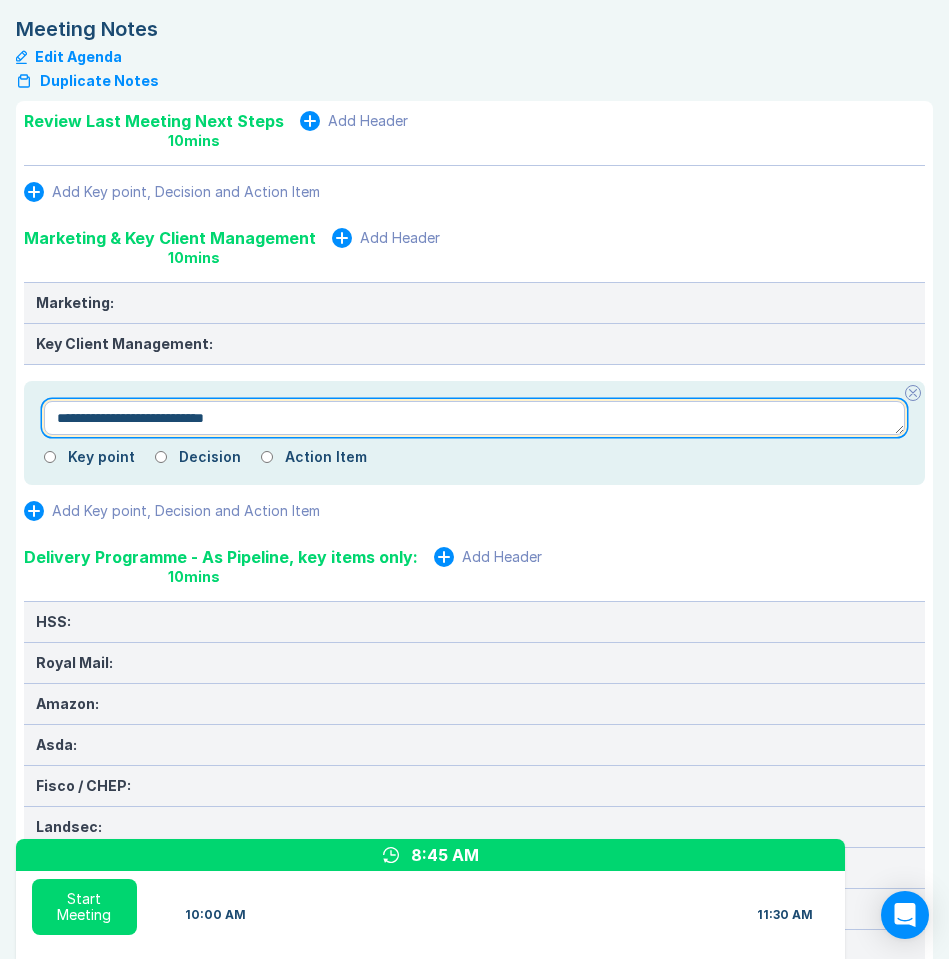 type on "*" 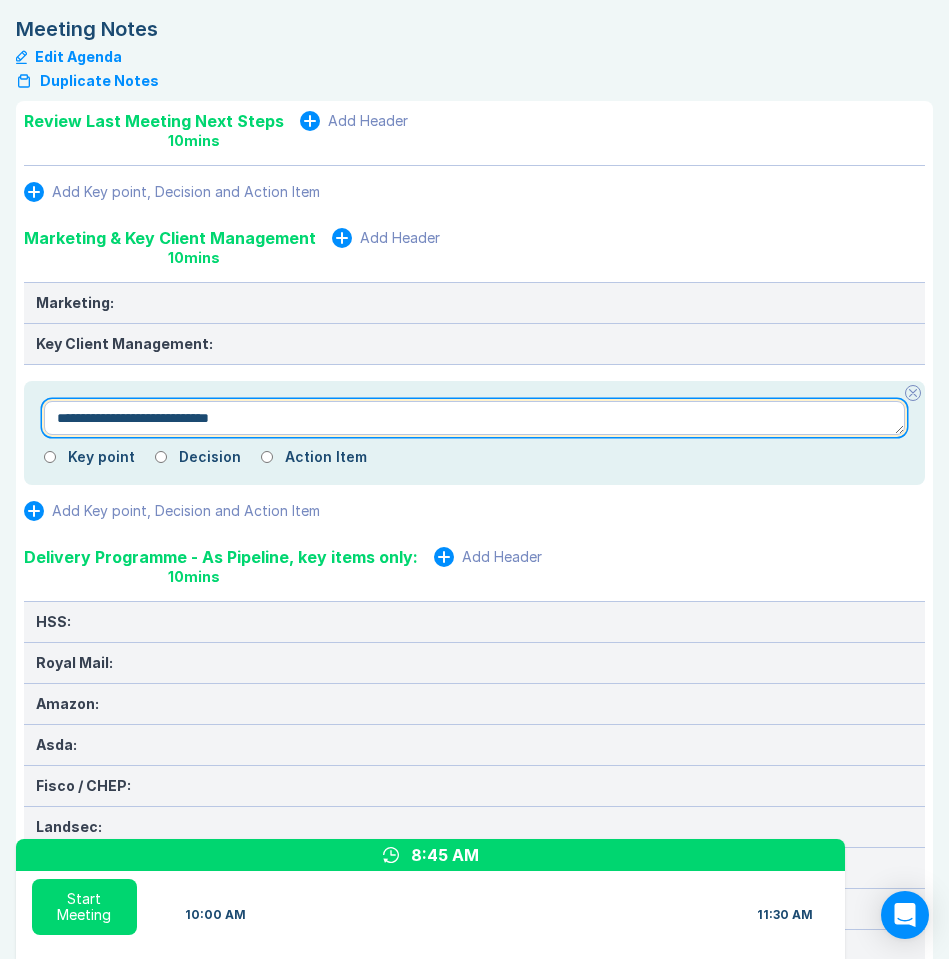 type on "*" 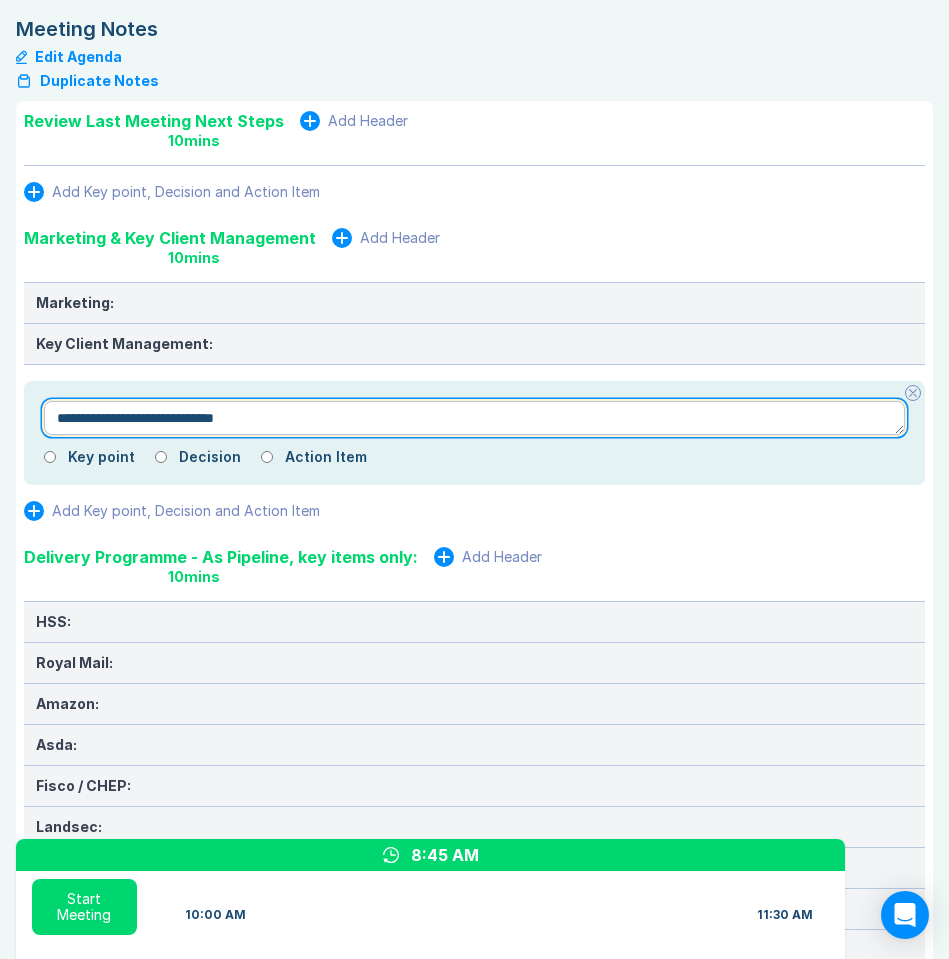type on "*" 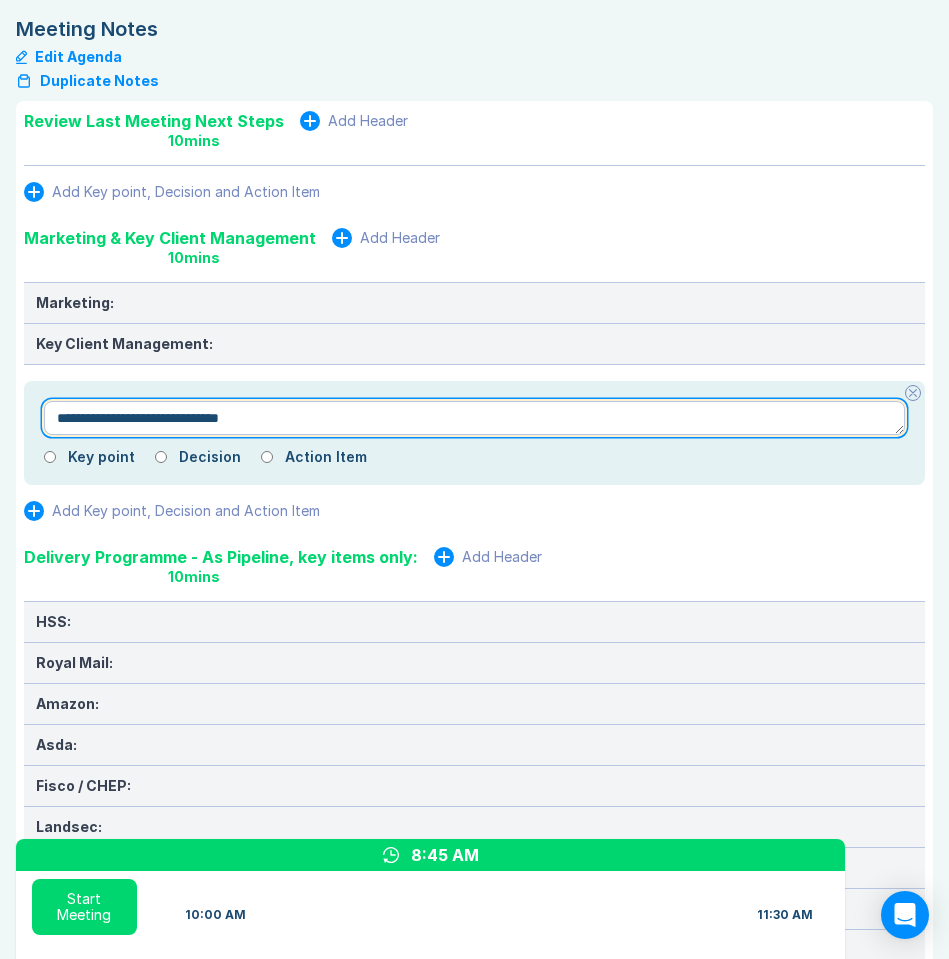 type on "*" 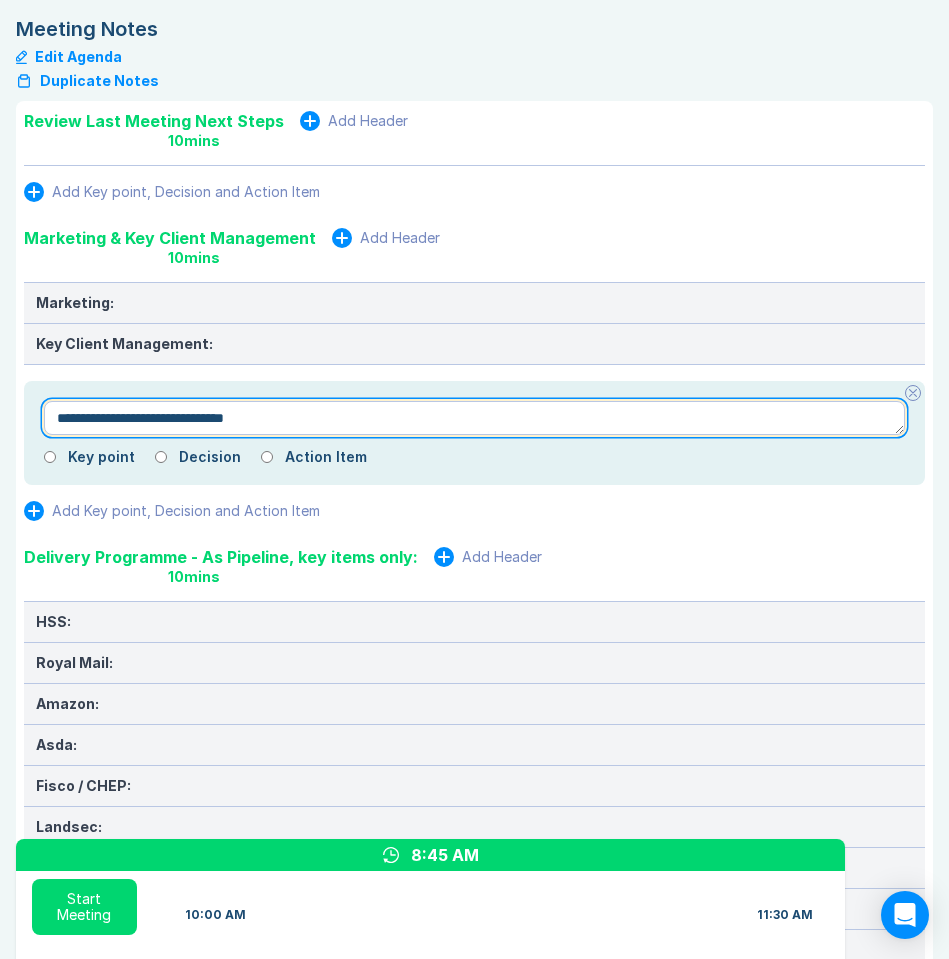 type on "*" 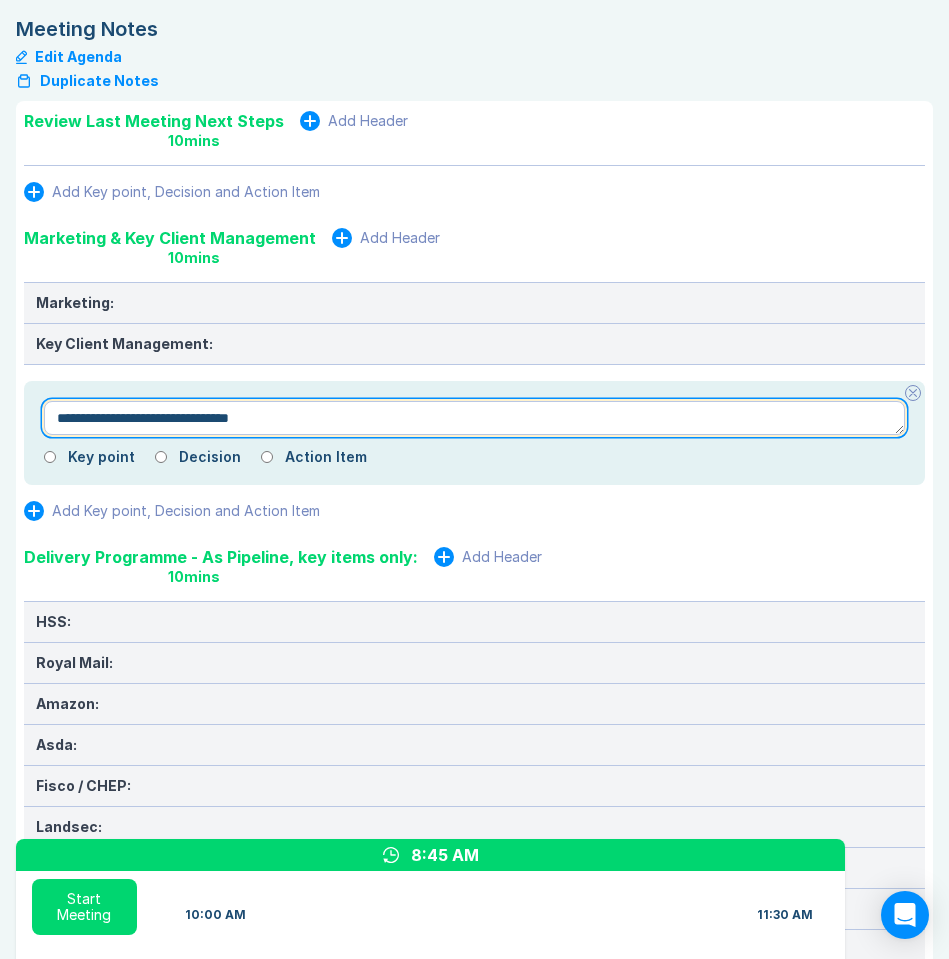 type on "*" 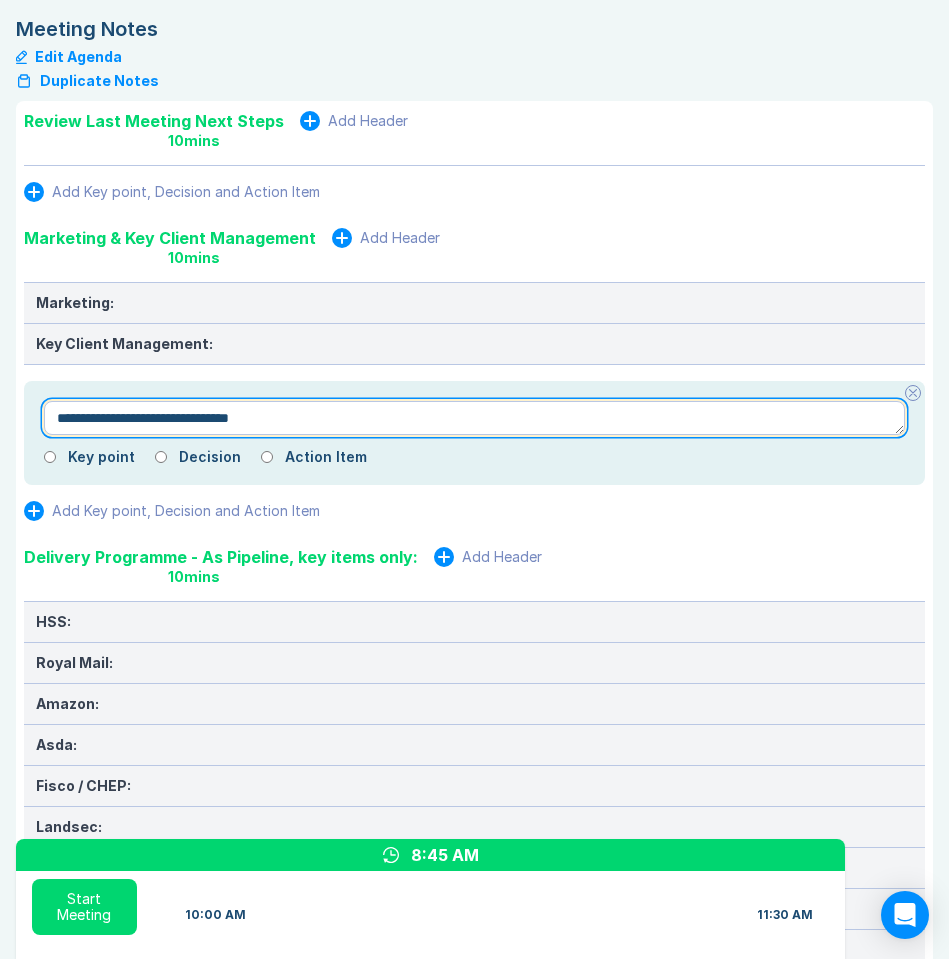 type on "**********" 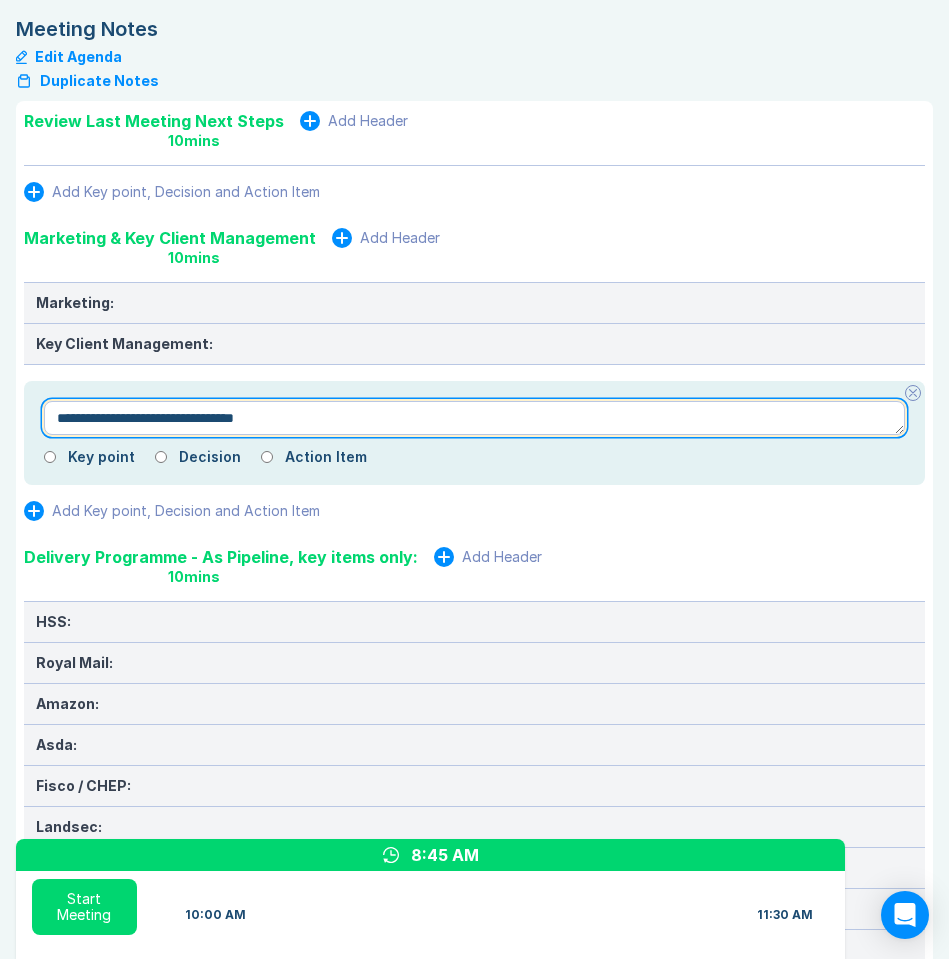 type on "*" 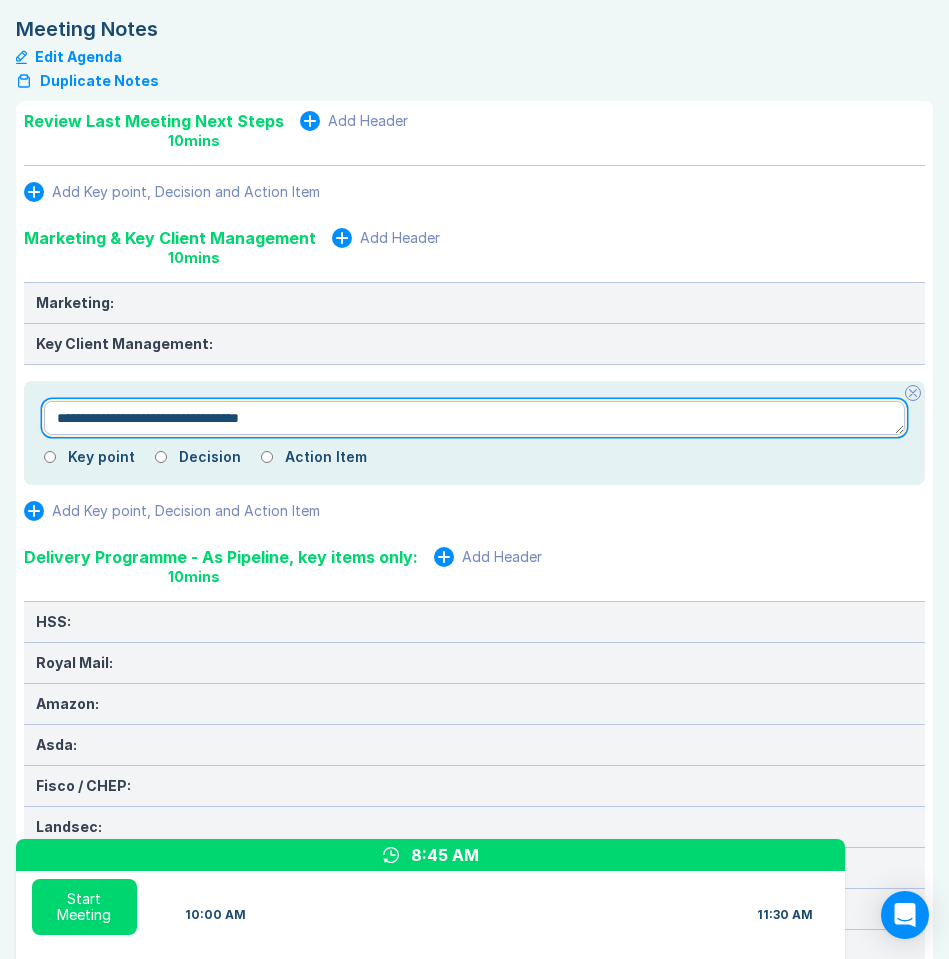 type on "*" 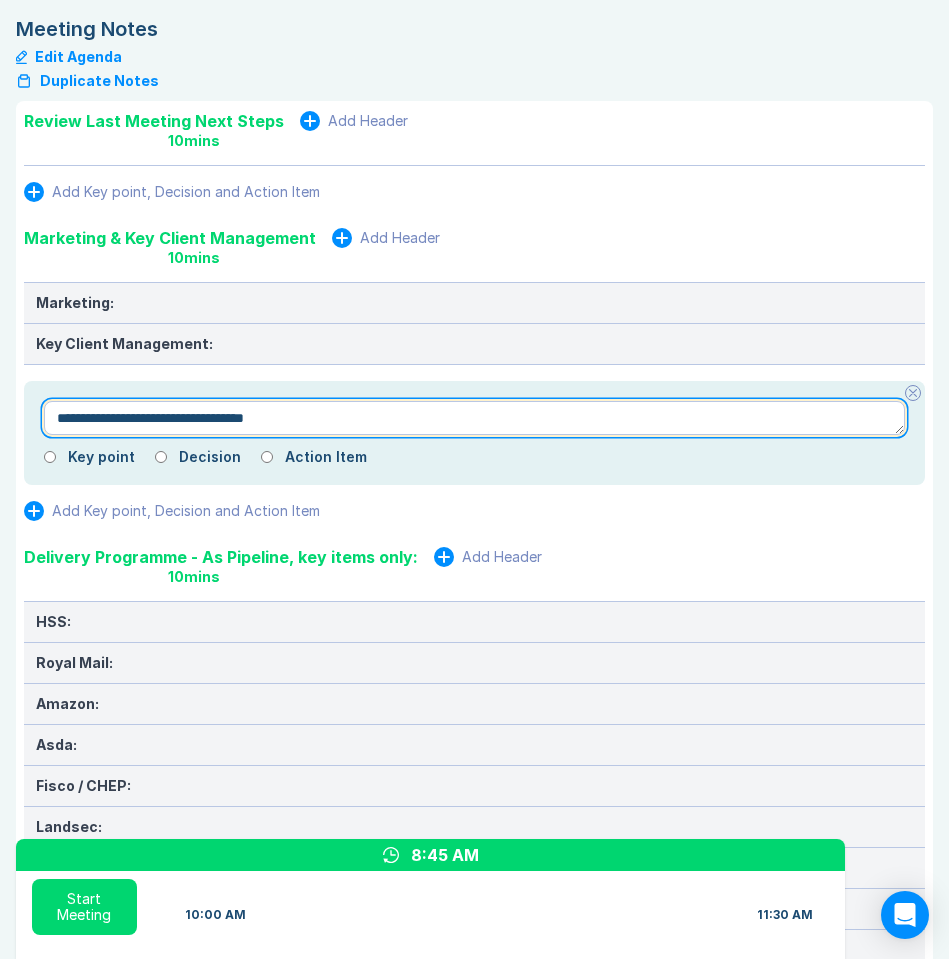 type on "*" 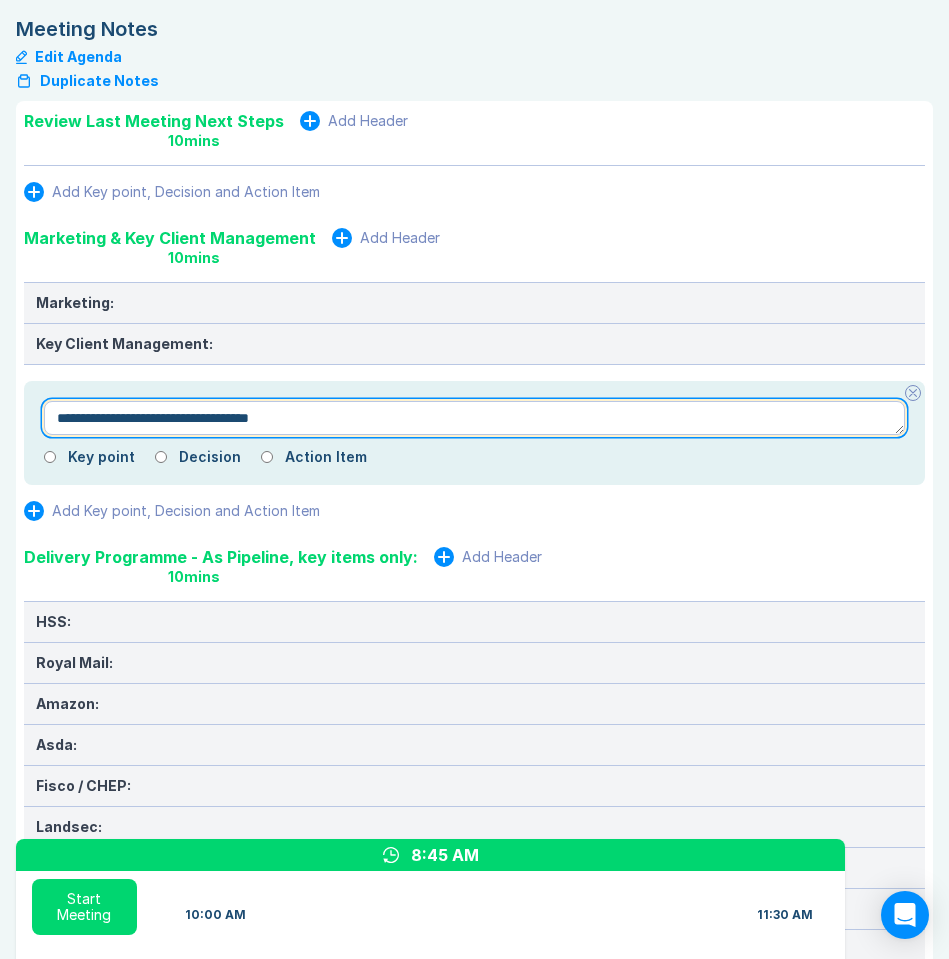 type on "*" 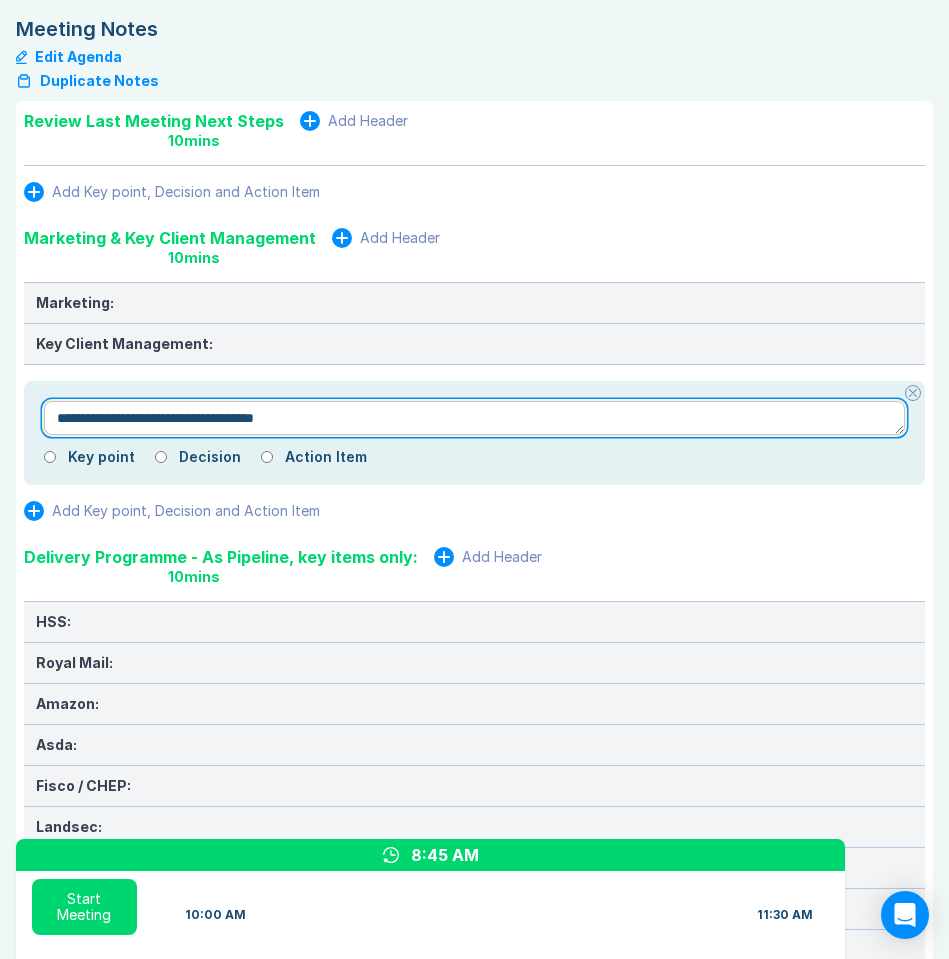 type on "*" 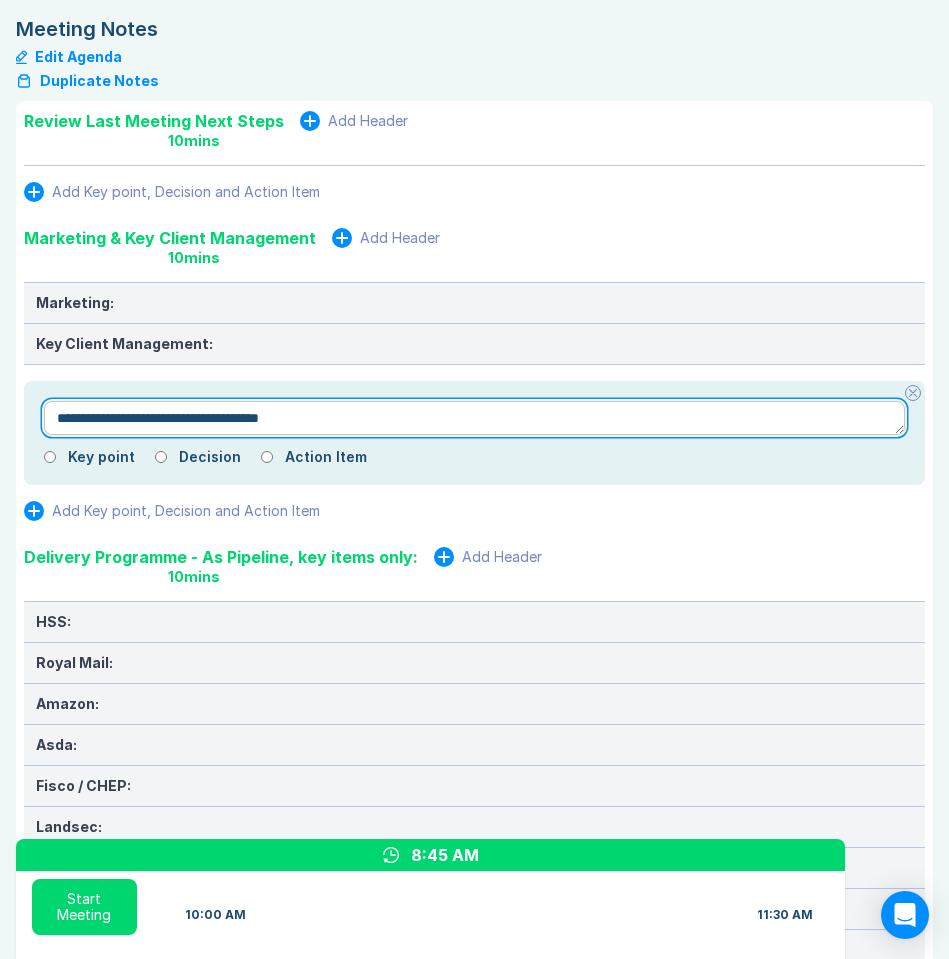 type on "*" 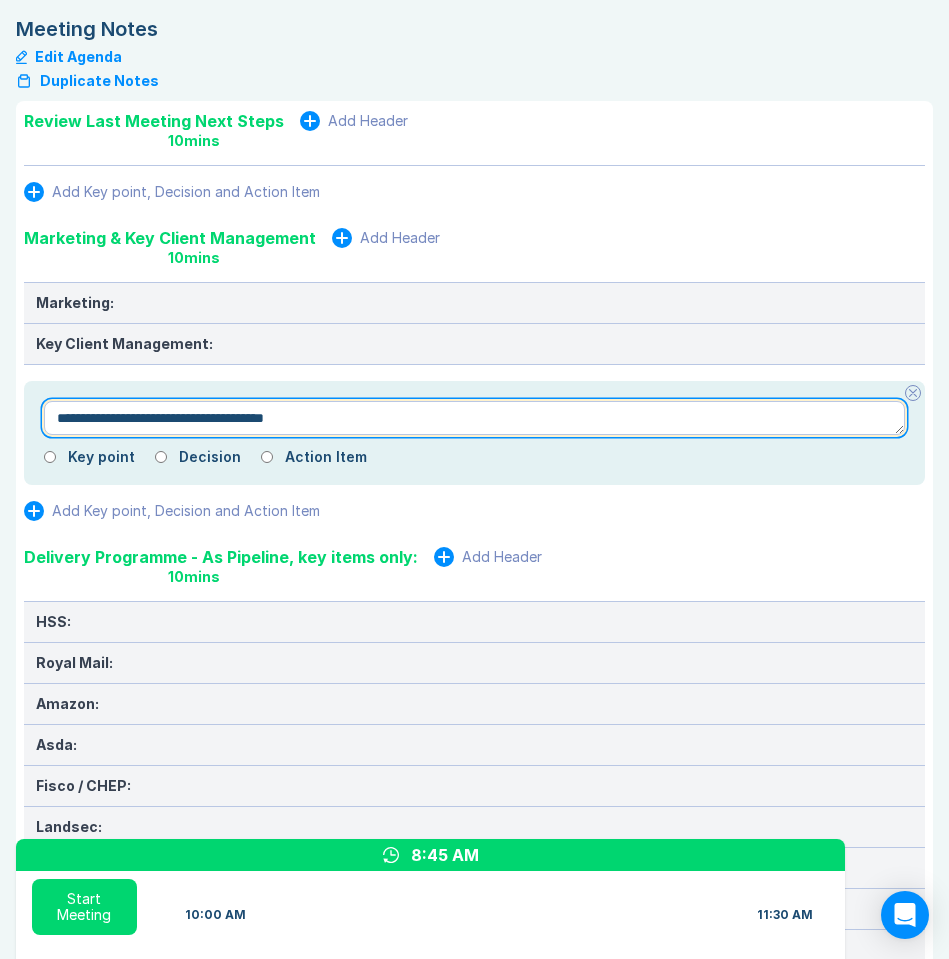 type on "*" 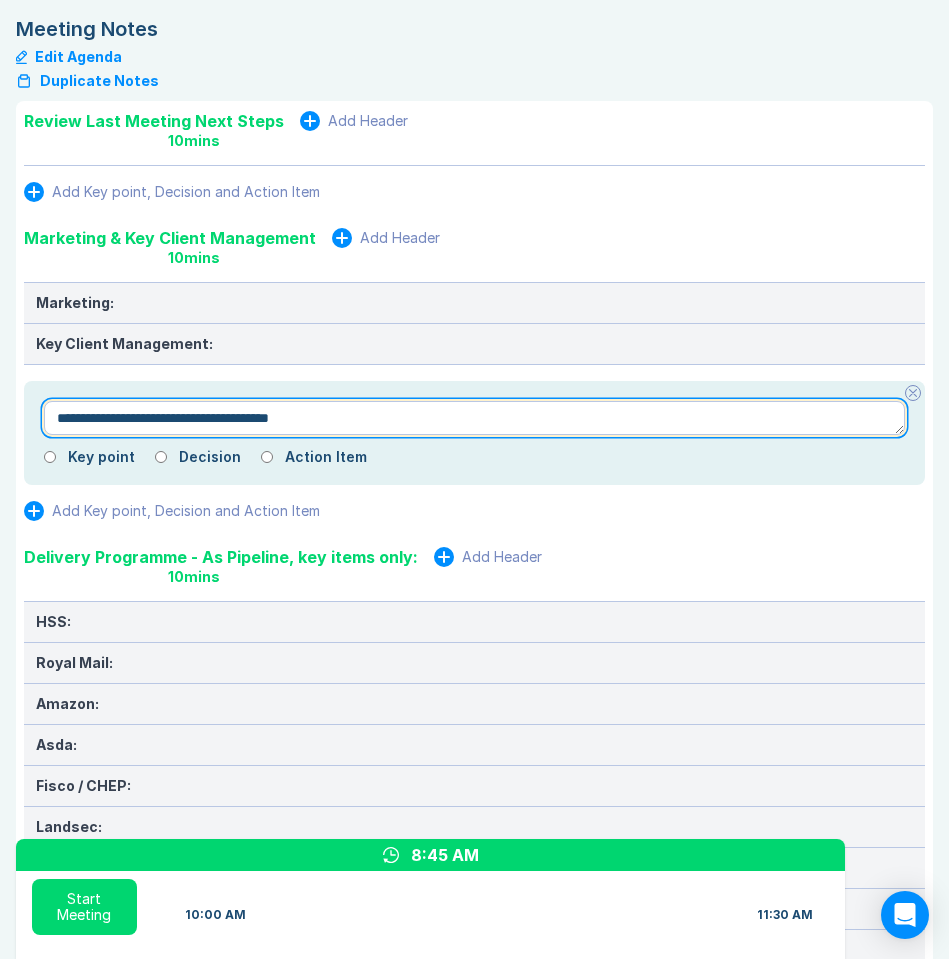 type on "*" 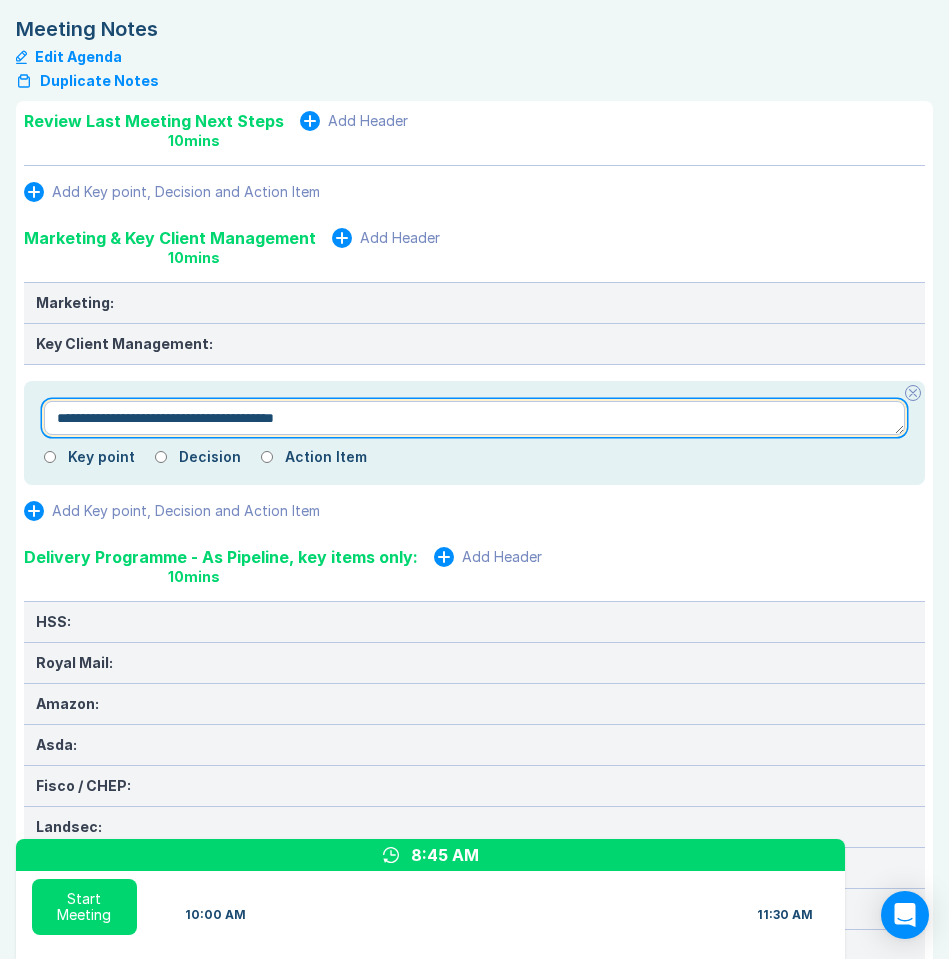 type on "*" 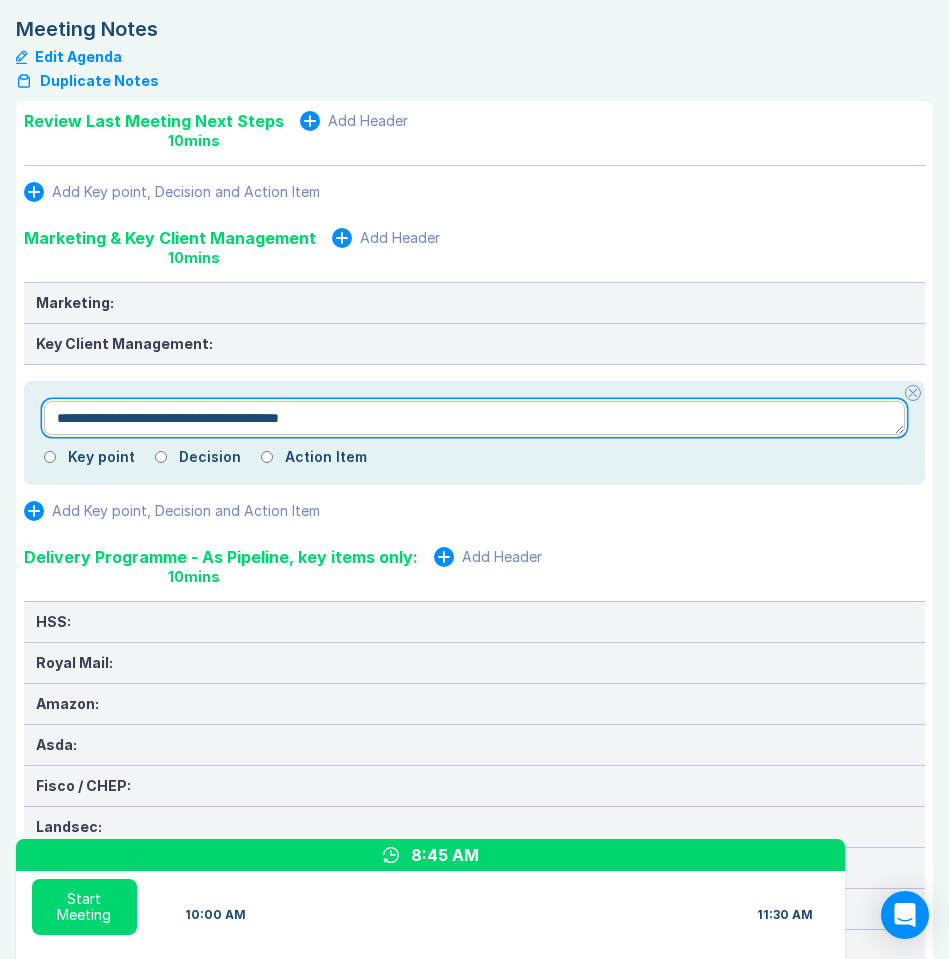 type on "*" 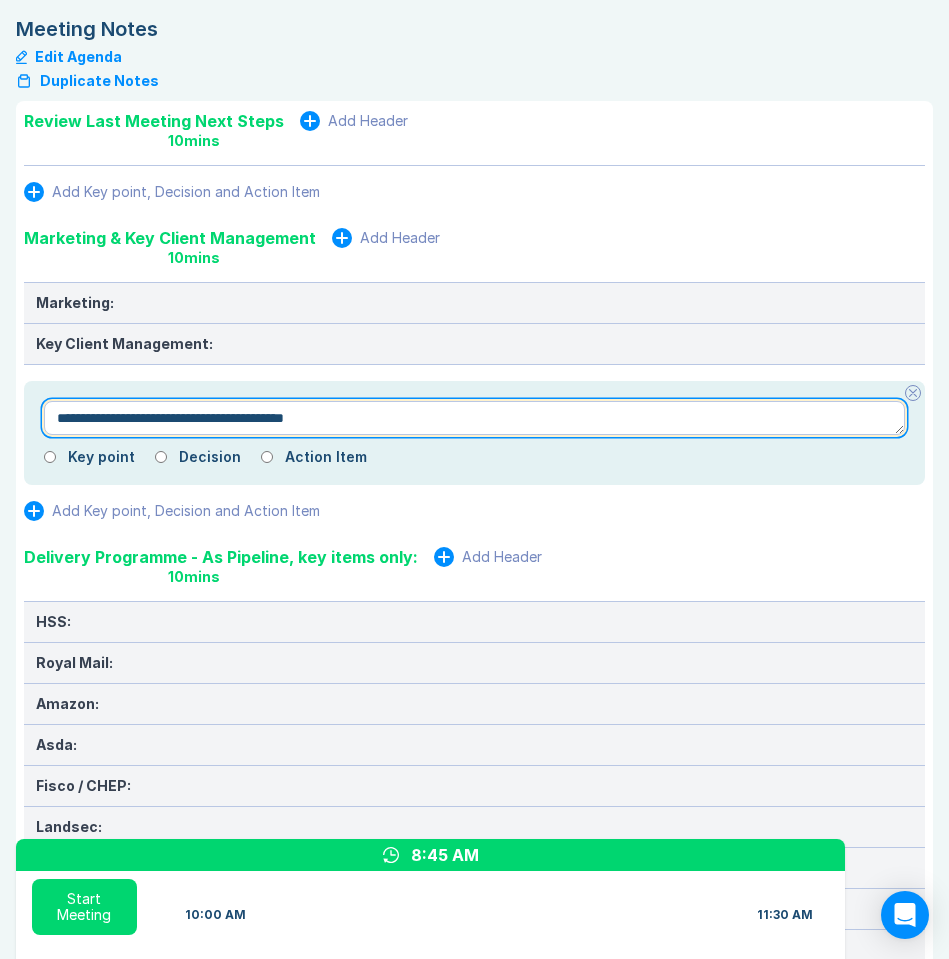 type on "*" 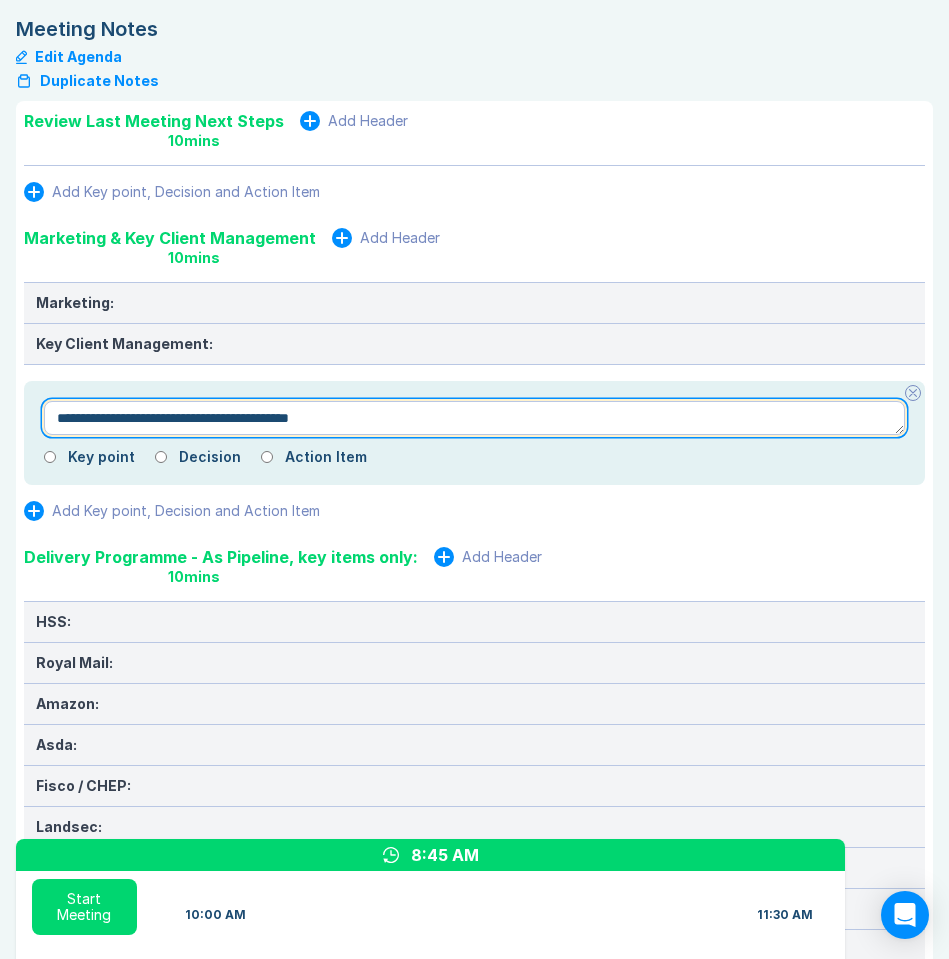 type on "*" 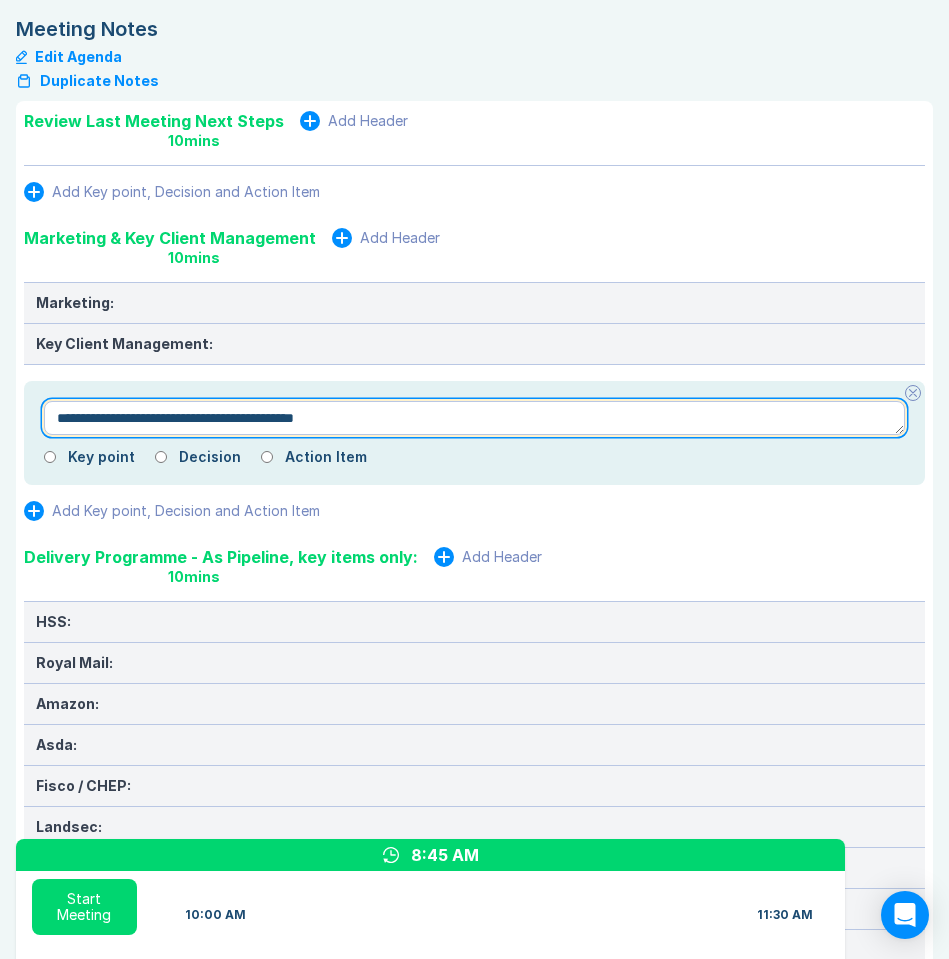 type on "*" 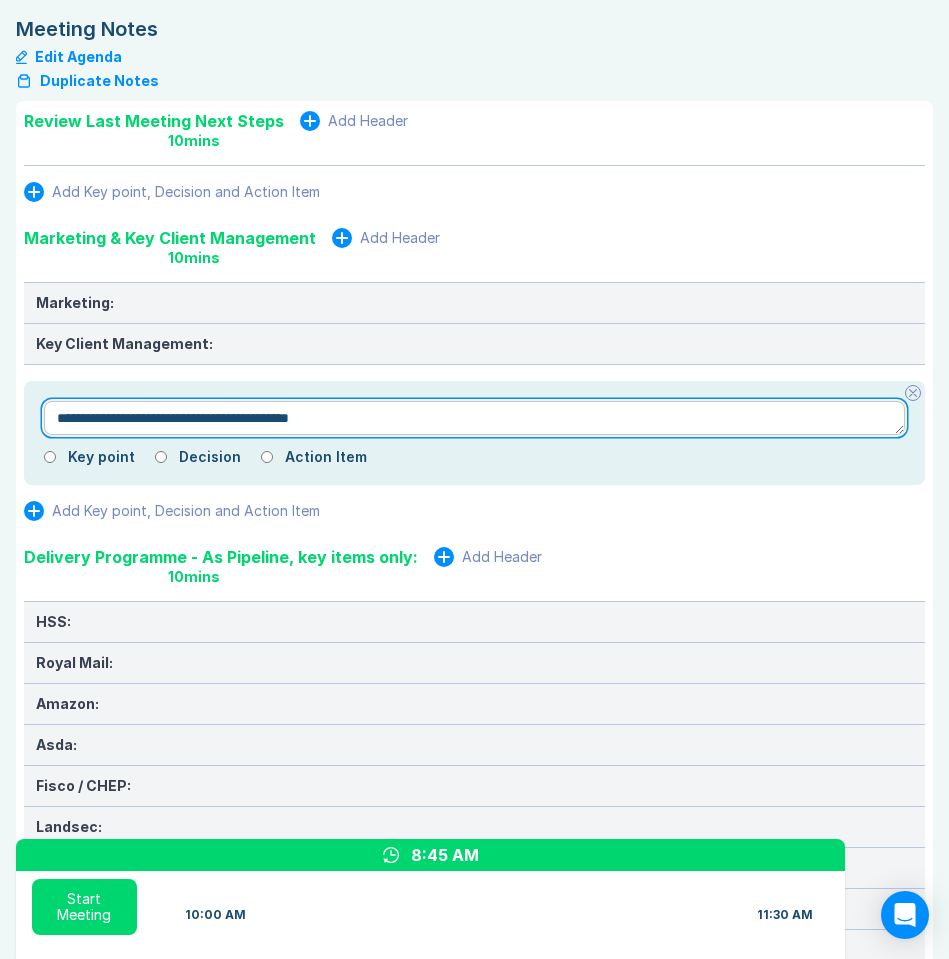 type on "*" 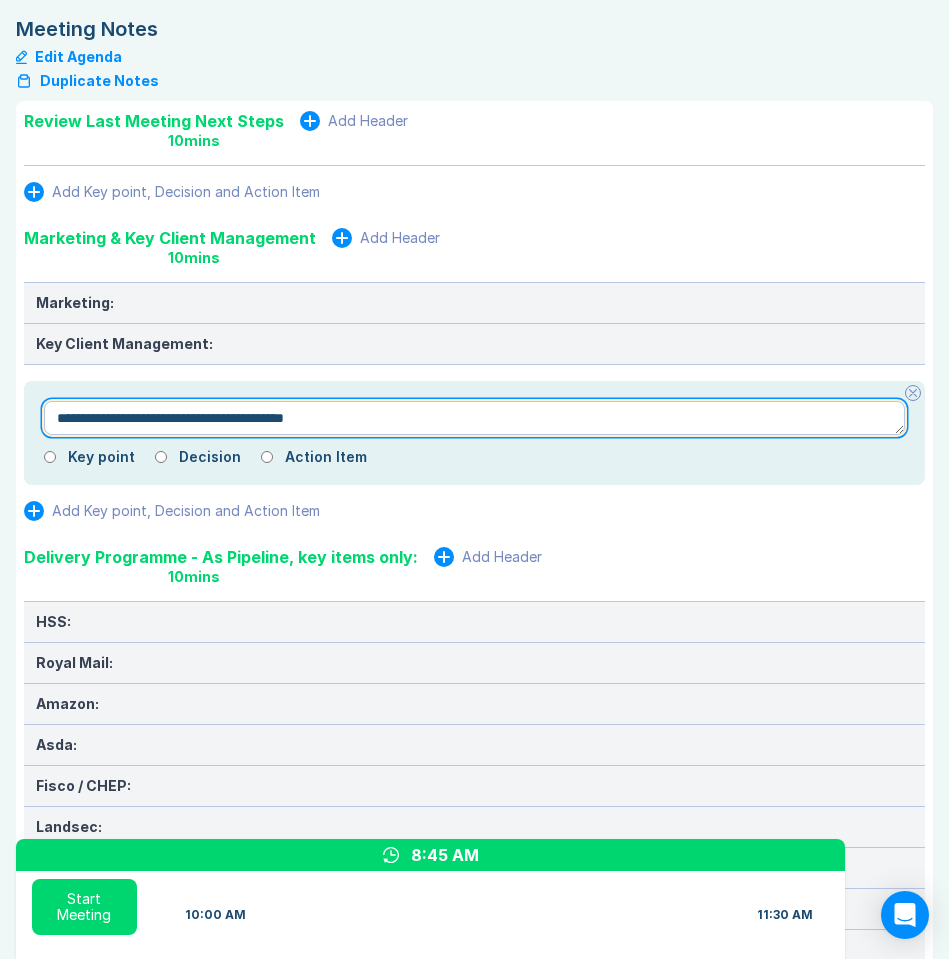 type on "*" 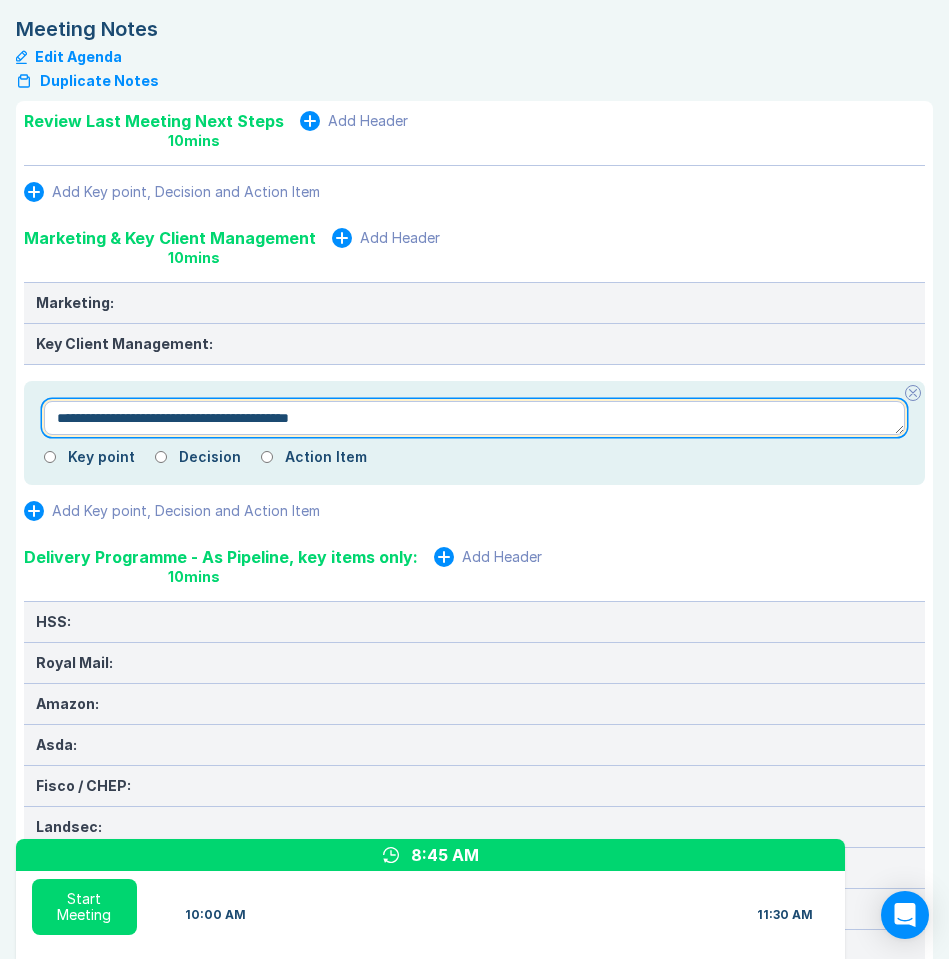 type on "*" 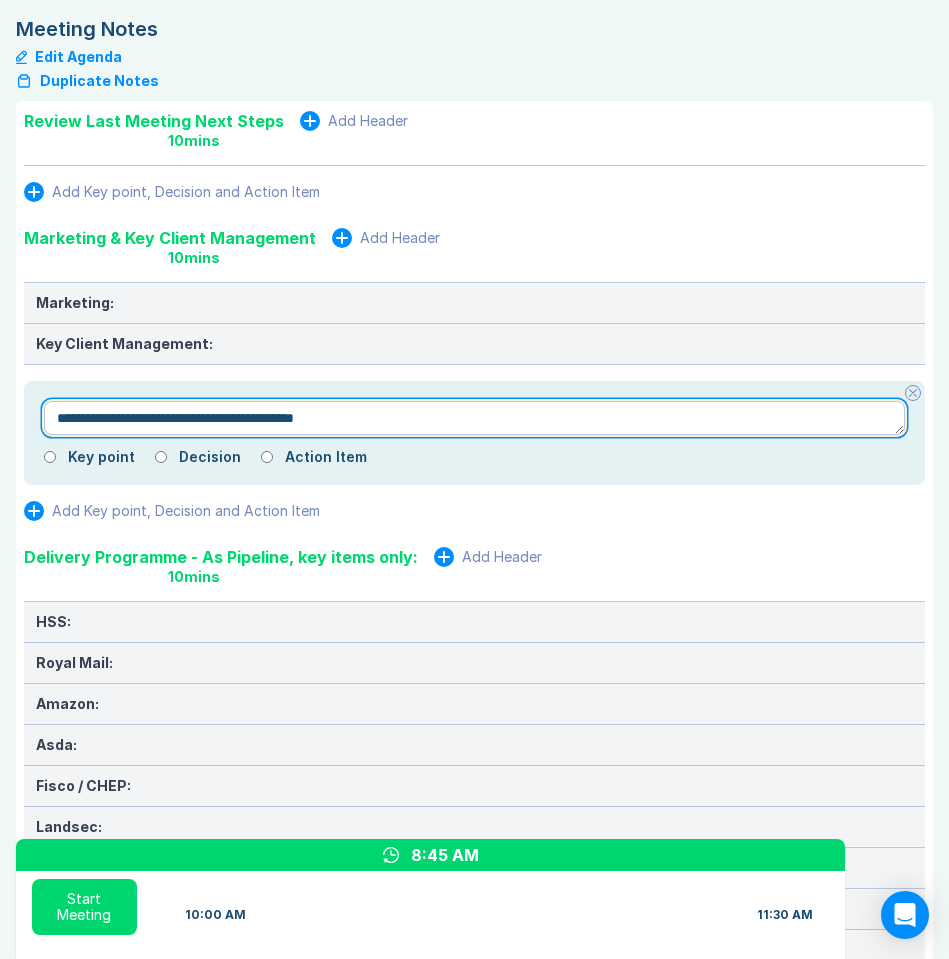 type on "*" 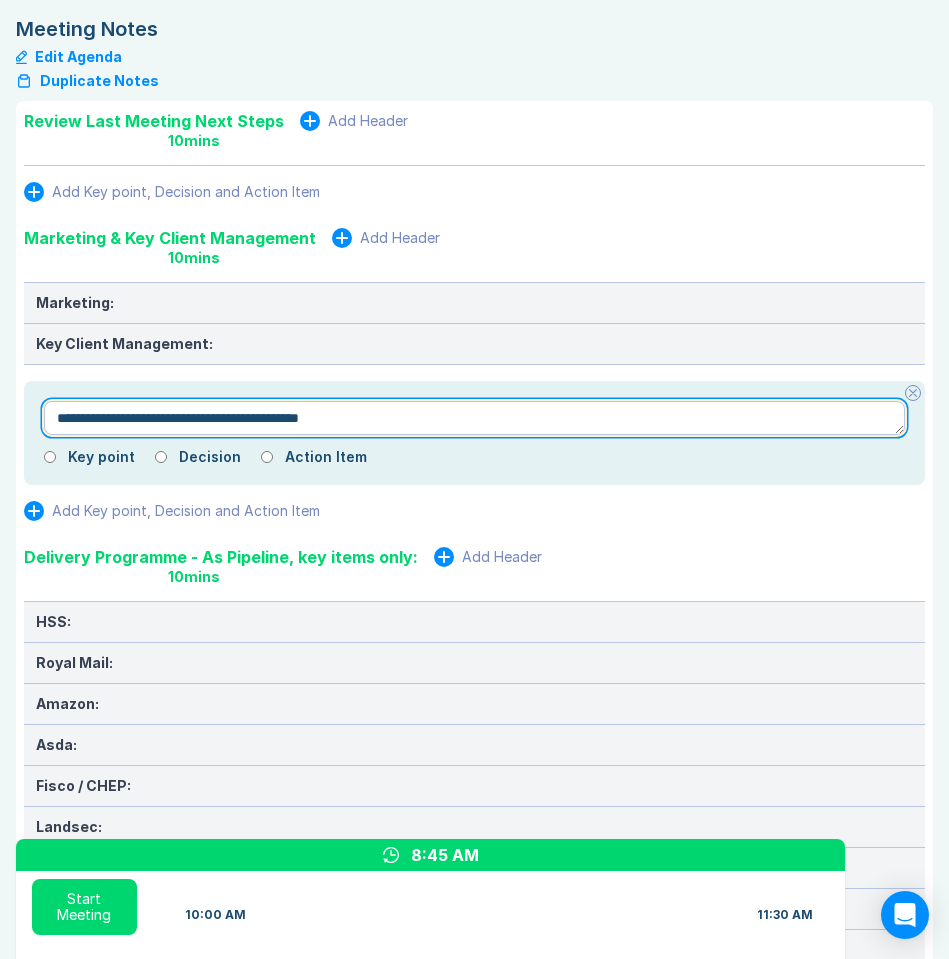type on "*" 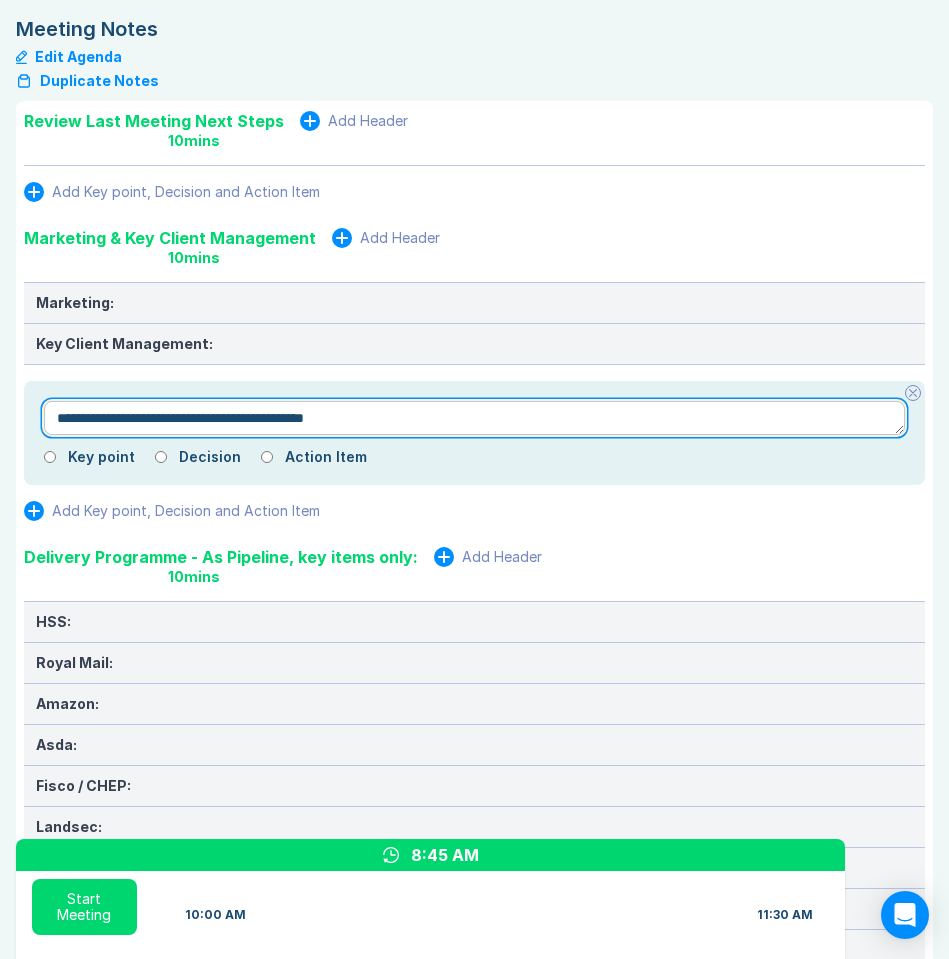 type on "*" 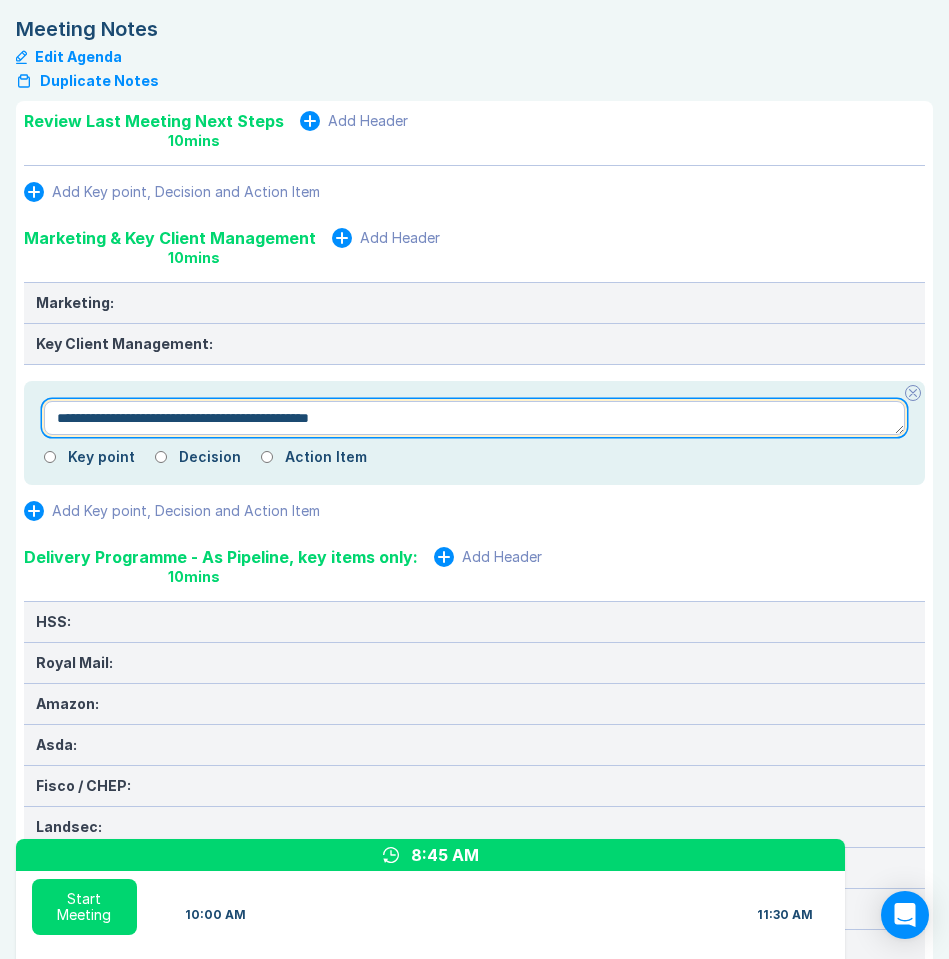 type on "*" 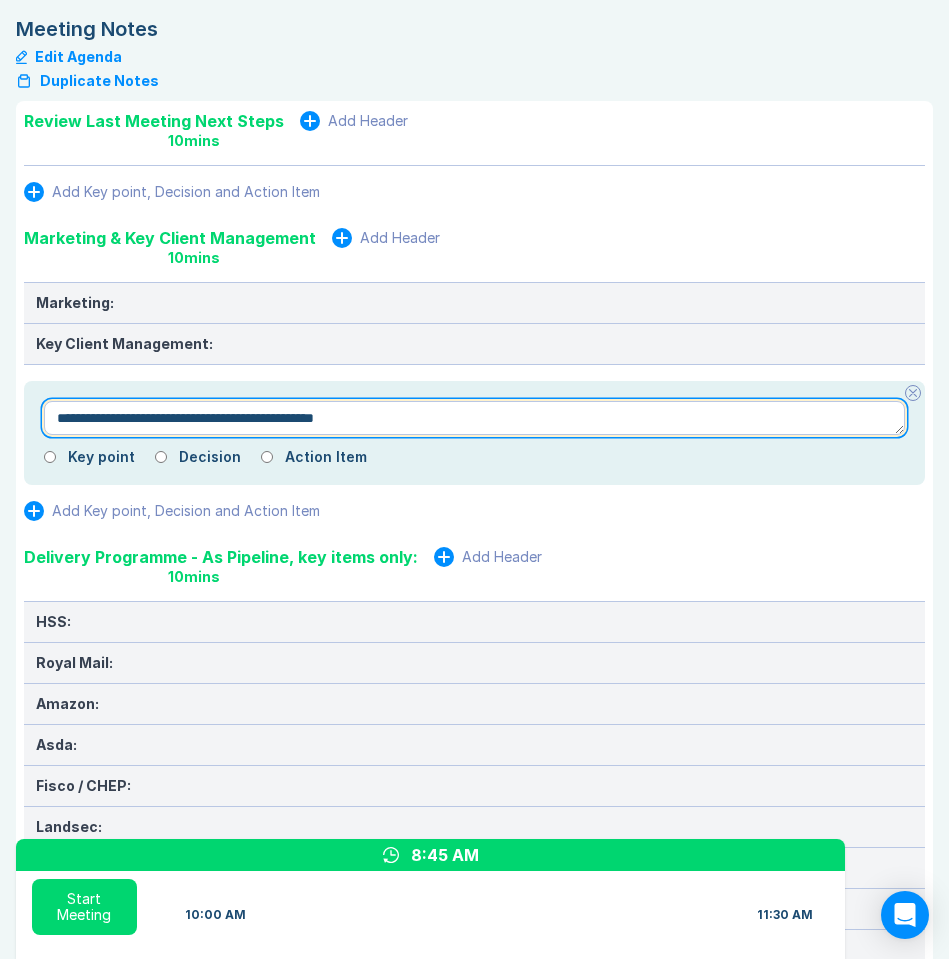 type on "*" 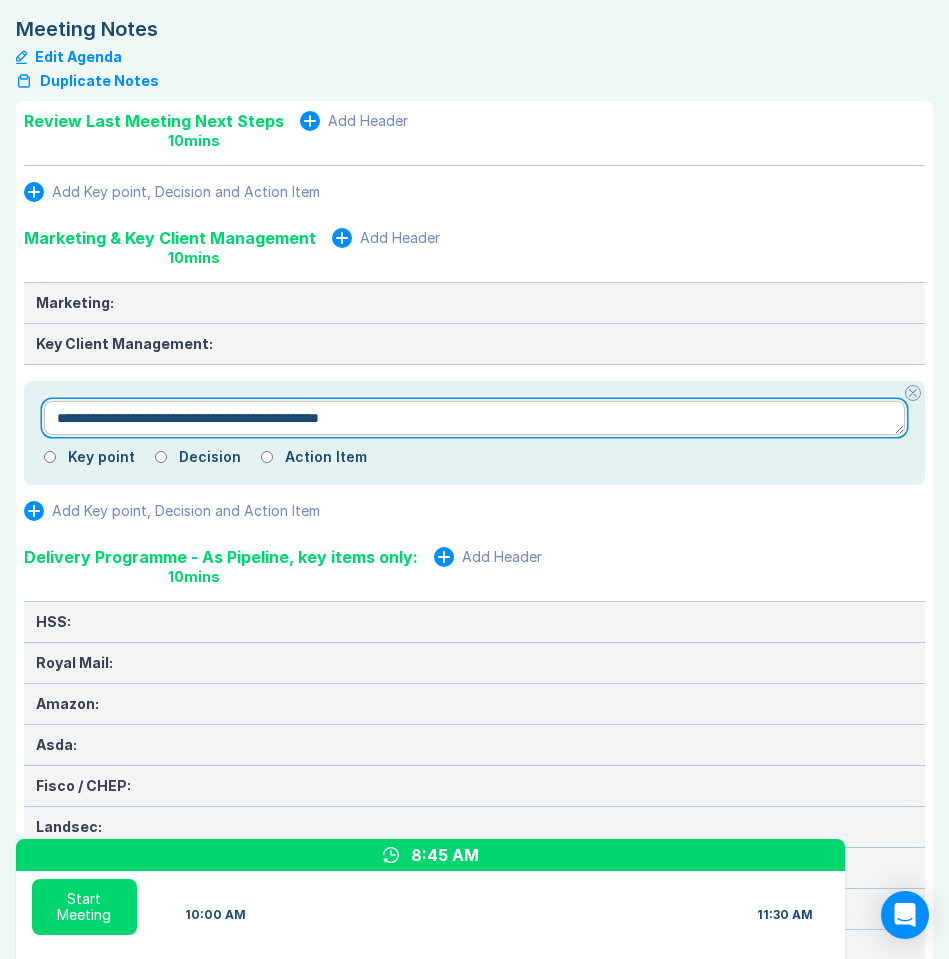 type on "*" 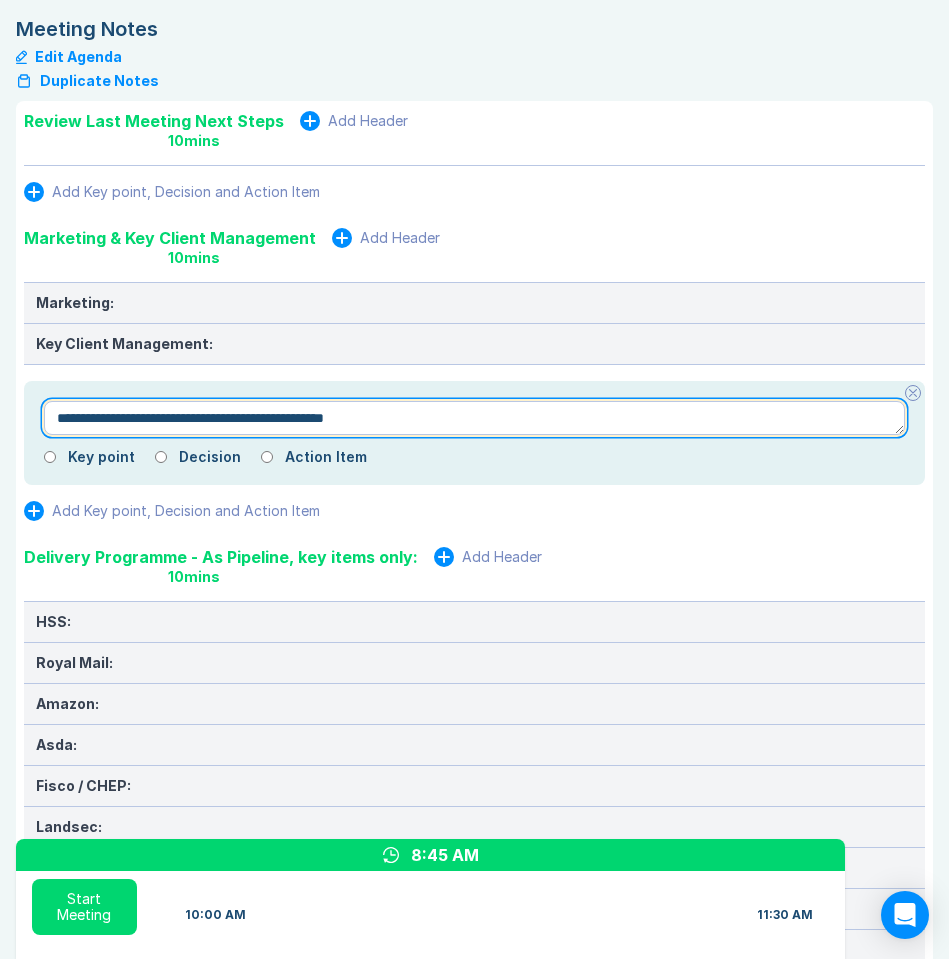 type on "*" 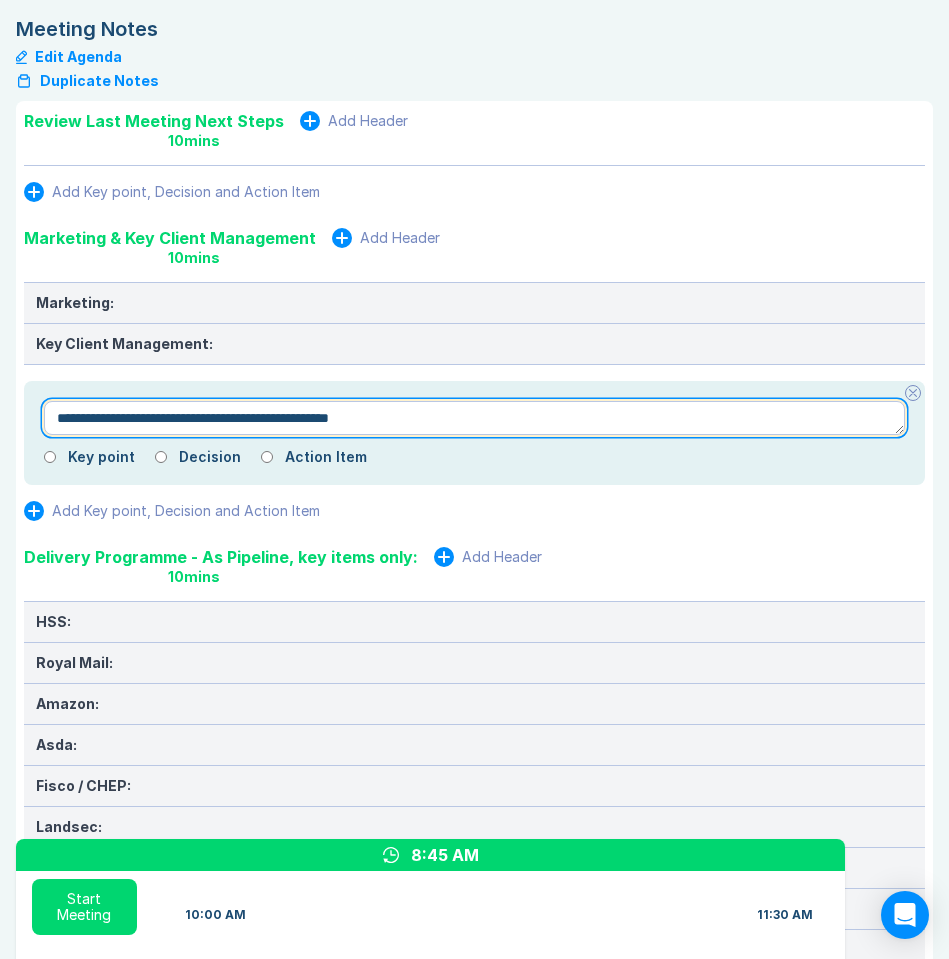 type on "*" 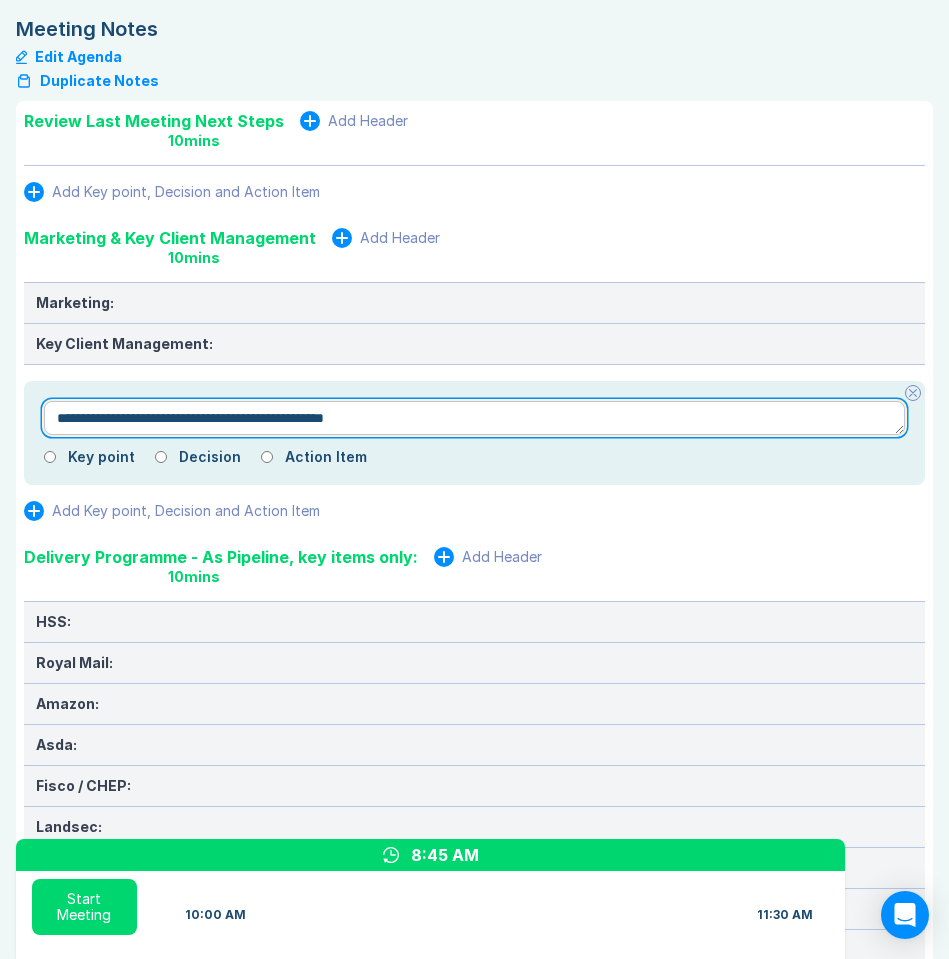 type on "*" 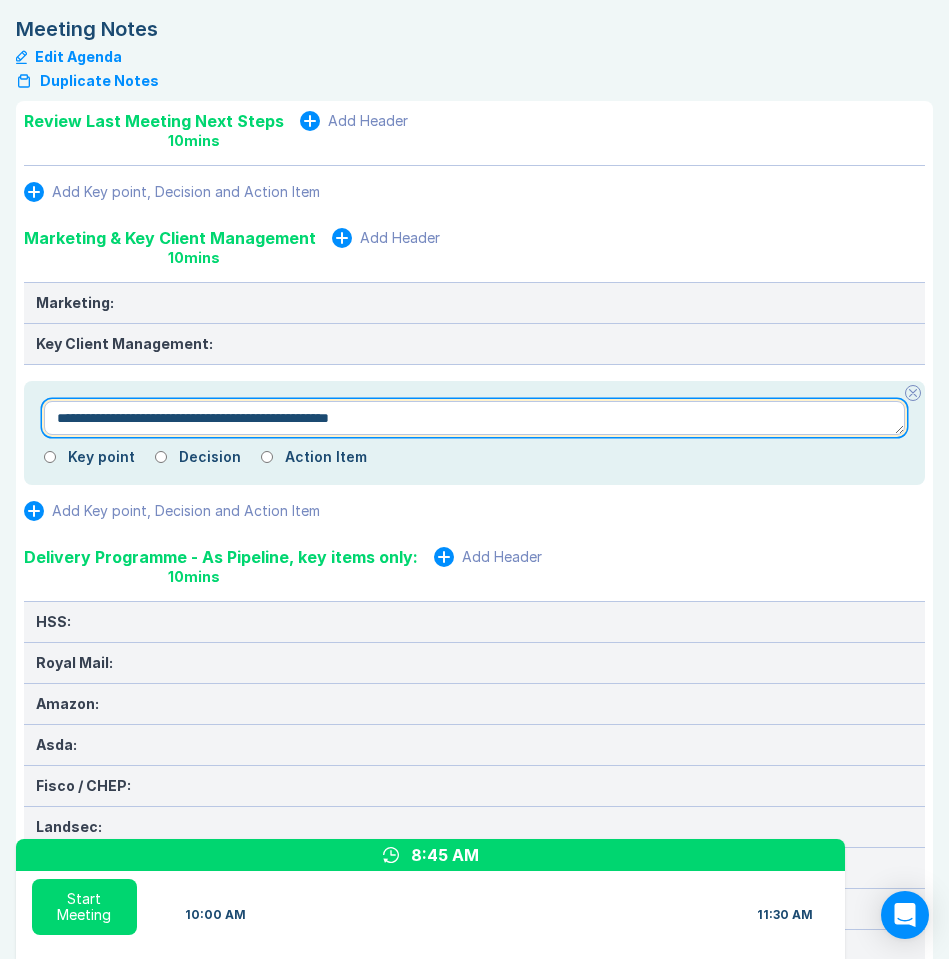 type on "*" 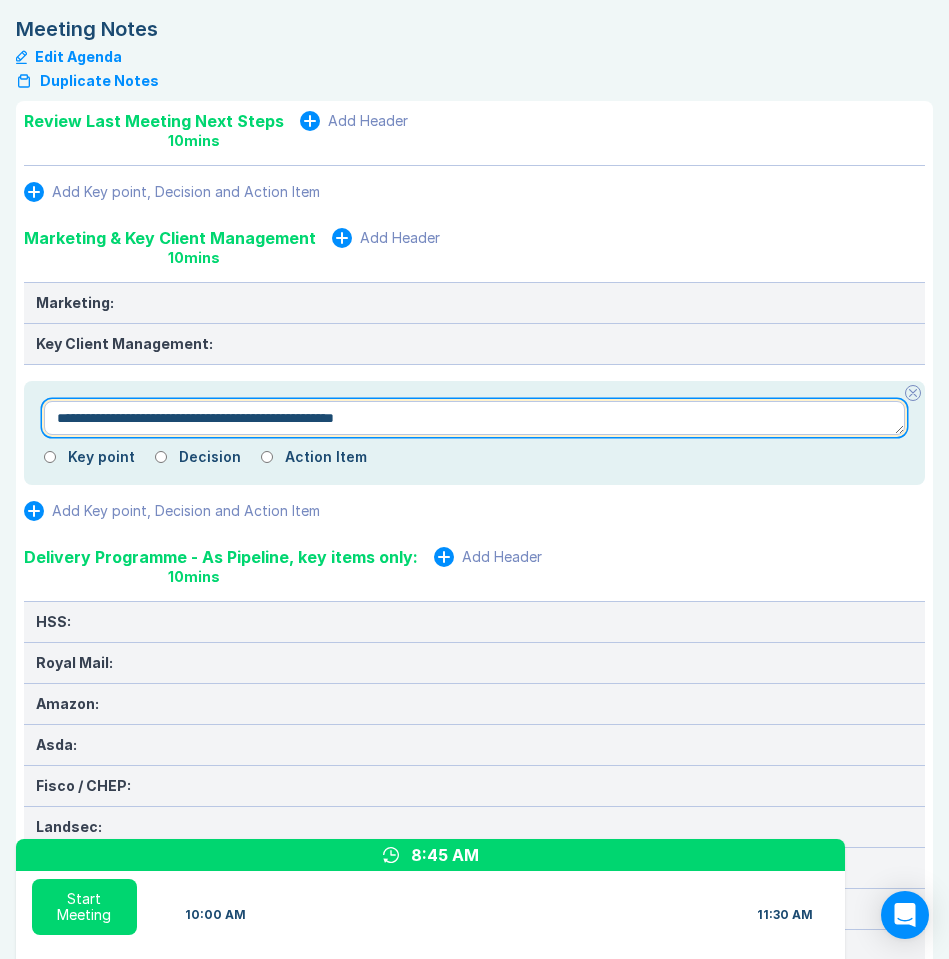 type on "*" 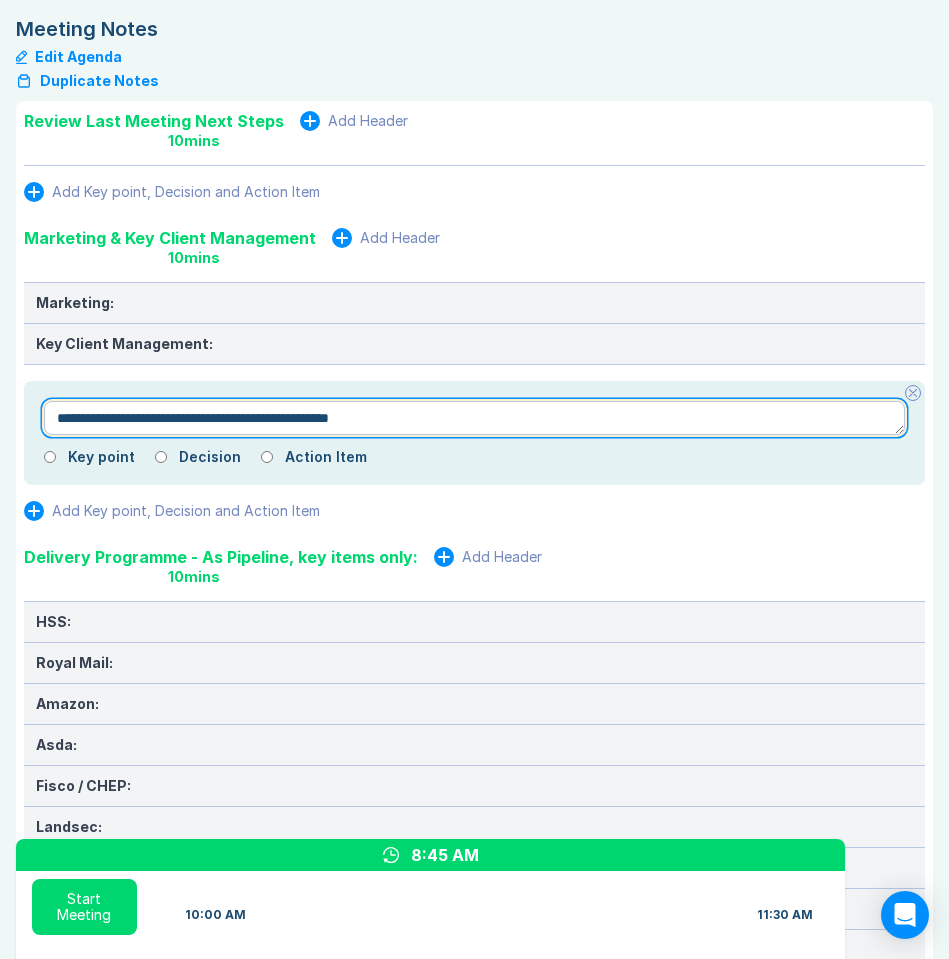 type on "*" 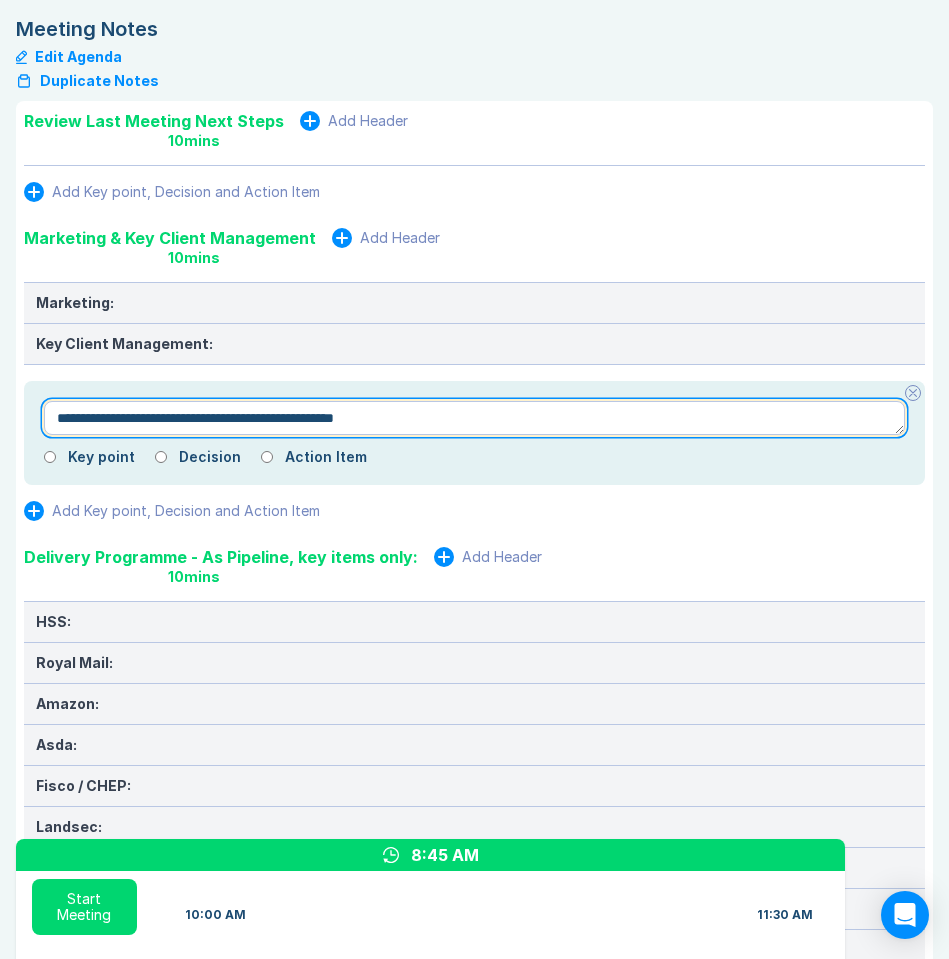 type on "*" 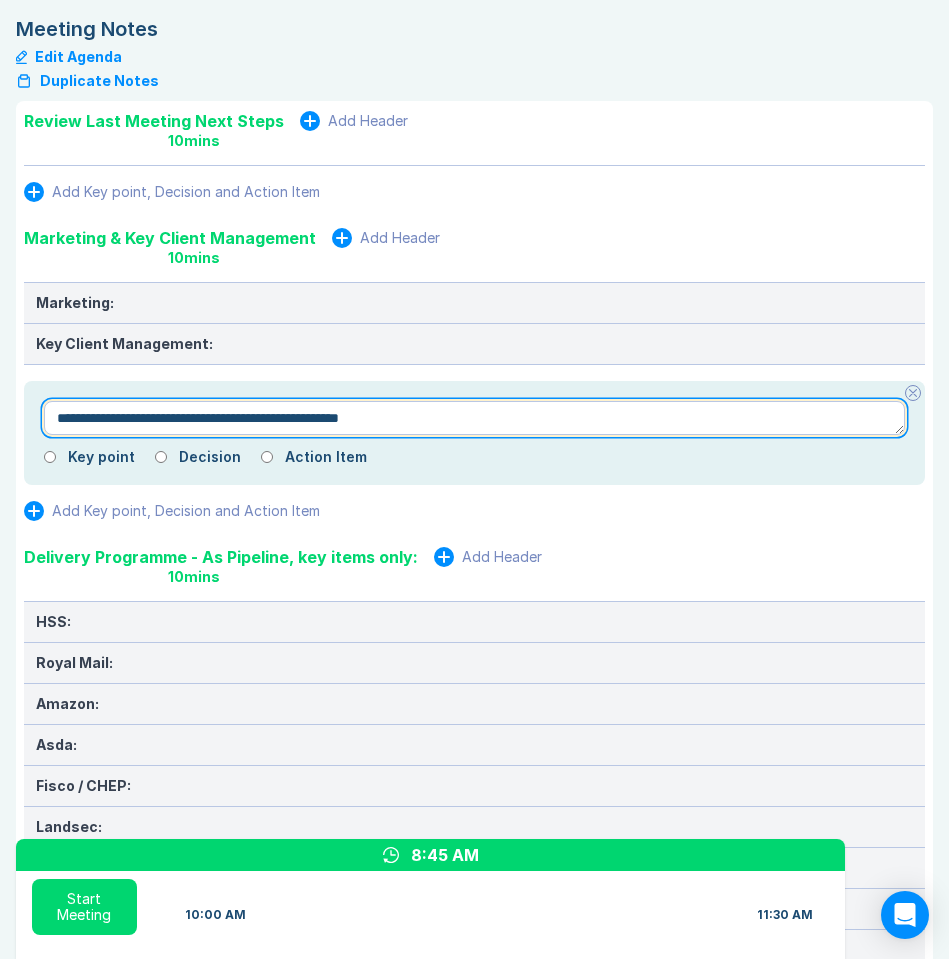 type on "*" 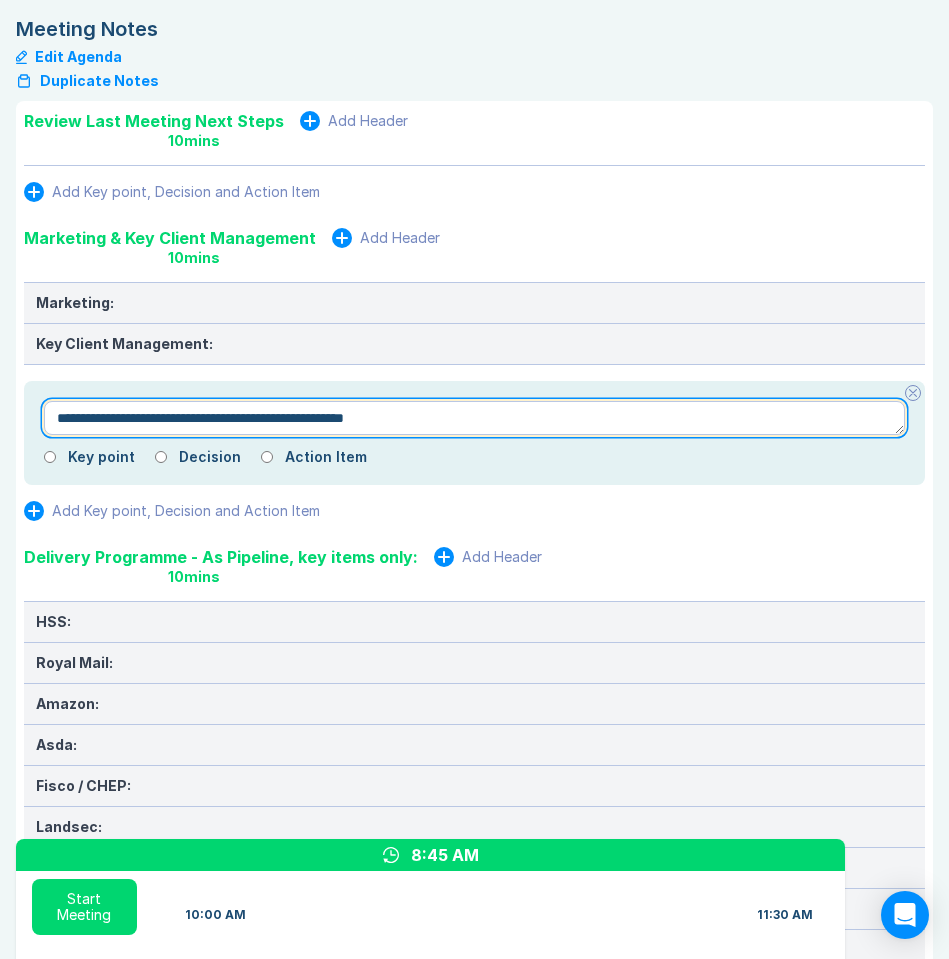 type on "*" 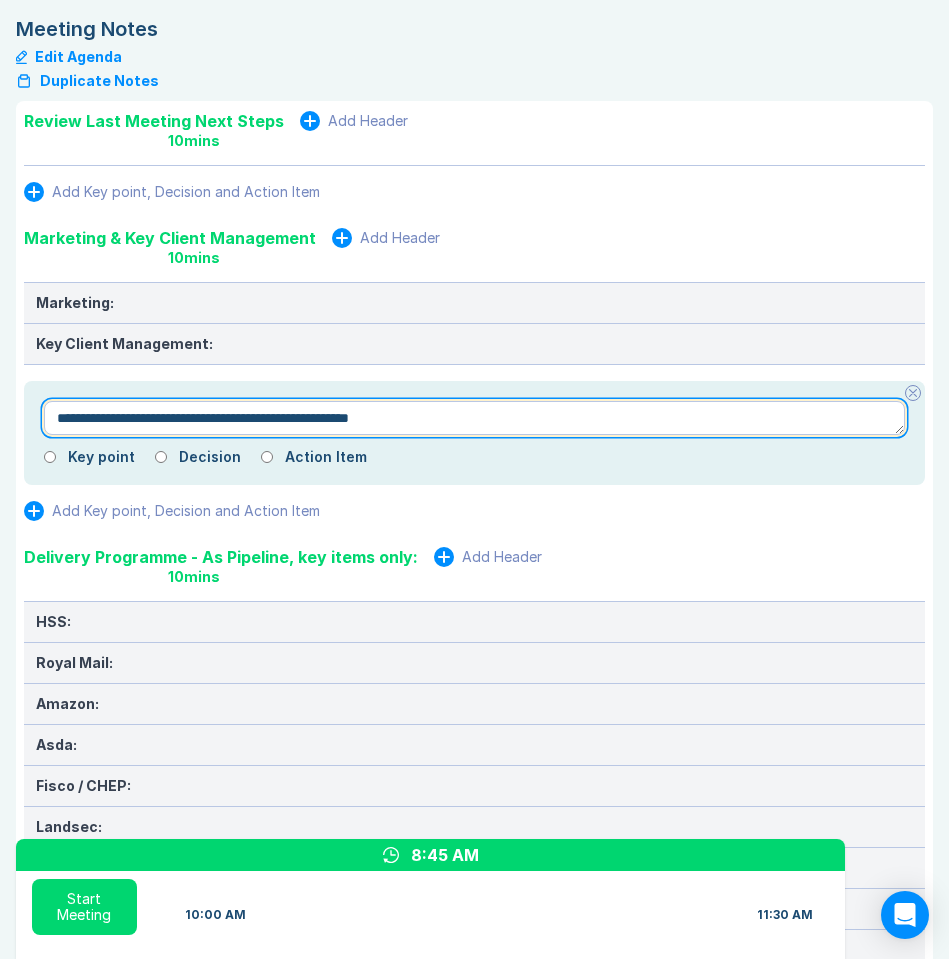 type on "*" 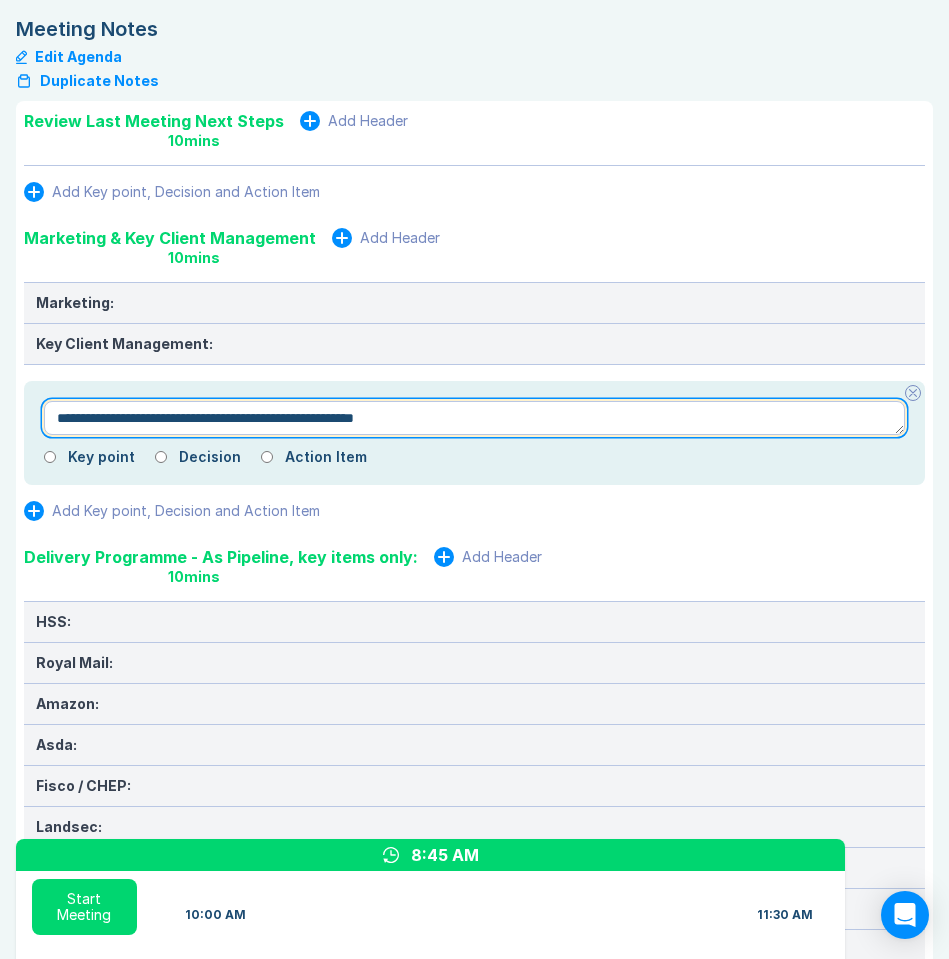 type on "*" 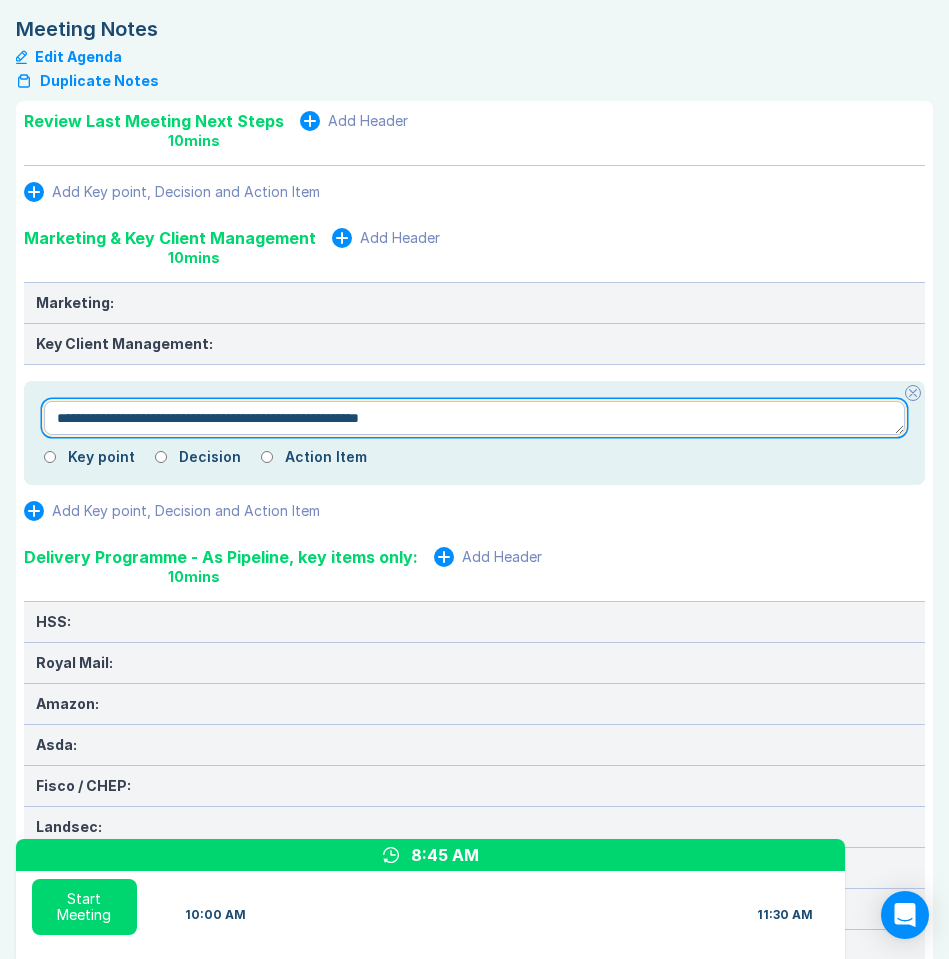 type on "*" 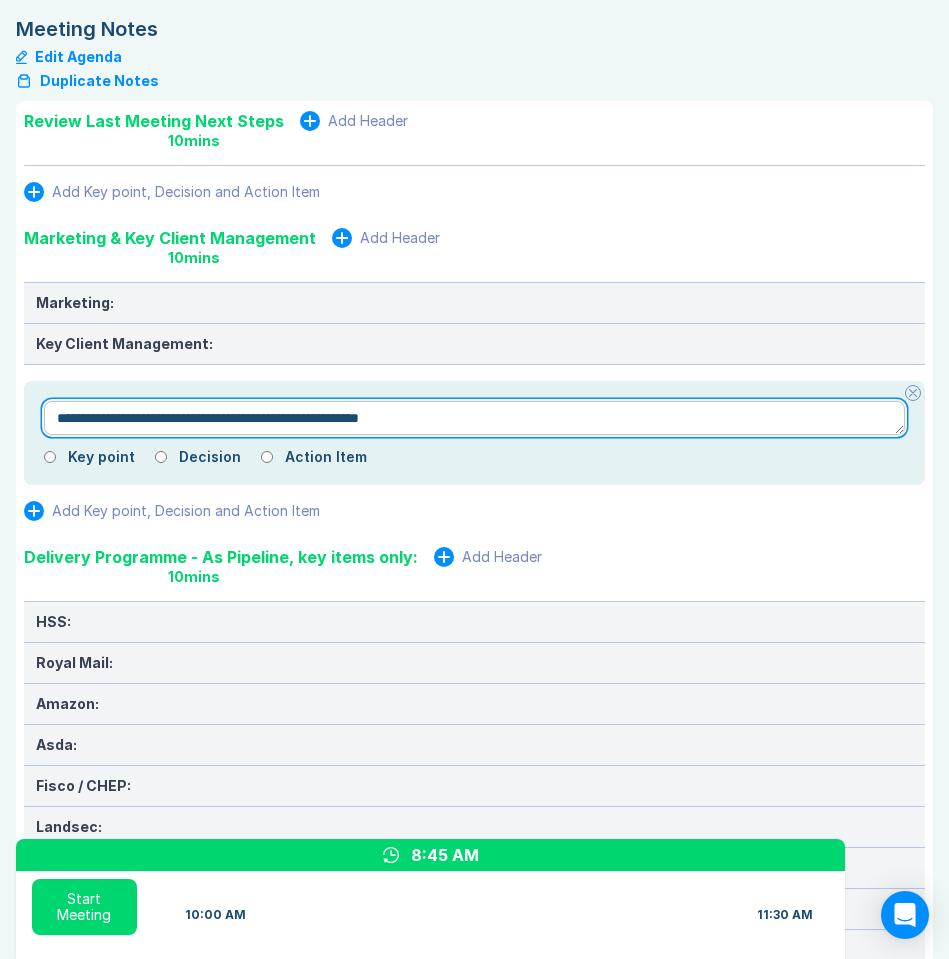 type on "**********" 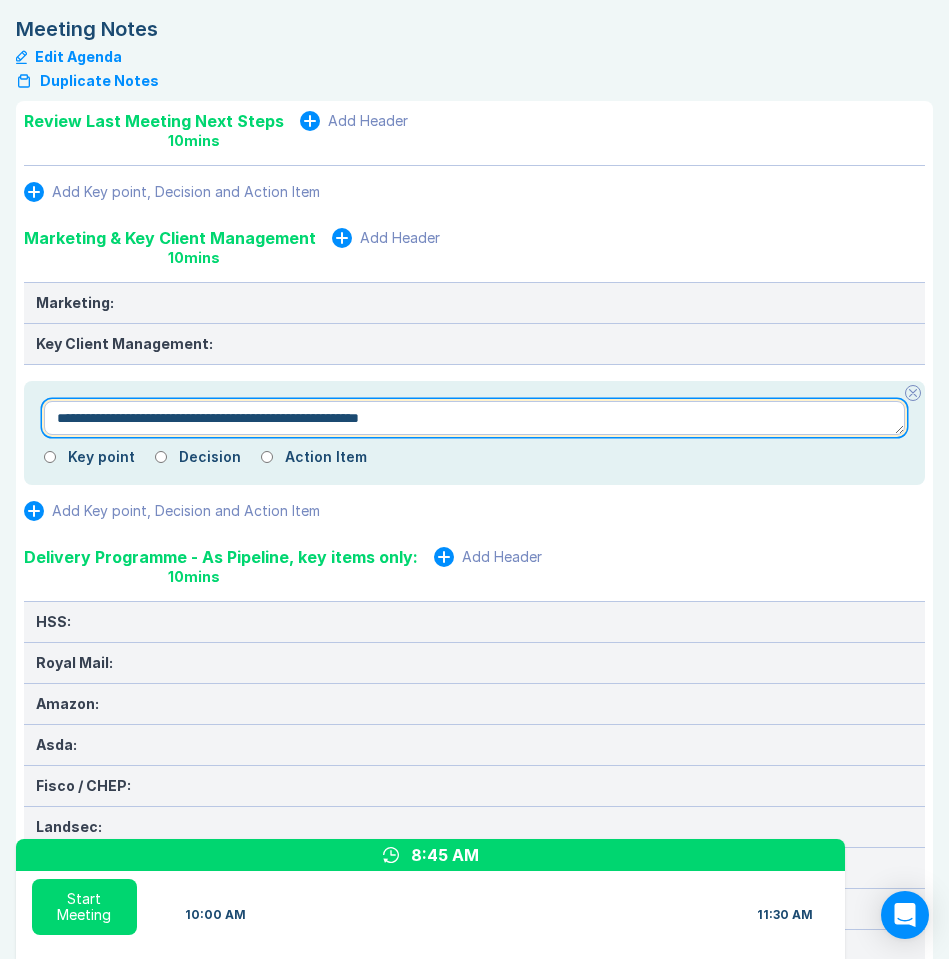 type on "*" 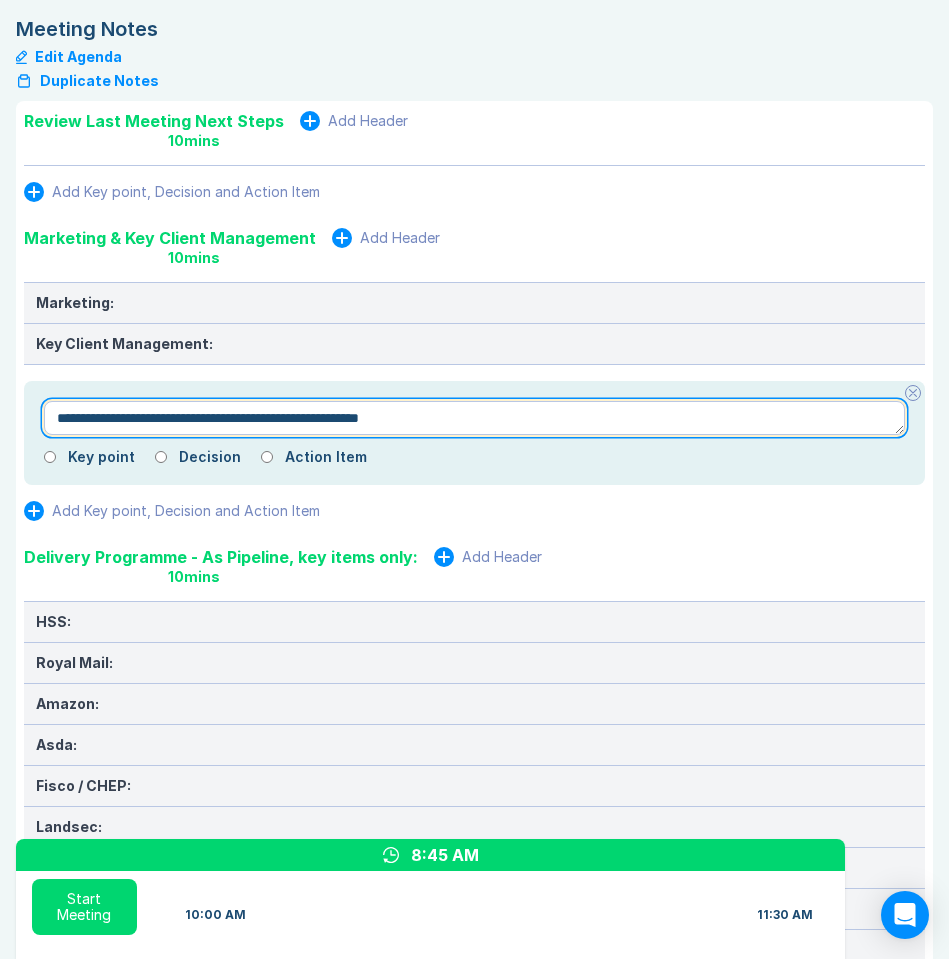 type on "**********" 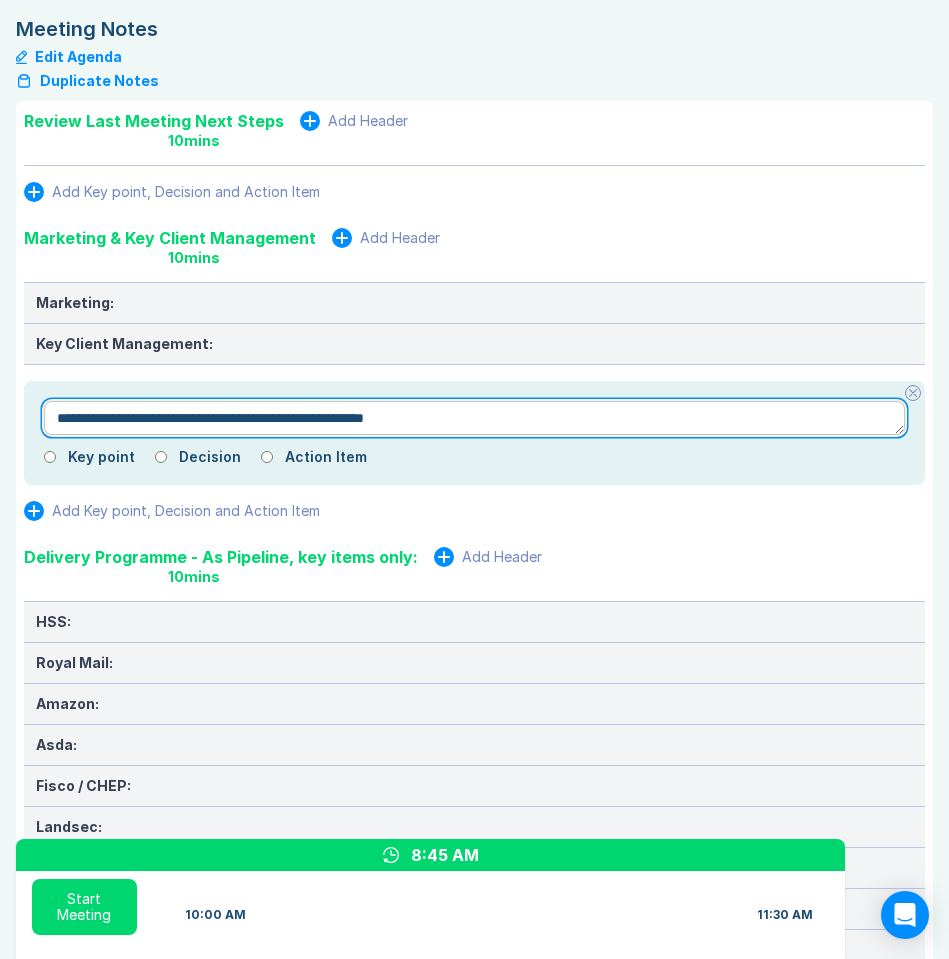 type on "*" 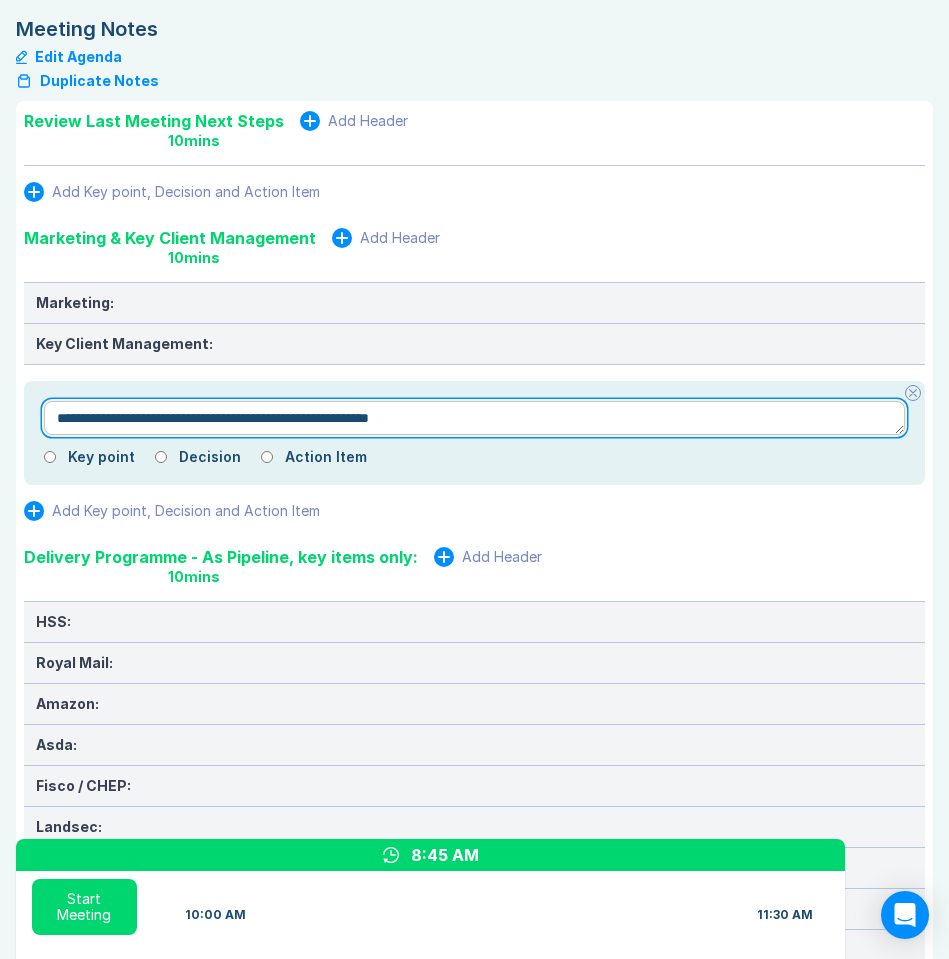 type on "*" 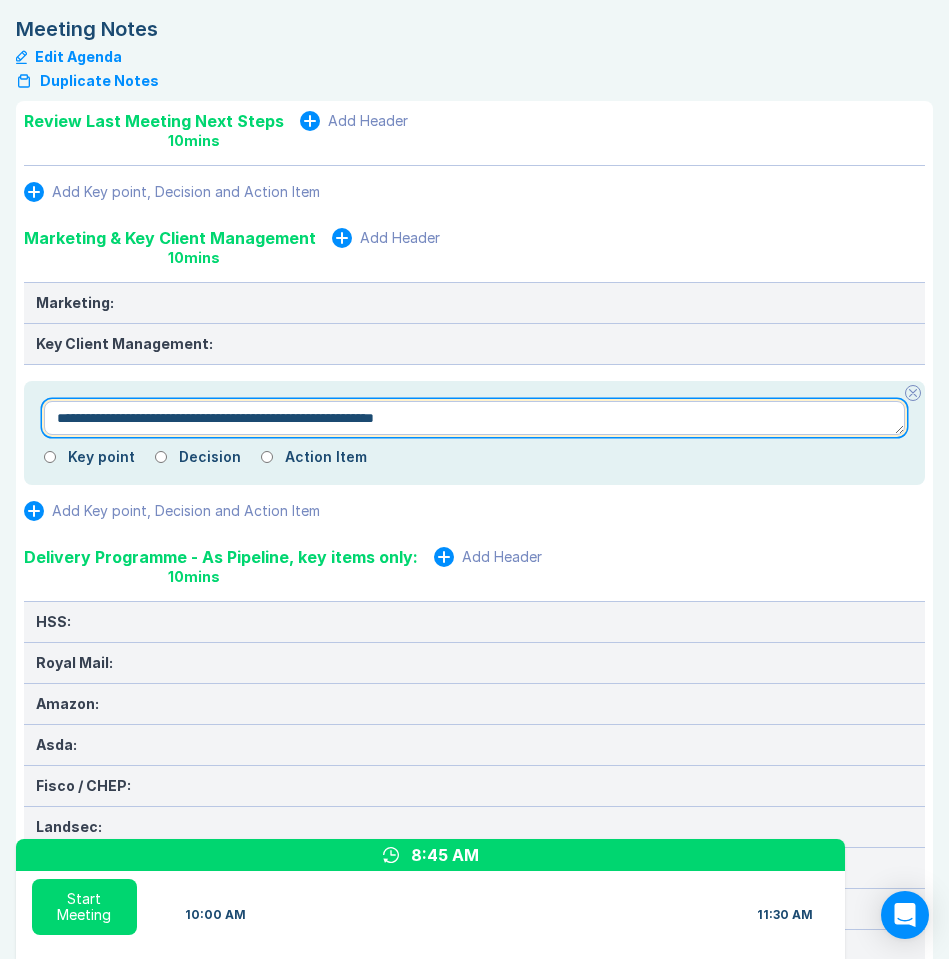 type on "*" 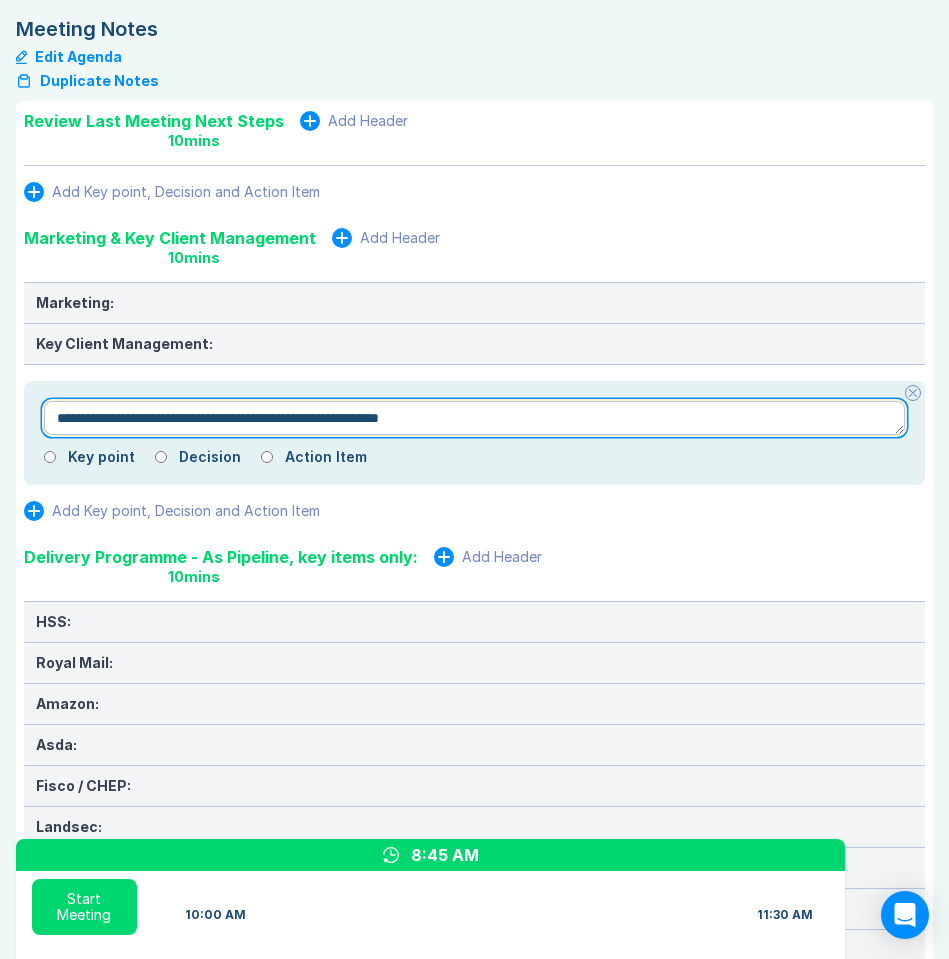 type on "*" 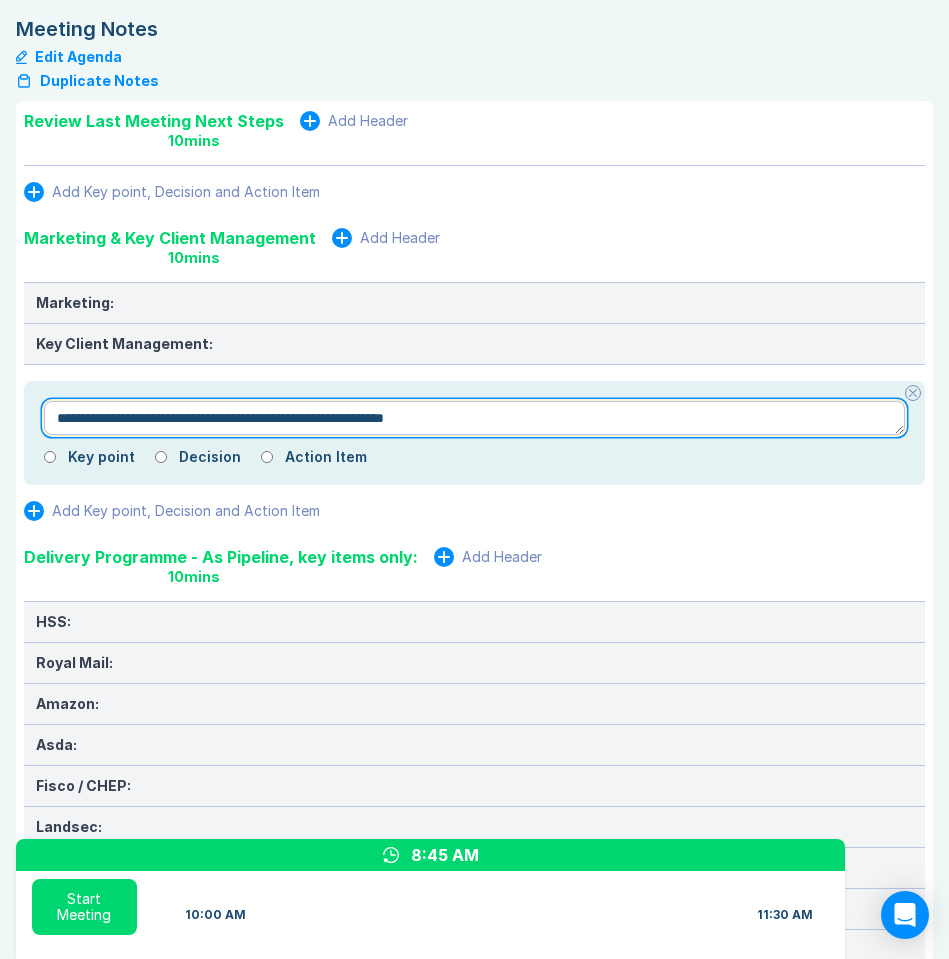 type on "*" 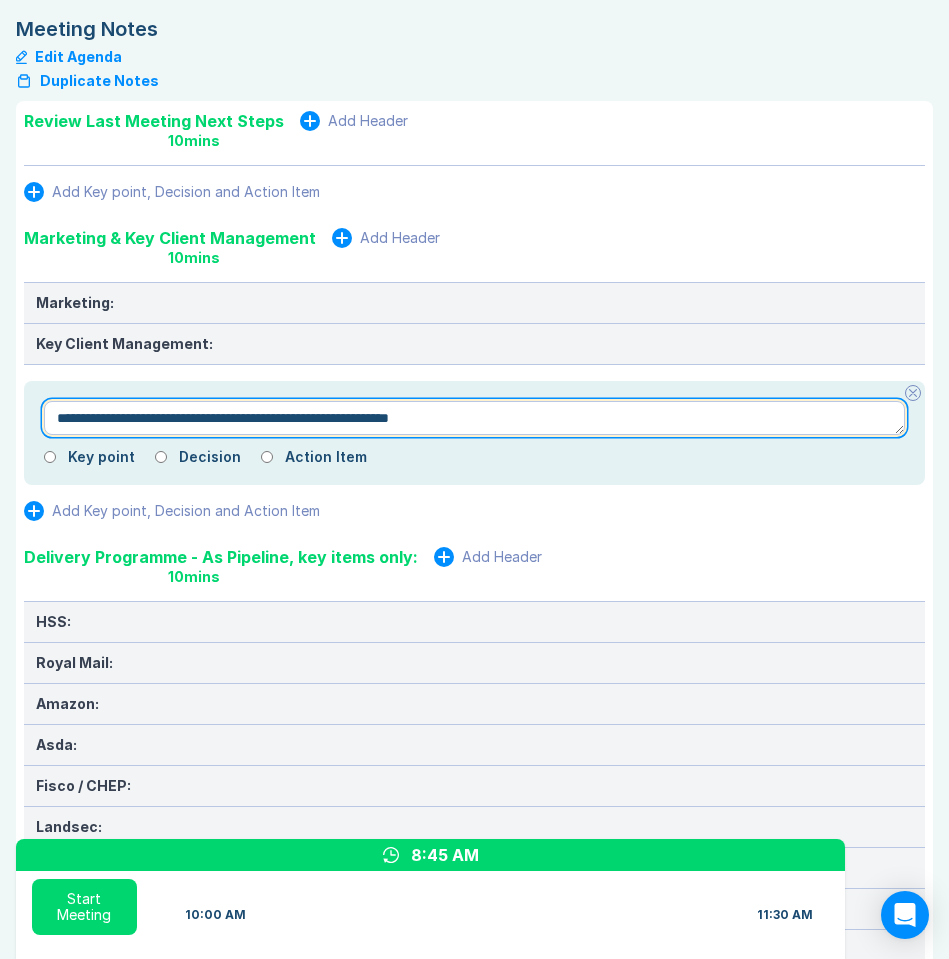 type on "*" 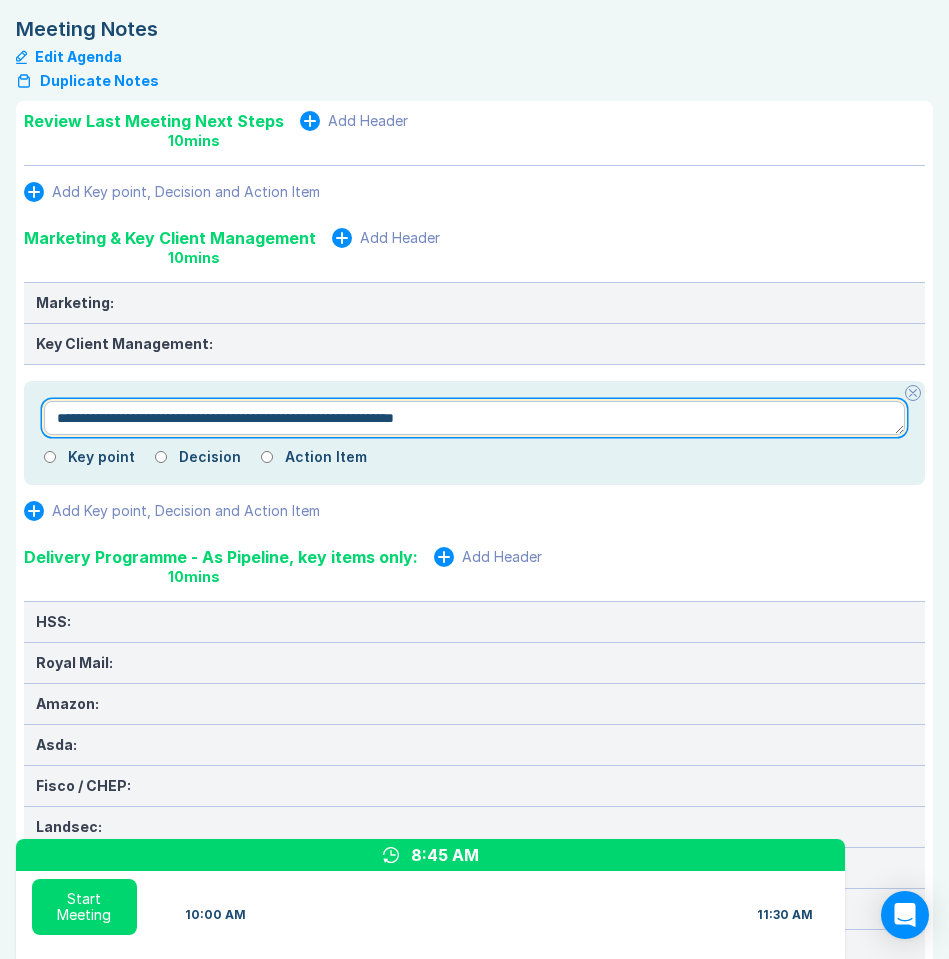 type on "*" 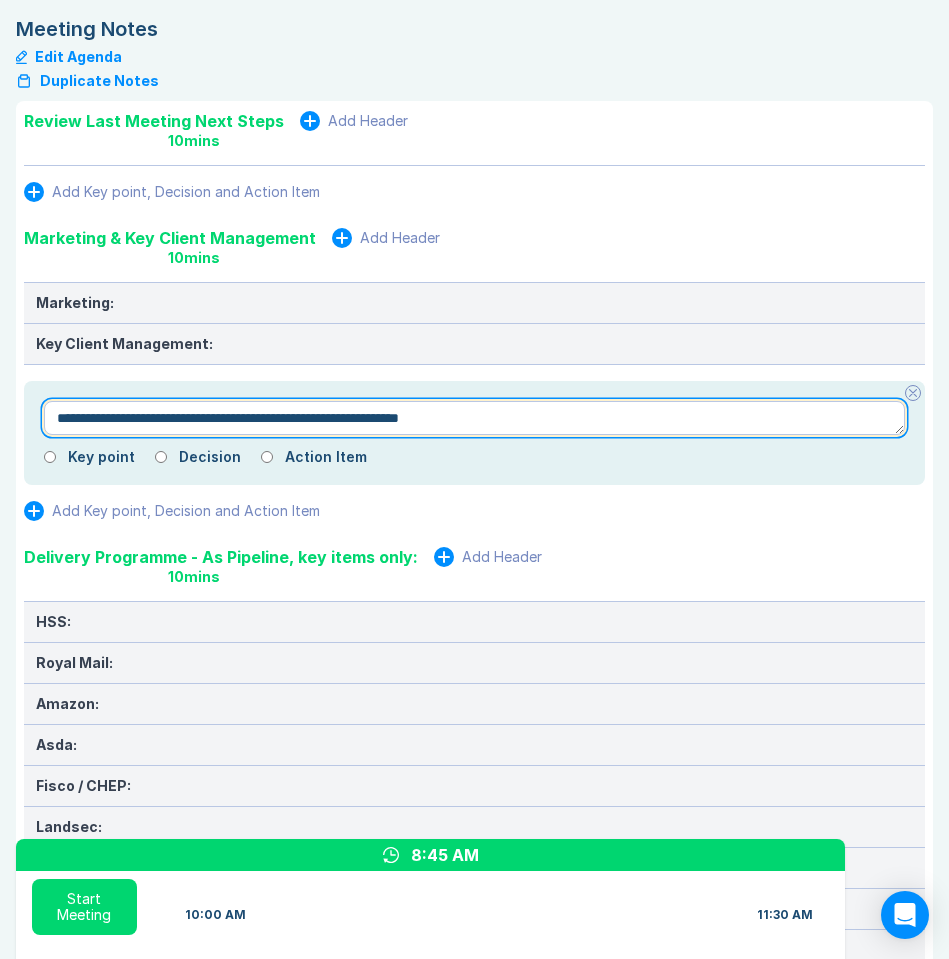 type on "*" 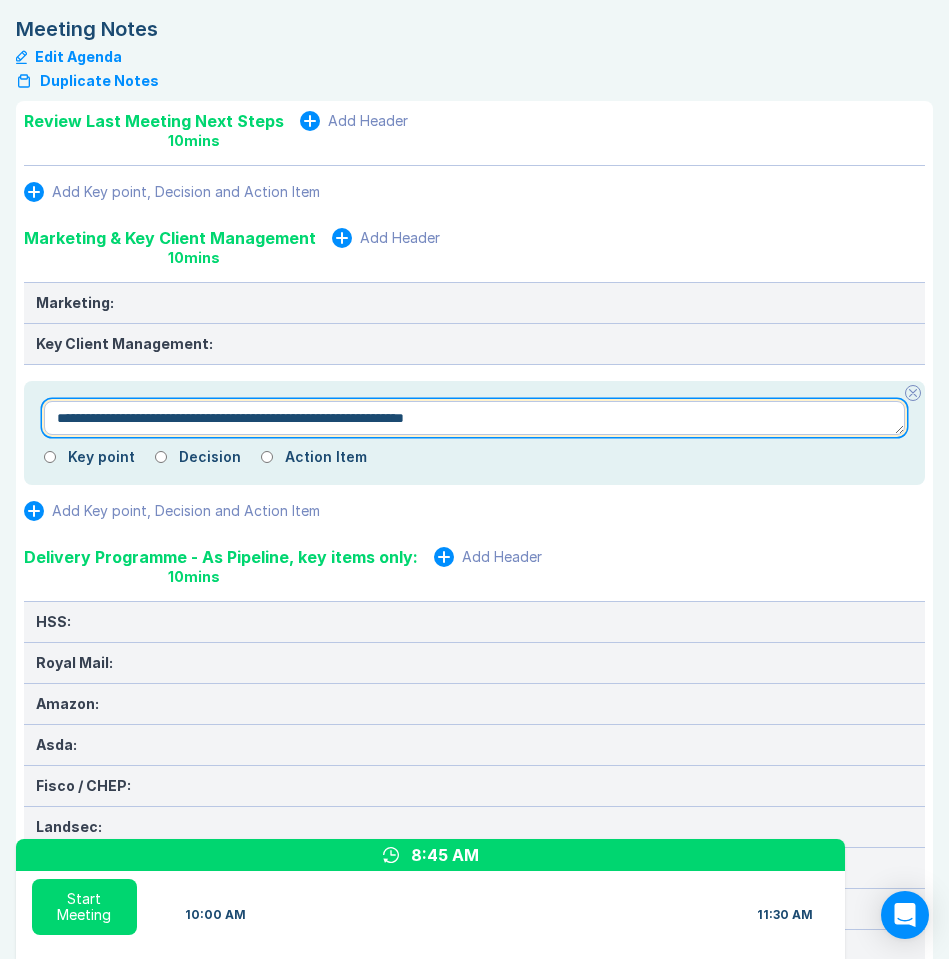 type on "*" 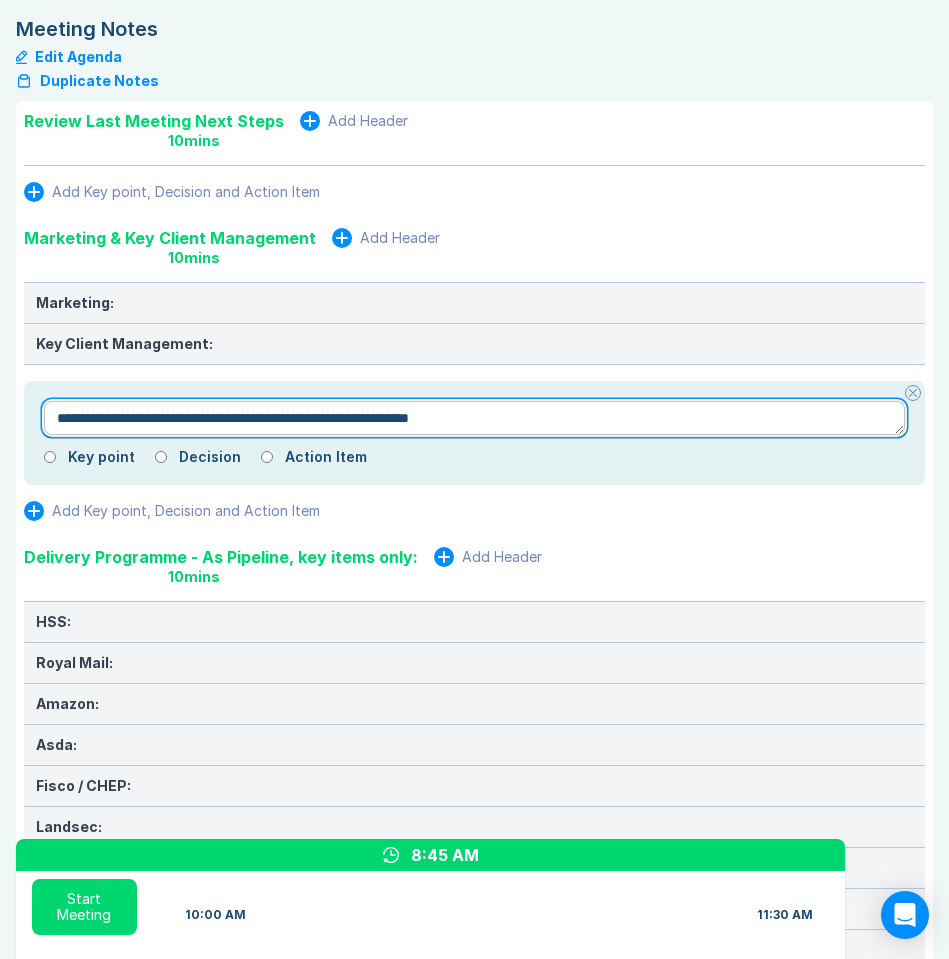 type on "*" 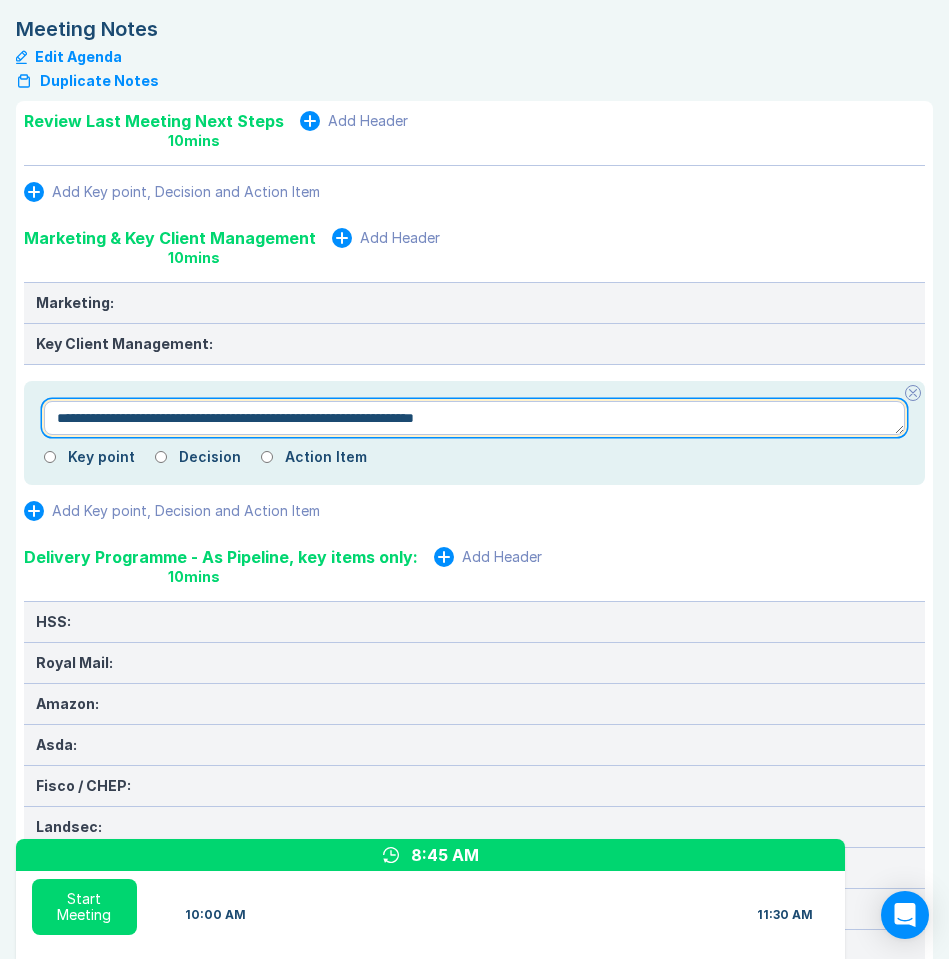 type on "*" 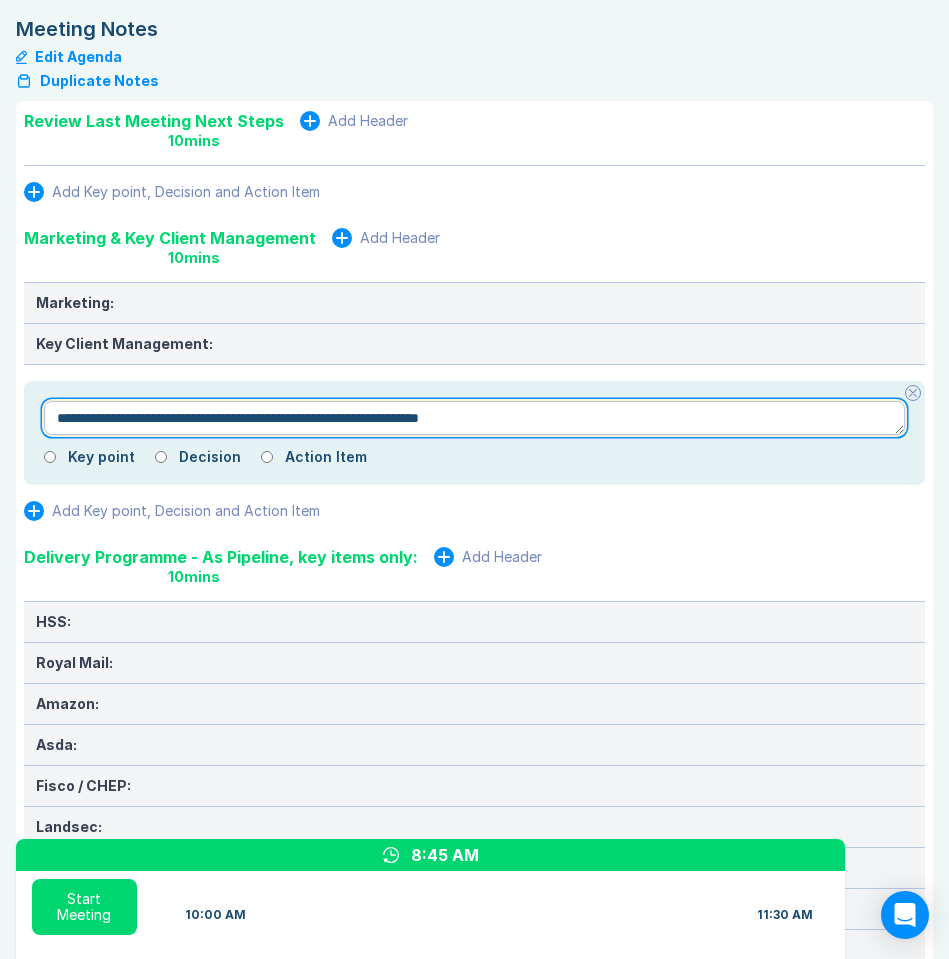 type on "*" 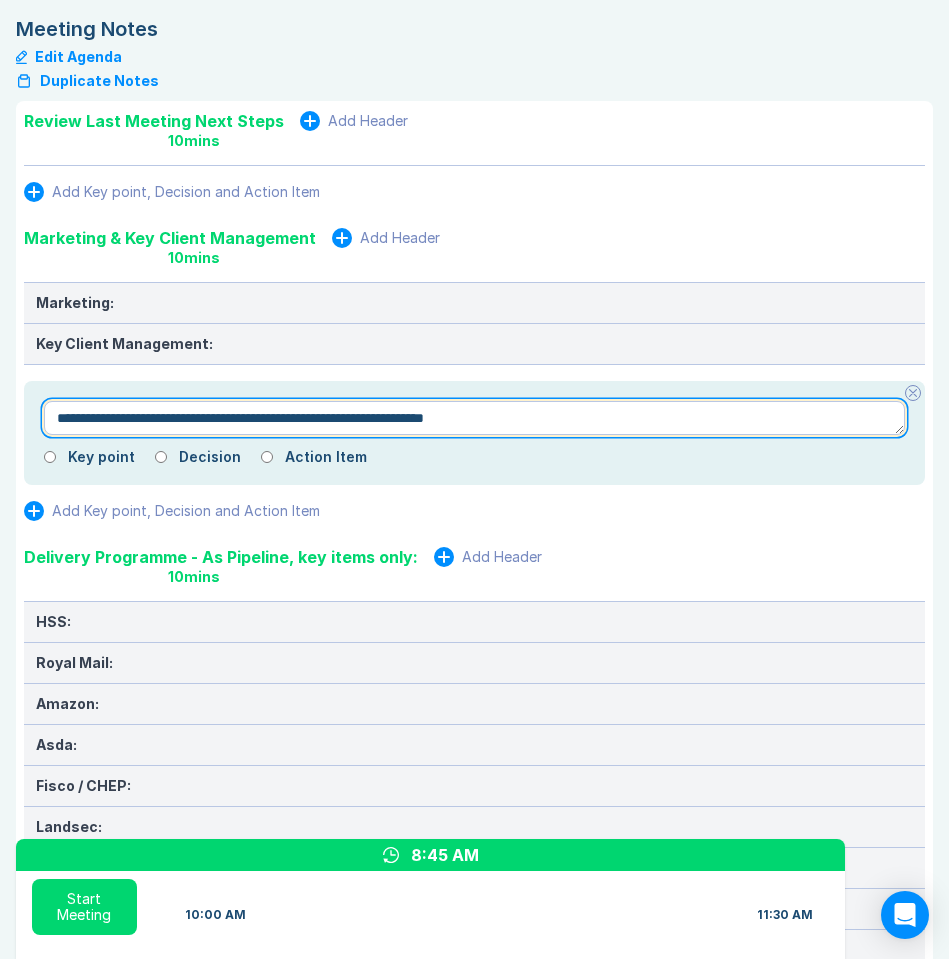 type on "*" 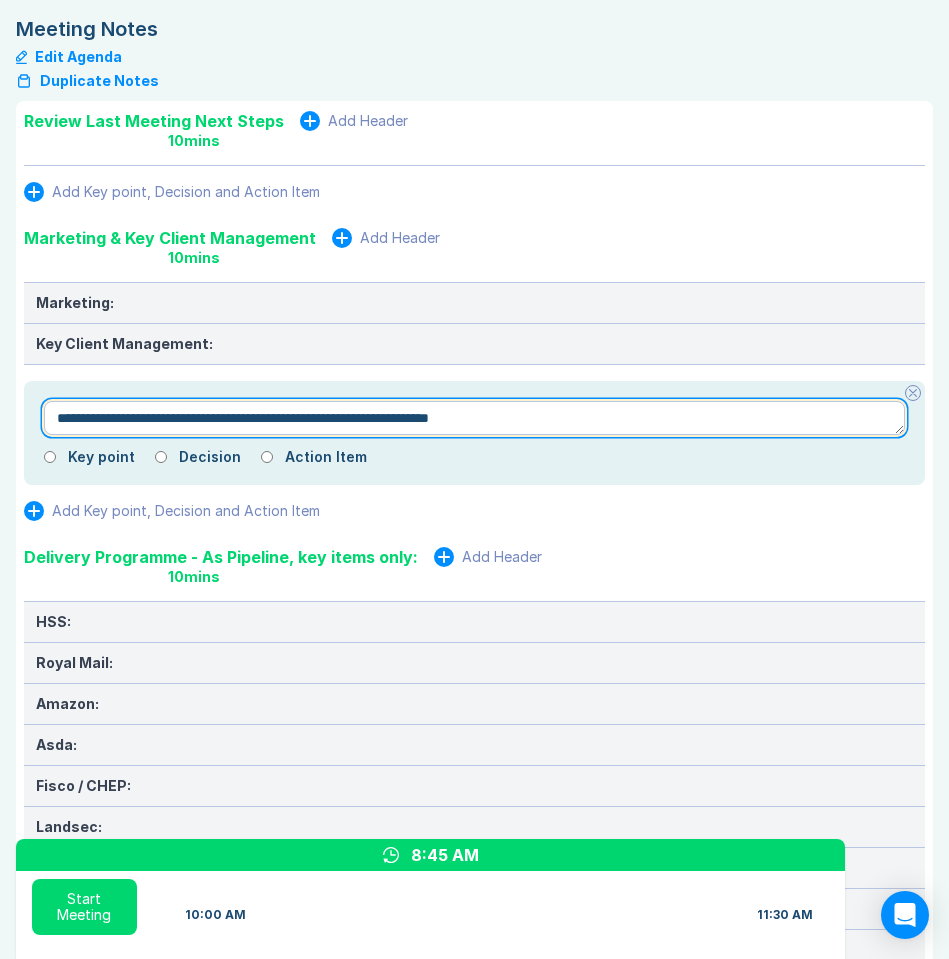 type on "*" 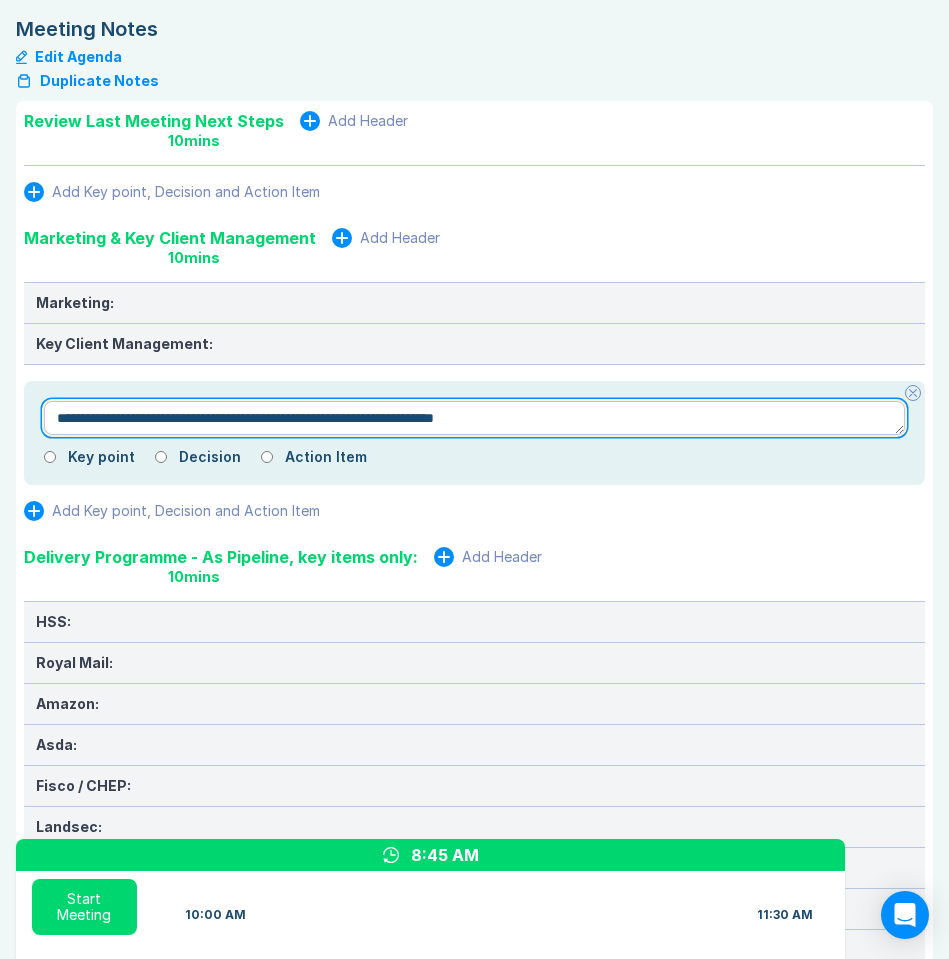 type on "*" 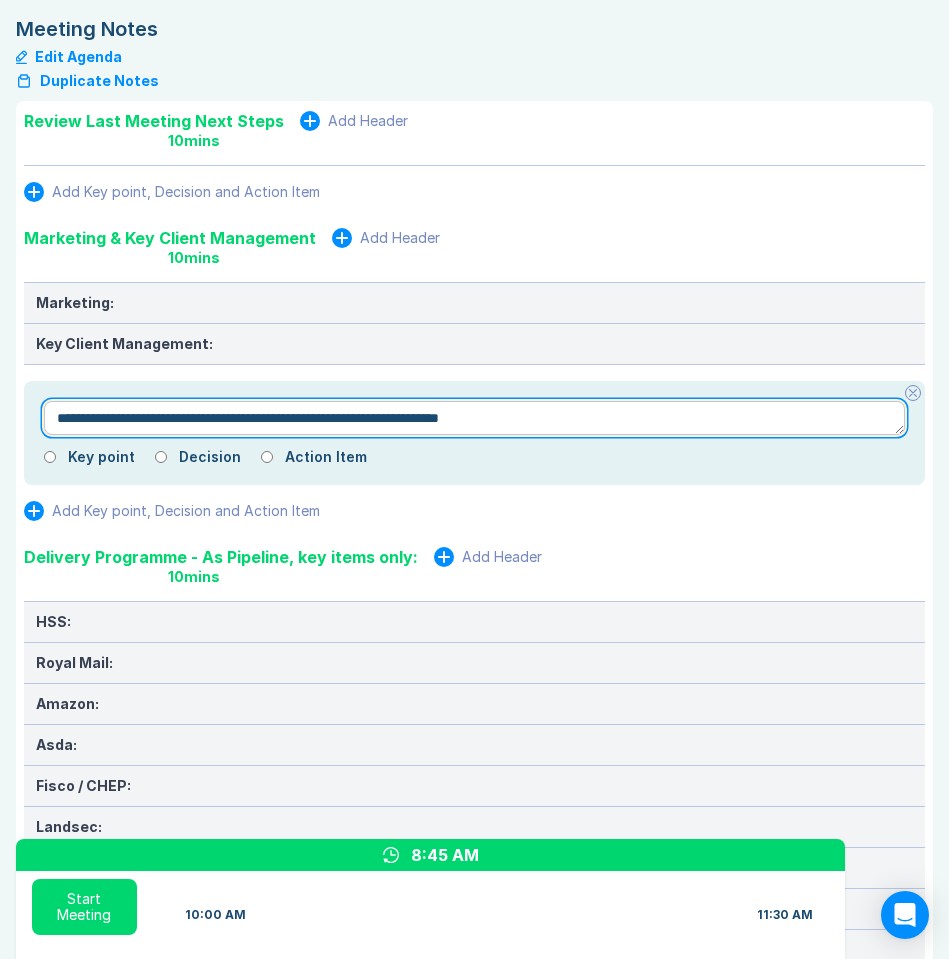 type on "*" 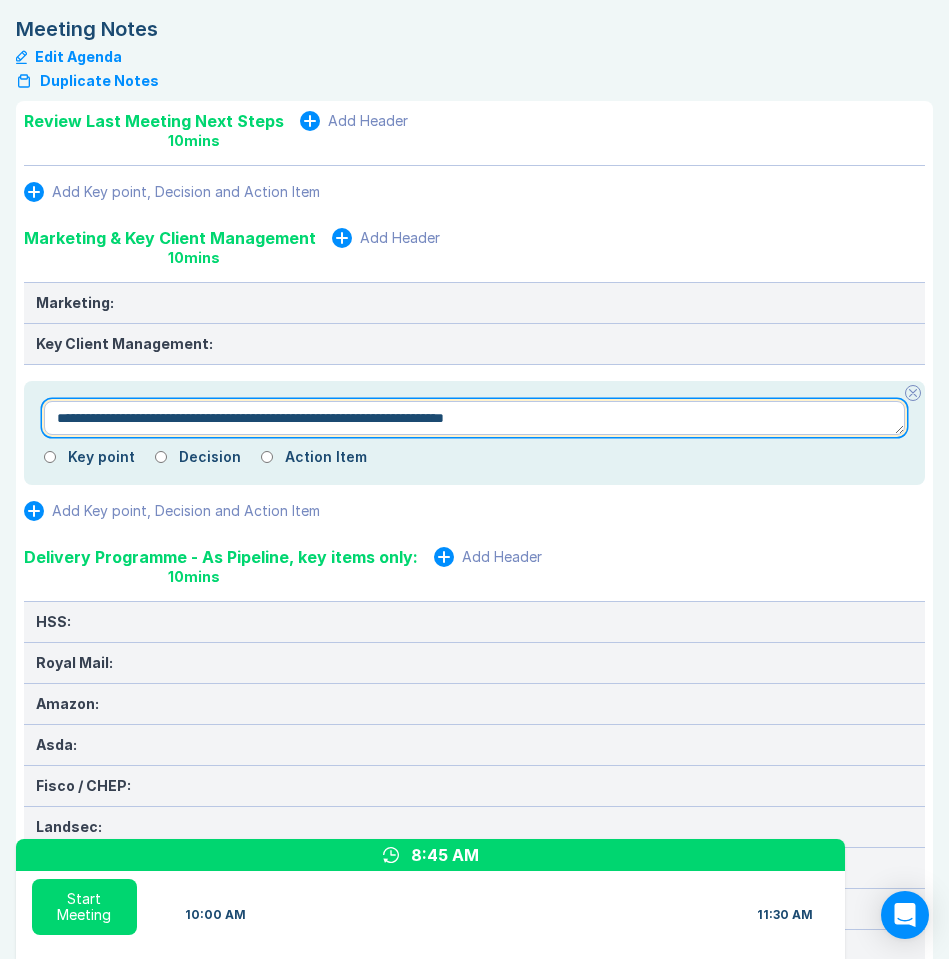 type on "*" 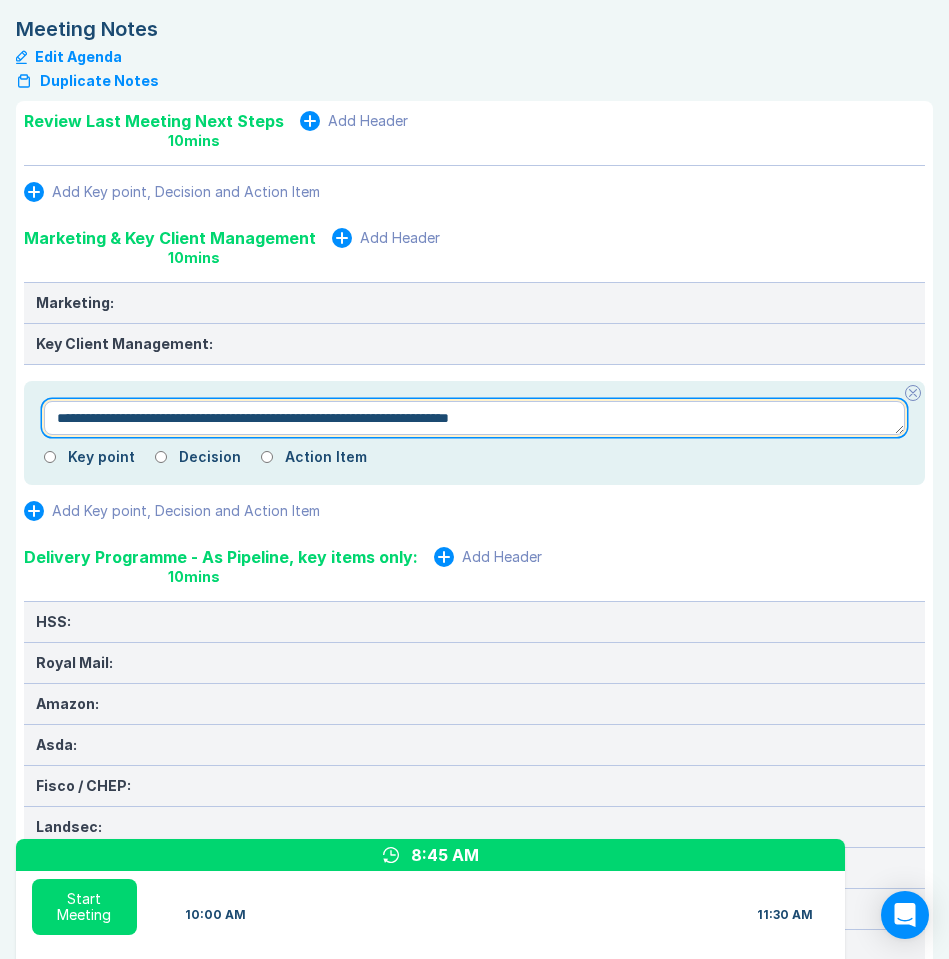 type on "*" 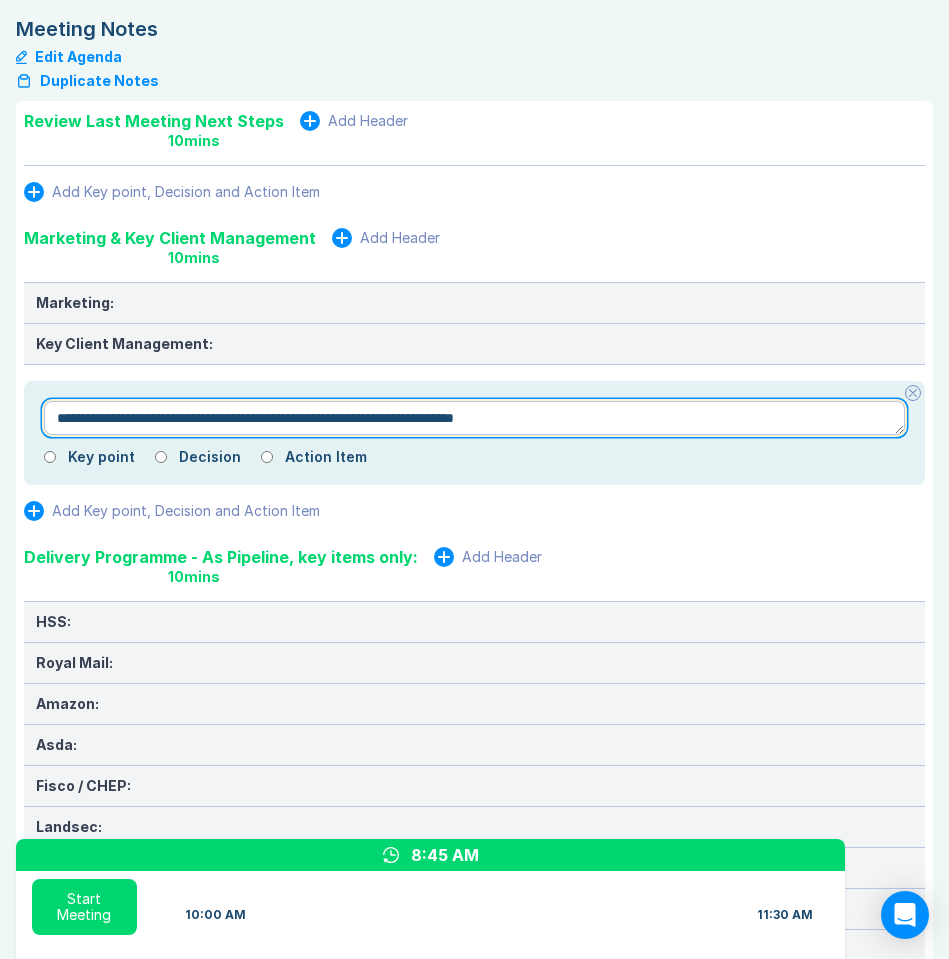 type on "*" 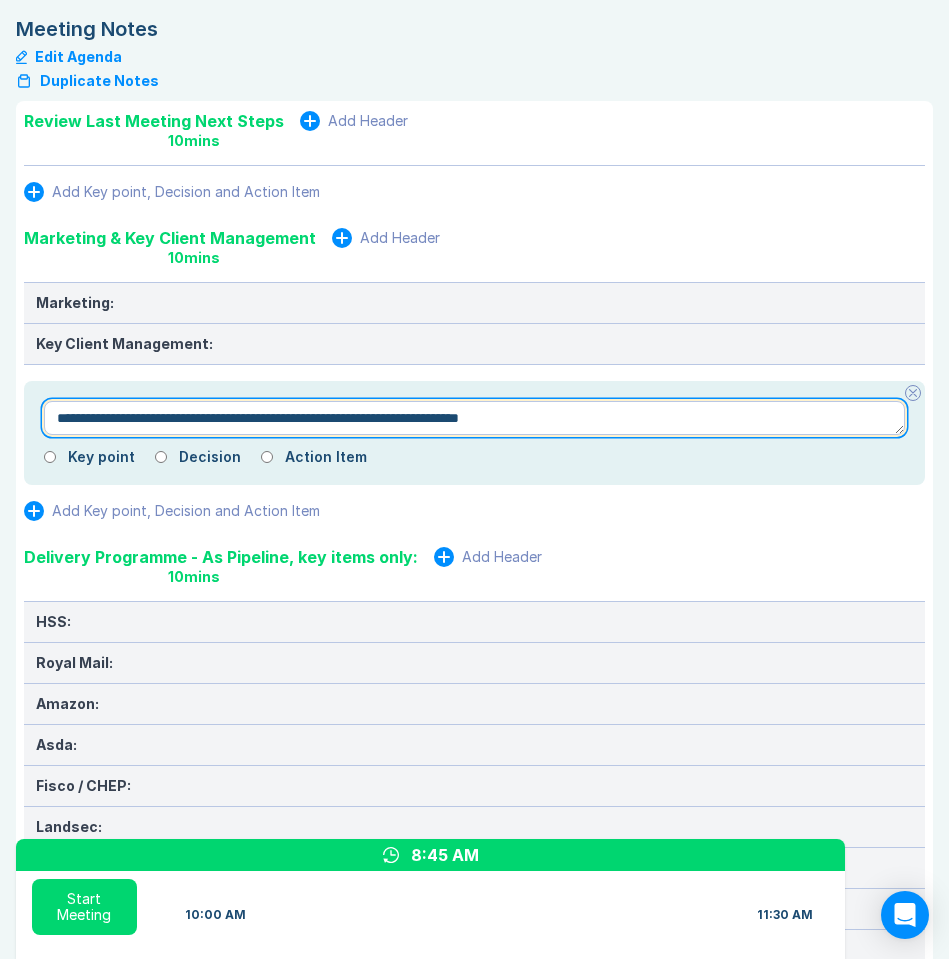 type on "*" 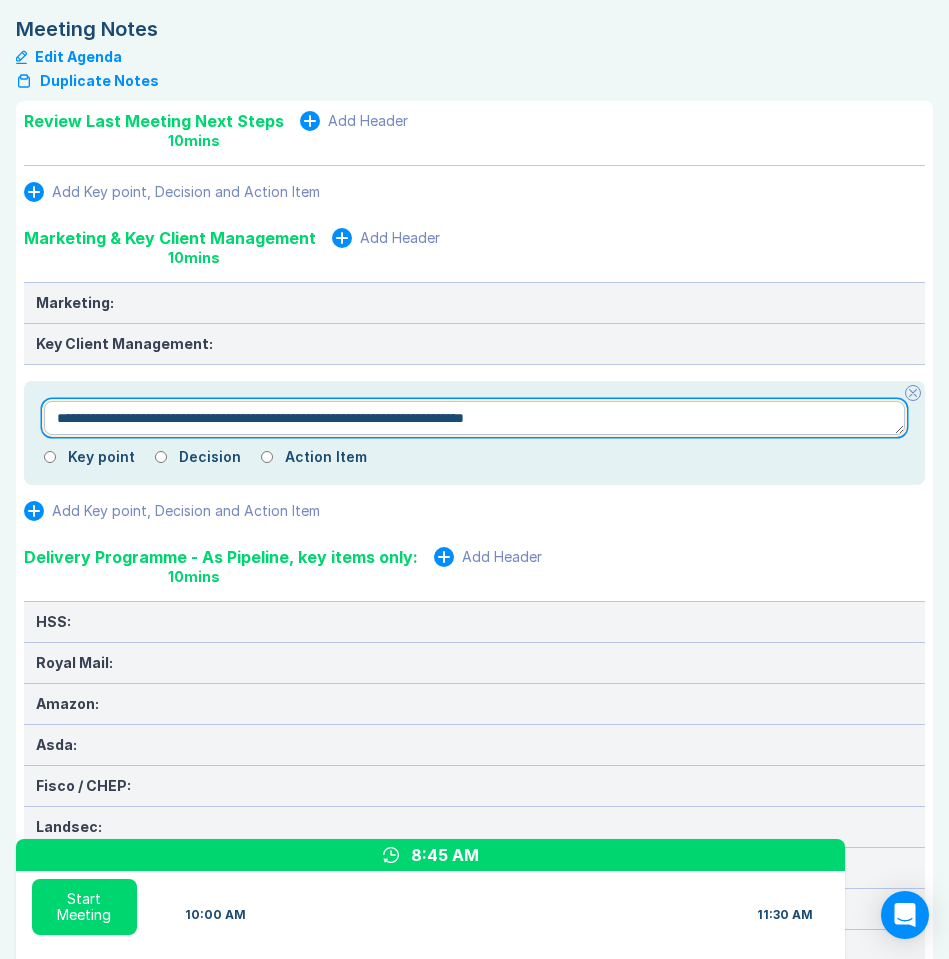 type on "*" 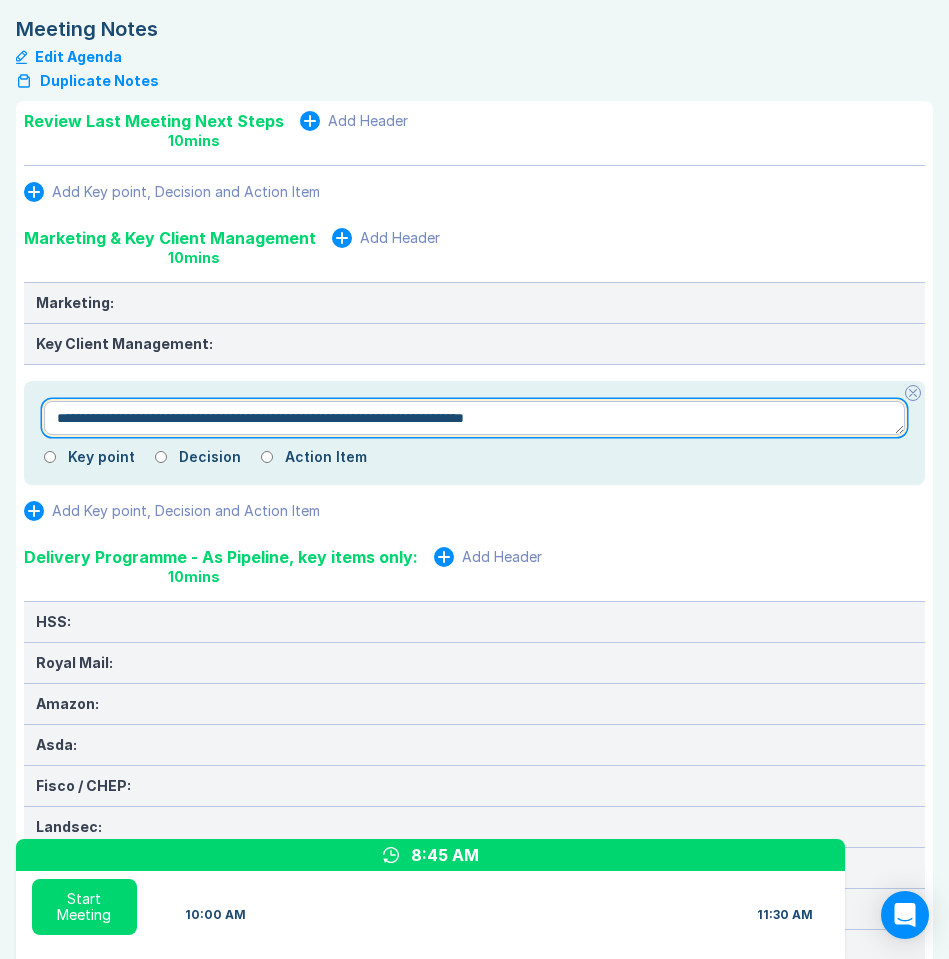 type on "**********" 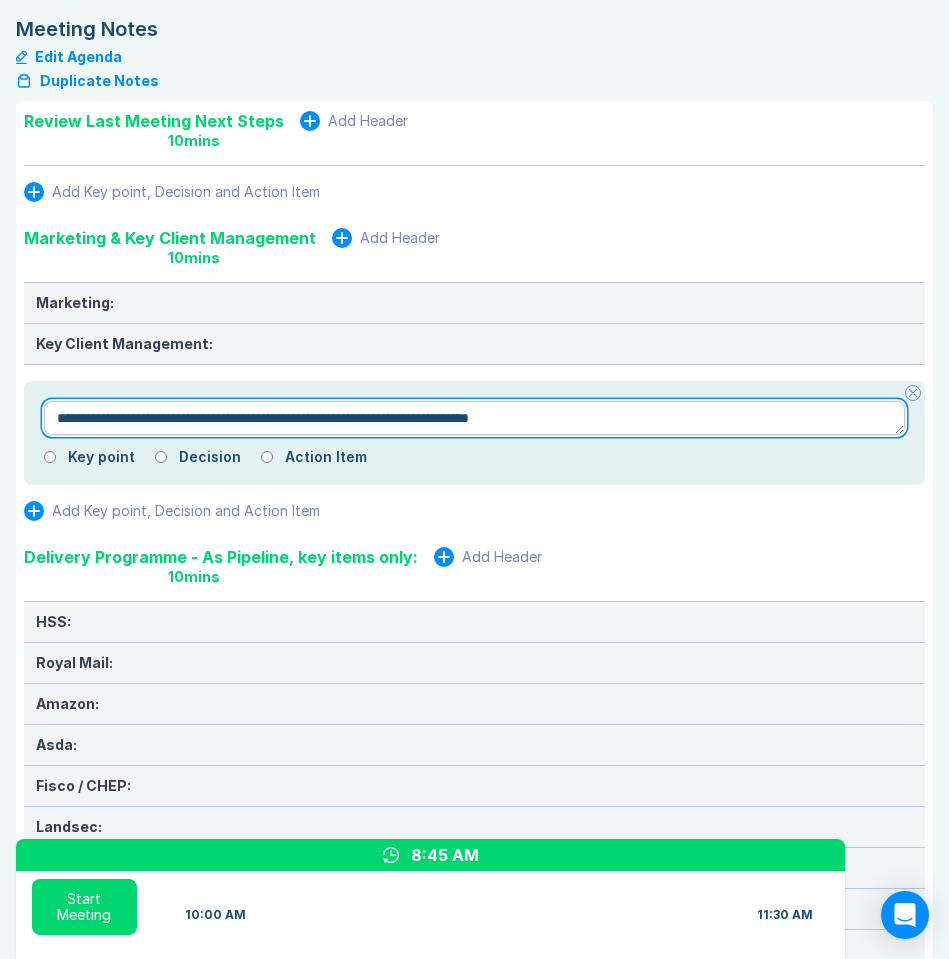 type on "*" 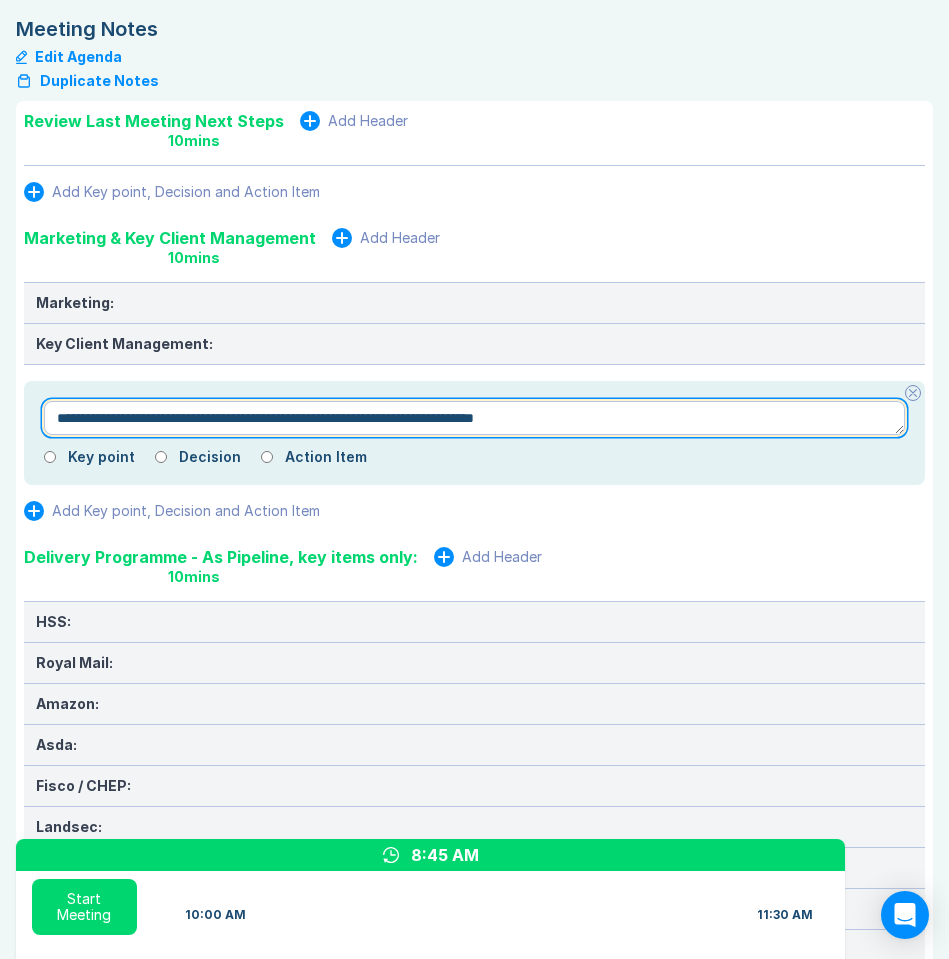 type on "*" 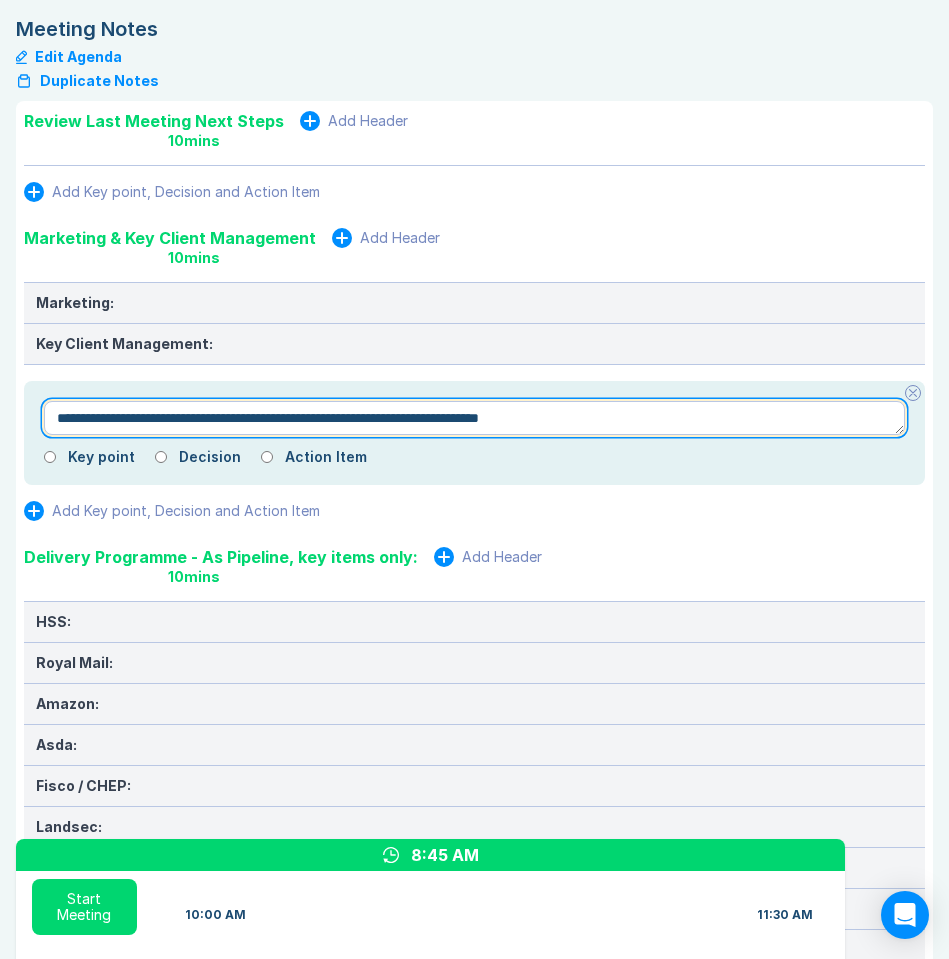 type on "*" 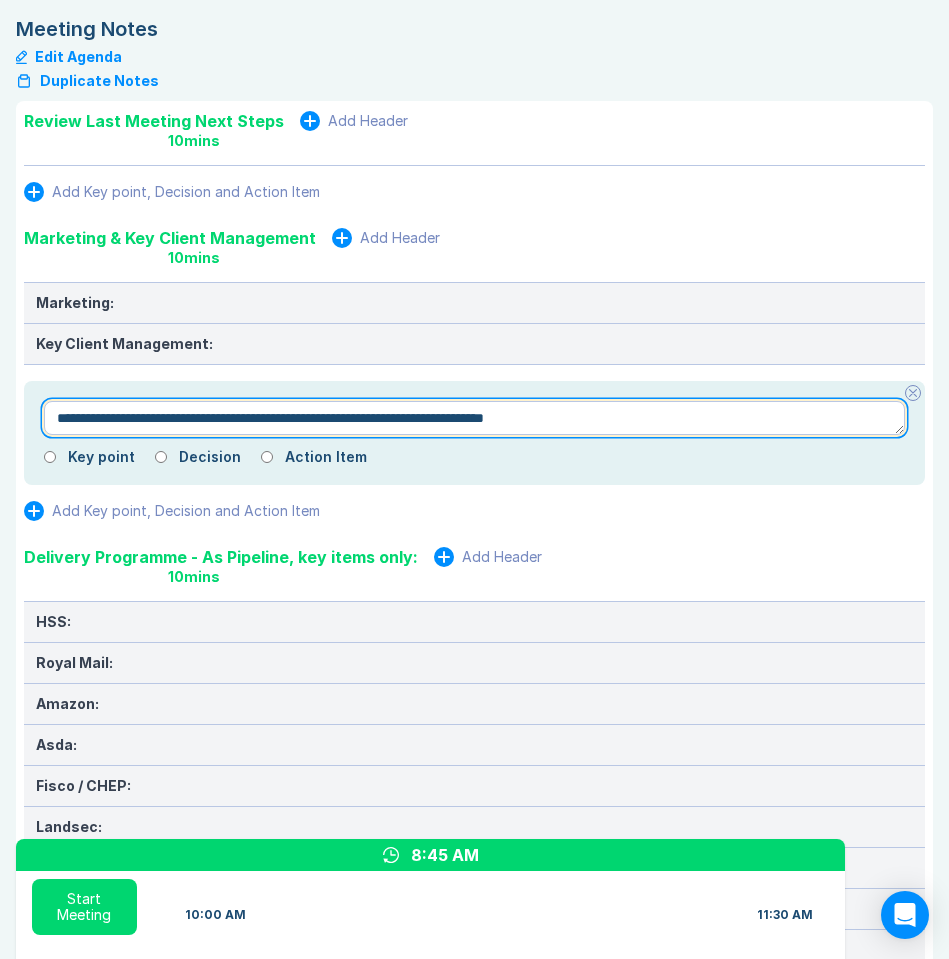 type on "*" 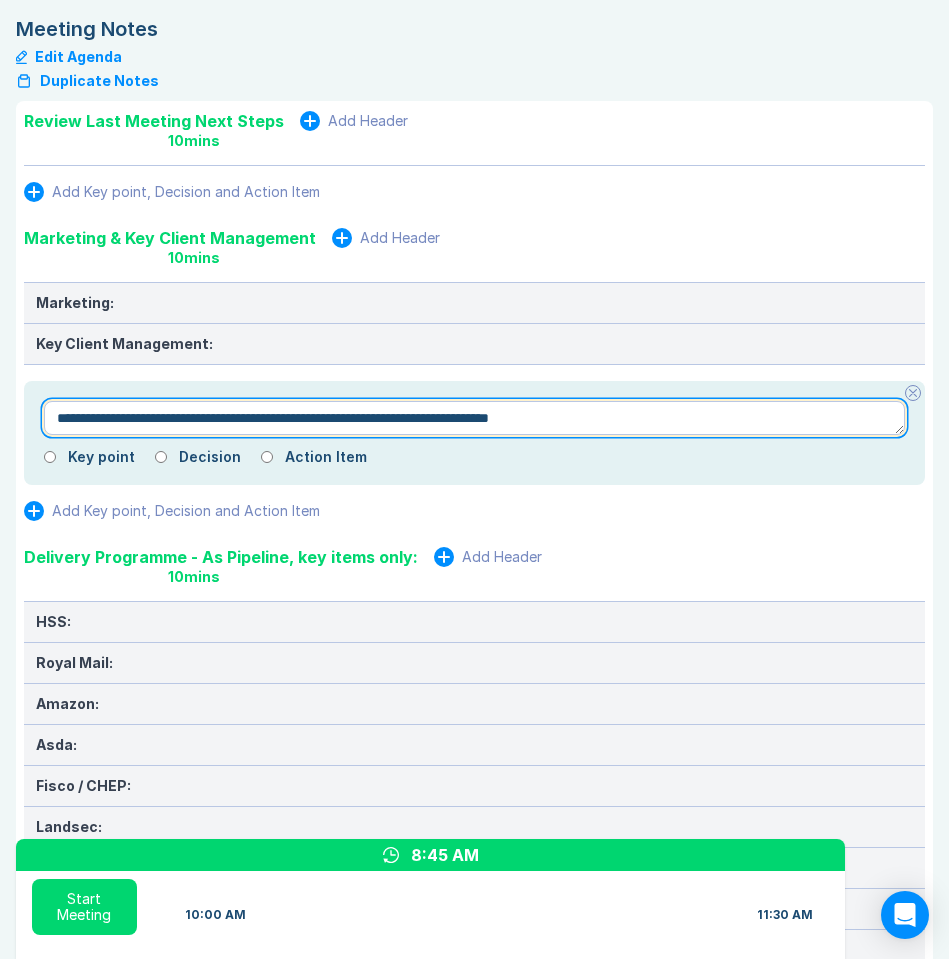 type on "*" 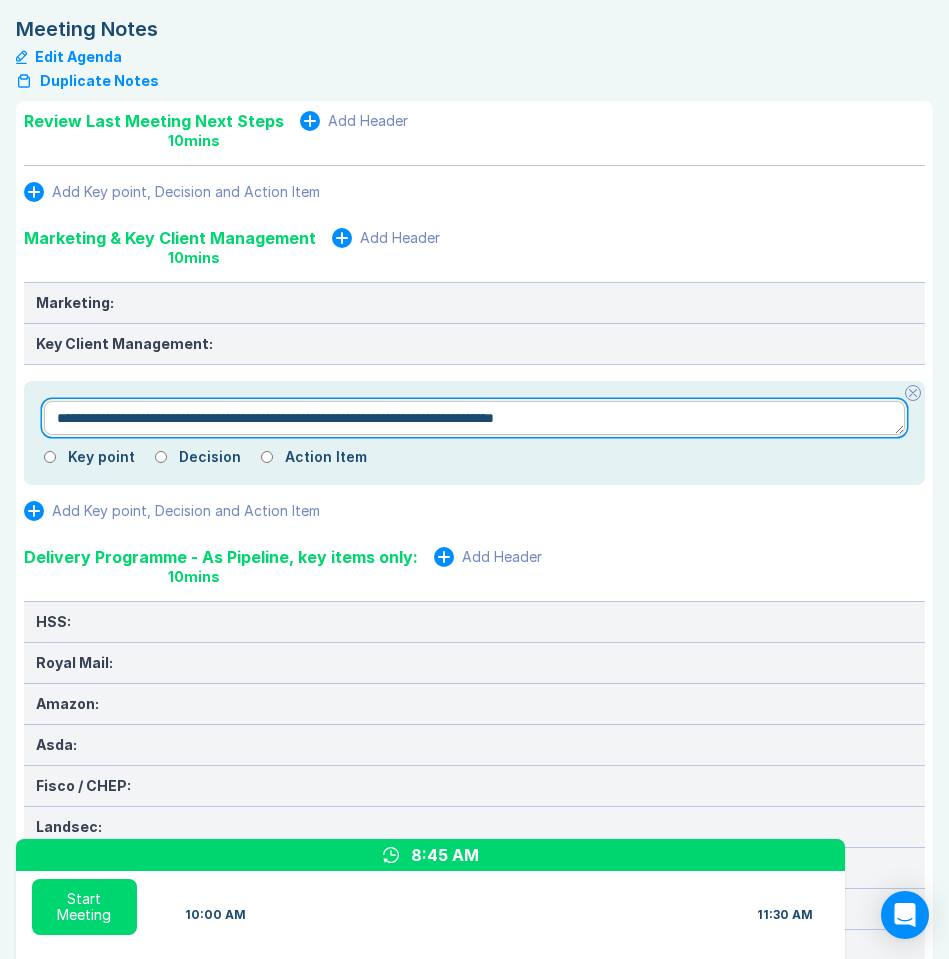type on "*" 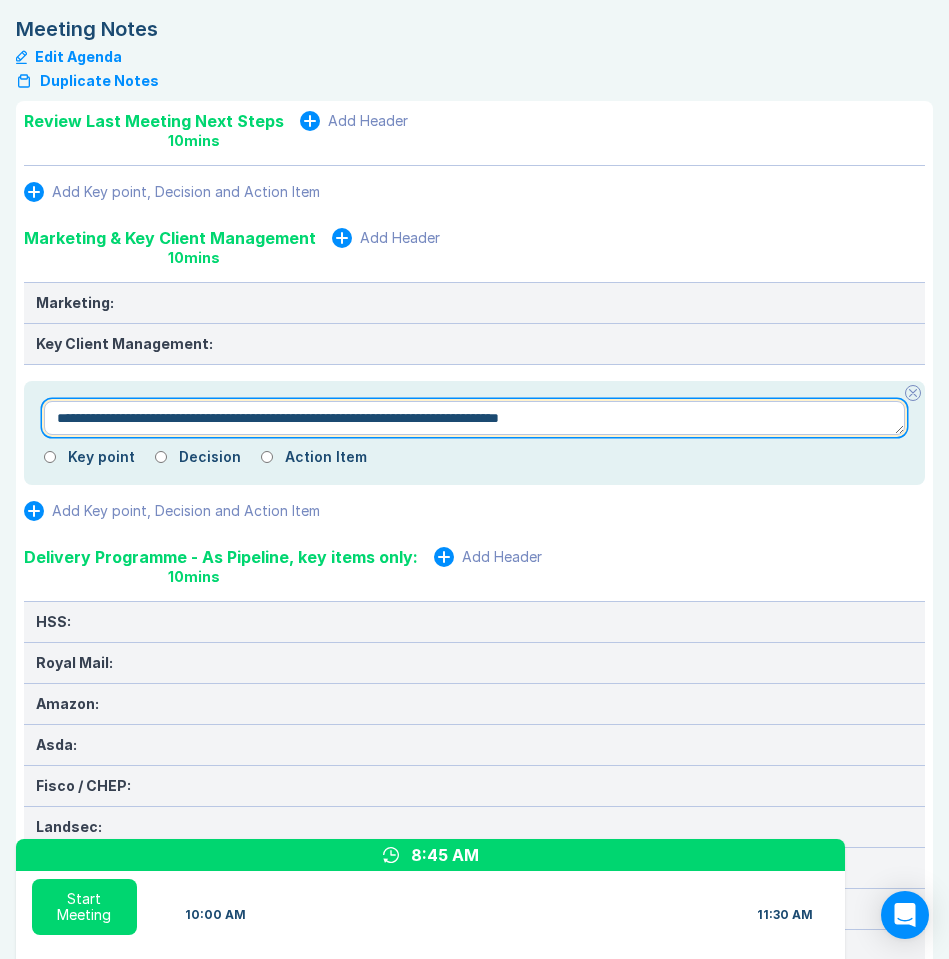 type 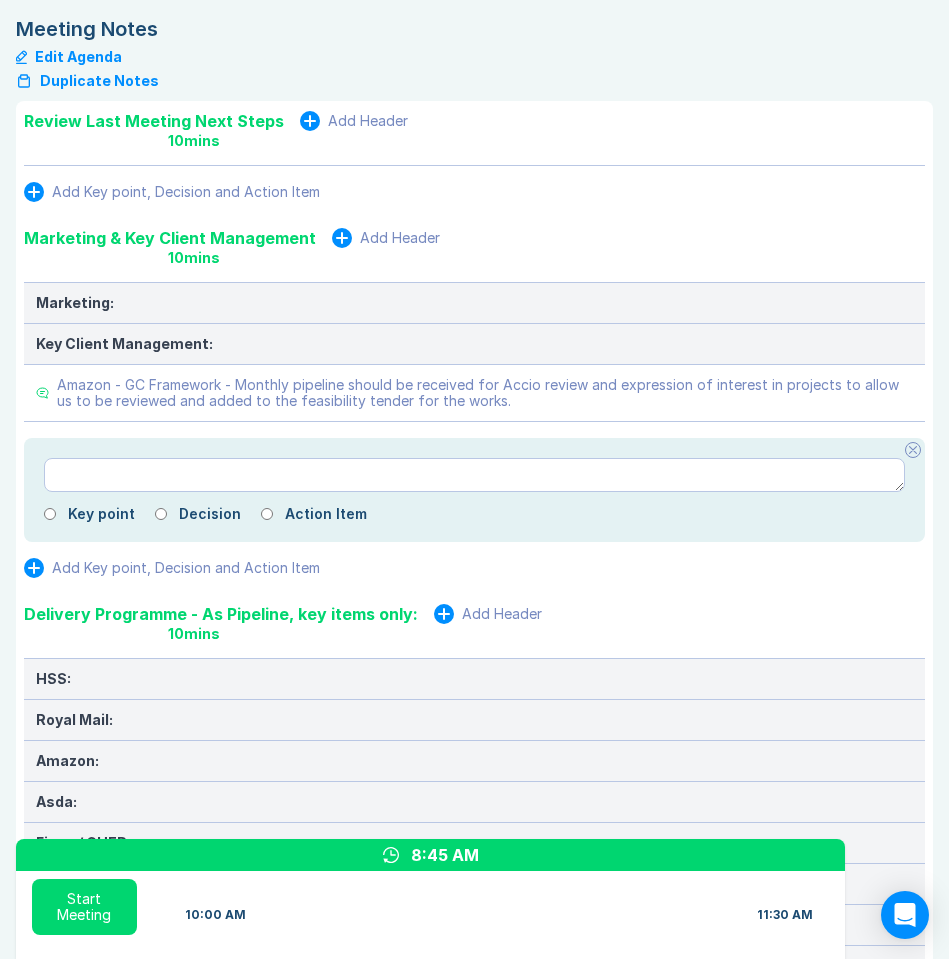 click at bounding box center [474, 475] 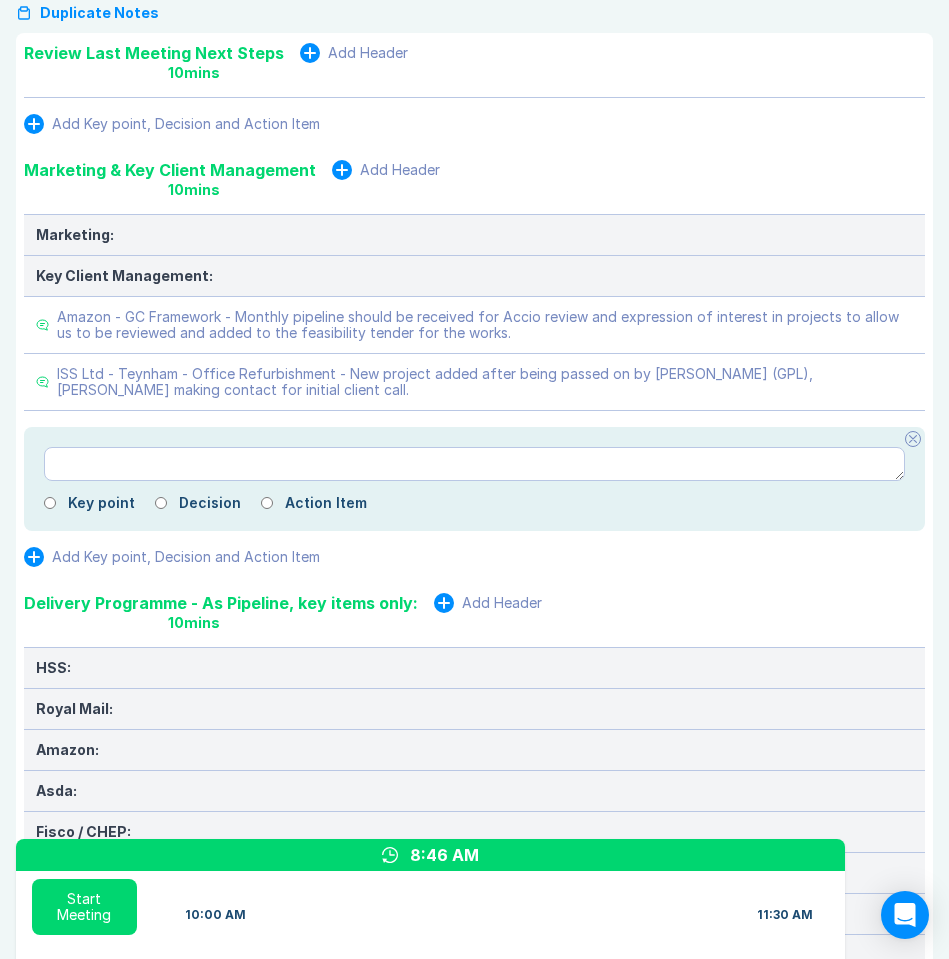 scroll, scrollTop: 313, scrollLeft: 0, axis: vertical 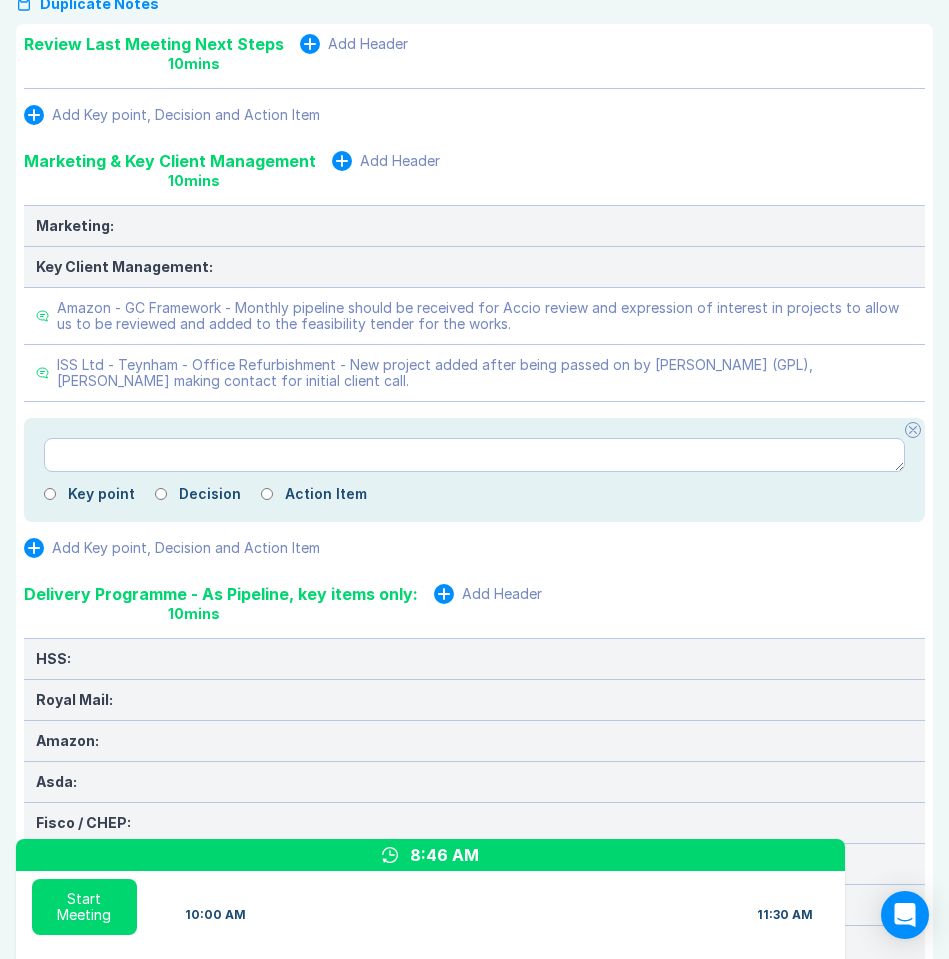 drag, startPoint x: 909, startPoint y: 430, endPoint x: 886, endPoint y: 441, distance: 25.495098 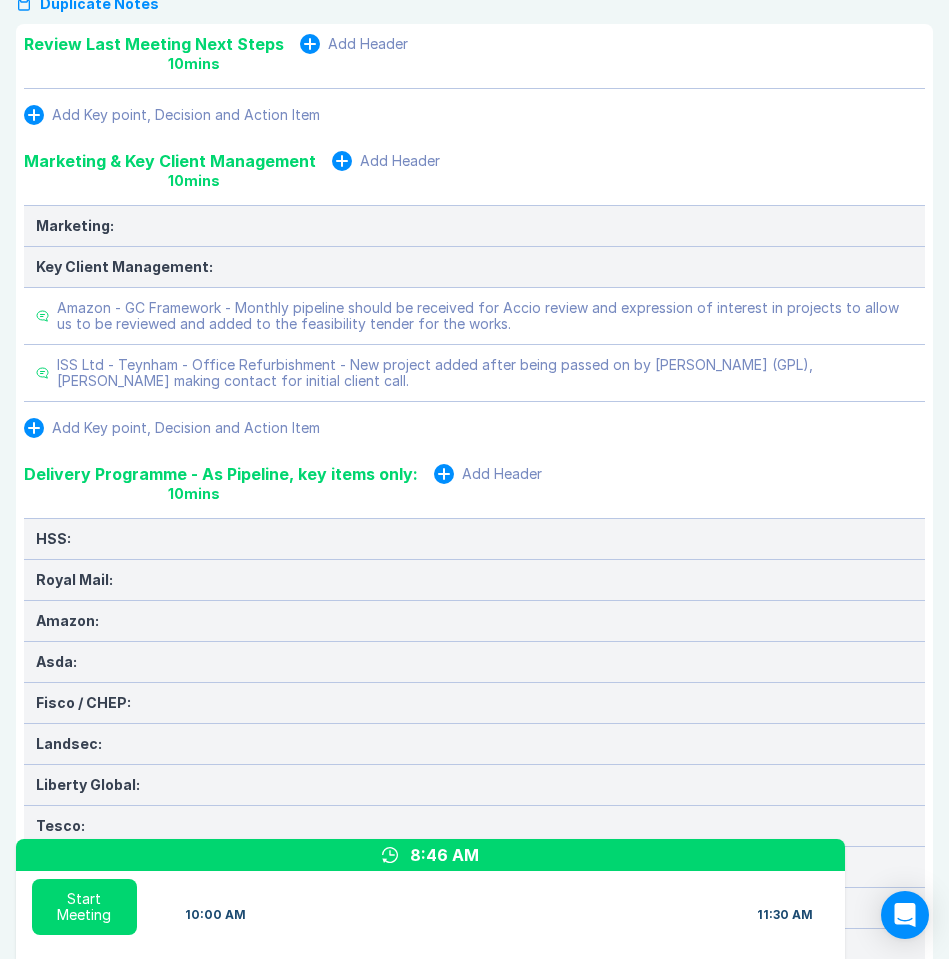 click on "Review Last Meeting Next Steps Add Header 10  mins Add Key point, Decision and Action Item Marketing & Key Client Management Add Header 10  mins Marketing: Key Client Management: Amazon - GC Framework - Monthly pipeline should be received for Accio review and expression of interest in projects to allow us to be reviewed and added to the feasibility tender for the works. ISS Ltd - Teynham - Office Refurbishment - New project added after being passed on by Toby Lloyd (GPL), Danny making contact for initial client call. Add Key point, Decision and Action Item Delivery Programme - As Pipeline, key items only: Add Header 10  mins HSS: Royal Mail: Amazon: Asda: Fisco / CHEP: Landsec: Liberty Global: Tesco: Virgin Media: CES (ABird / Apex): SWCLT Delivery AOB Add Key point, Decision and Action Item Temp Structures - This Weeks Recovery / Delivery Programme / 2 week Oven Ready Status Add Header 10  mins Add Key point, Decision and Action Item Feasibility Programme - As Pipeline, key items only: Add Header 10  mins 10" at bounding box center (474, 1292) 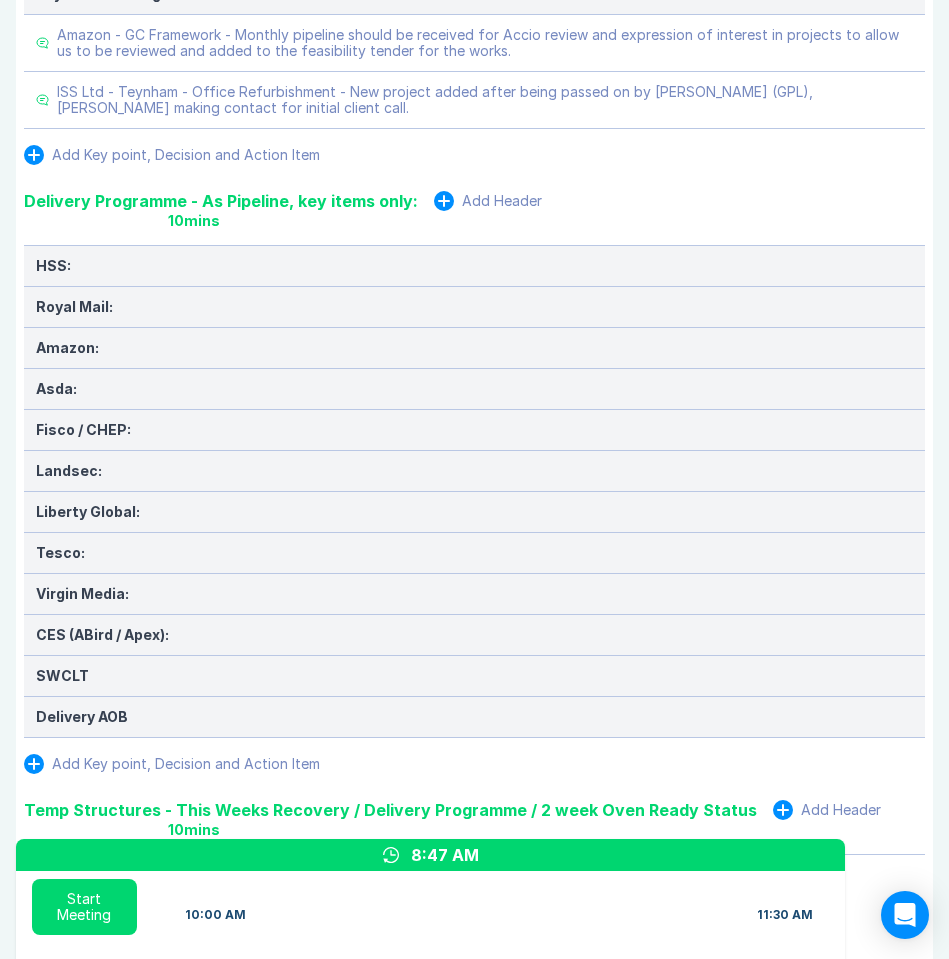 scroll, scrollTop: 582, scrollLeft: 0, axis: vertical 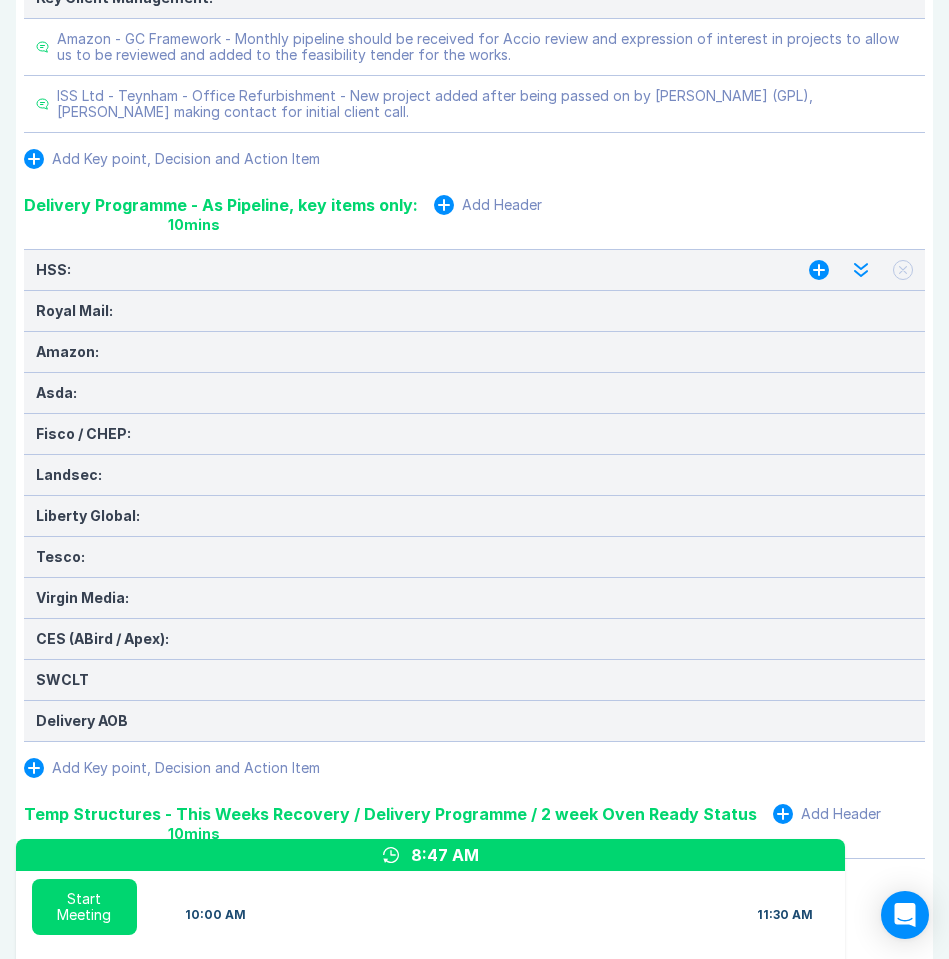 click at bounding box center (819, 270) 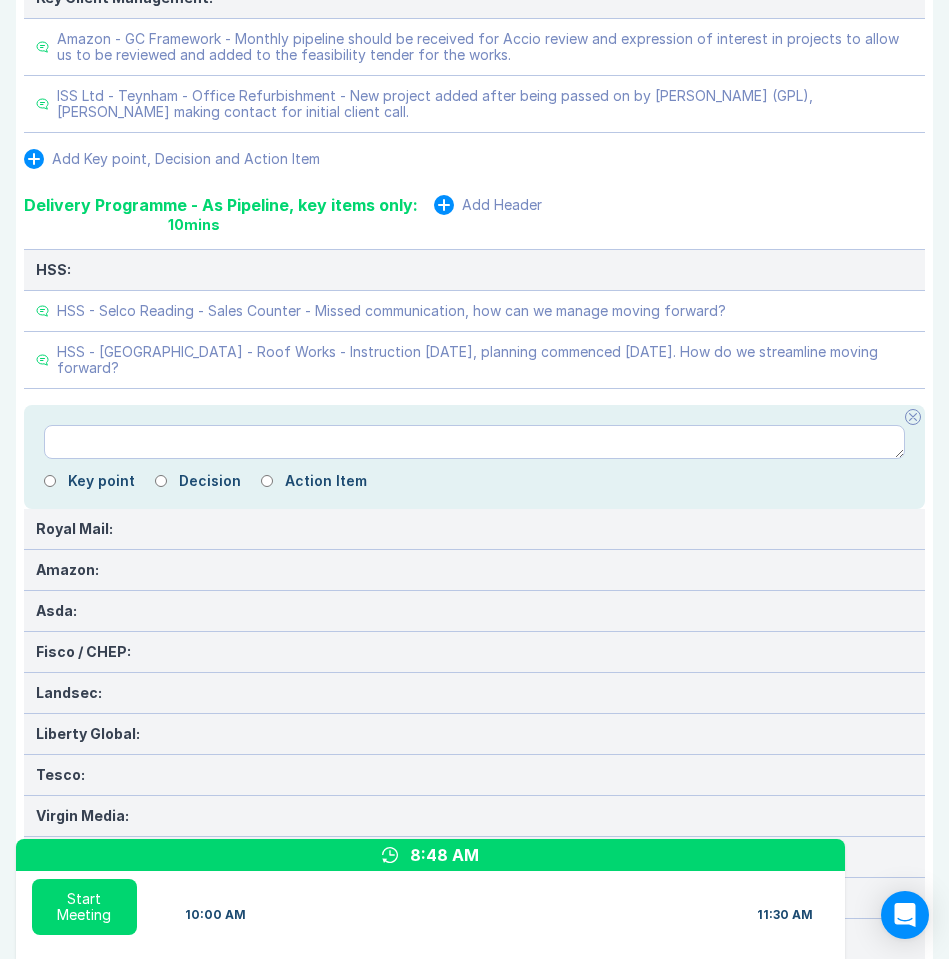 click 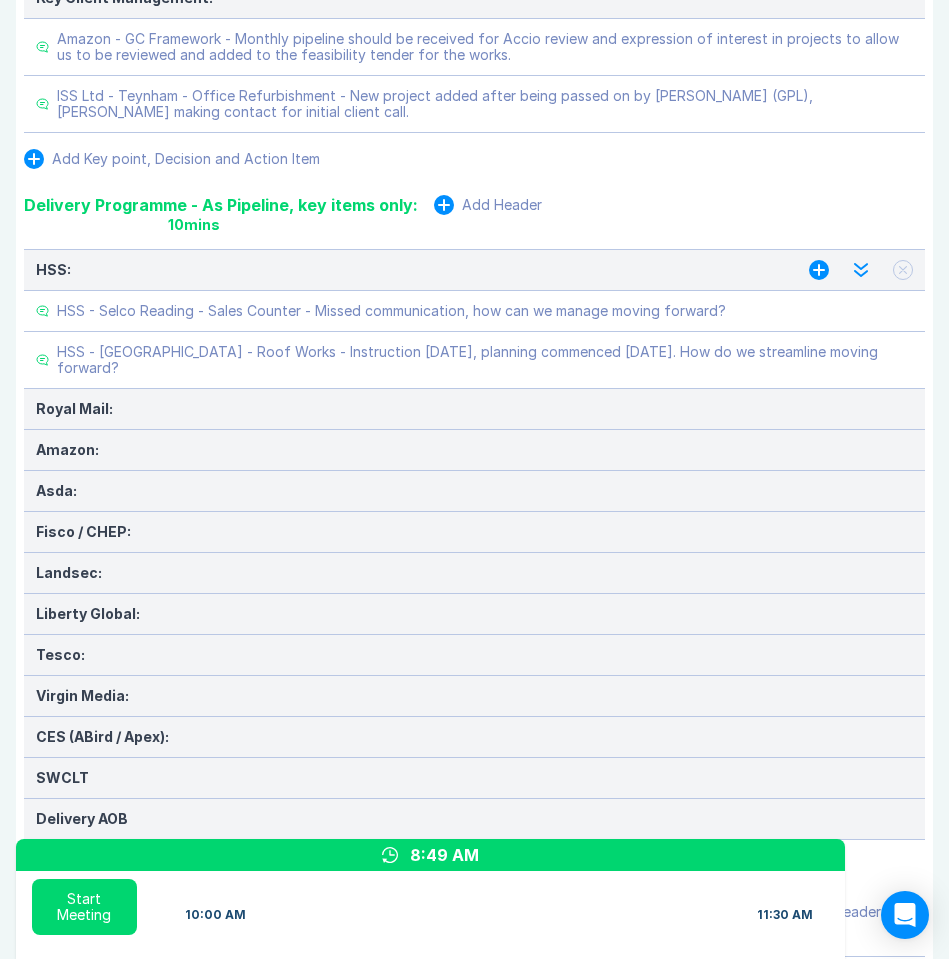 scroll, scrollTop: 647, scrollLeft: 0, axis: vertical 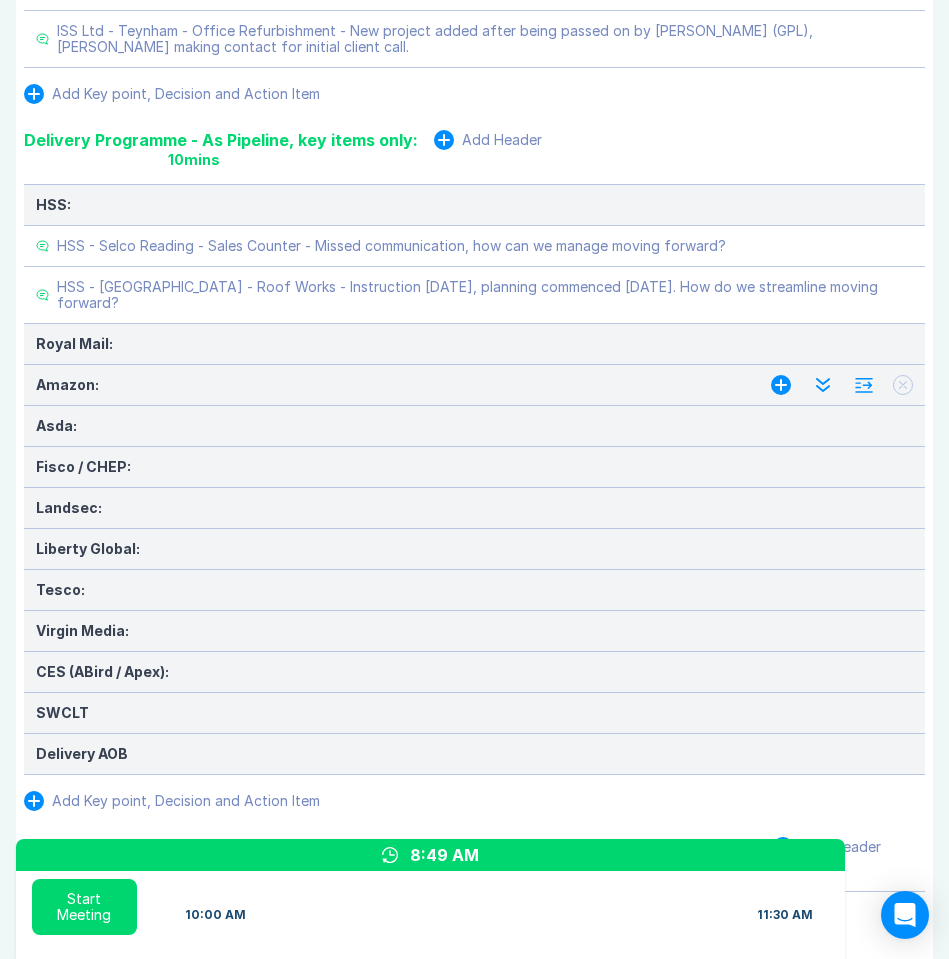 click 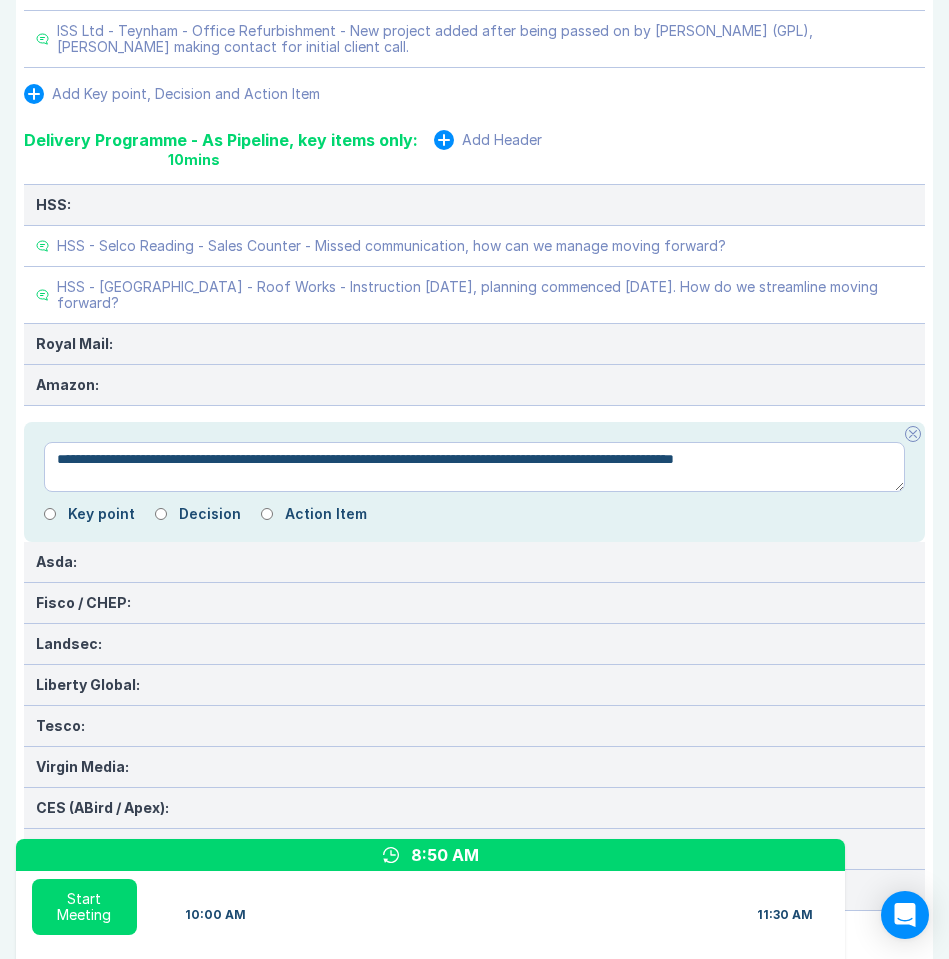 click on "**********" at bounding box center (474, 467) 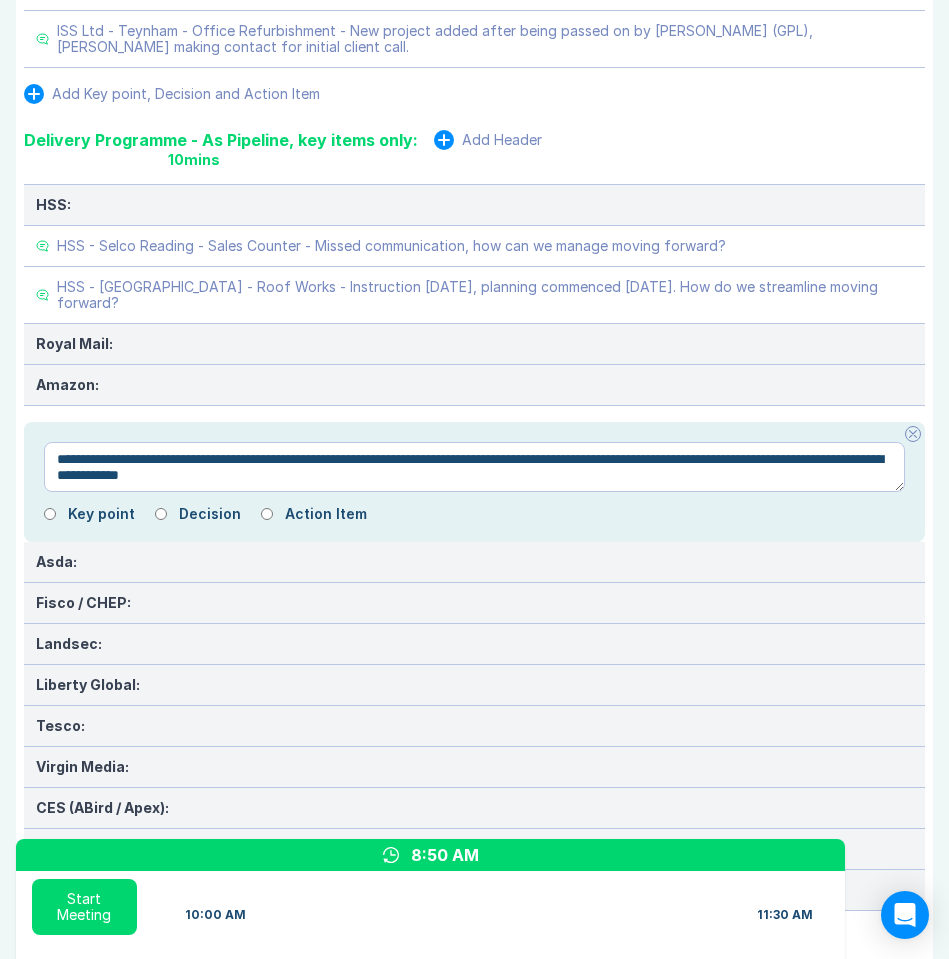 click on "**********" at bounding box center (474, 467) 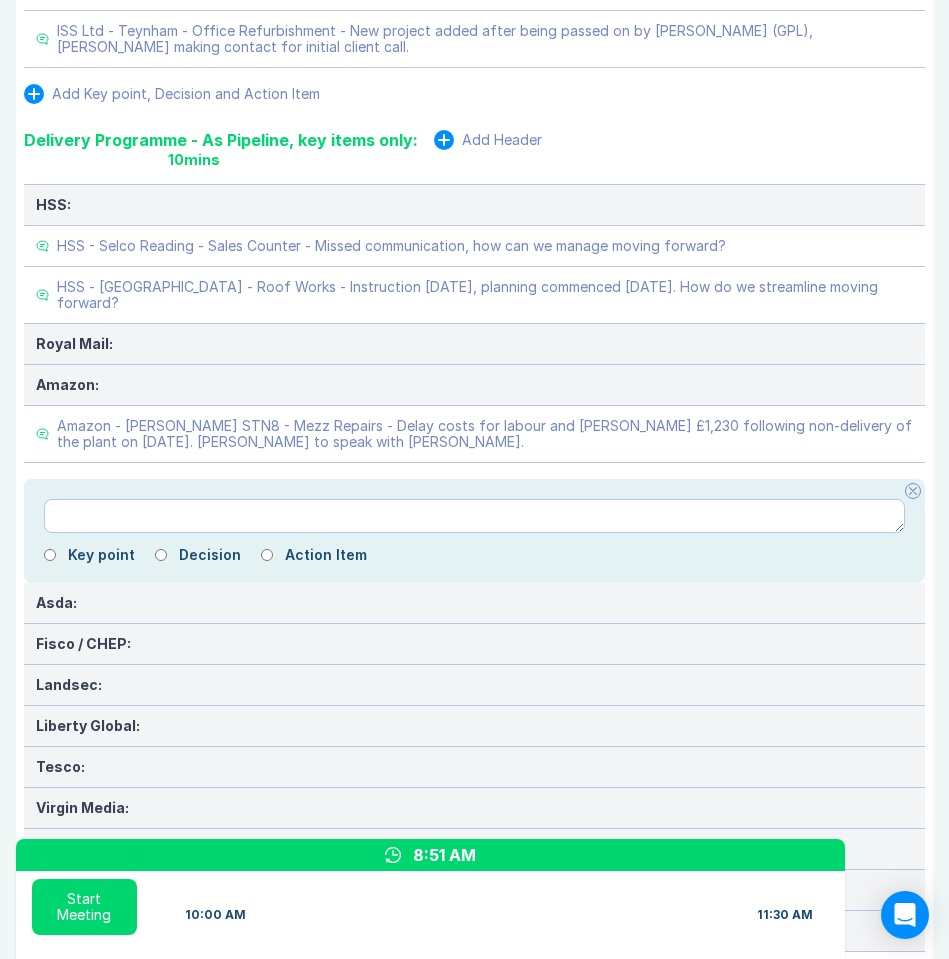 click at bounding box center (913, 491) 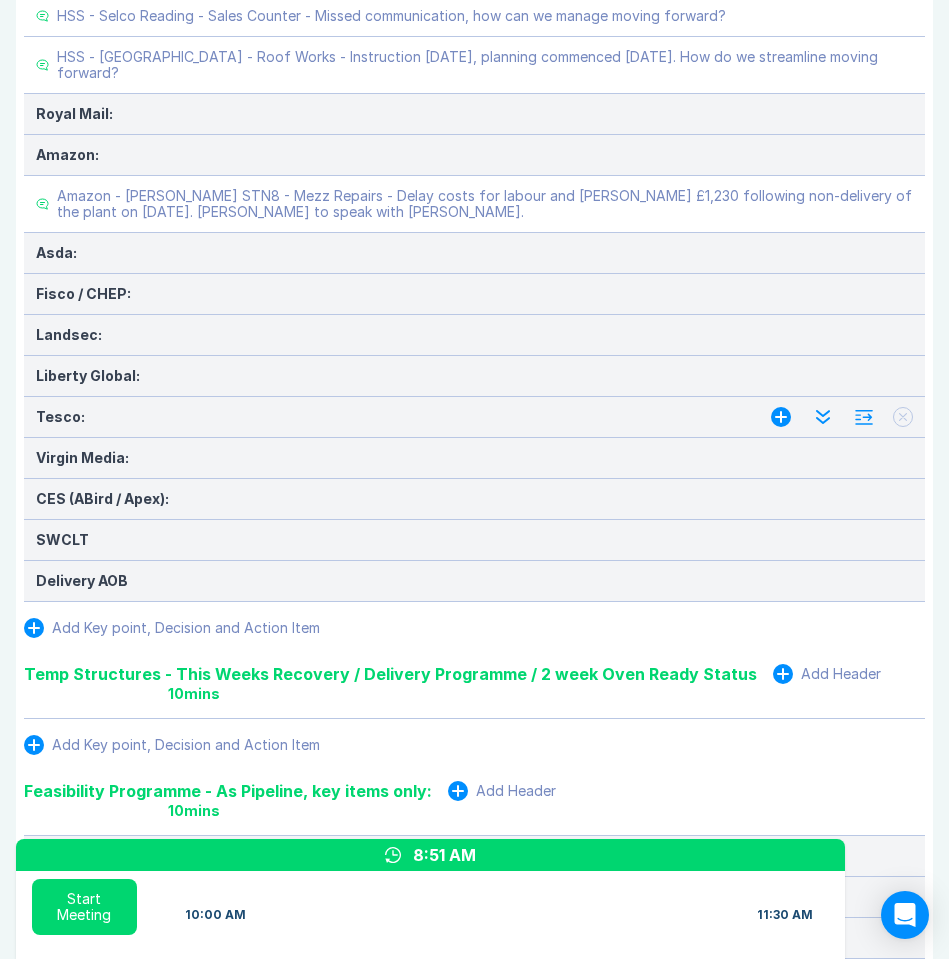 scroll, scrollTop: 894, scrollLeft: 0, axis: vertical 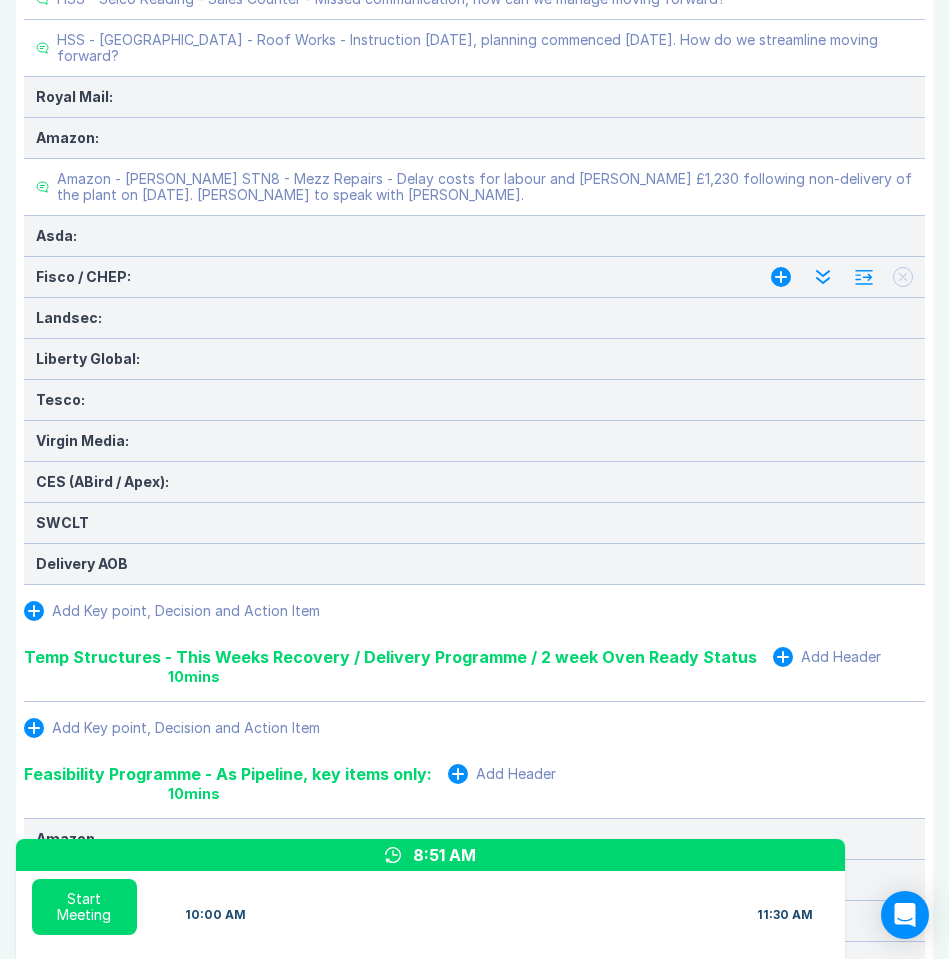 drag, startPoint x: 781, startPoint y: 279, endPoint x: 747, endPoint y: 295, distance: 37.576588 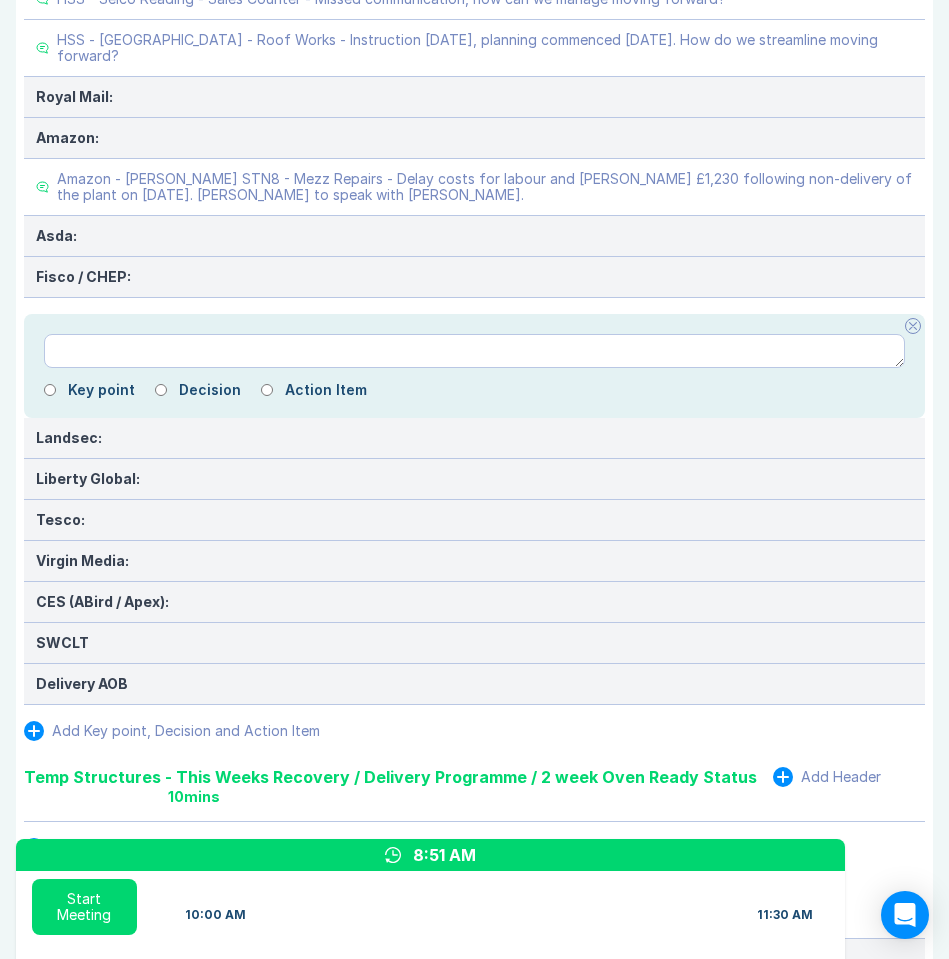click at bounding box center (474, 351) 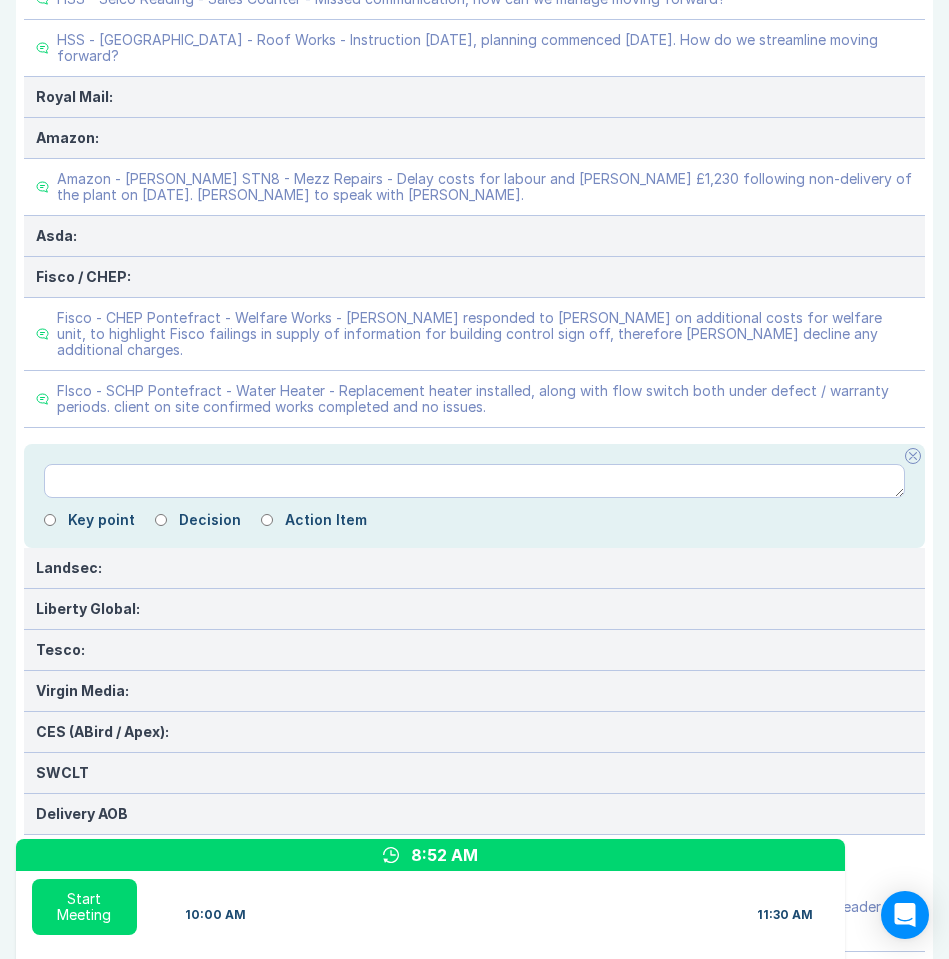 click on "Delivery Programme - As Pipeline, key items only: Add Header 10  mins HSS: HSS - Selco Reading - Sales Counter - Missed communication, how can we manage moving forward? HSS - Southampton - Roof Works - Instruction 3rd July 2025, planning commenced Thursday 17th July 2025. How do we streamline moving forward? Royal Mail: Amazon: Amazon - Milton Keynes STN8 - Mezz Repairs - Delay costs for labour and Craig £1,230 following non-delivery of the plant on 21st July 2025. Danny to speak with Shaun Henderson. Asda: Fisco / CHEP: Fisco - CHEP Pontefract - Welfare Works - Danny responded to Brendan on additional costs for welfare unit, to highlight Fisco failings in supply of information for building control sign off, therefore Accio decline any additional charges. FIsco - SCHP Pontefract - Water Heater - Replacement heater installed, along with flow switch both under defect / warranty periods. client on site confirmed works completed and no issues. Key point Decision Action Item Landsec: Liberty Global: Tesco: SWCLT" at bounding box center (474, 376) 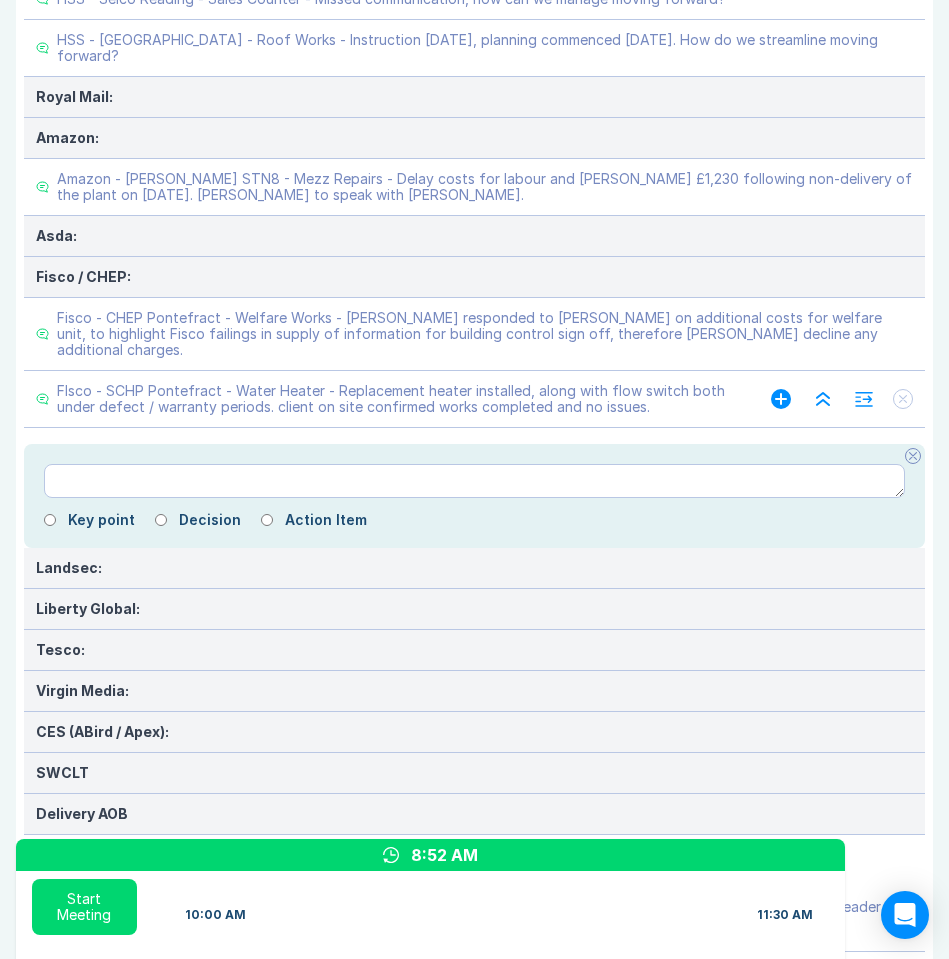 click on "FIsco - SCHP Pontefract - Water Heater - Replacement heater installed, along with flow switch both under defect / warranty periods. client on site confirmed works completed and no issues." at bounding box center (394, 399) 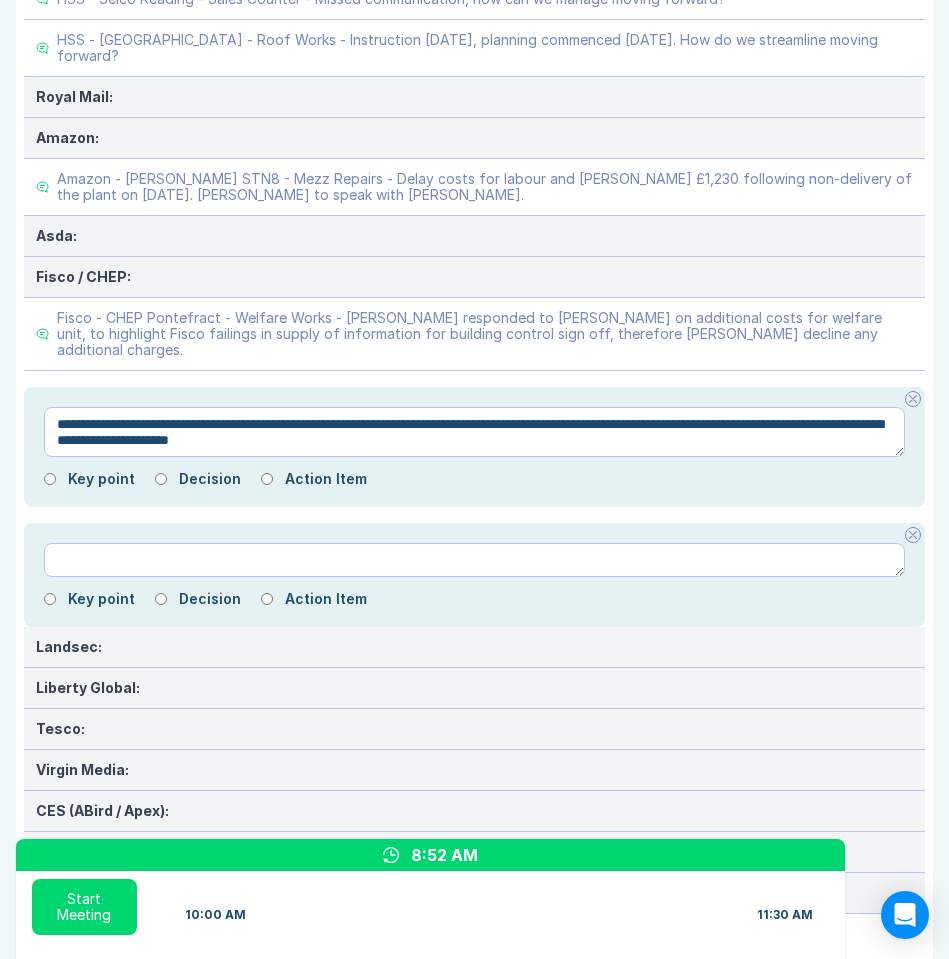 click on "**********" at bounding box center [474, 432] 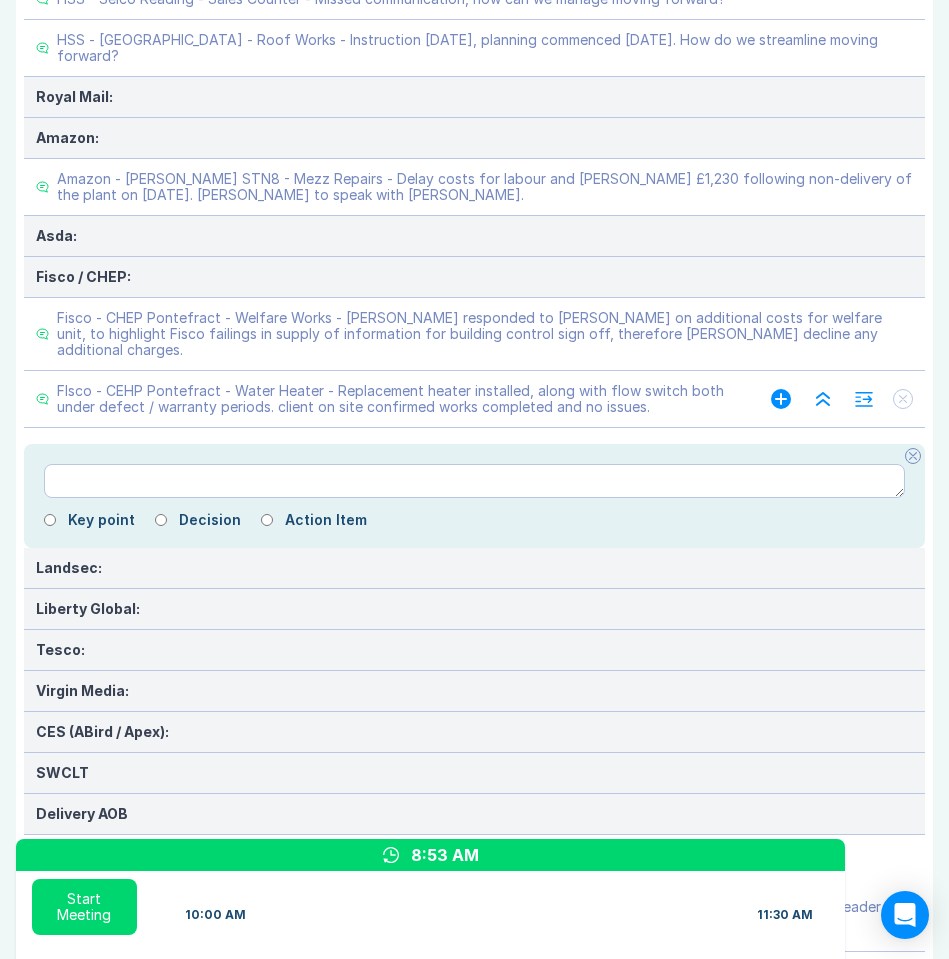 click on "FIsco - CEHP Pontefract - Water Heater - Replacement heater installed, along with flow switch both under defect / warranty periods. client on site confirmed works completed and no issues." at bounding box center [394, 399] 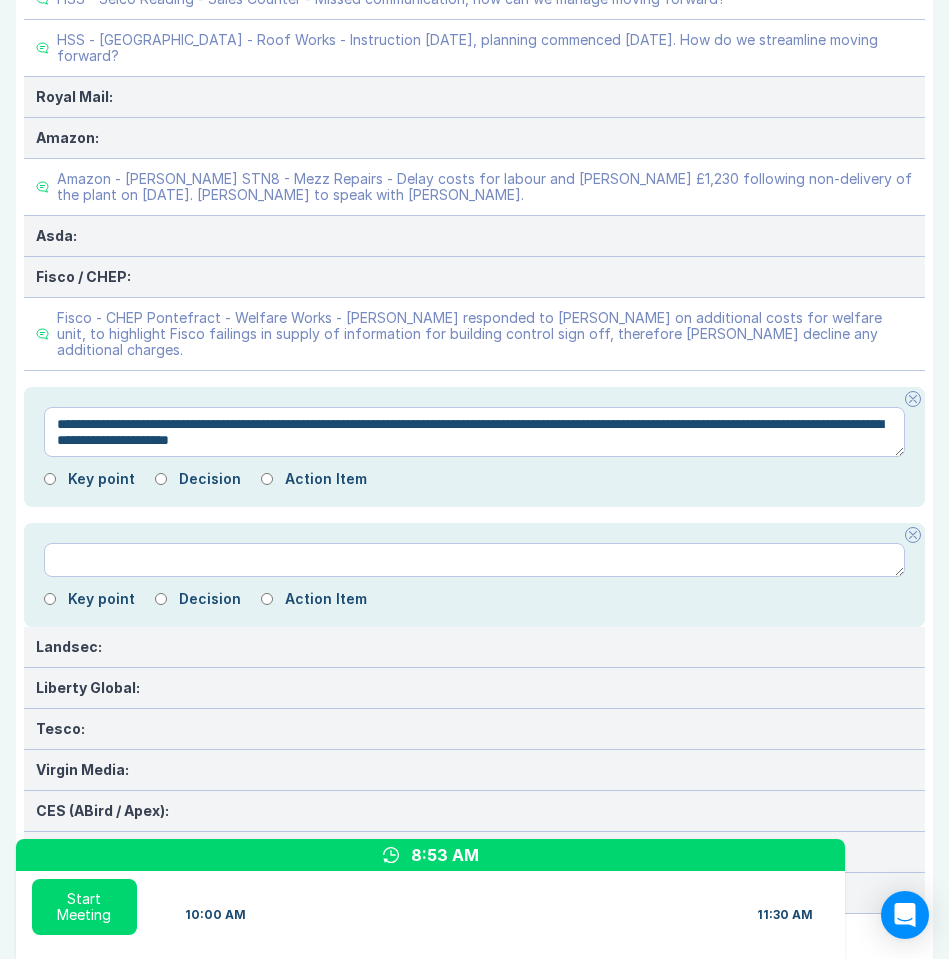 click on "**********" at bounding box center [474, 432] 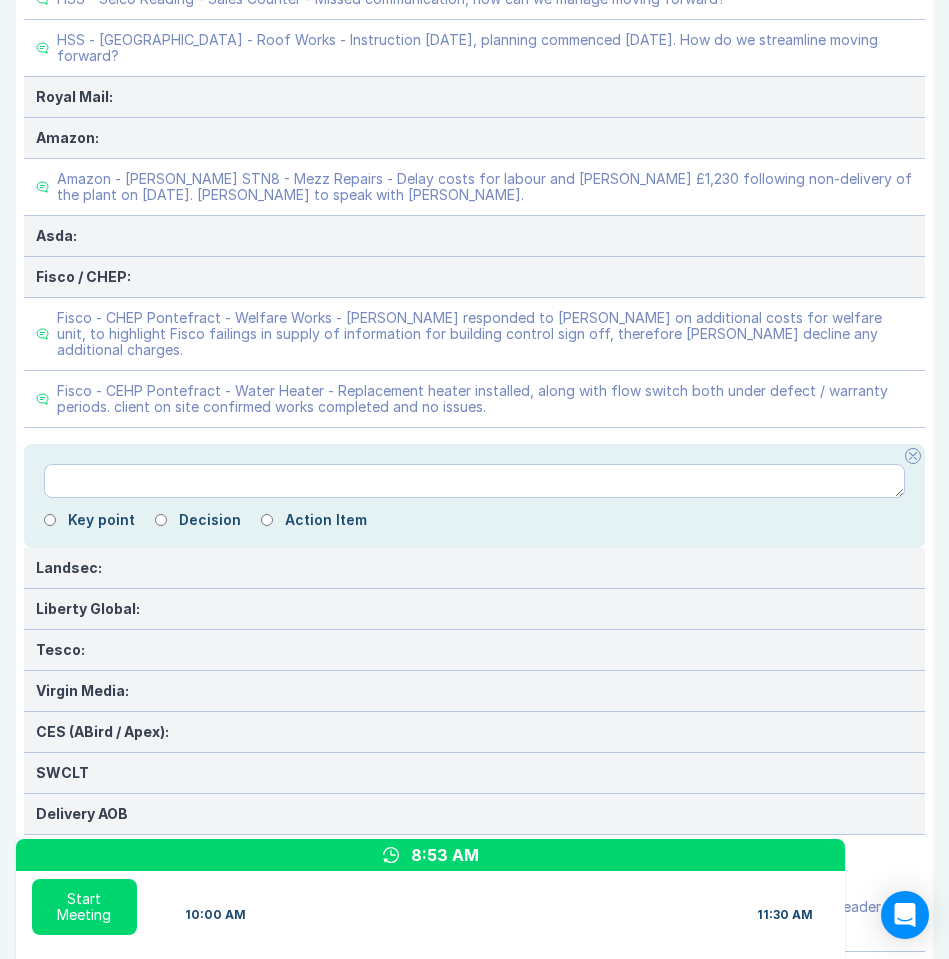 click at bounding box center (913, 456) 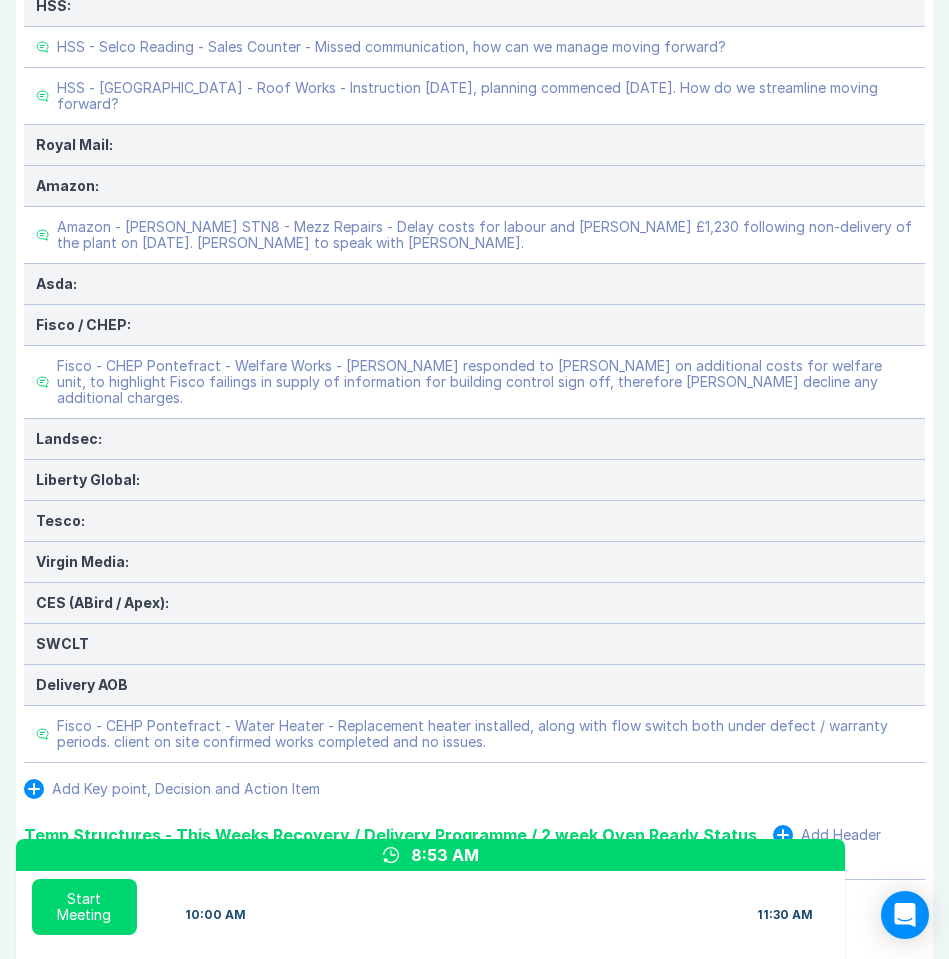 scroll, scrollTop: 853, scrollLeft: 0, axis: vertical 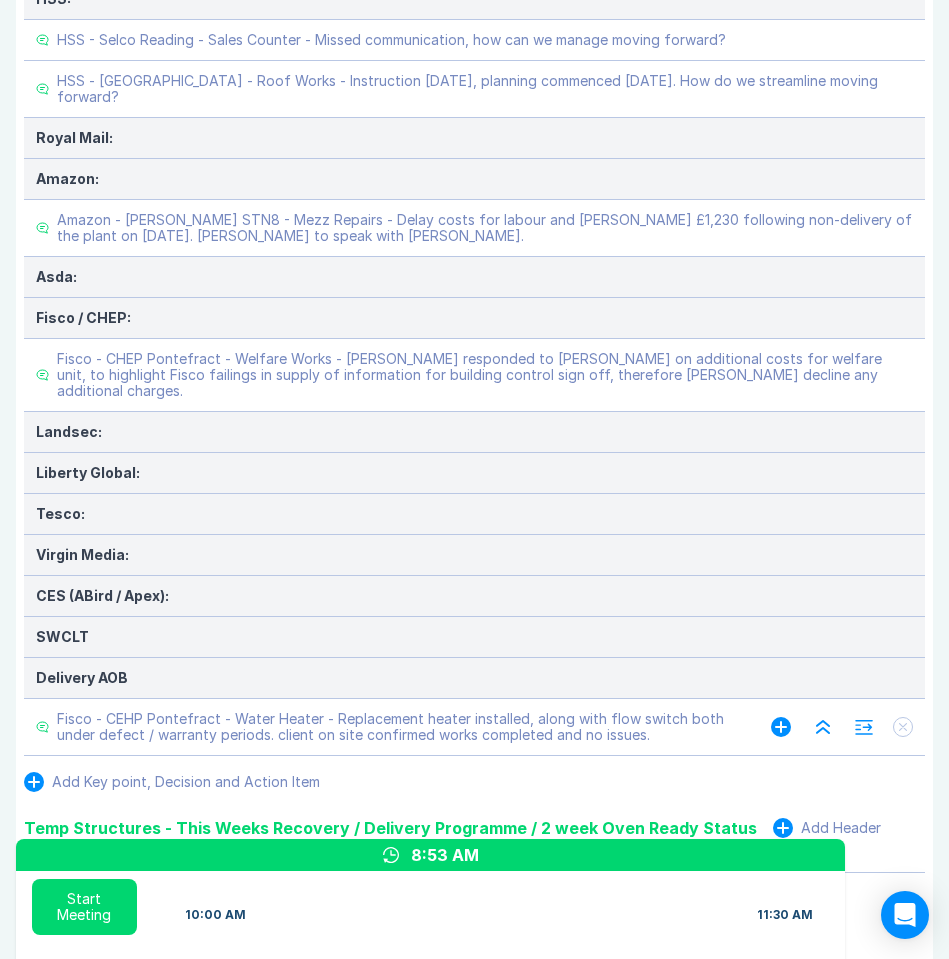 click on "Fisco - CEHP Pontefract - Water Heater - Replacement heater installed, along with flow switch both under defect / warranty periods. client on site confirmed works completed and no issues." at bounding box center (394, 727) 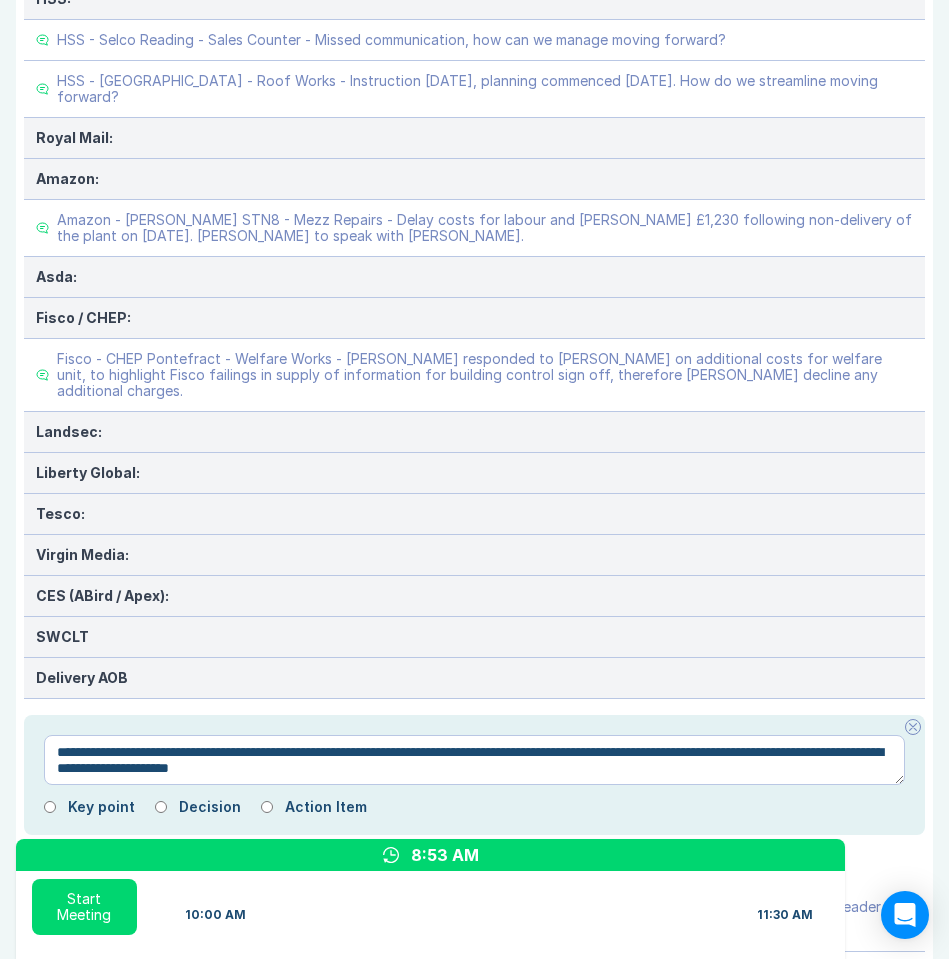 click on "**********" at bounding box center (474, 760) 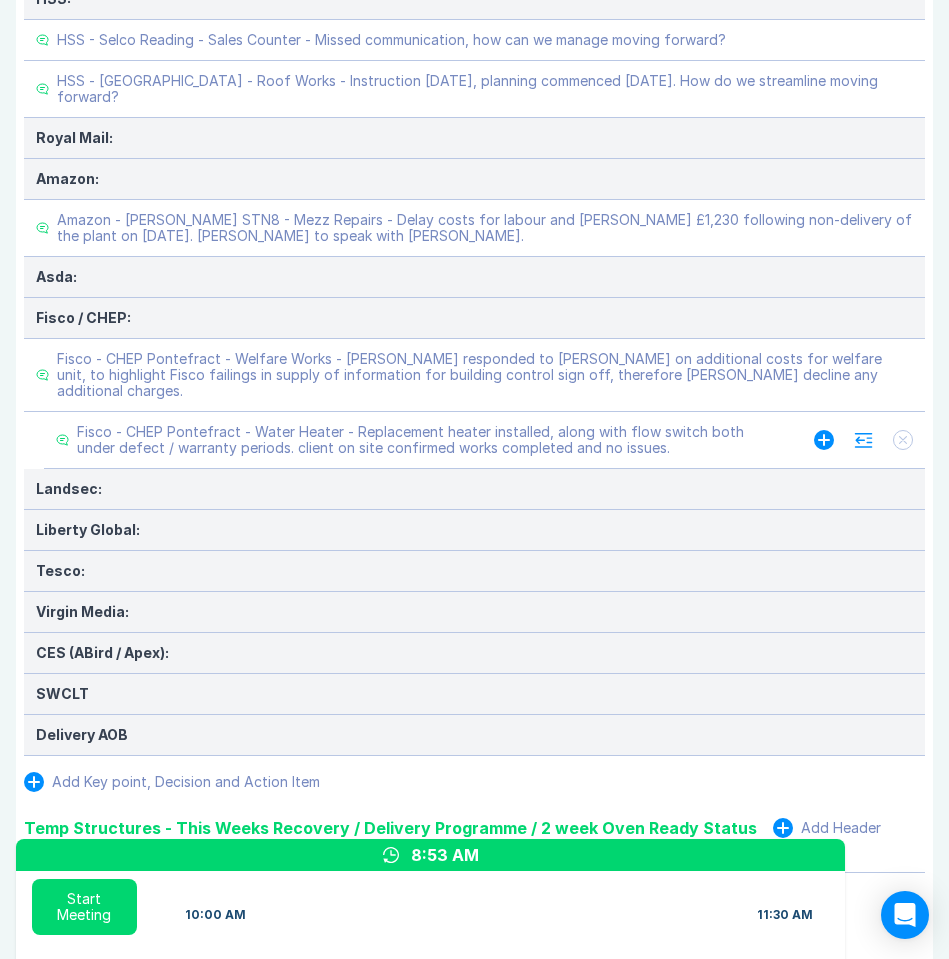 click 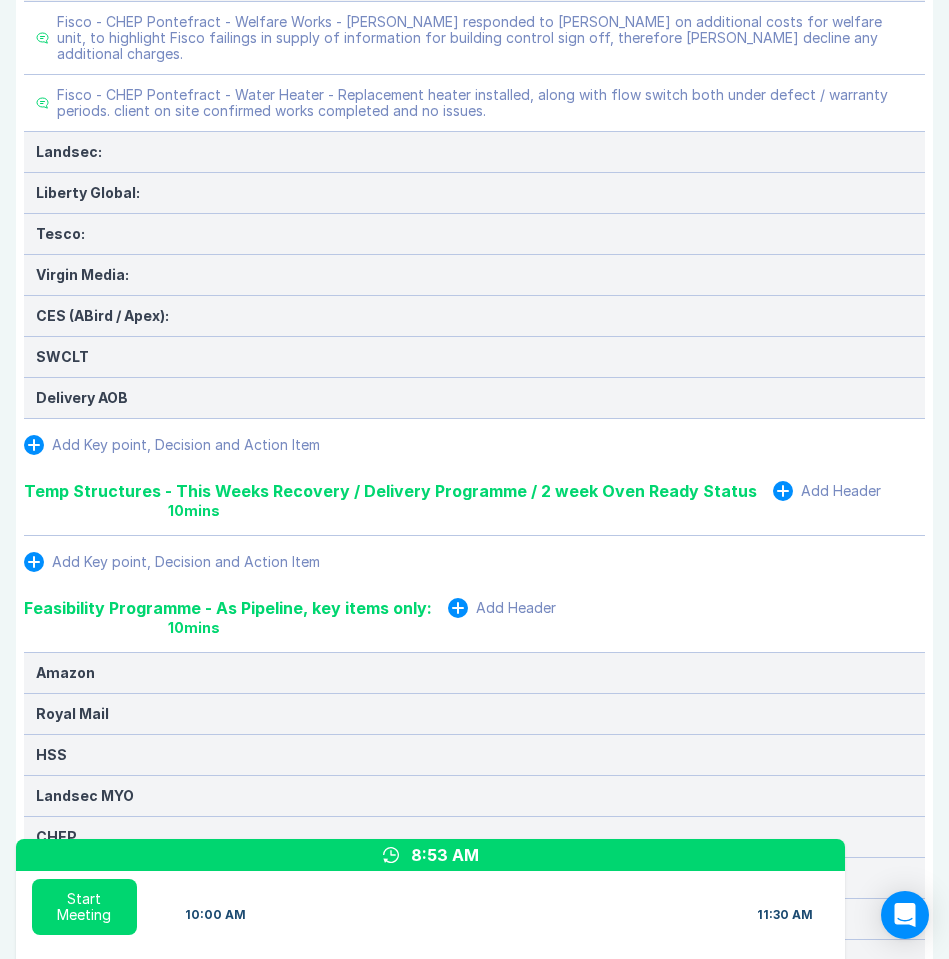 scroll, scrollTop: 1299, scrollLeft: 0, axis: vertical 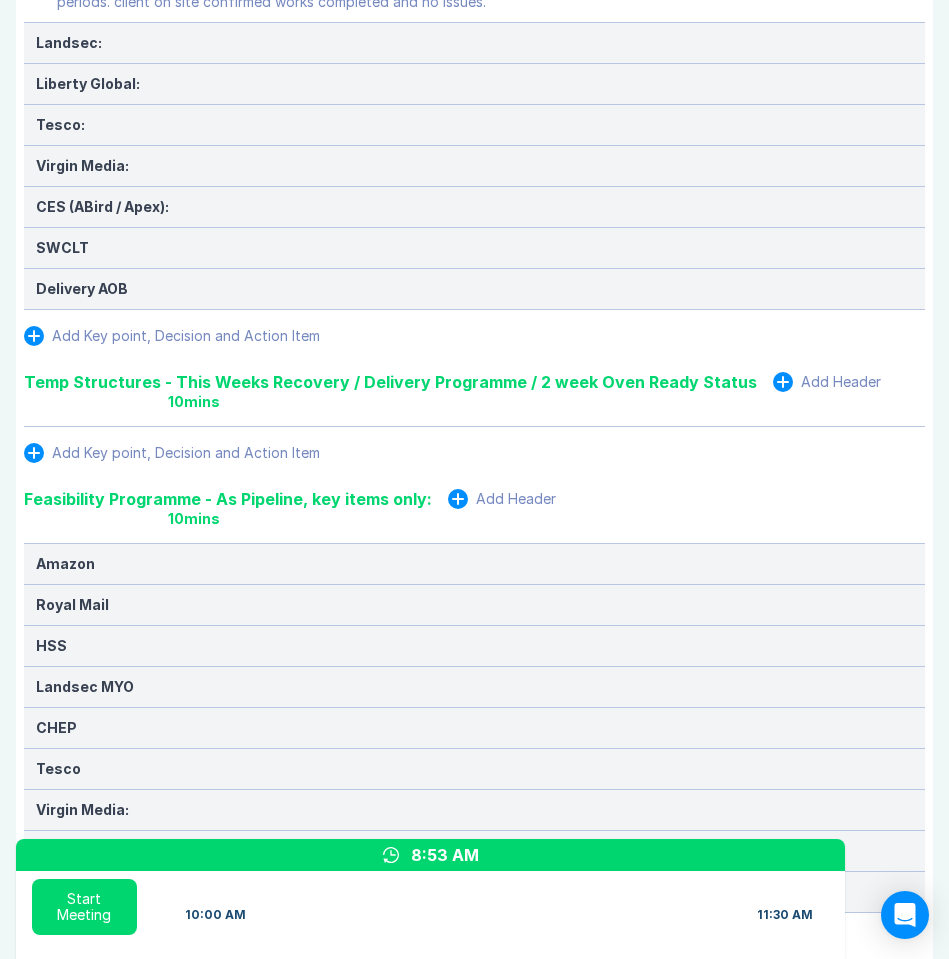 click on "Add Key point, Decision and Action Item" at bounding box center [186, 453] 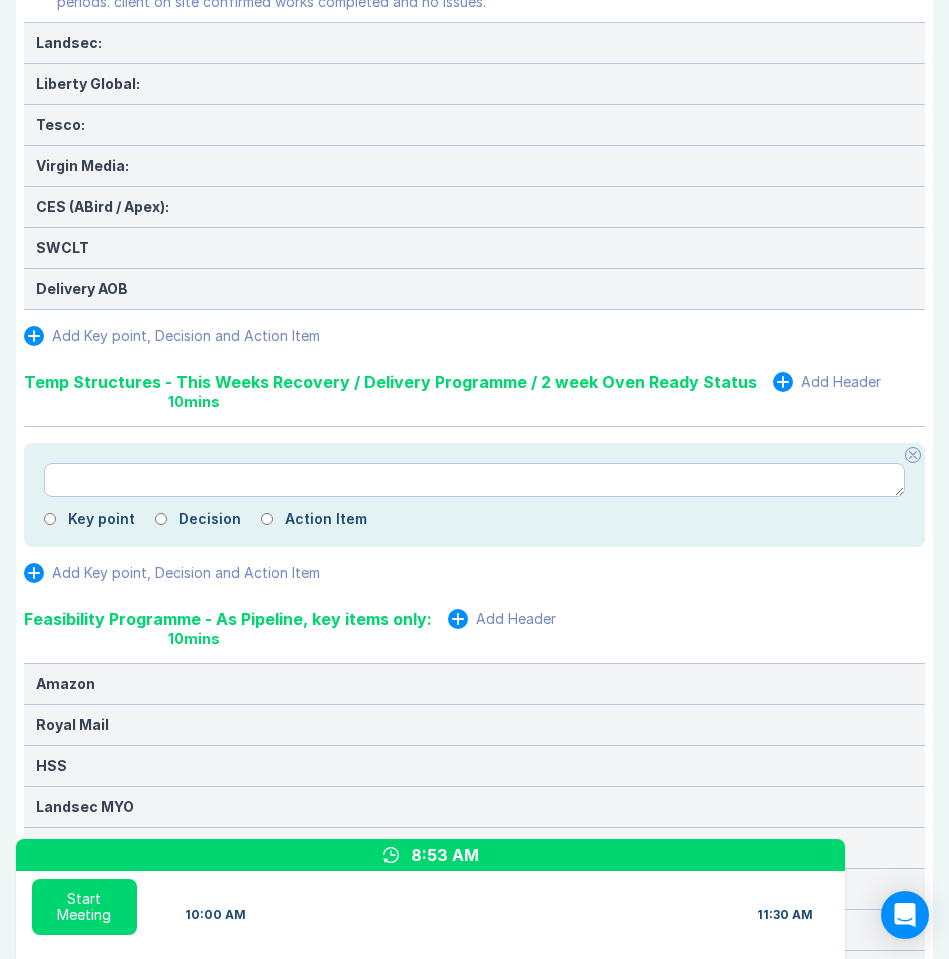 click at bounding box center [474, 480] 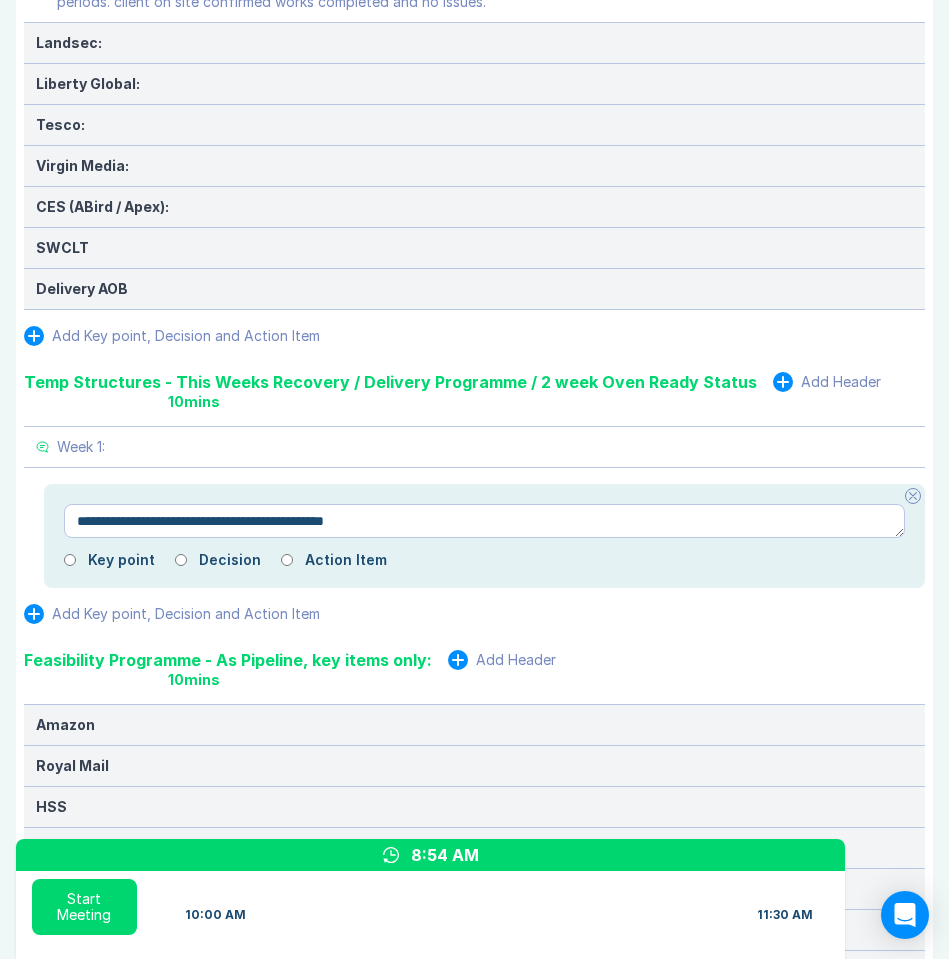 click on "**********" at bounding box center [484, 521] 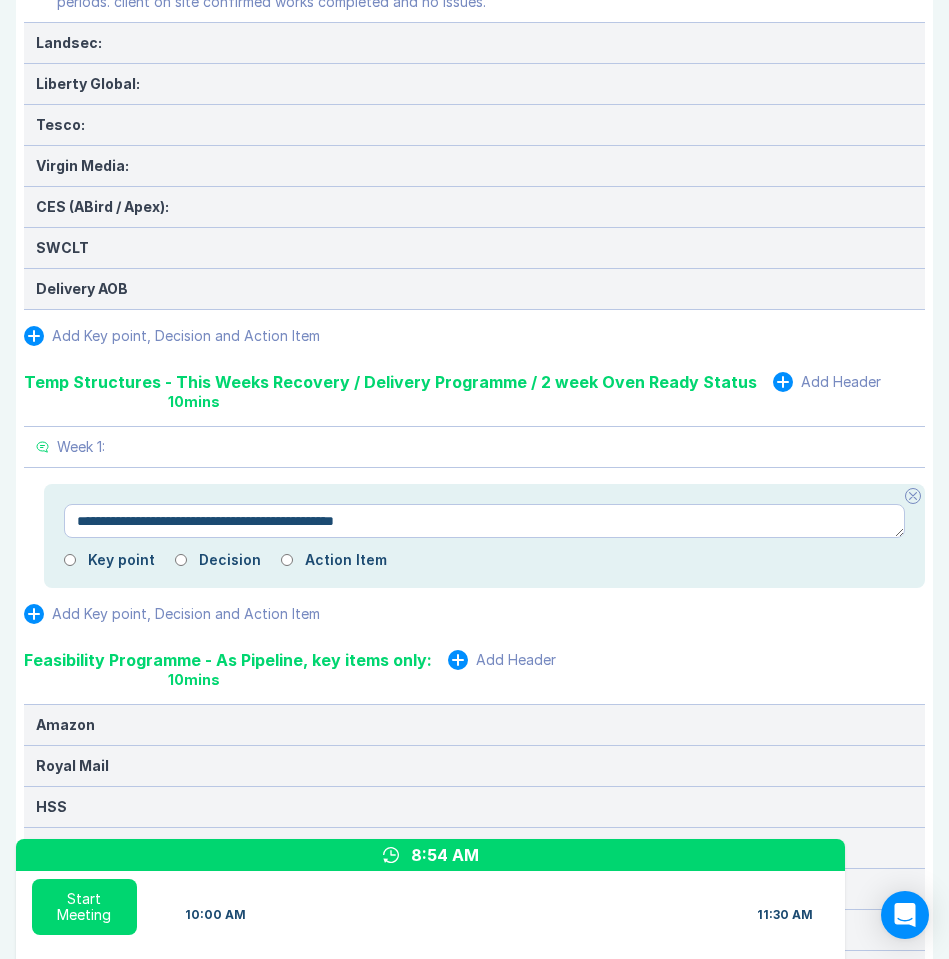 click on "**********" at bounding box center [484, 521] 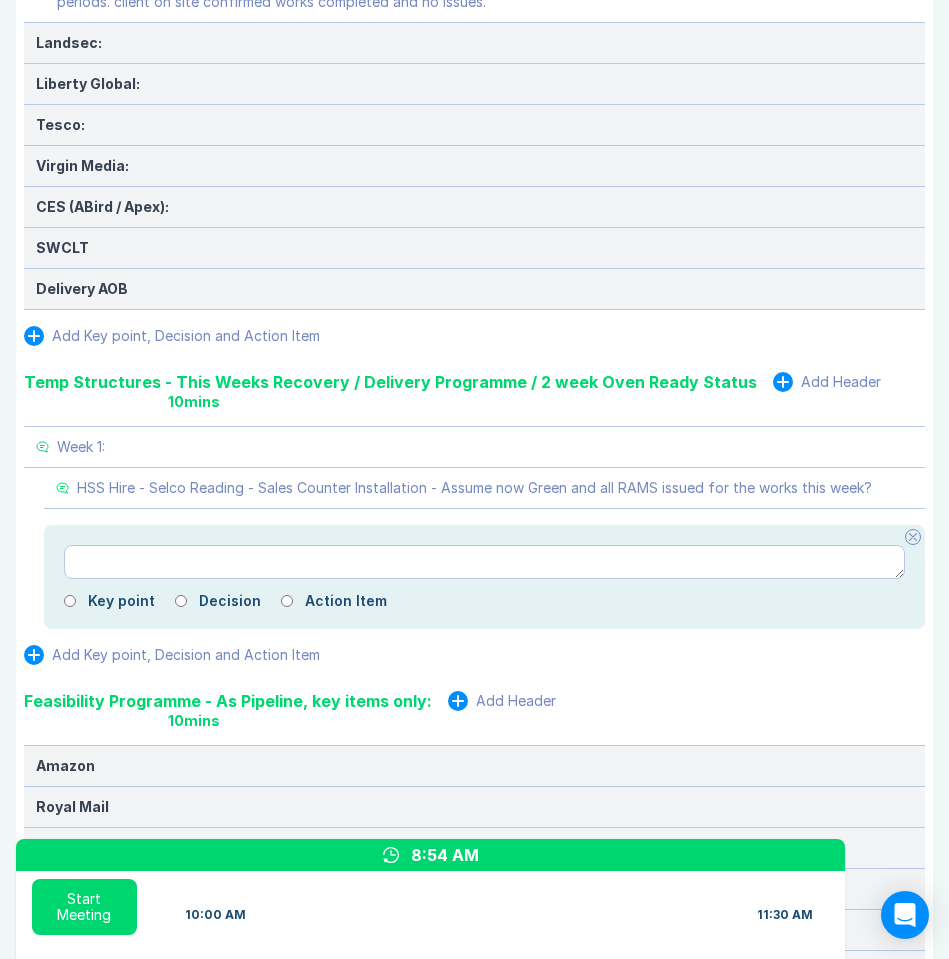 click at bounding box center (484, 562) 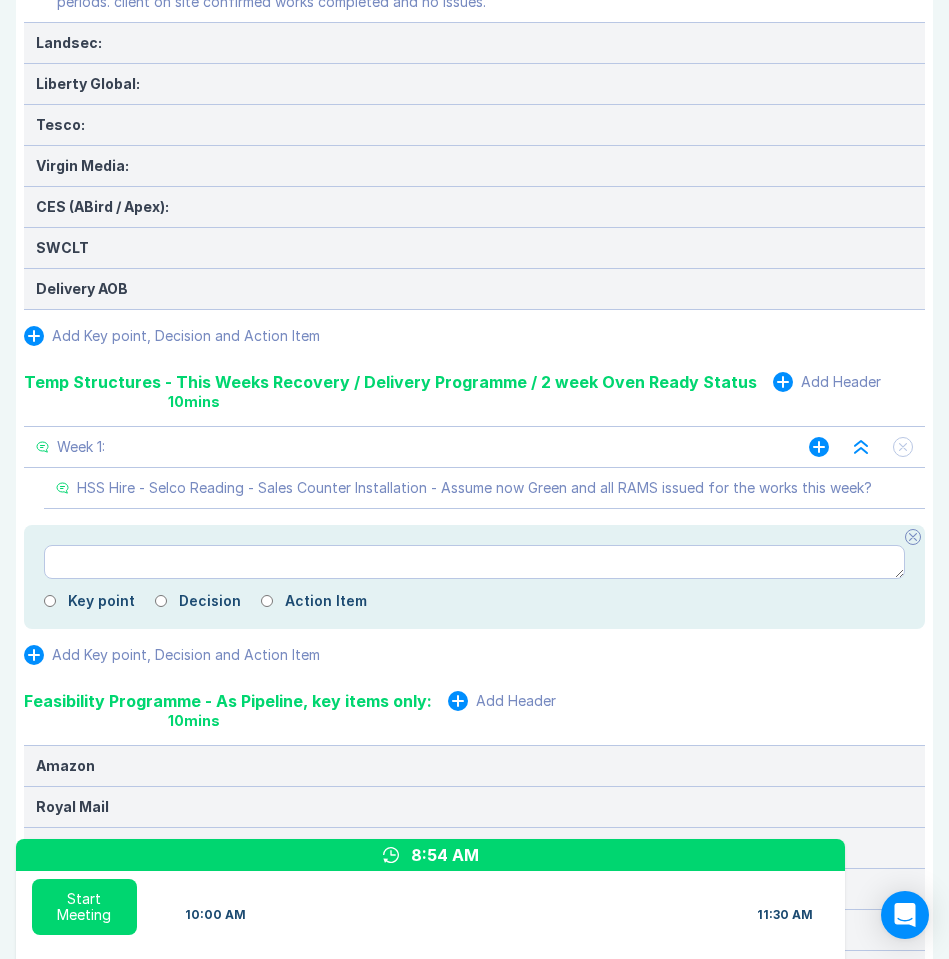 click on "Week 1:" at bounding box center (81, 447) 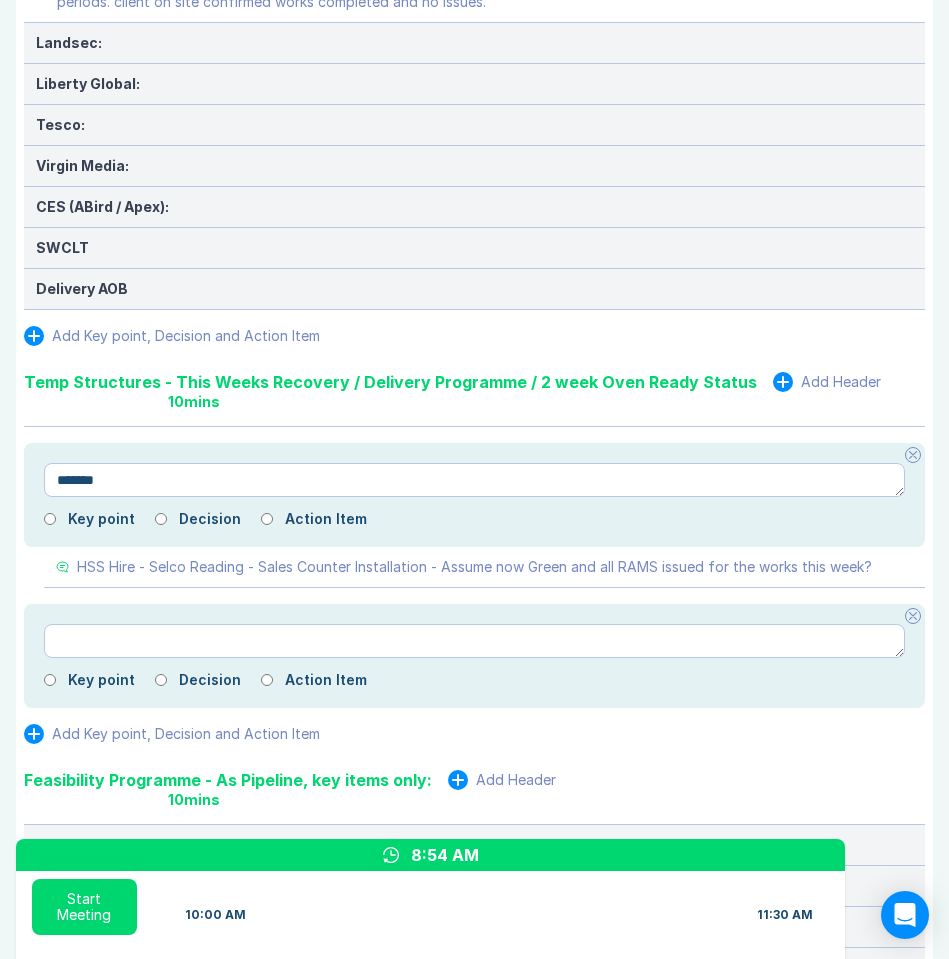 click on "*******" at bounding box center [474, 480] 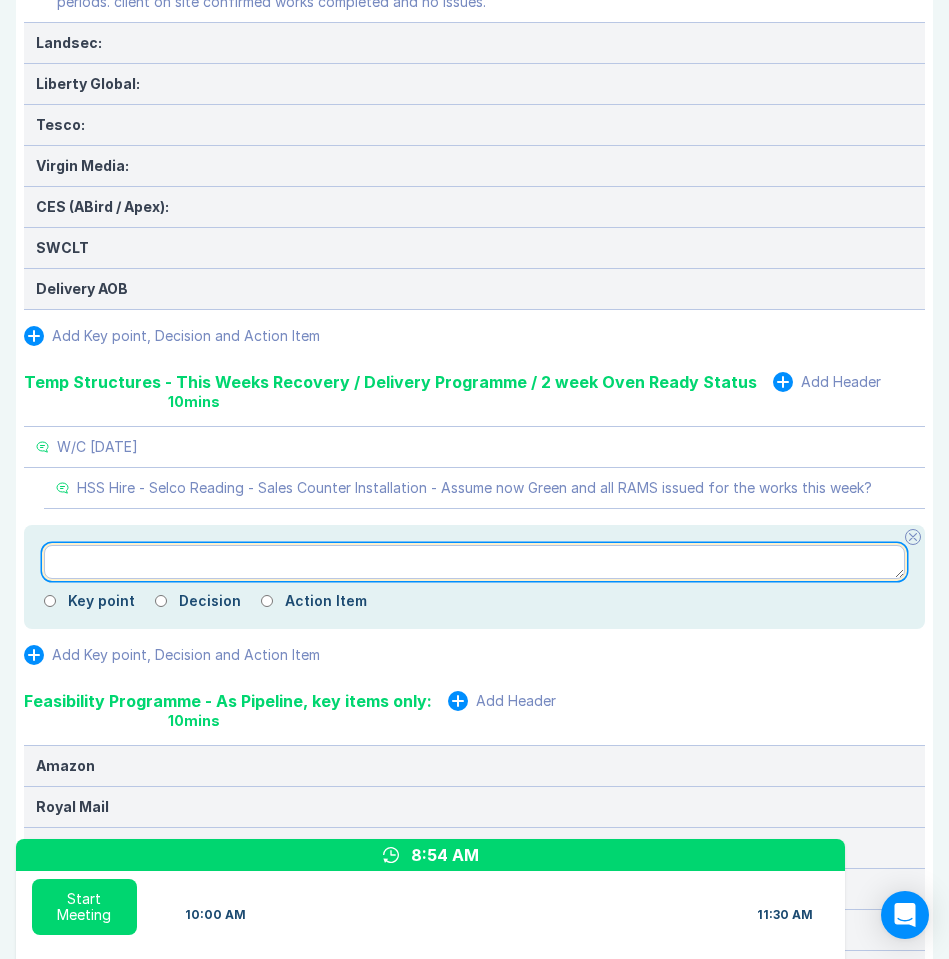 click at bounding box center [474, 562] 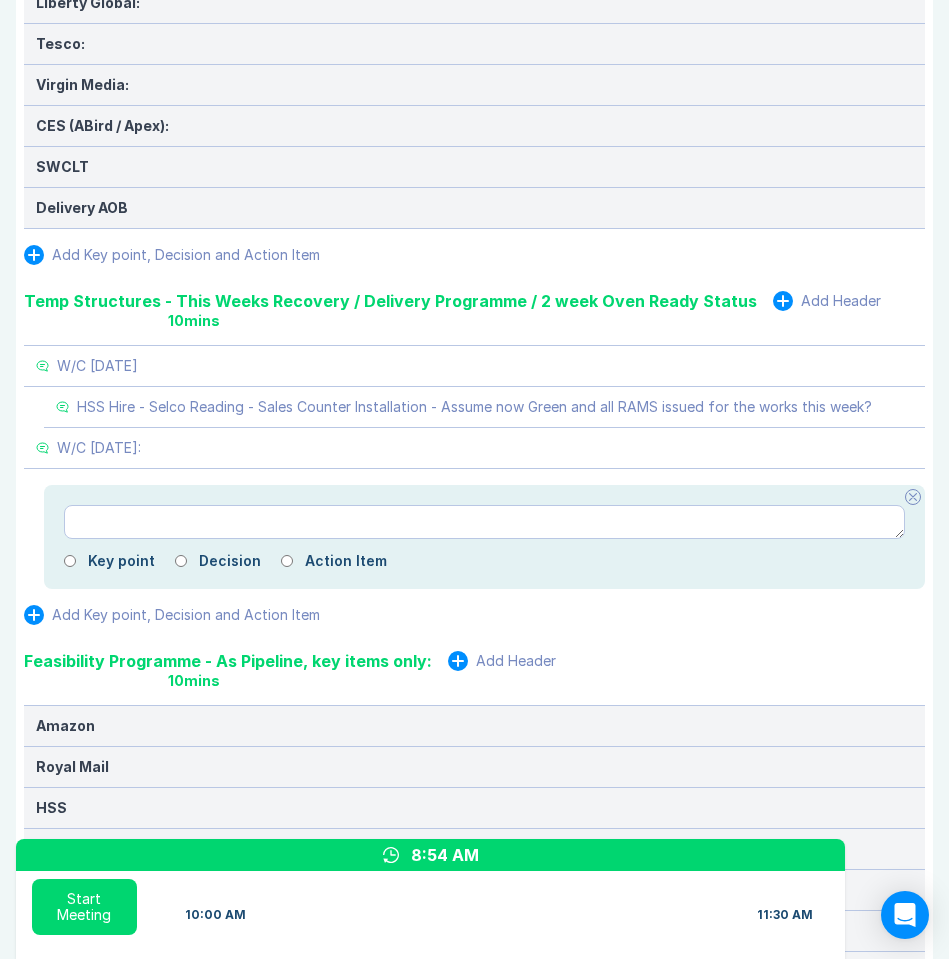 scroll, scrollTop: 1387, scrollLeft: 0, axis: vertical 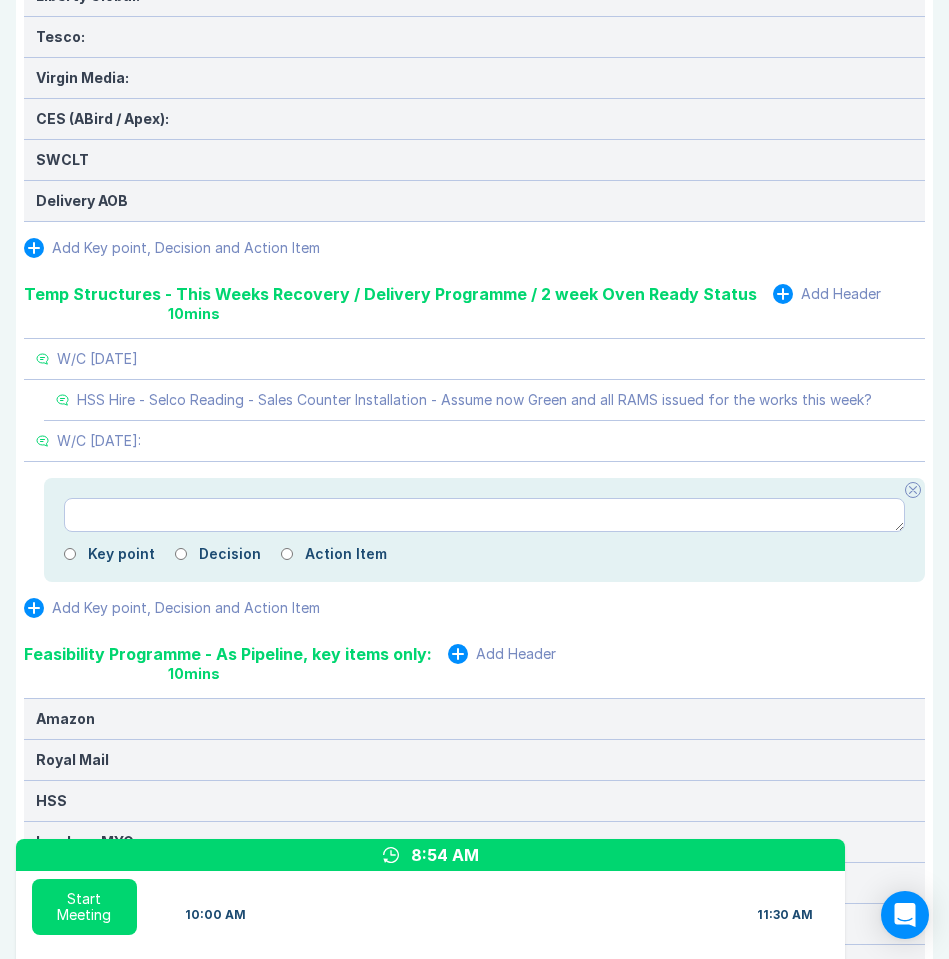 click at bounding box center [484, 515] 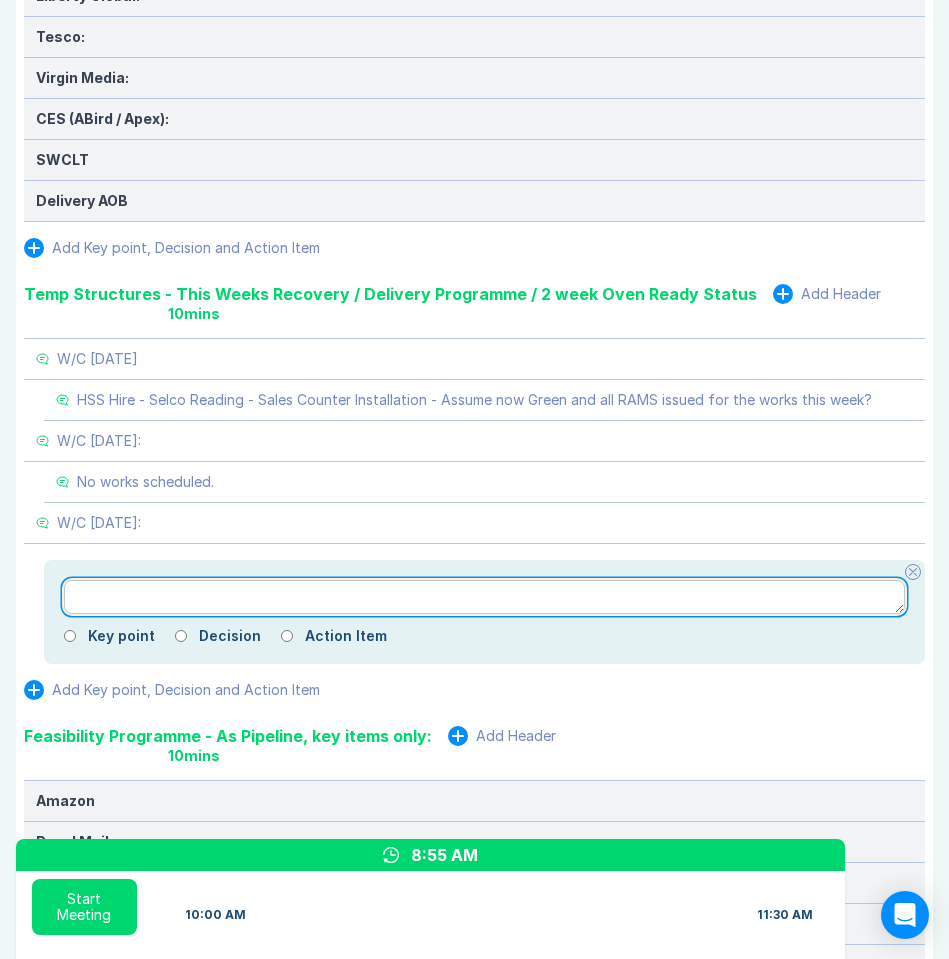 click at bounding box center [484, 597] 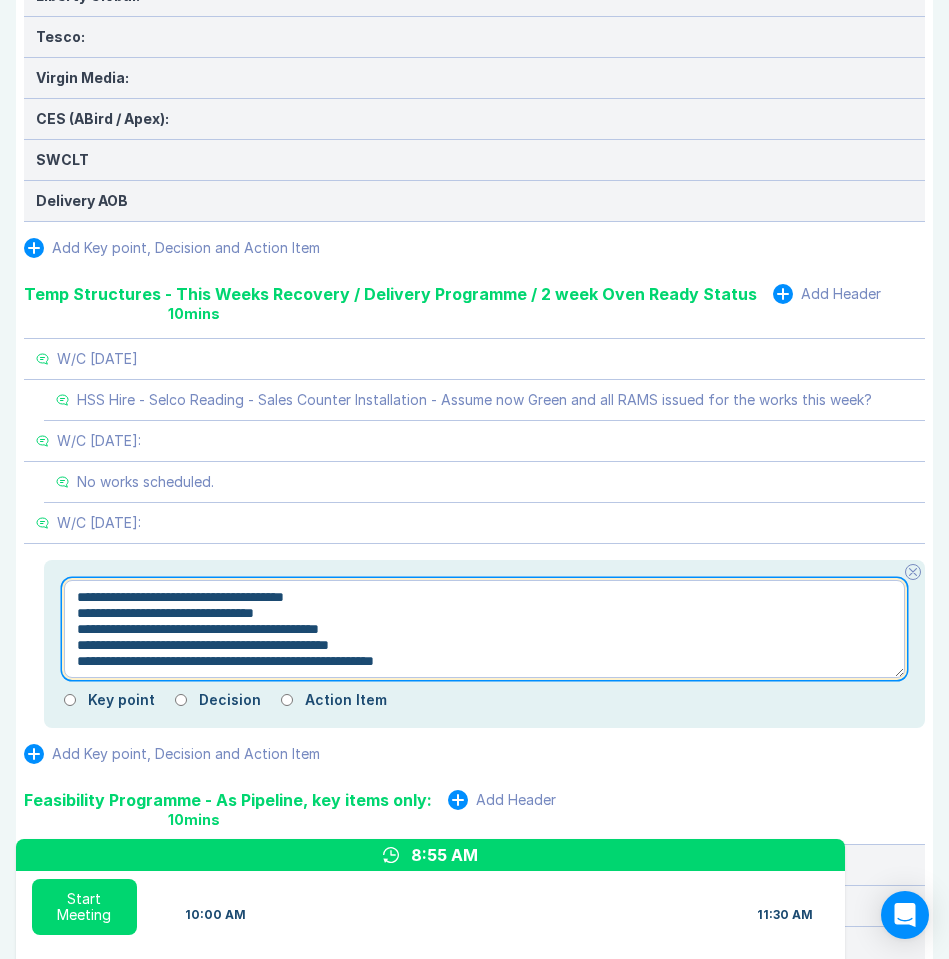 click on "**********" at bounding box center [484, 629] 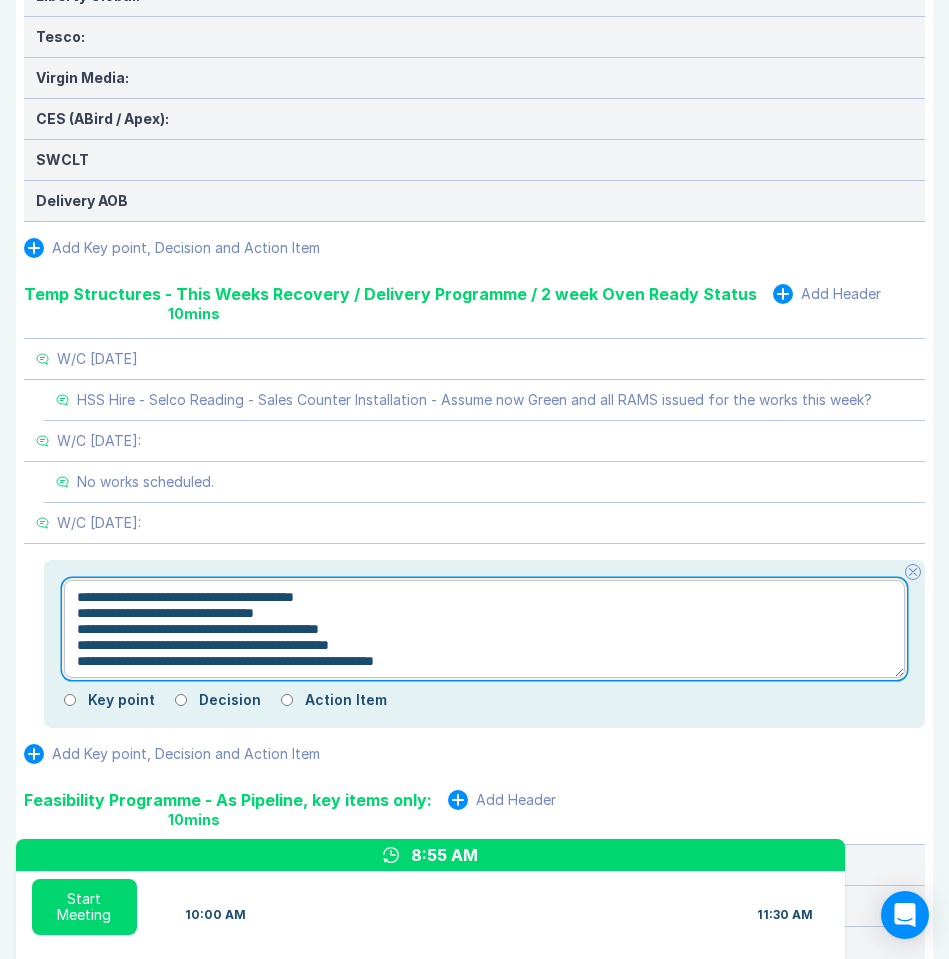 drag, startPoint x: 172, startPoint y: 579, endPoint x: 180, endPoint y: 603, distance: 25.298222 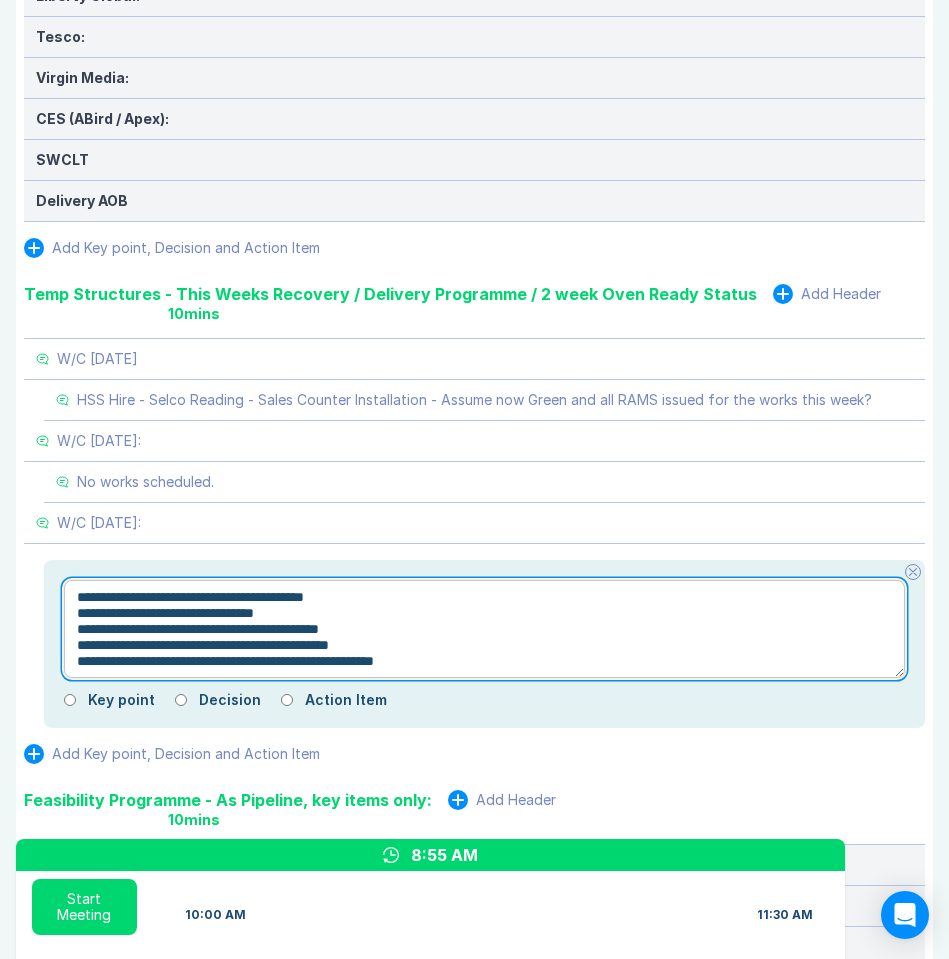 click on "**********" at bounding box center [484, 629] 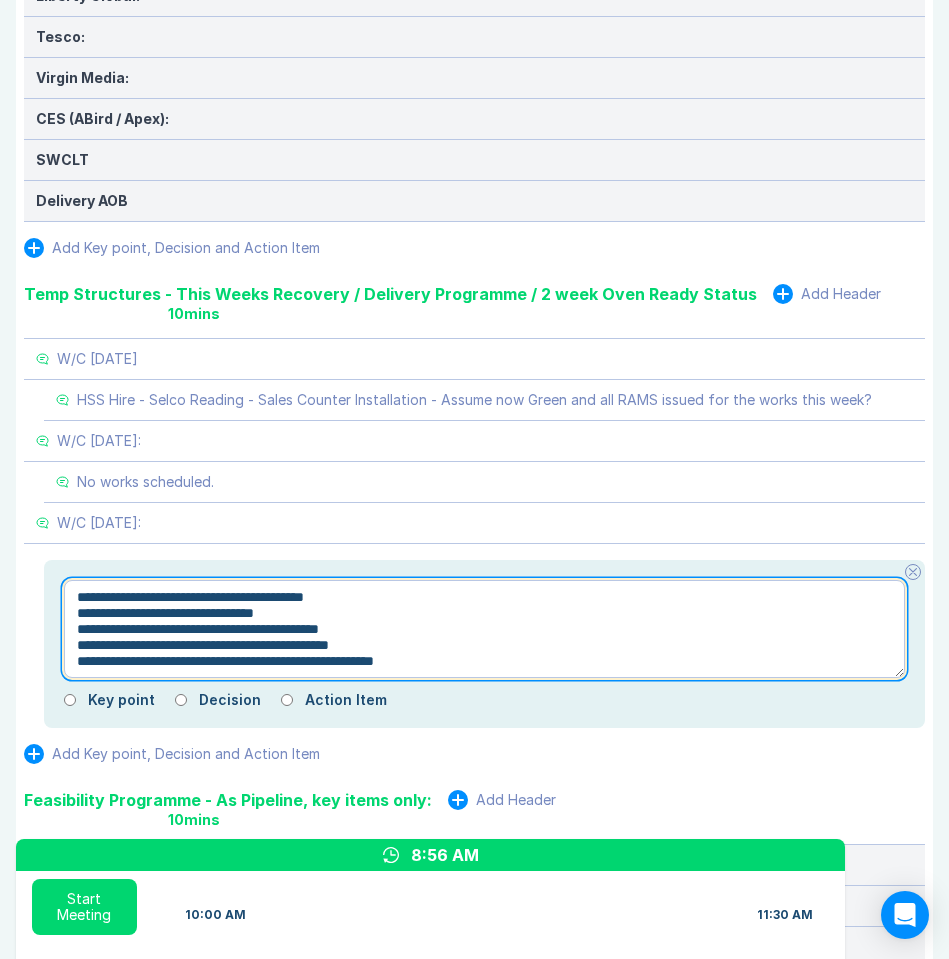 click on "**********" at bounding box center (484, 629) 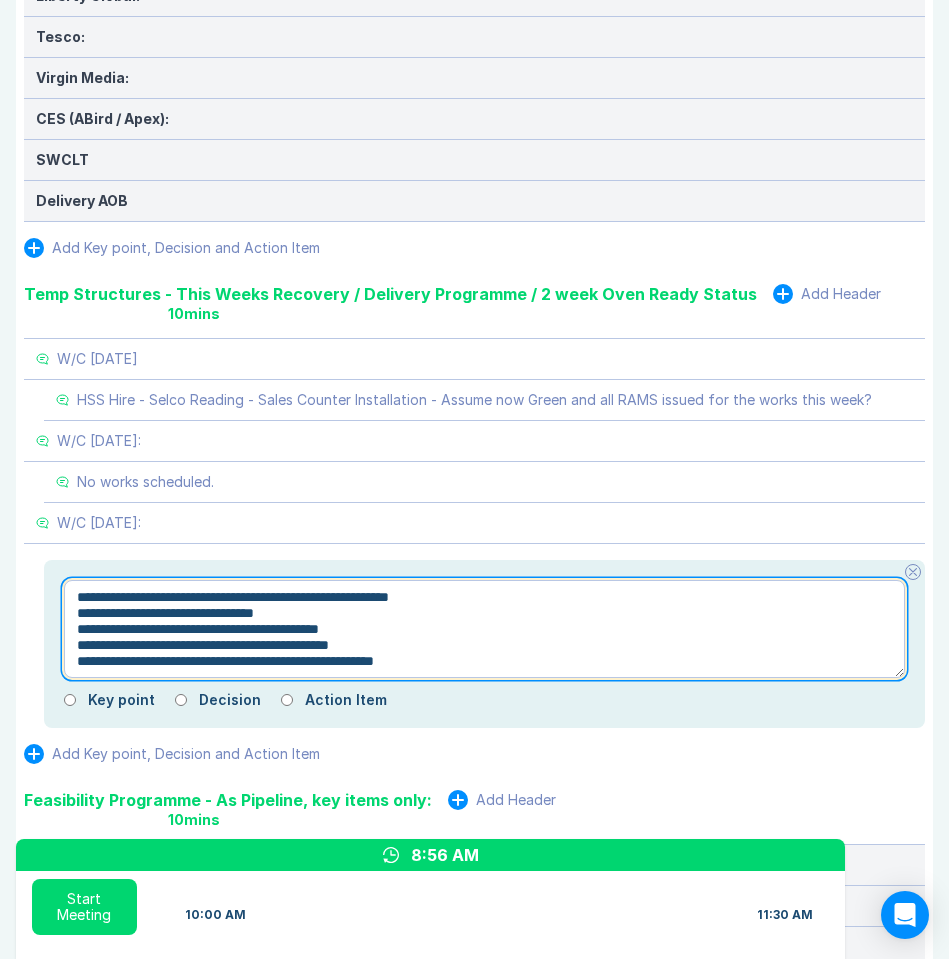 click on "**********" at bounding box center (484, 629) 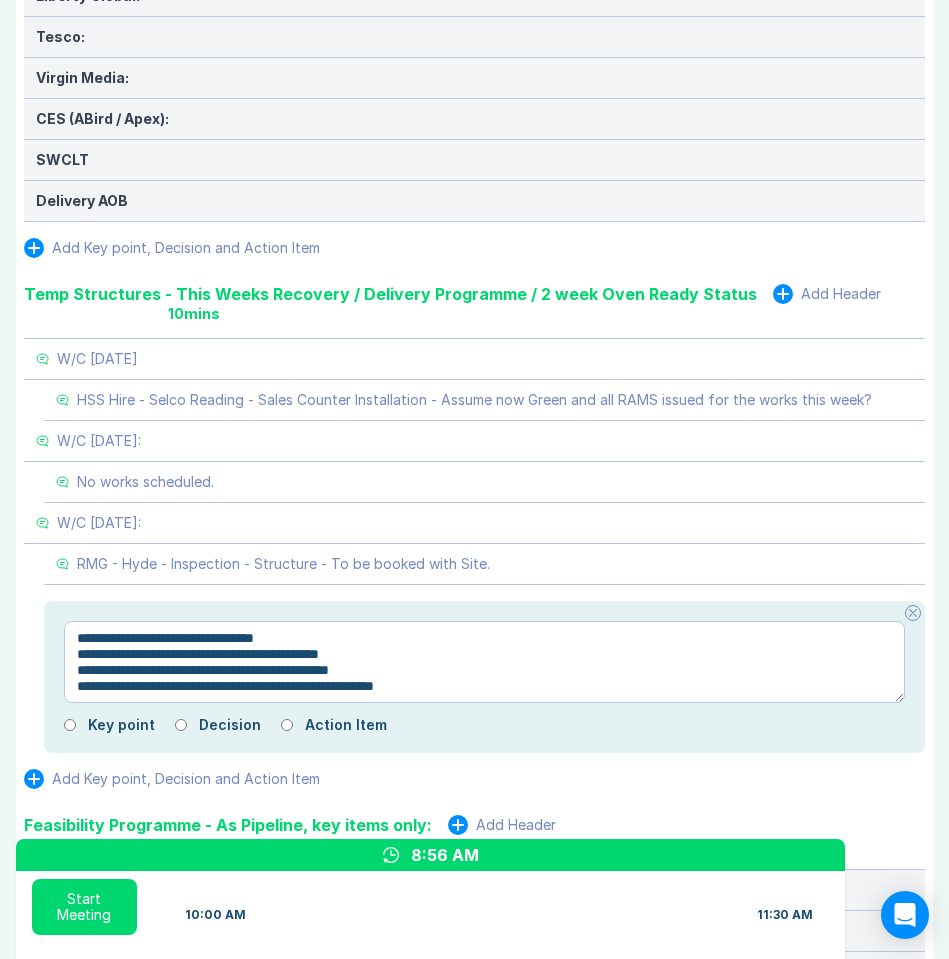 click on "**********" at bounding box center (484, 662) 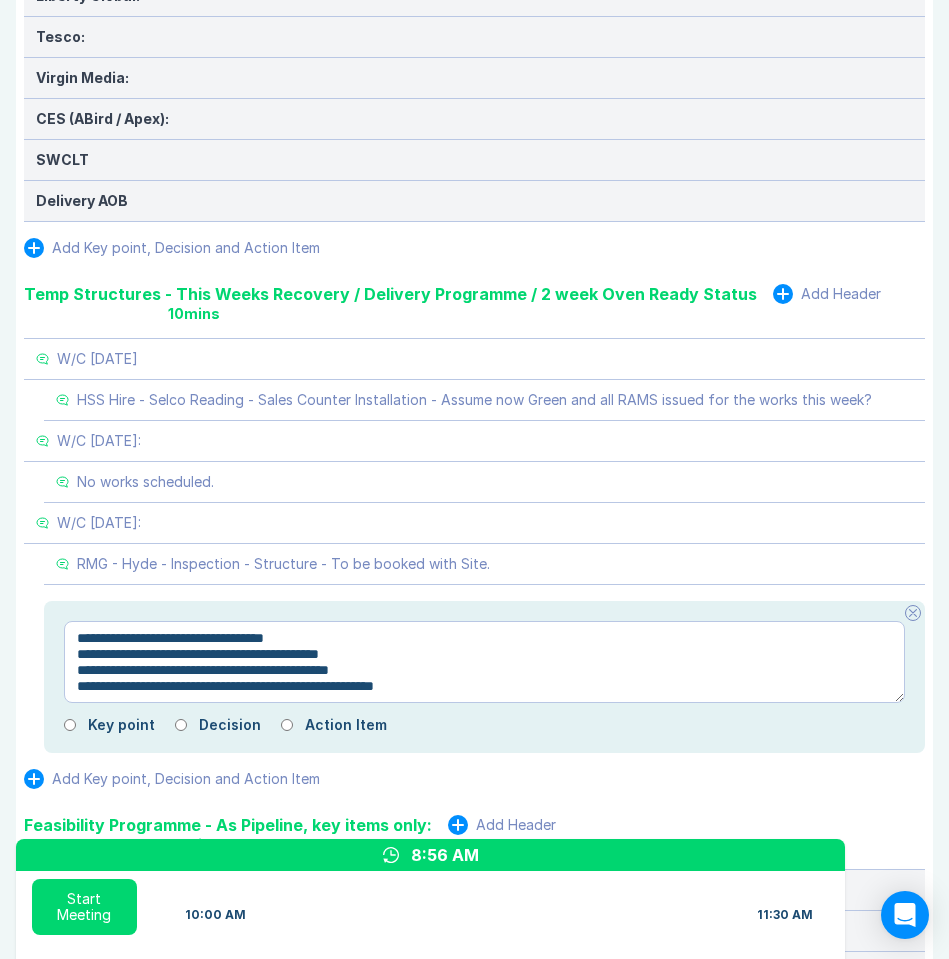 drag, startPoint x: 169, startPoint y: 626, endPoint x: 217, endPoint y: 708, distance: 95.015785 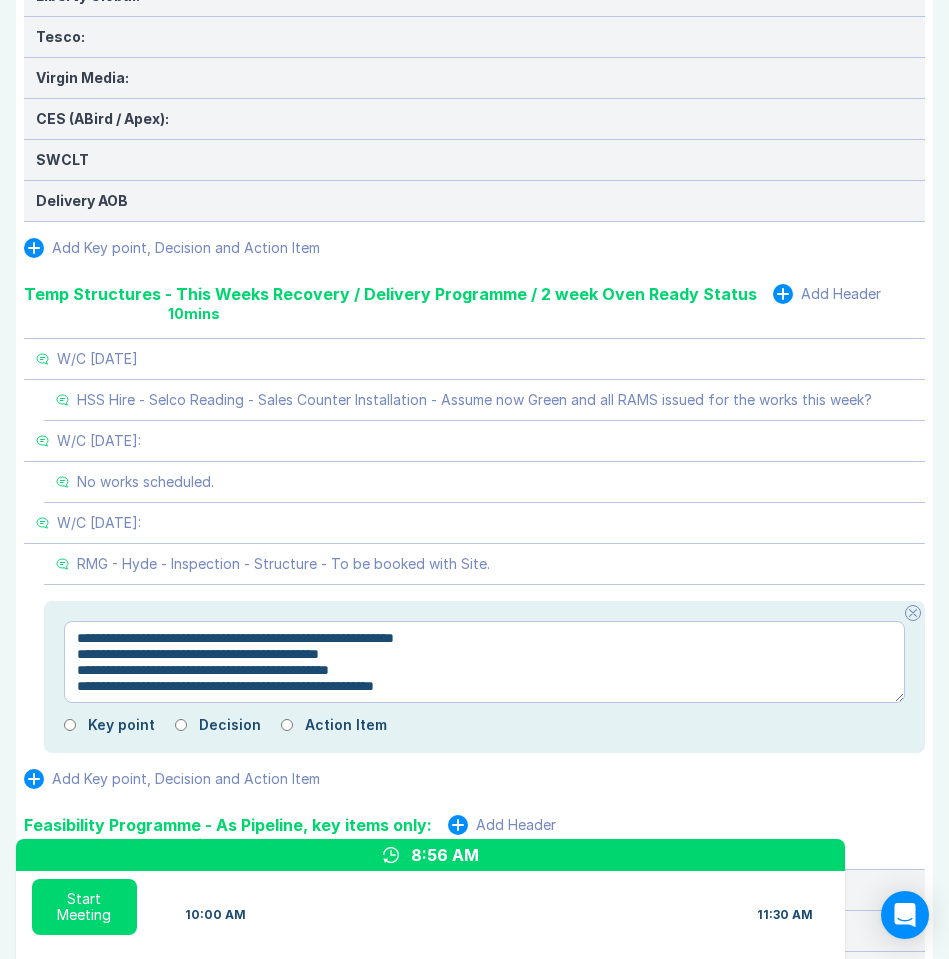 click on "**********" at bounding box center [484, 662] 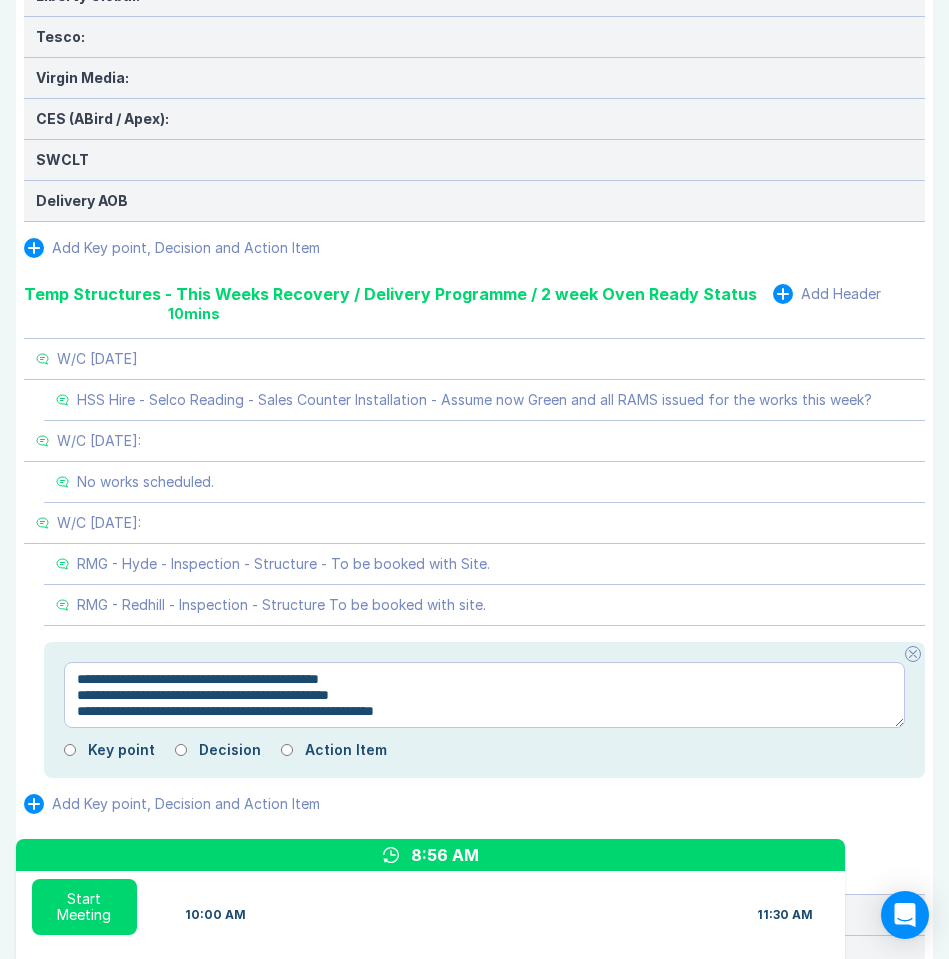 click on "**********" at bounding box center (484, 695) 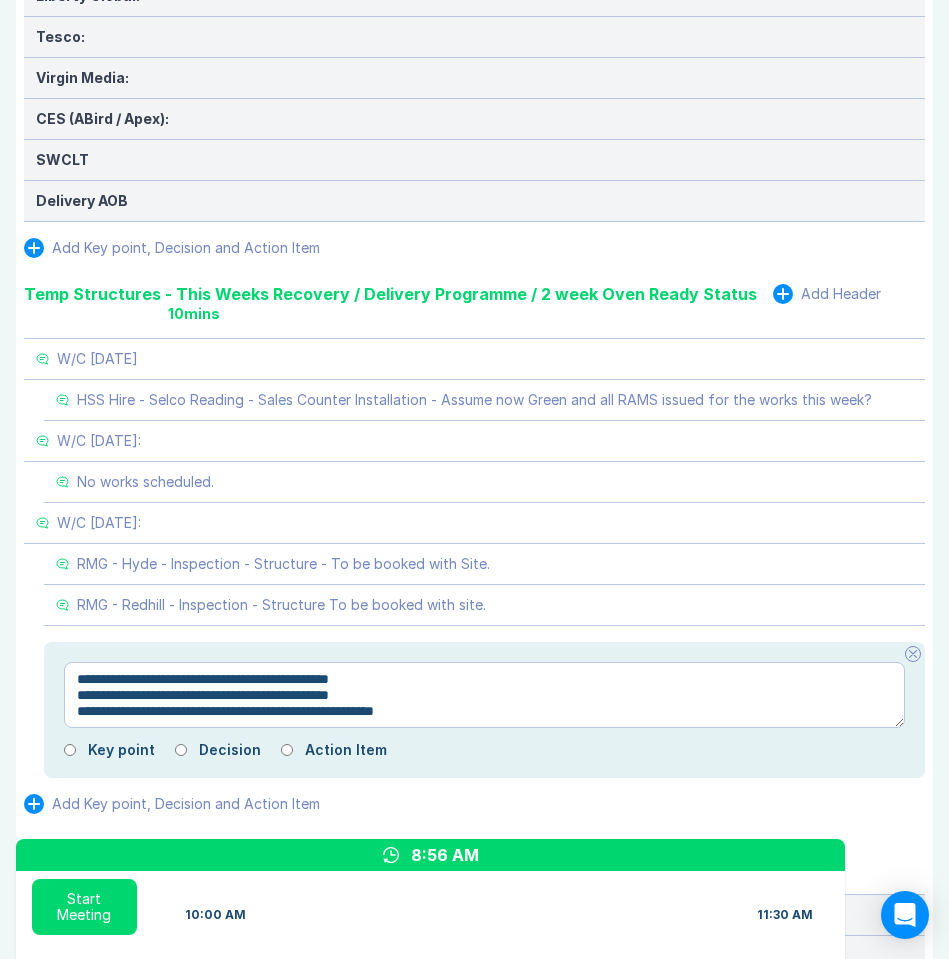 click on "**********" at bounding box center [484, 695] 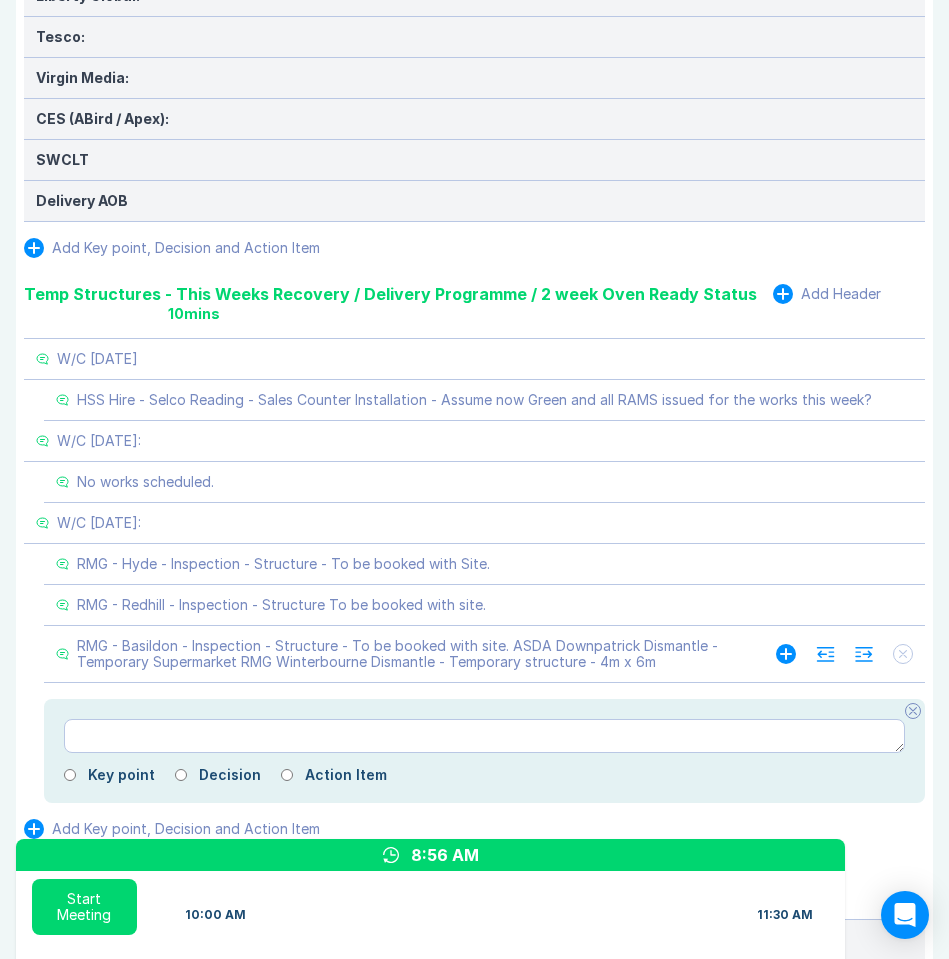 click on "RMG - Basildon - Inspection - Structure - To be booked with site.
ASDA	Downpatrick	Dismantle - Temporary Supermarket
RMG	Winterbourne 	Dismantle - Temporary structure - 4m x 6m" at bounding box center [406, 654] 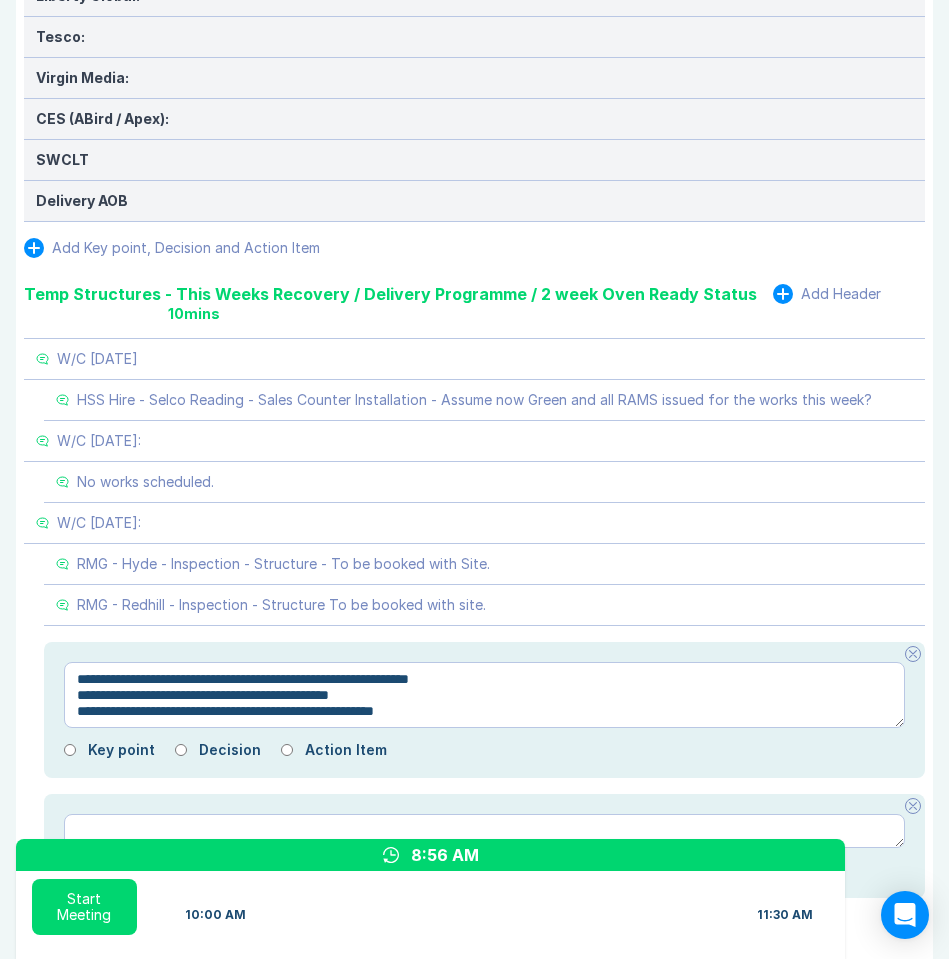 click on "**********" at bounding box center (484, 695) 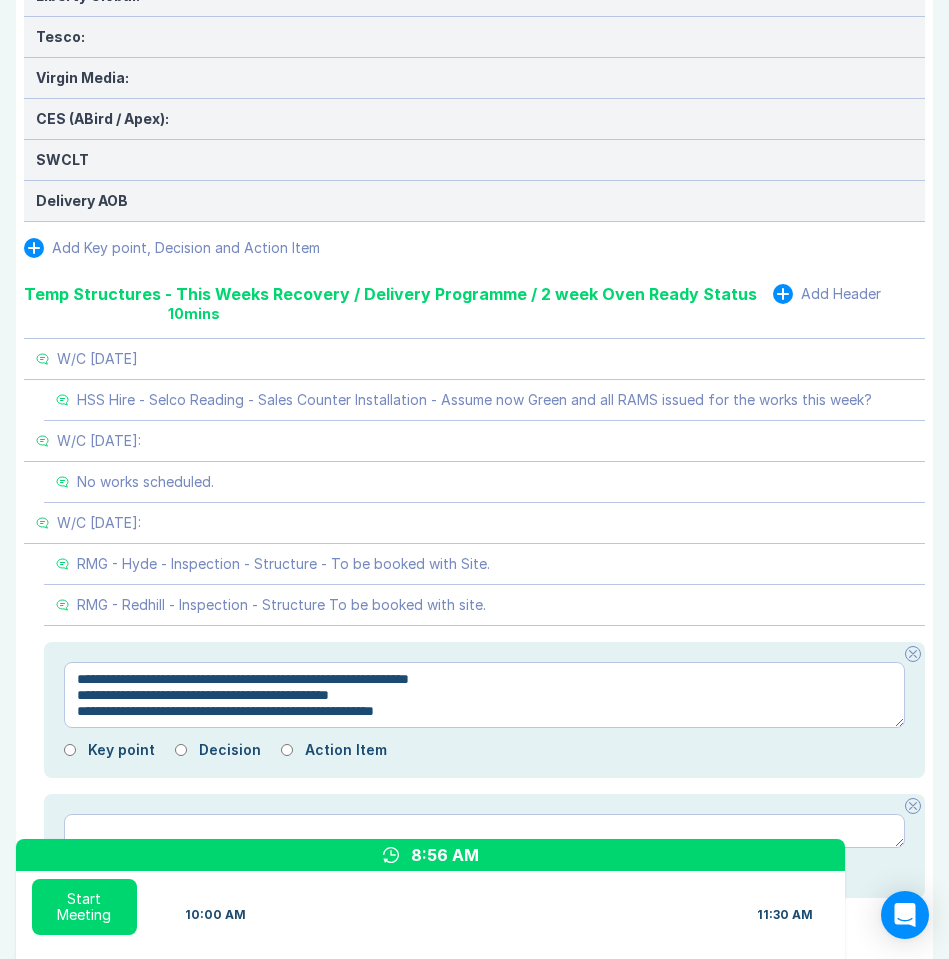 drag, startPoint x: 85, startPoint y: 699, endPoint x: 622, endPoint y: 740, distance: 538.5629 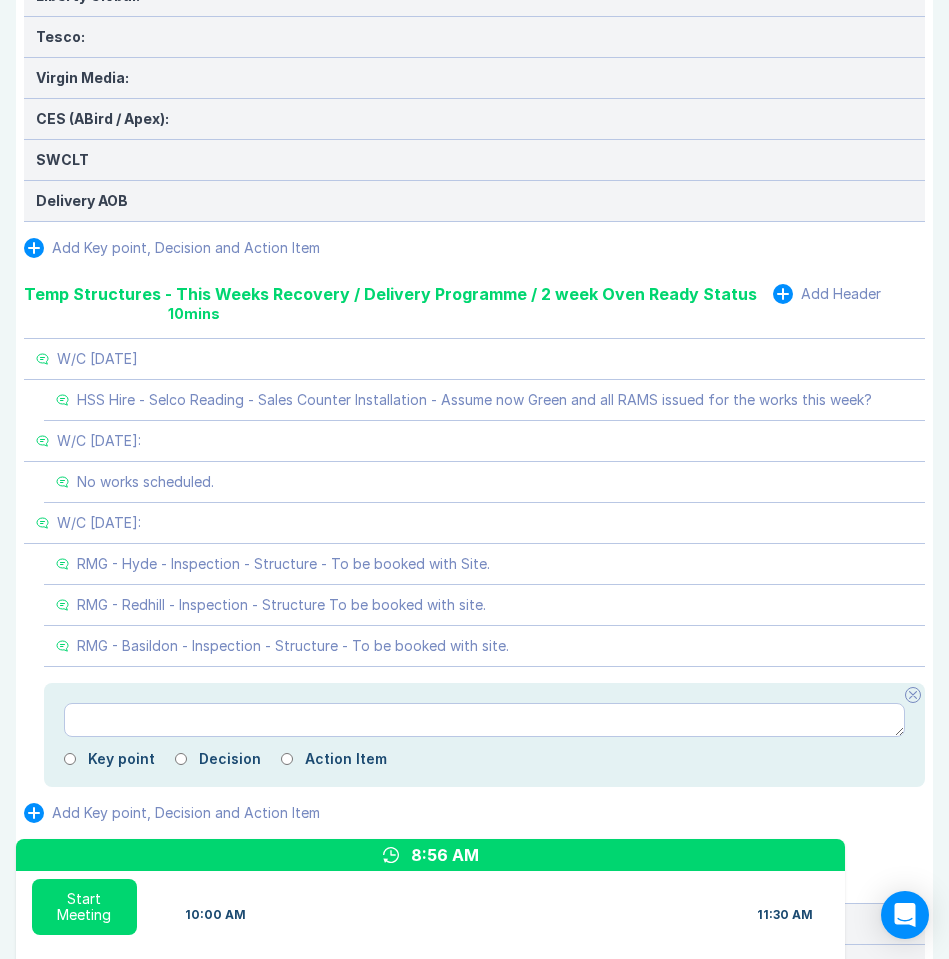 click on "8:56 AM" at bounding box center (430, 855) 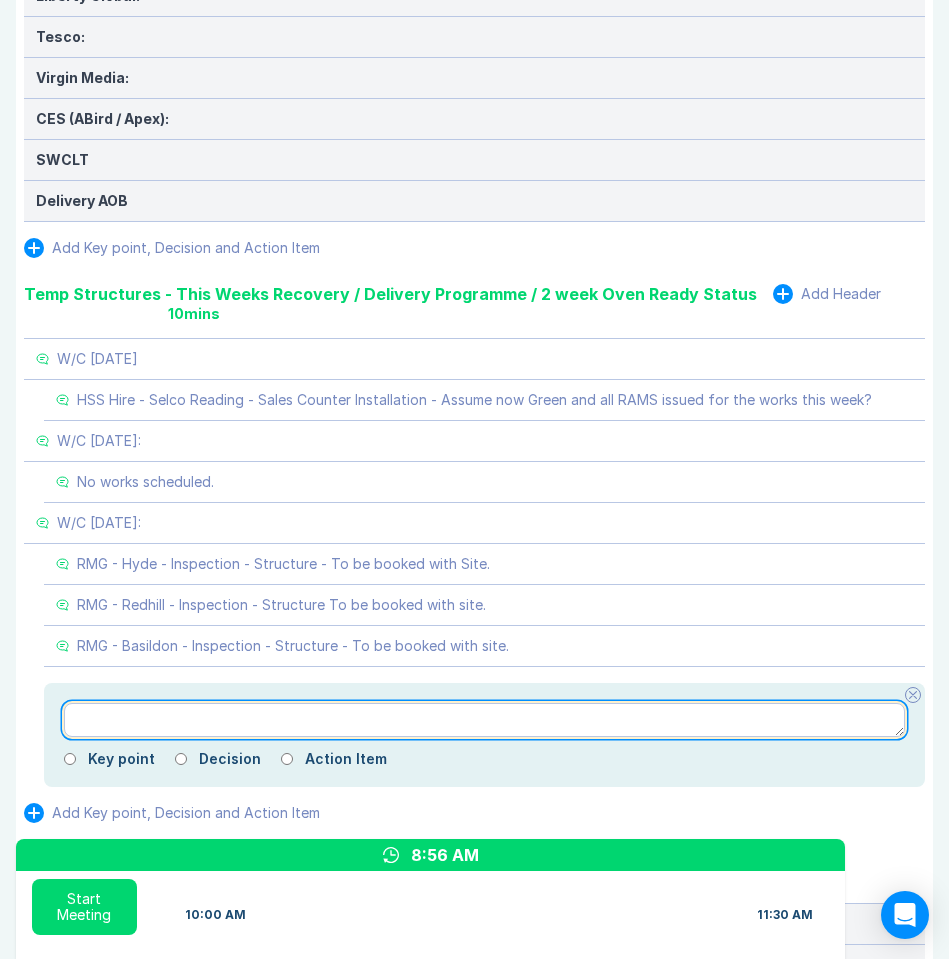 click at bounding box center [484, 720] 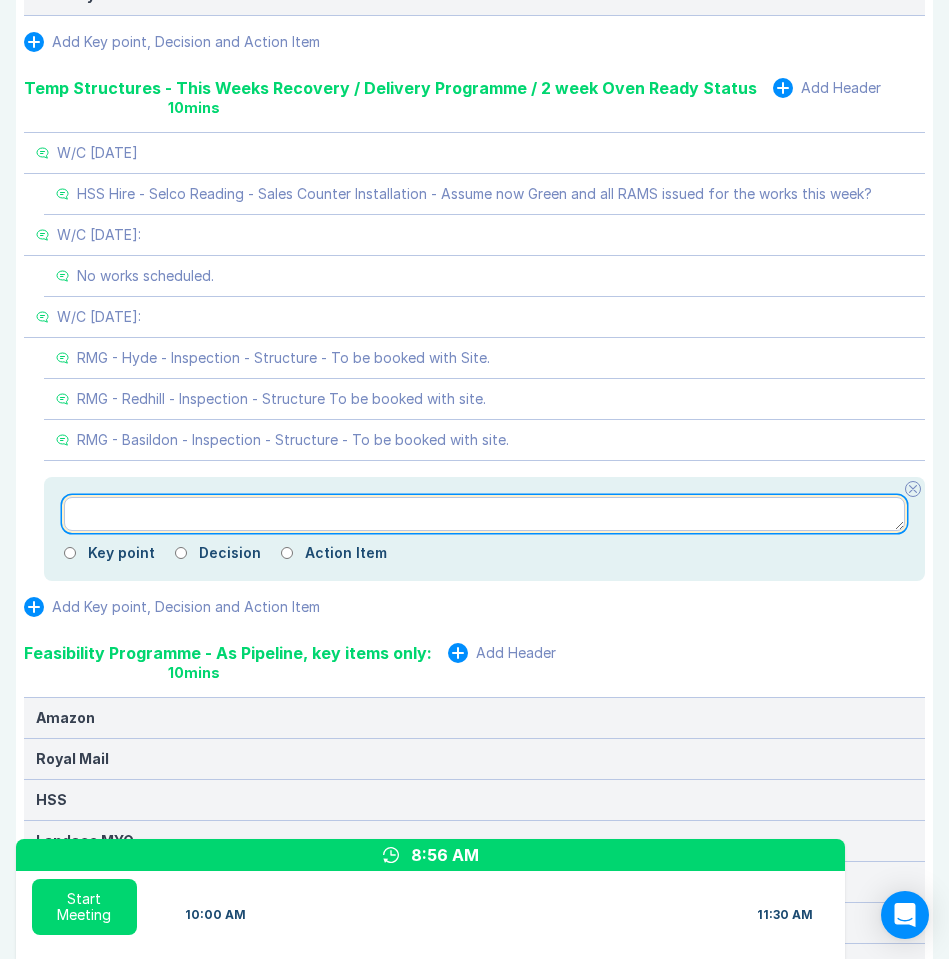 scroll, scrollTop: 1602, scrollLeft: 0, axis: vertical 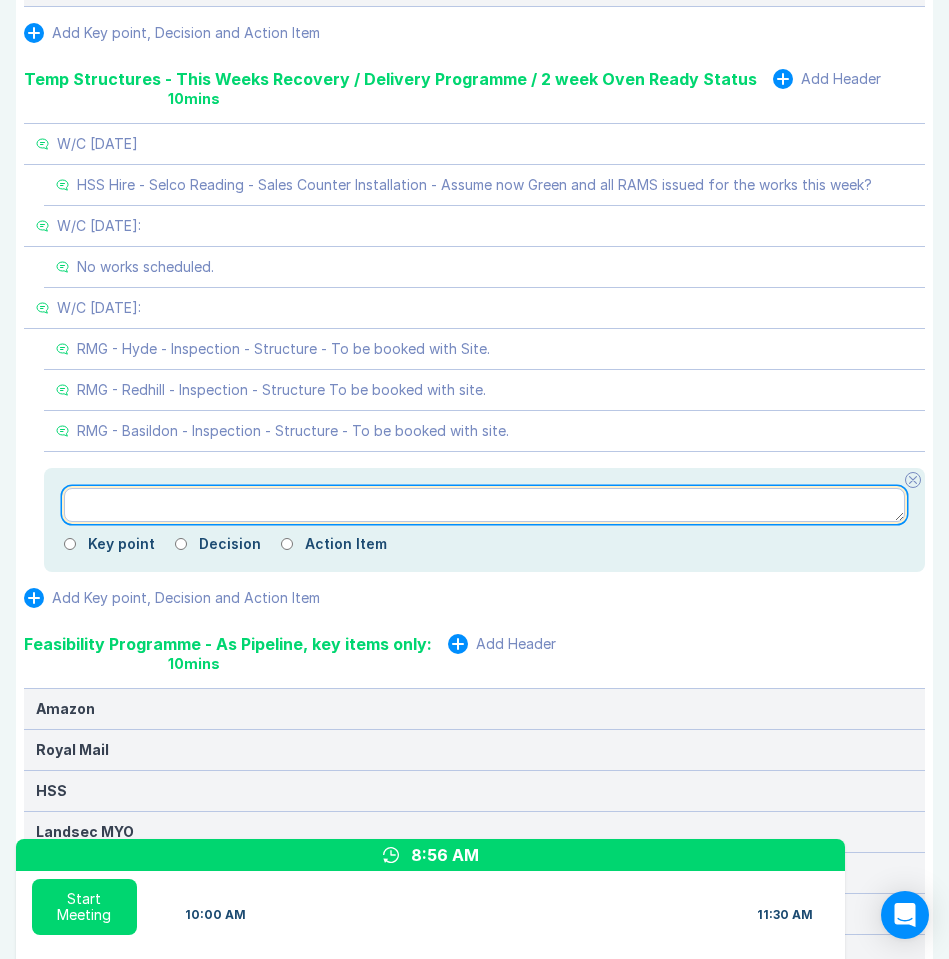paste on "**********" 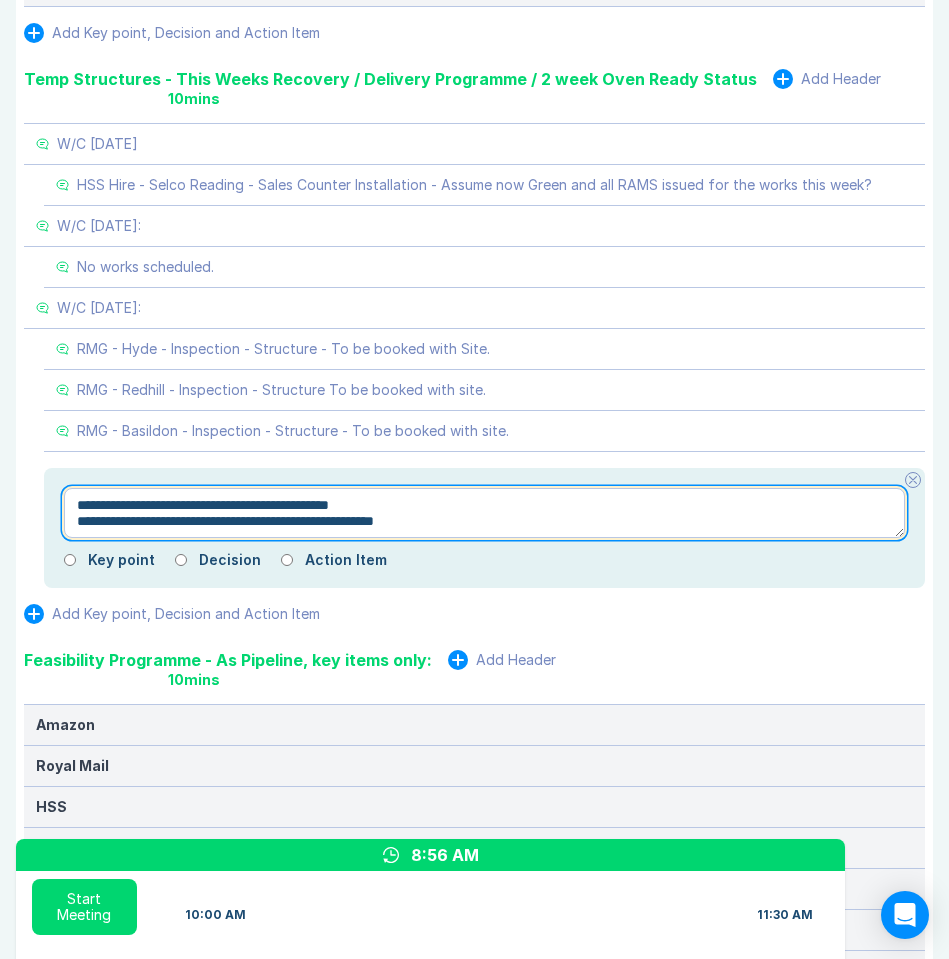 click on "**********" at bounding box center [484, 513] 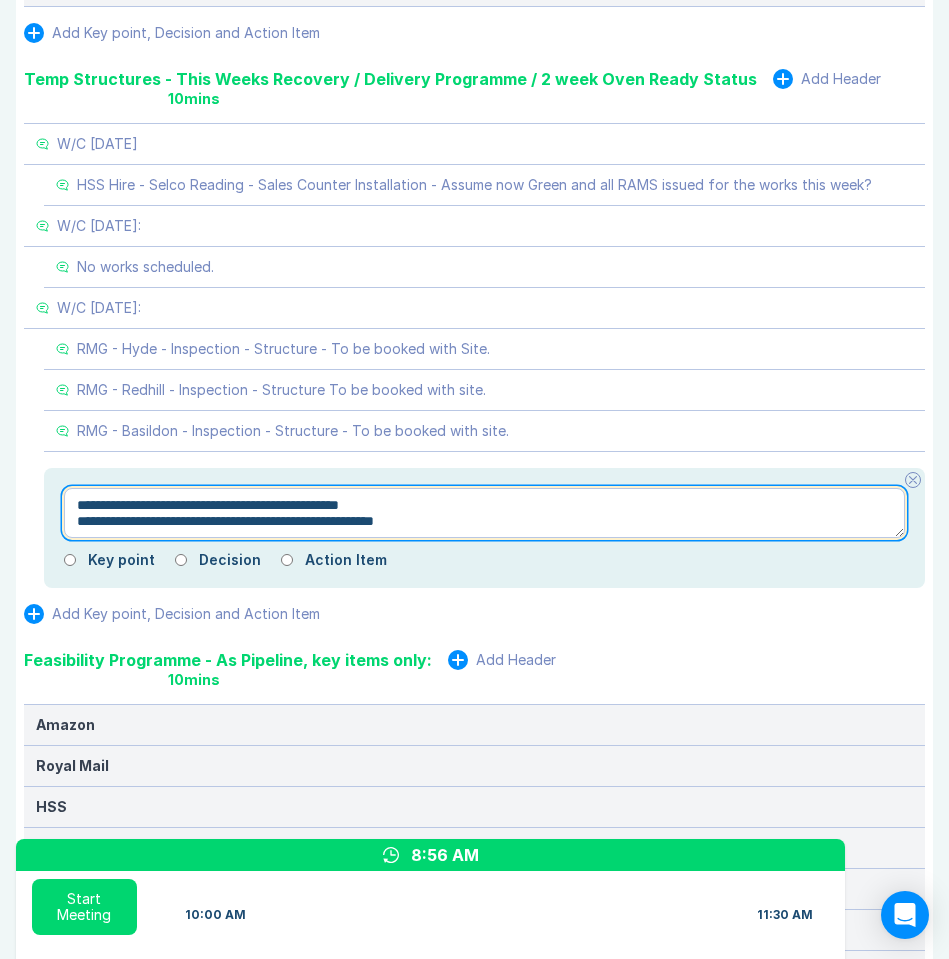 click on "**********" at bounding box center (484, 513) 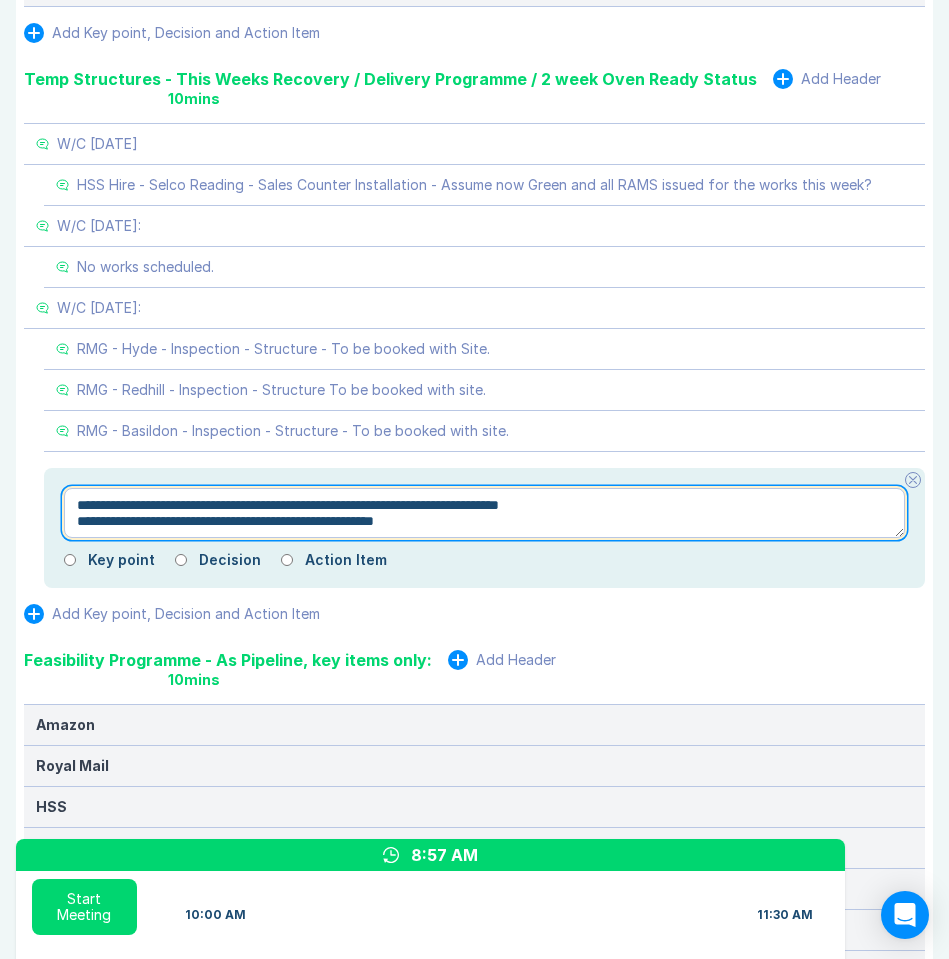 click on "**********" at bounding box center (484, 513) 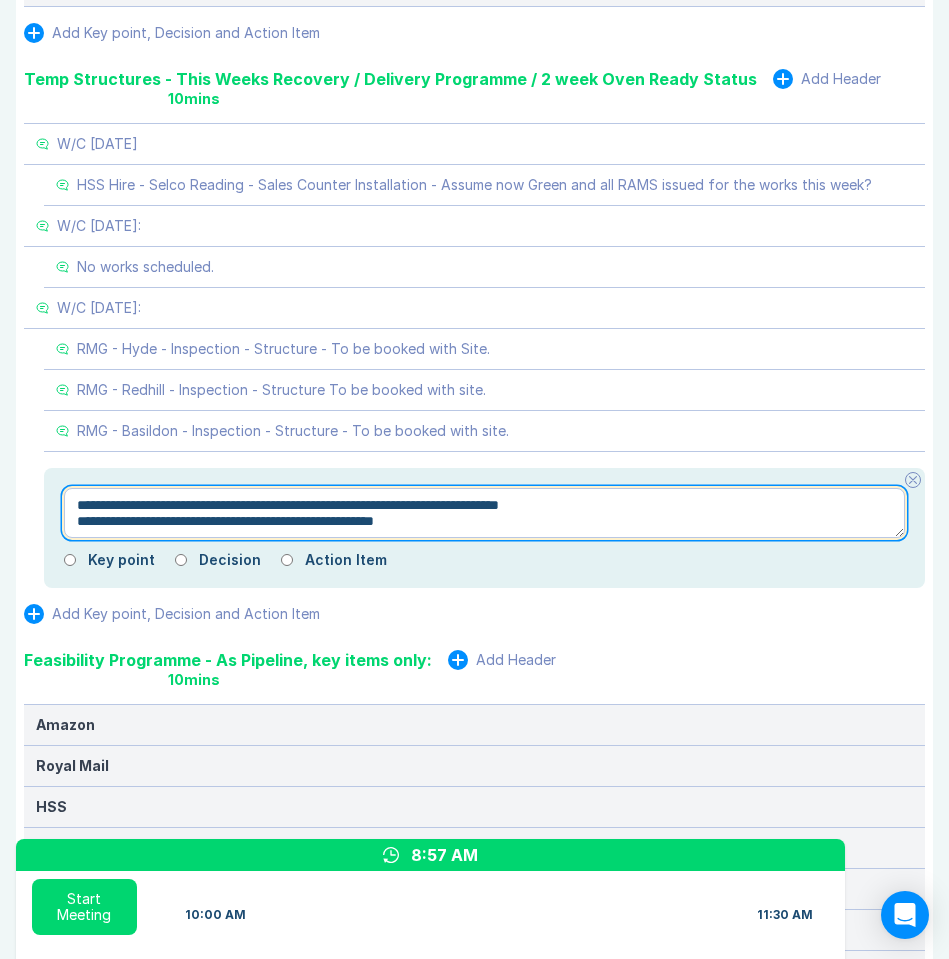 drag, startPoint x: 88, startPoint y: 523, endPoint x: 588, endPoint y: 558, distance: 501.2235 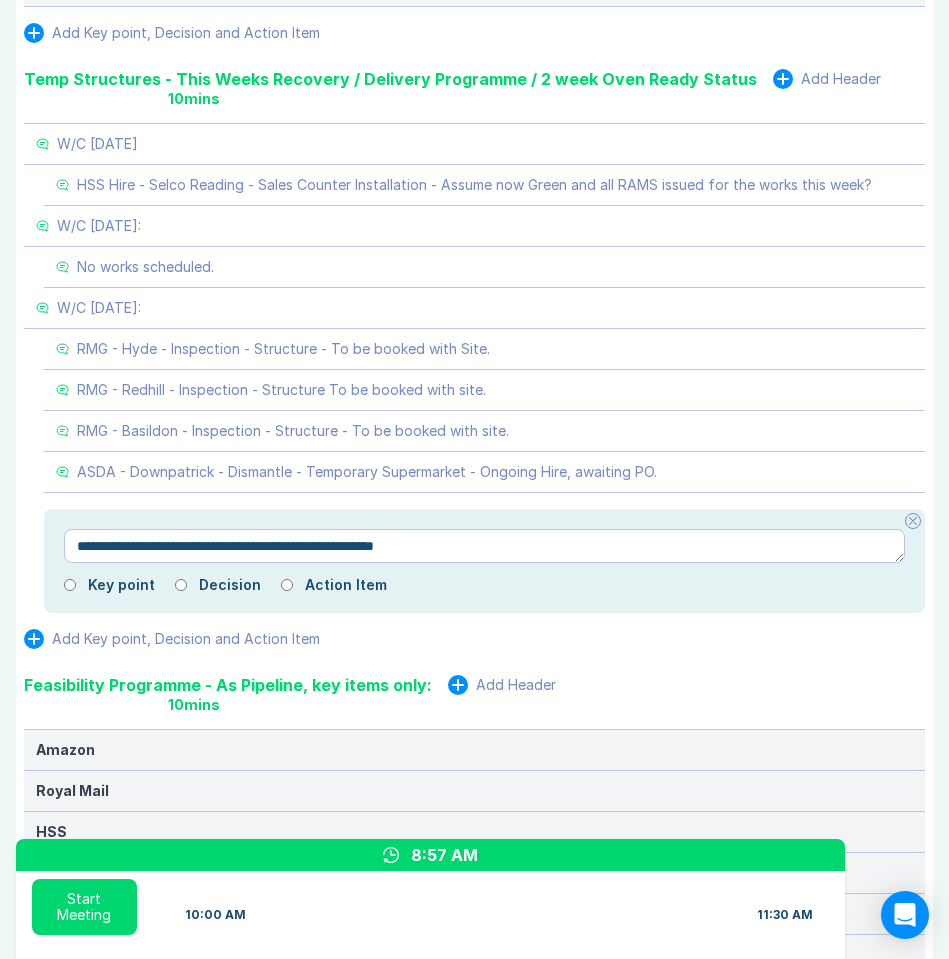 click on "**********" at bounding box center (484, 546) 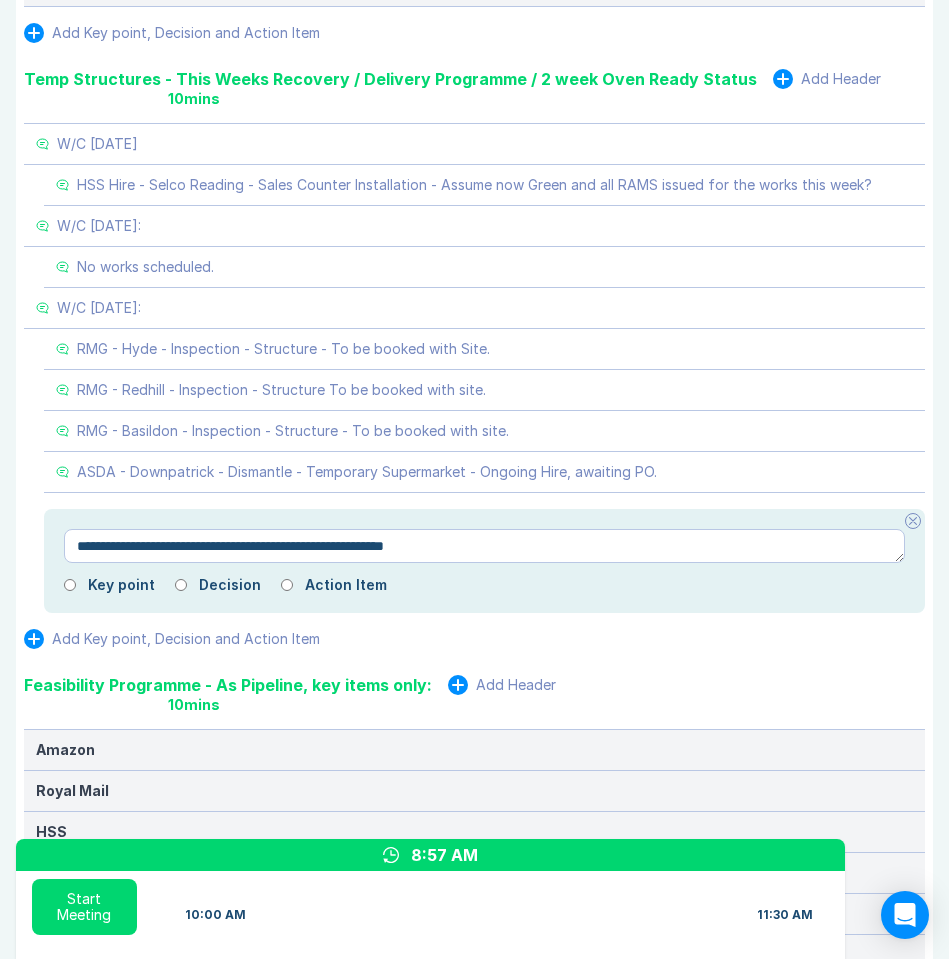 click on "**********" at bounding box center (484, 546) 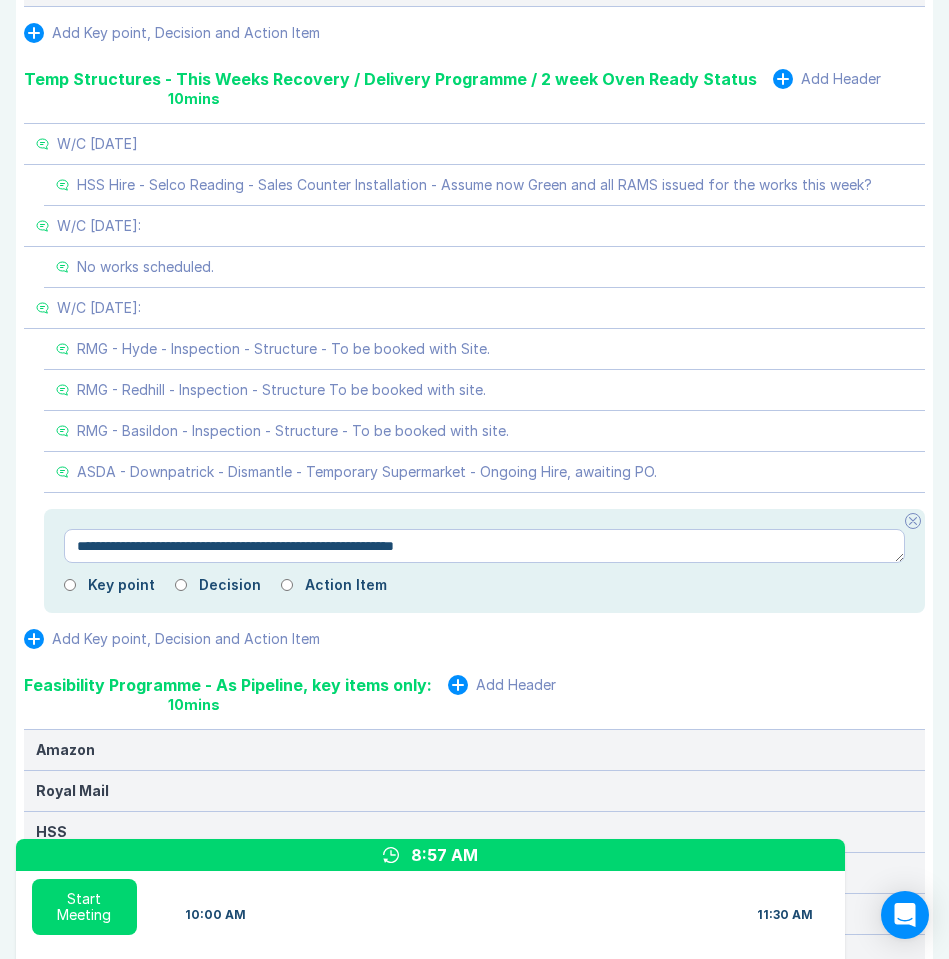 click on "**********" at bounding box center [484, 546] 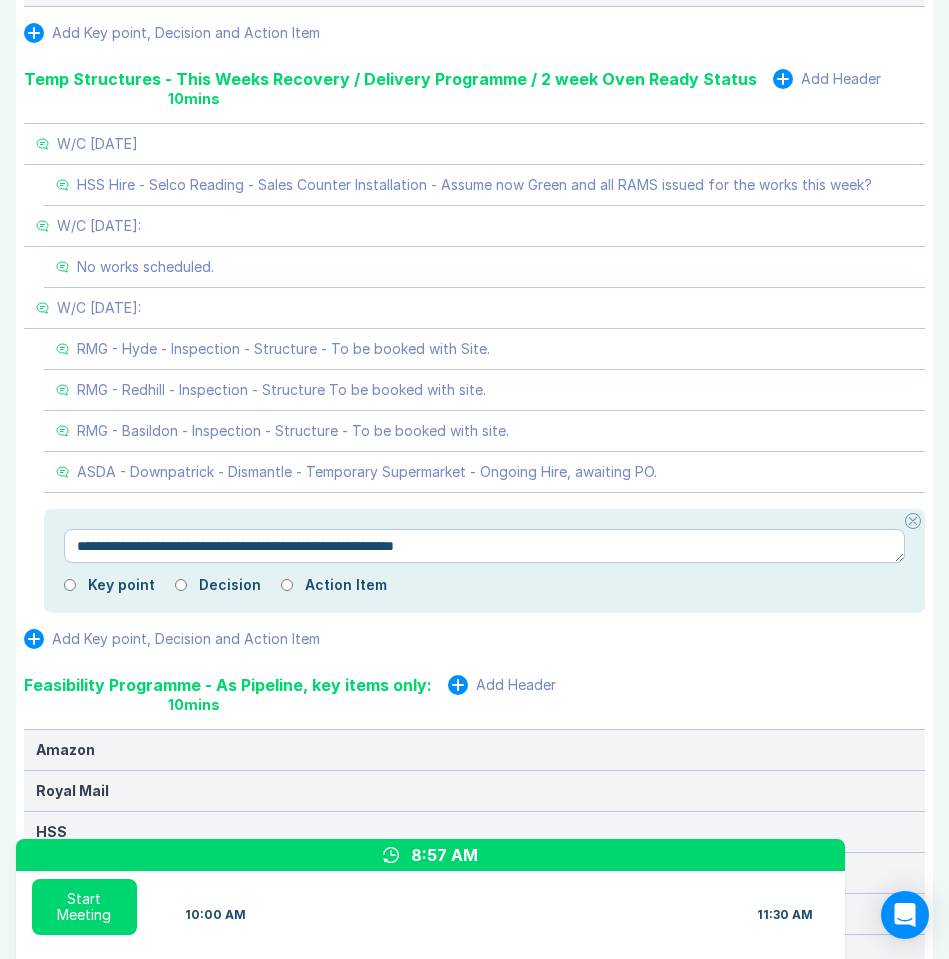 drag, startPoint x: 473, startPoint y: 548, endPoint x: 557, endPoint y: 548, distance: 84 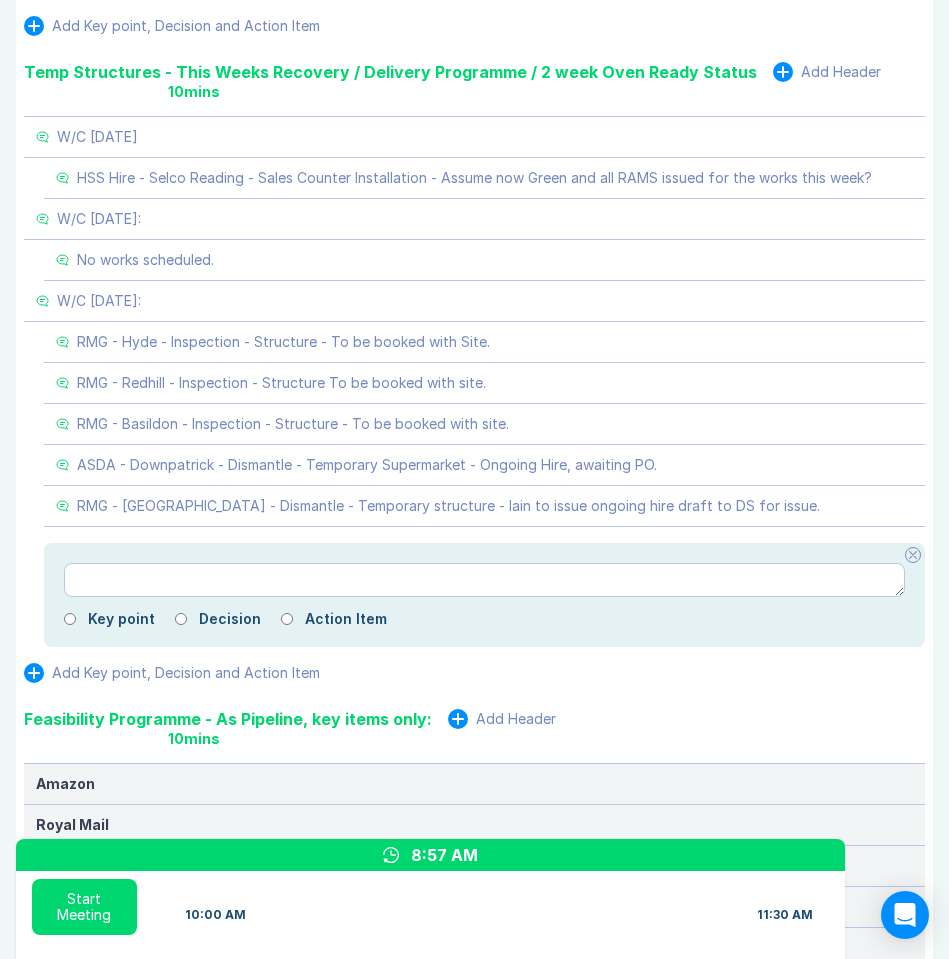 scroll, scrollTop: 1611, scrollLeft: 0, axis: vertical 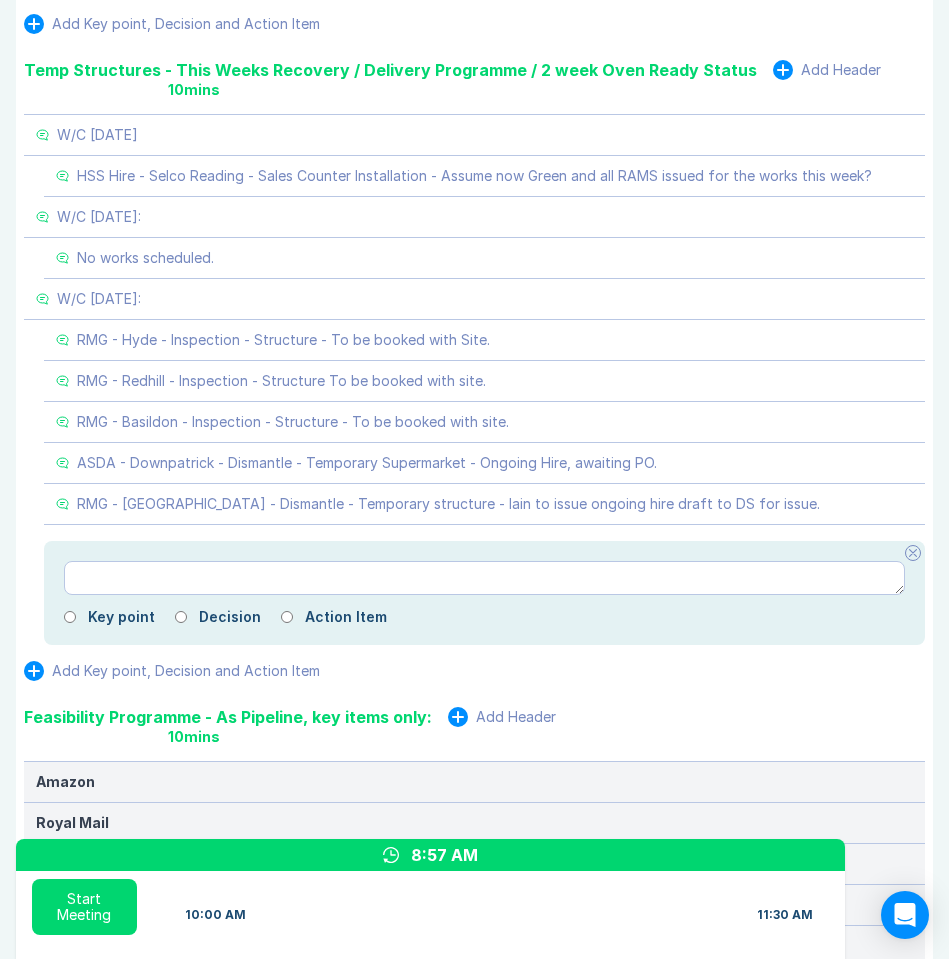click 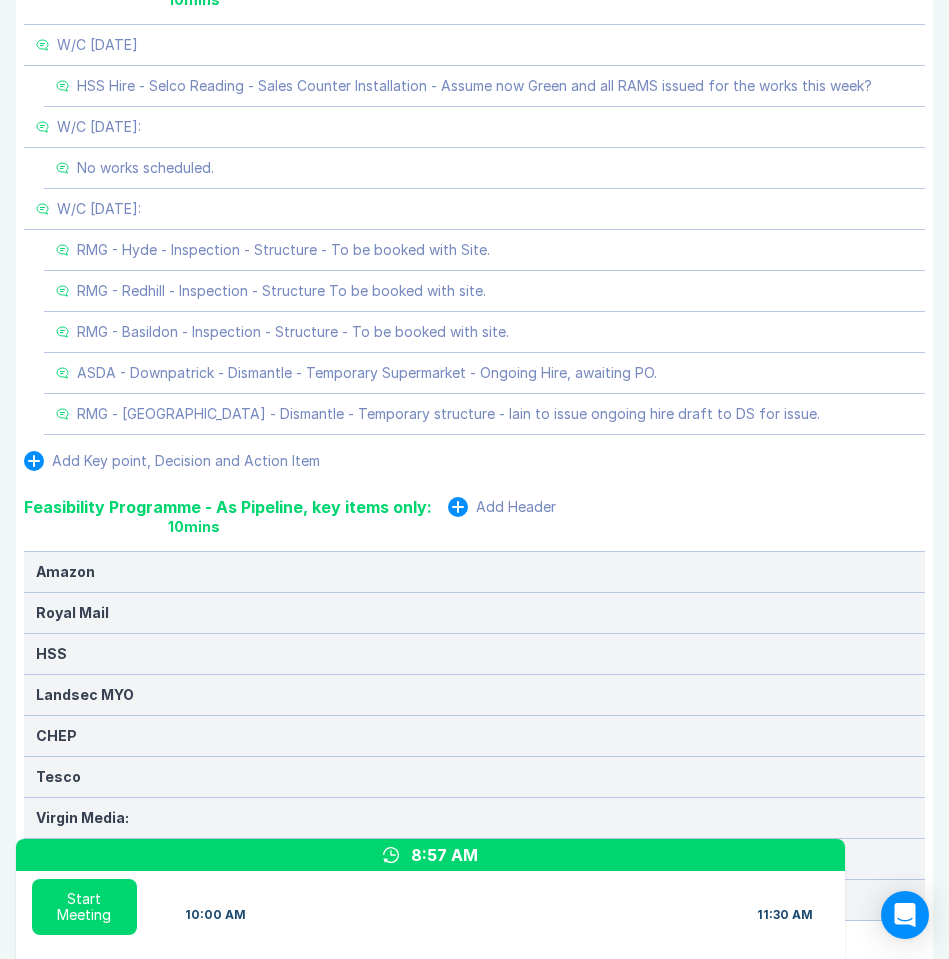 scroll, scrollTop: 1702, scrollLeft: 0, axis: vertical 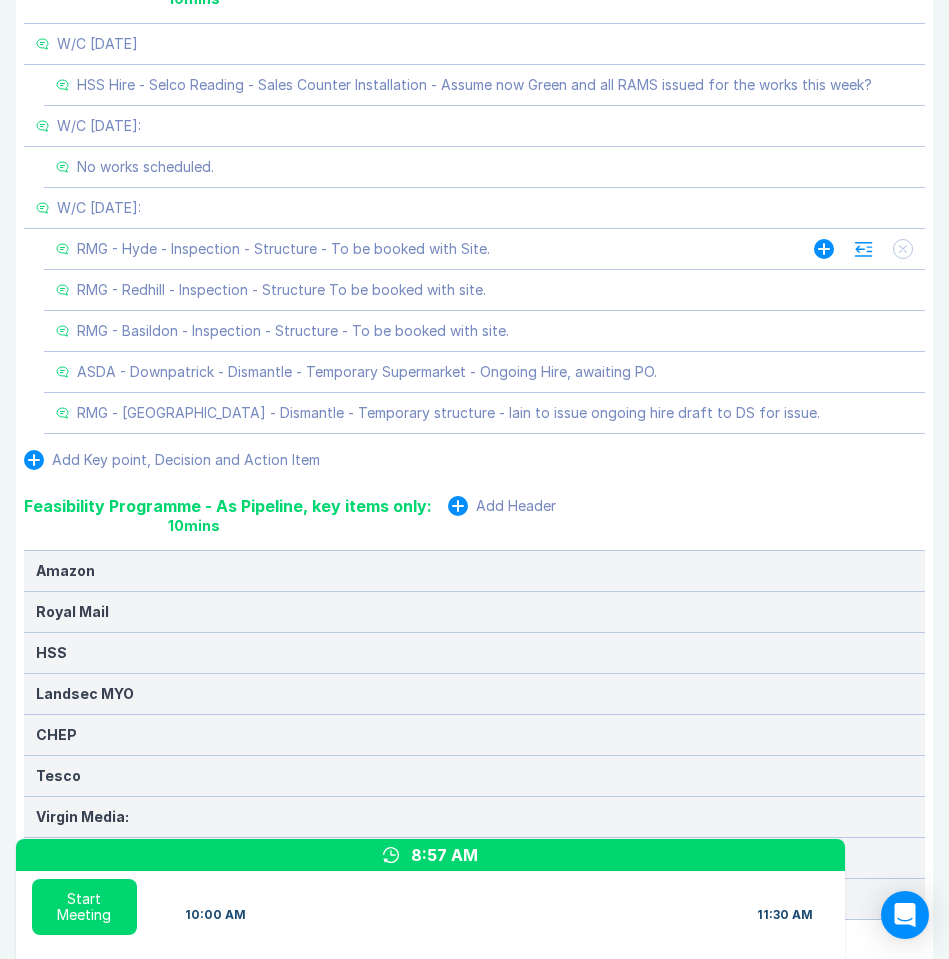 click on "RMG - Hyde - Inspection - Structure - To be booked with Site." at bounding box center [415, 249] 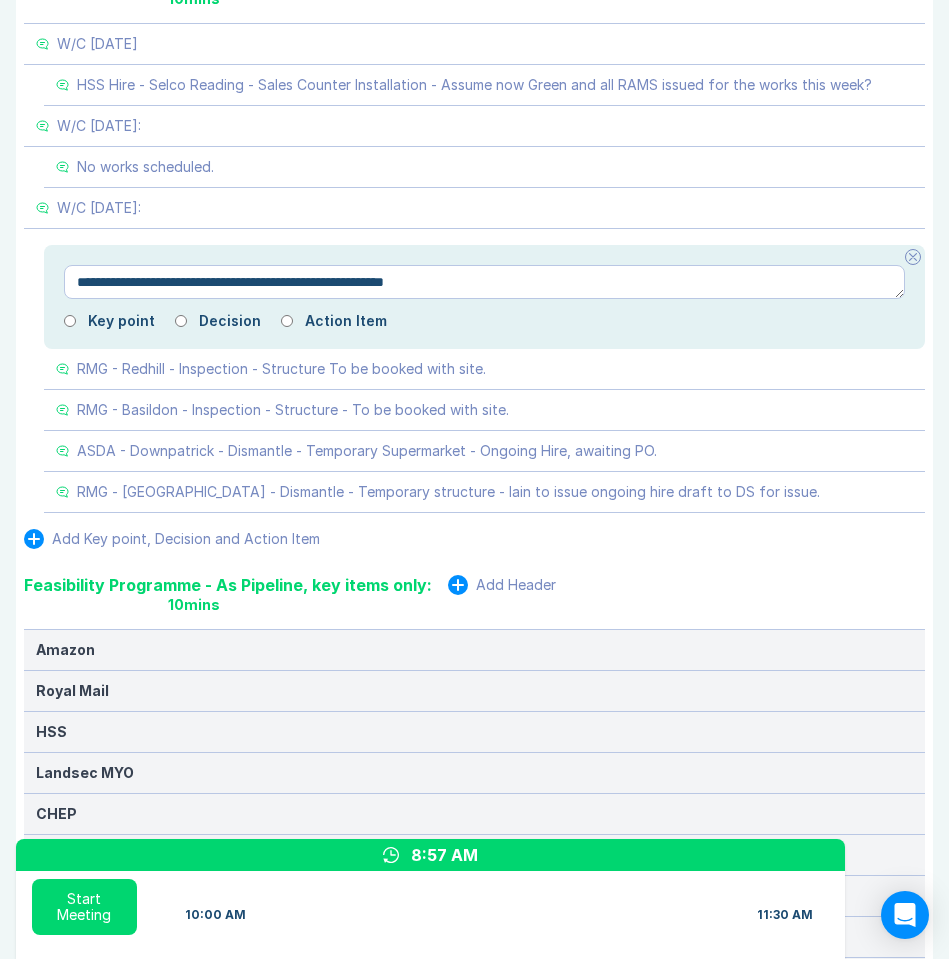 click on "**********" at bounding box center (484, 282) 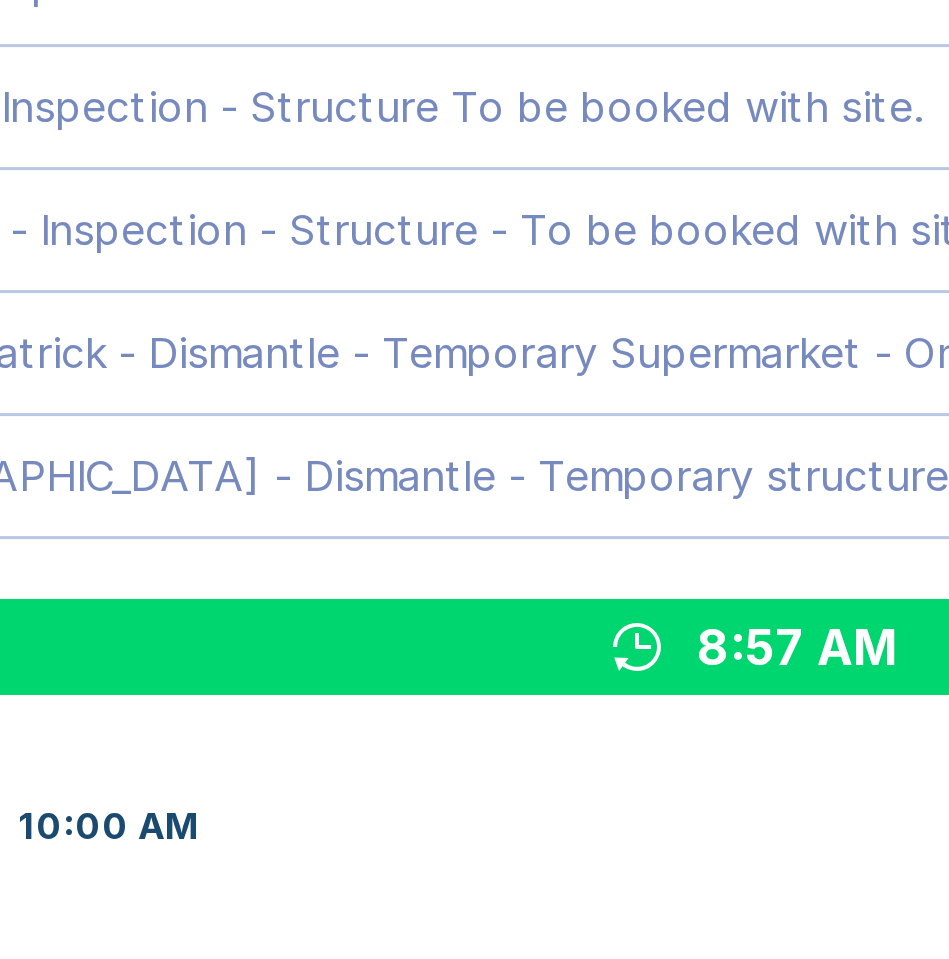 scroll, scrollTop: 1749, scrollLeft: 0, axis: vertical 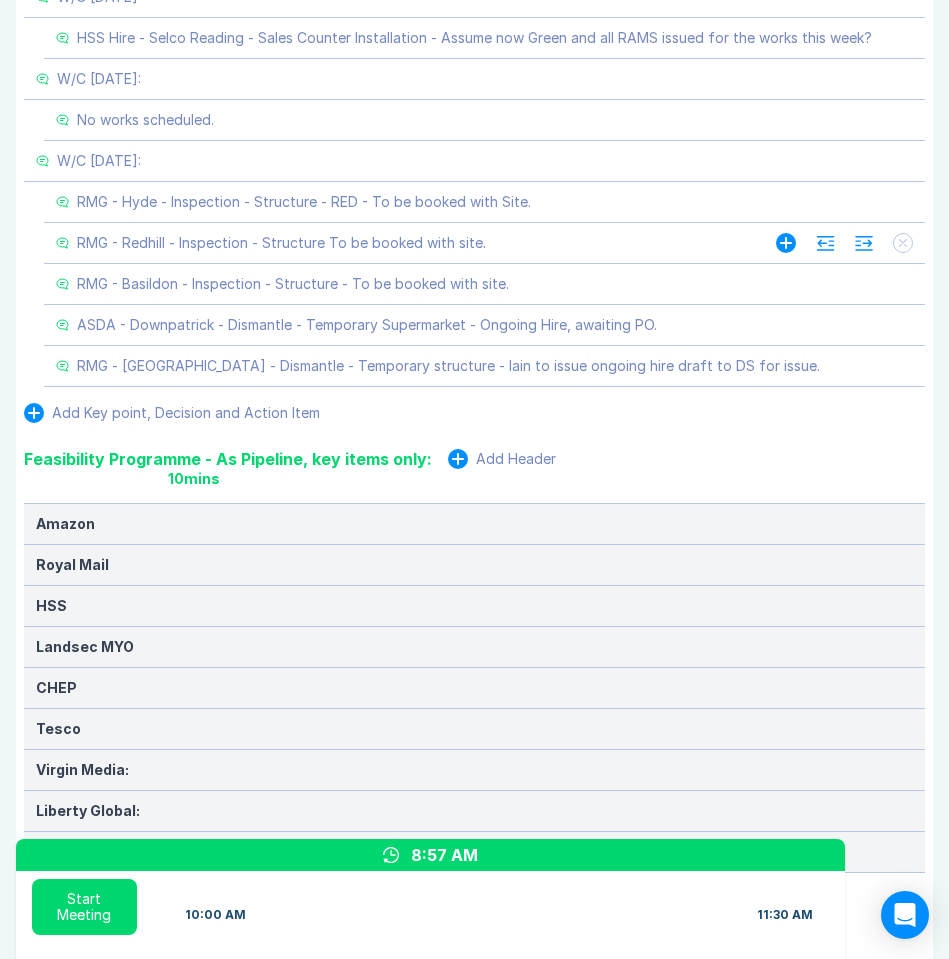 click on "RMG - Redhill - Inspection - Structure To be booked with site." at bounding box center [281, 243] 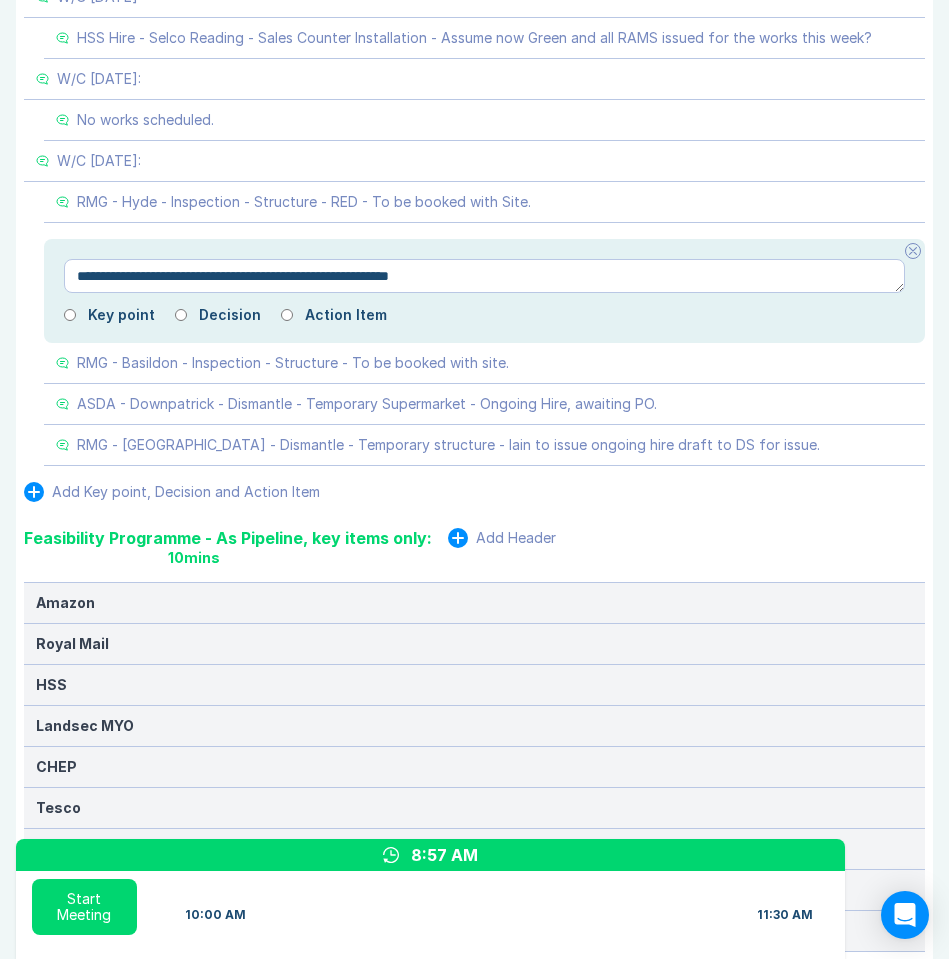 click on "**********" at bounding box center (484, 276) 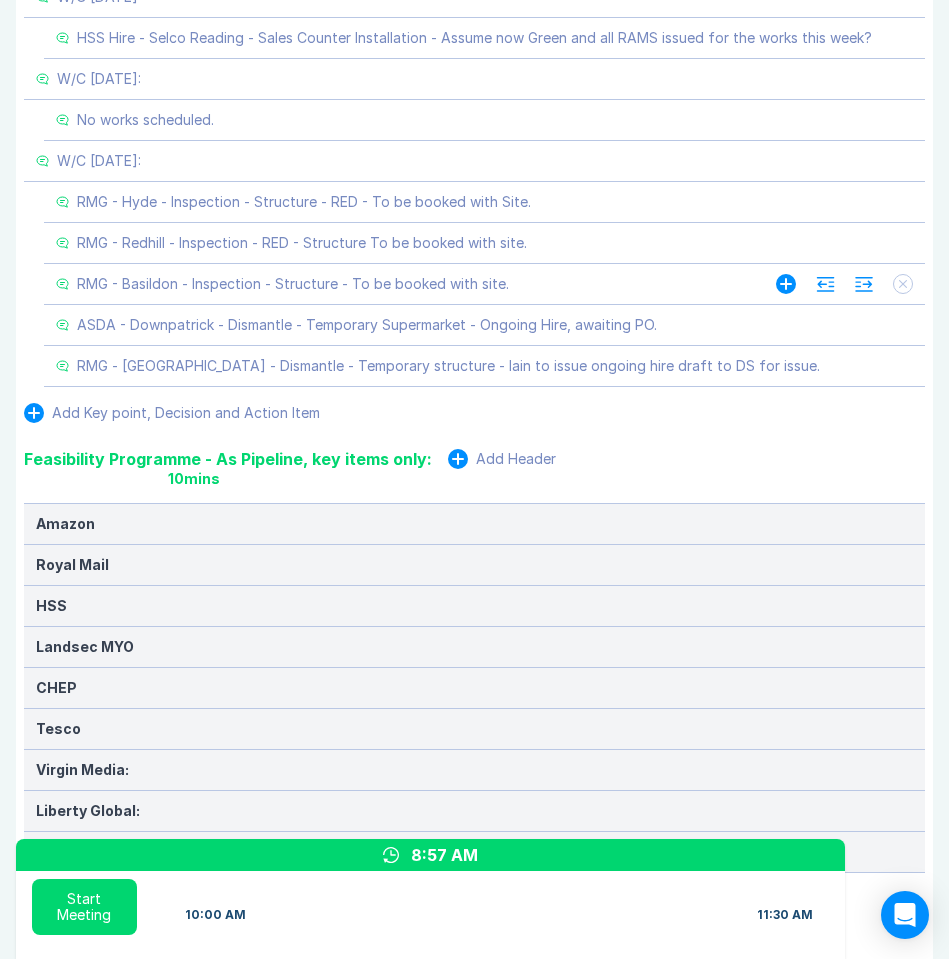 click on "RMG - Basildon - Inspection - Structure - To be booked with site." at bounding box center (293, 284) 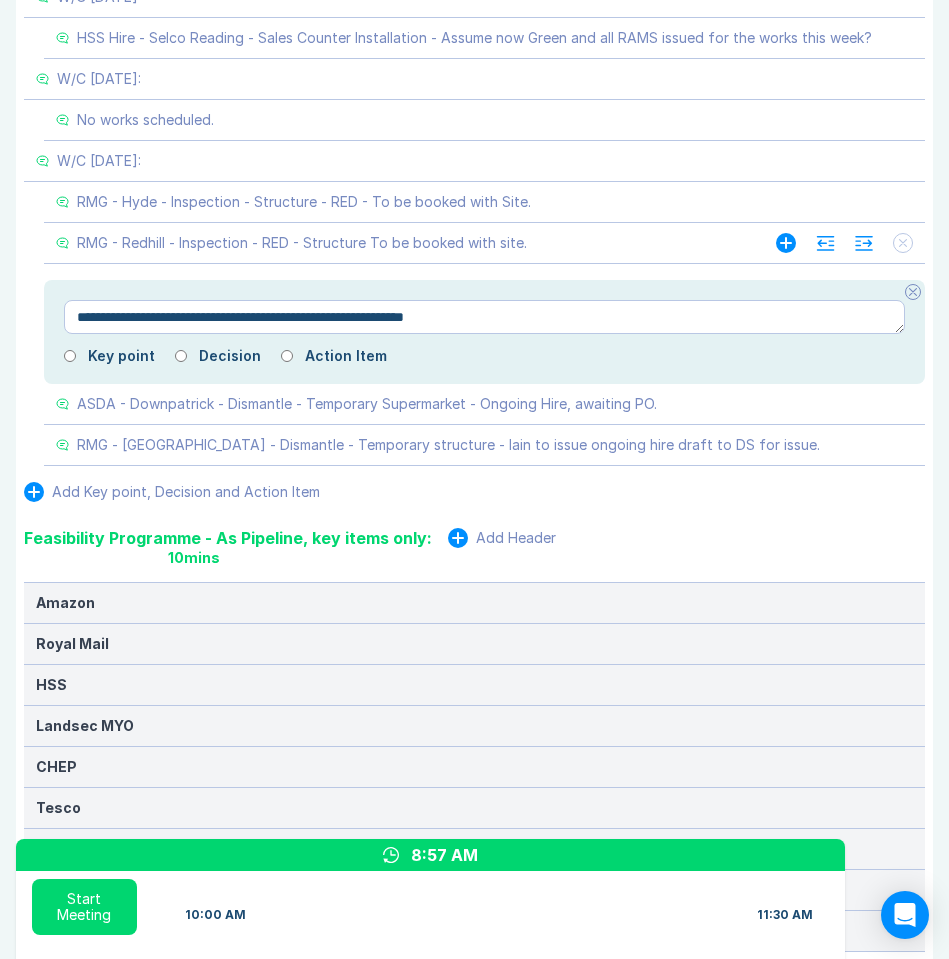 click on "RMG - Redhill - Inspection - RED - Structure To be booked with site." at bounding box center (302, 243) 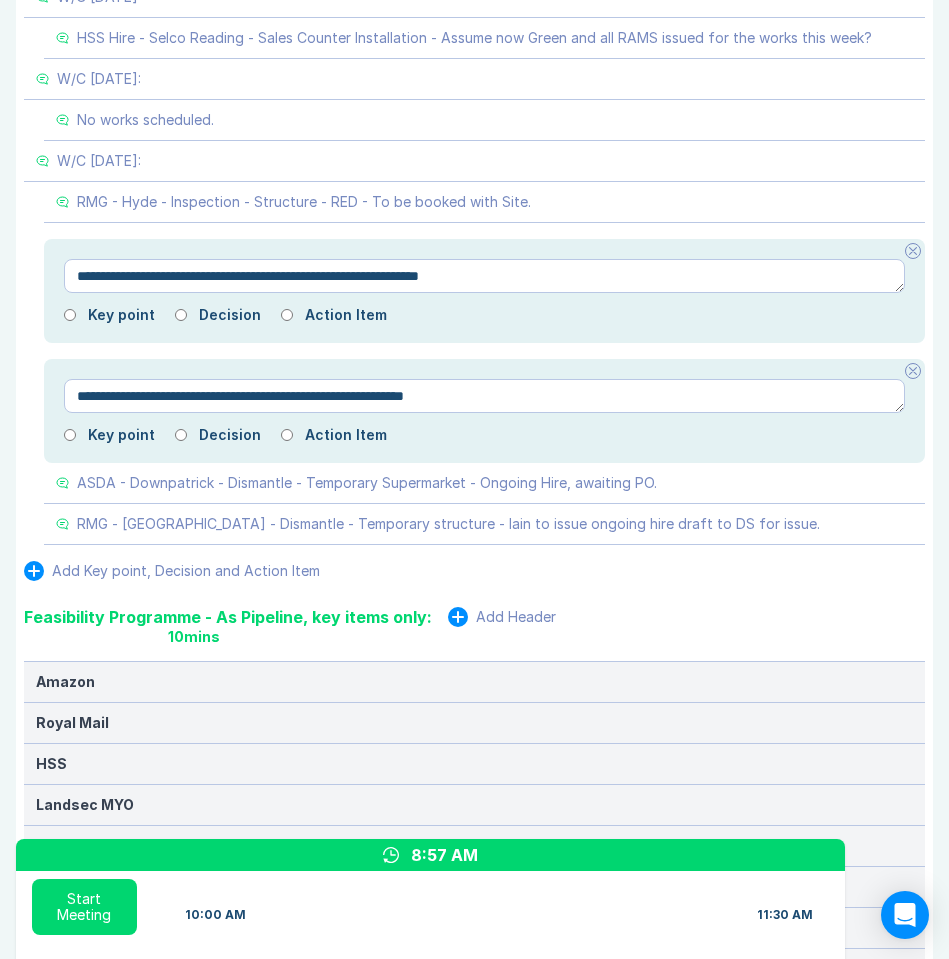 click on "**********" at bounding box center [484, 276] 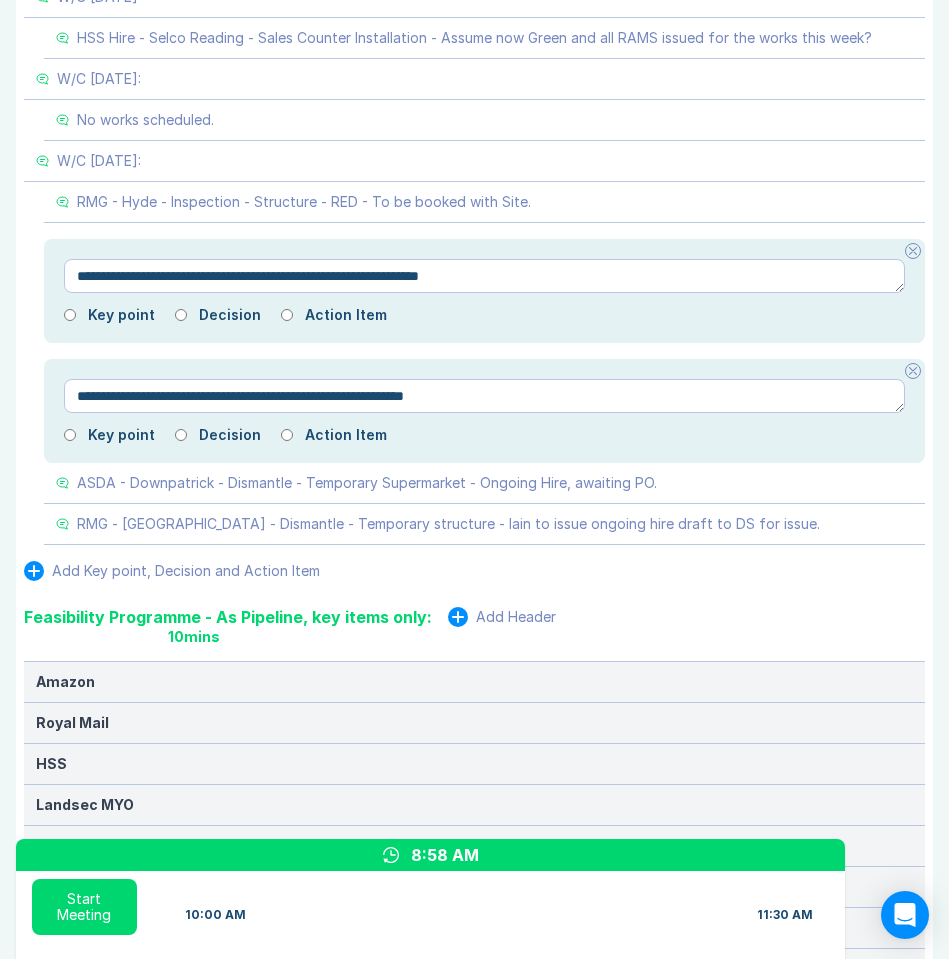 click on "**********" at bounding box center [484, 276] 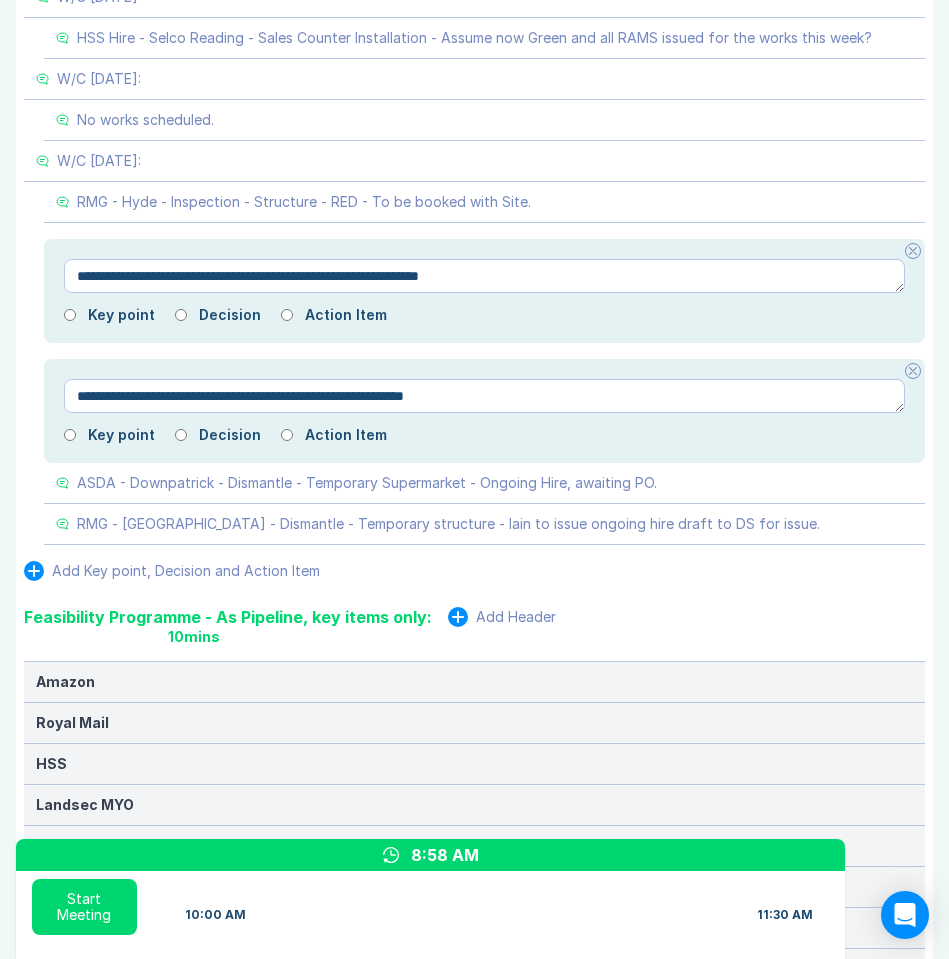 drag, startPoint x: 278, startPoint y: 276, endPoint x: 304, endPoint y: 275, distance: 26.019224 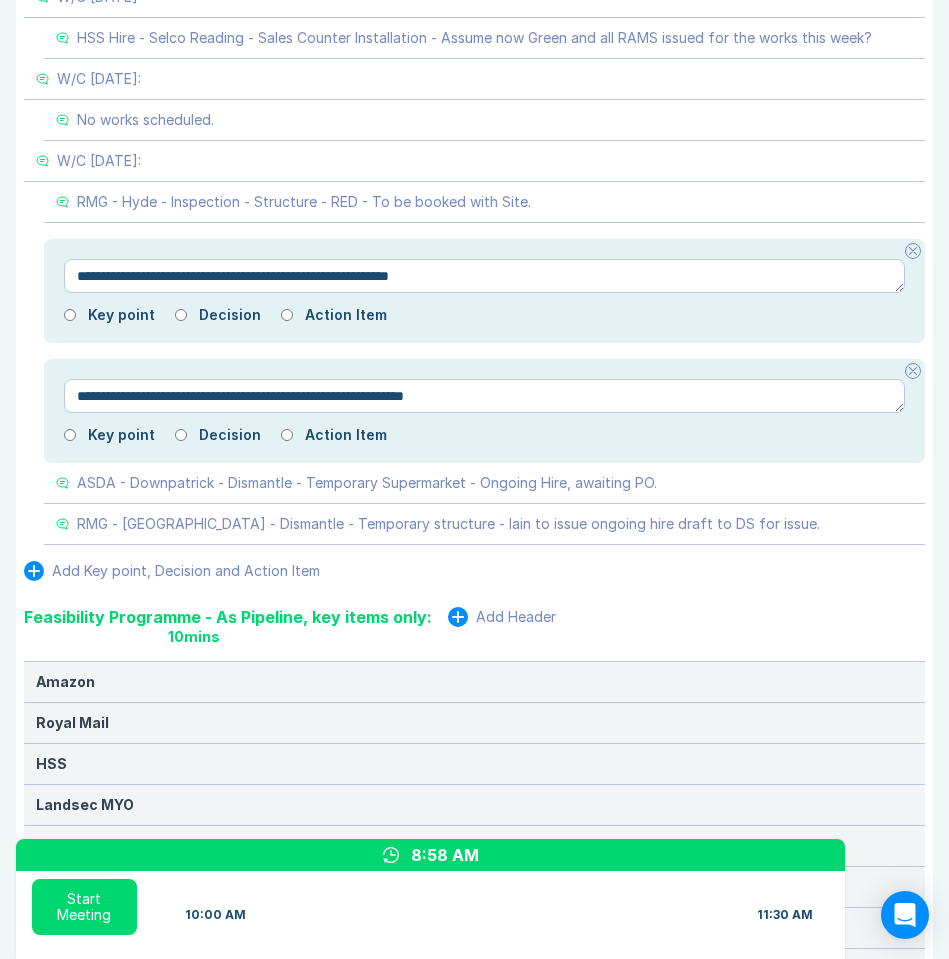 click on "**********" at bounding box center [484, 276] 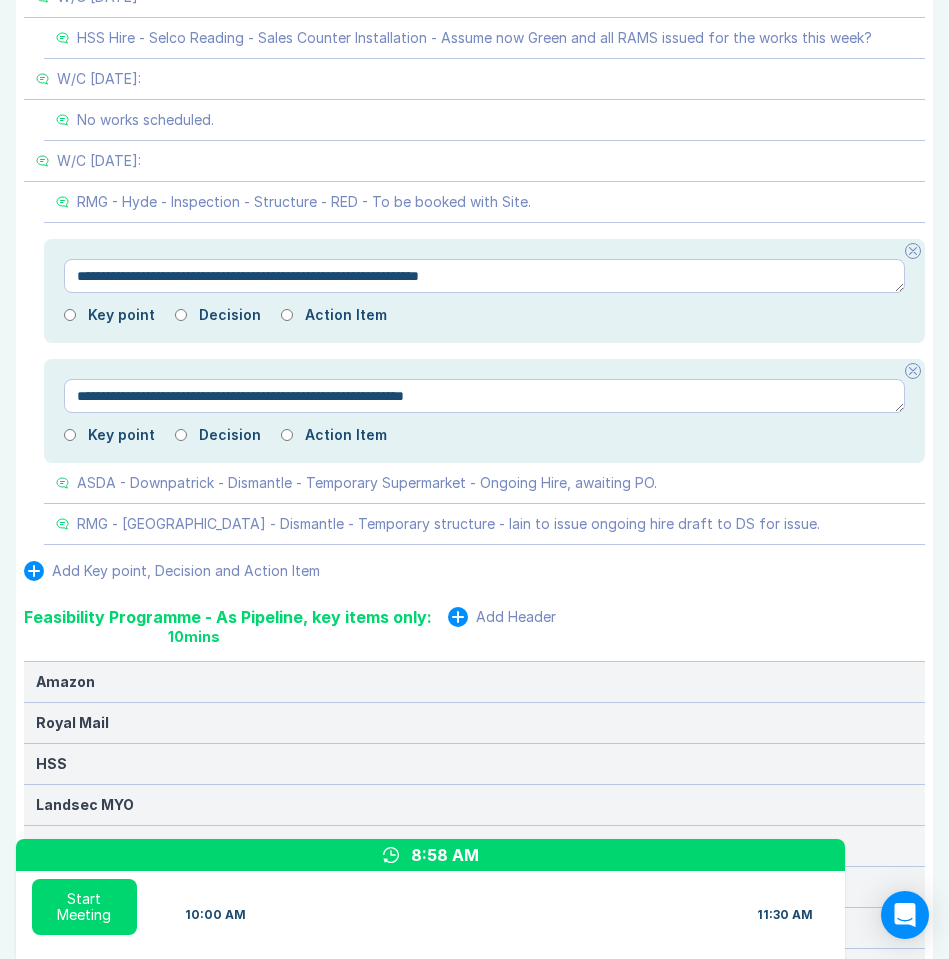 click on "**********" at bounding box center (484, 276) 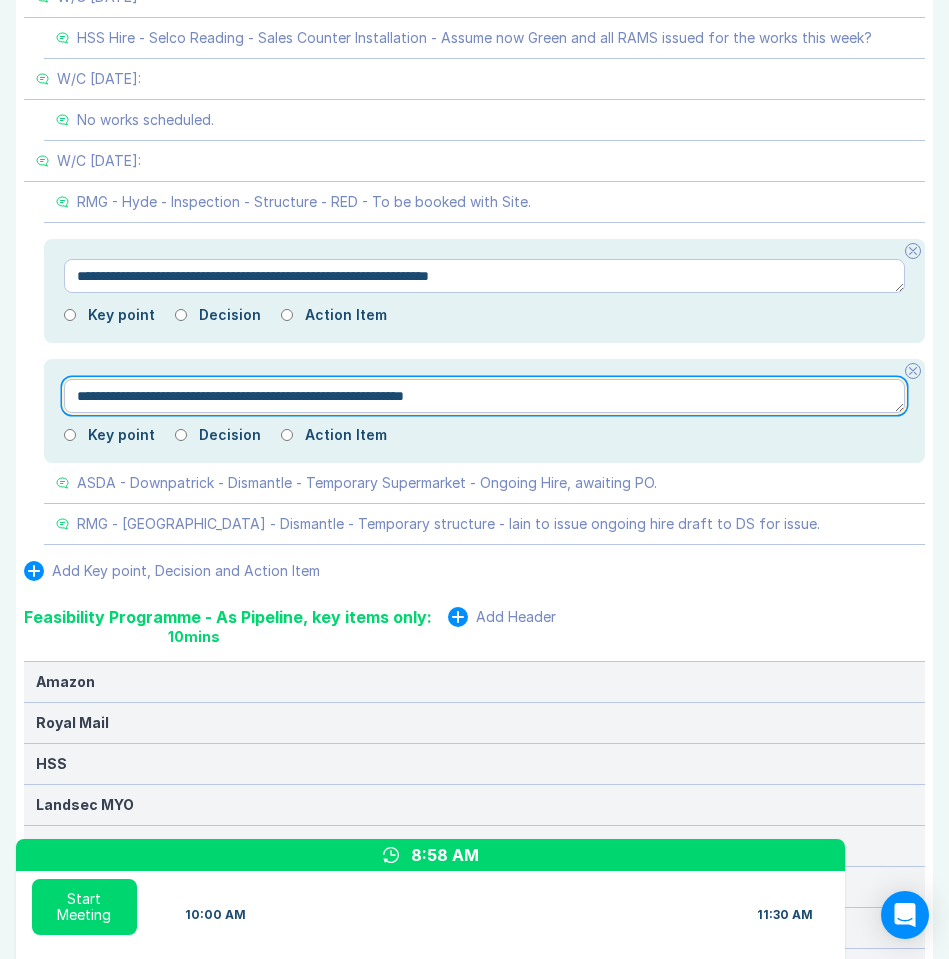 click on "**********" at bounding box center [484, 396] 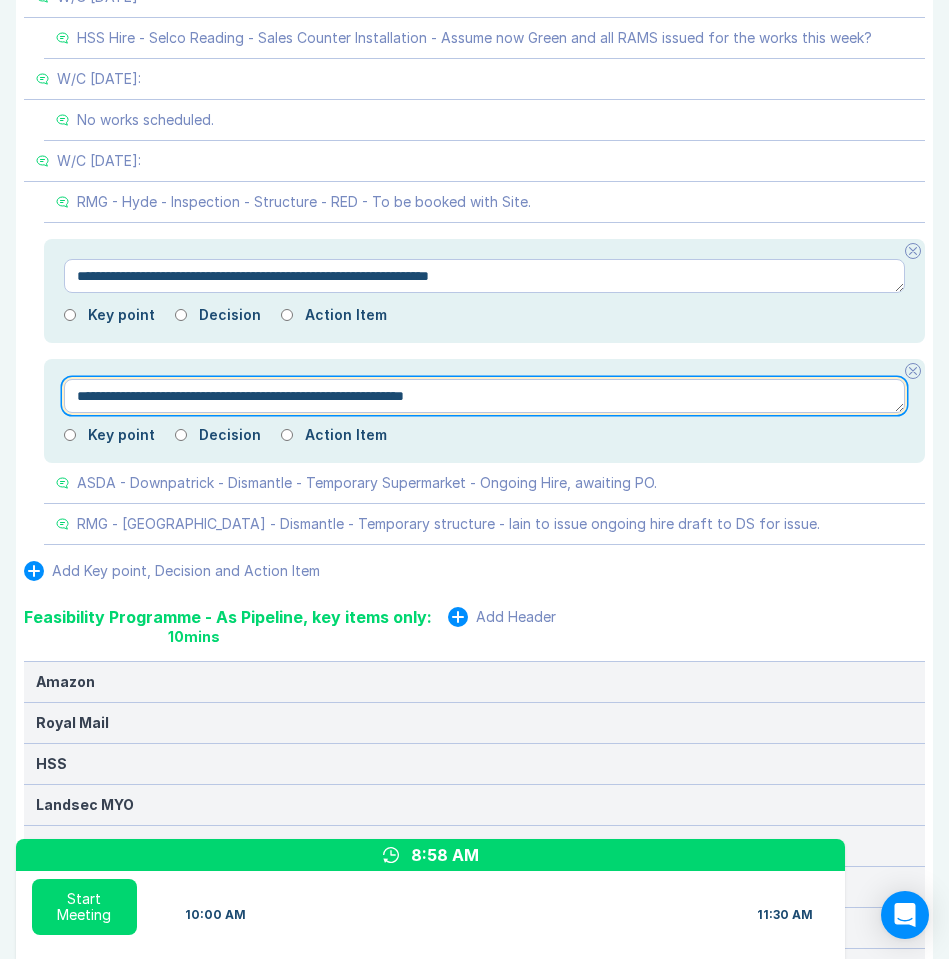 click on "**********" at bounding box center [484, 396] 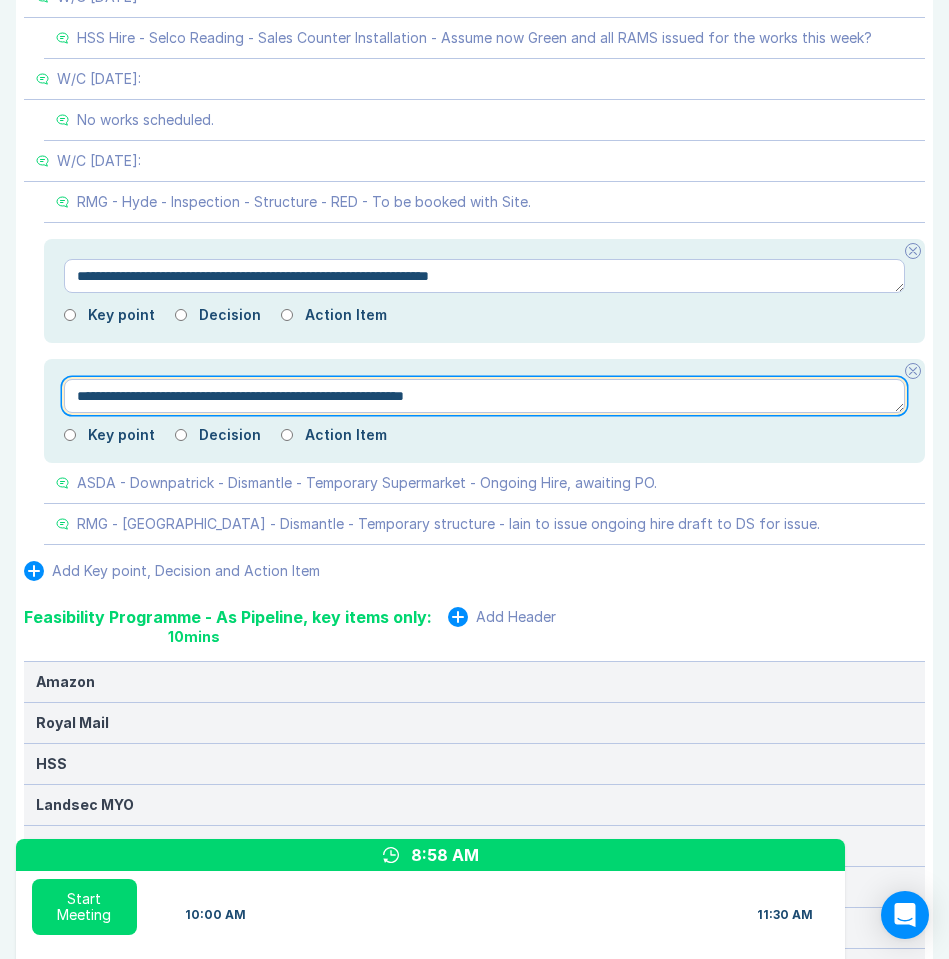 paste on "******" 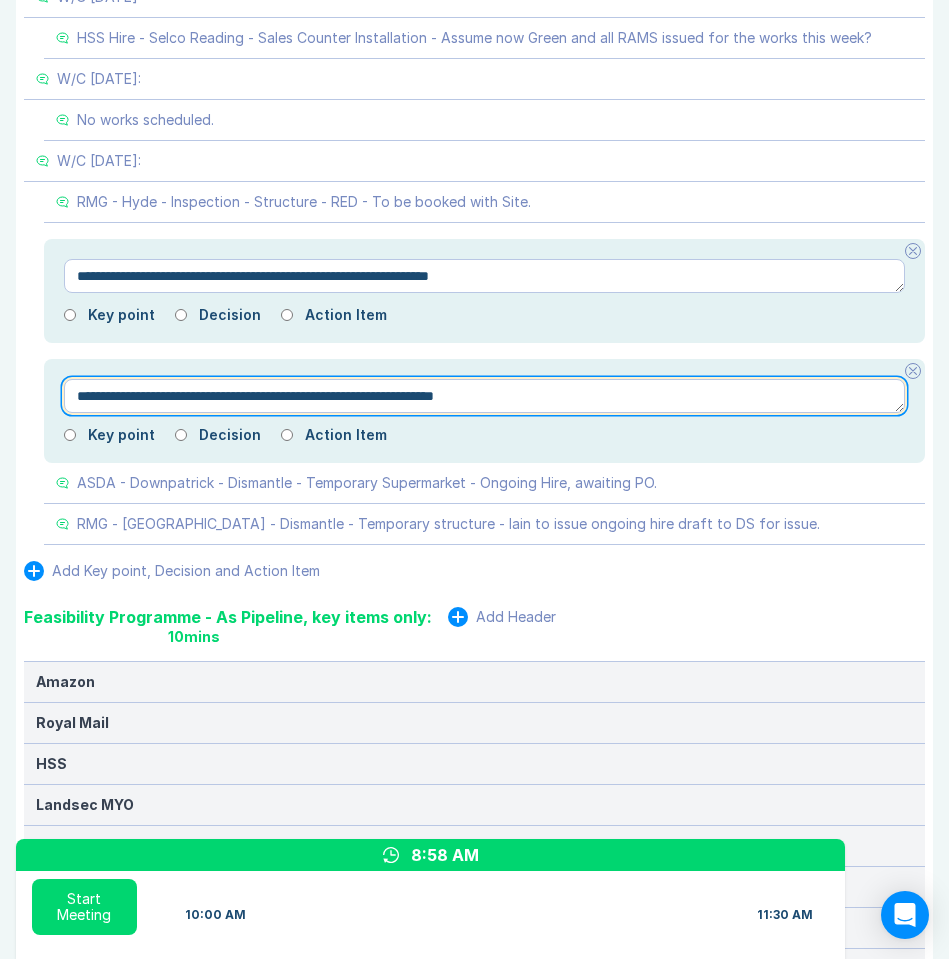 click on "**********" at bounding box center [484, 396] 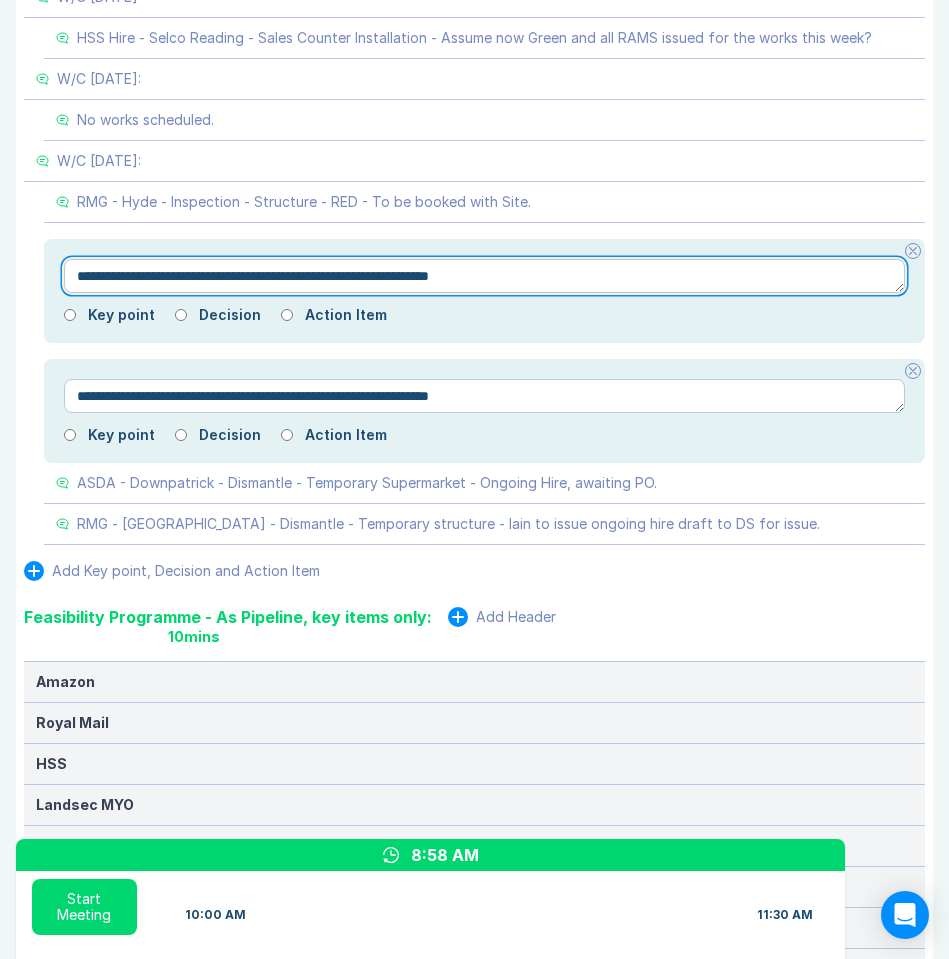 click on "**********" at bounding box center [484, 276] 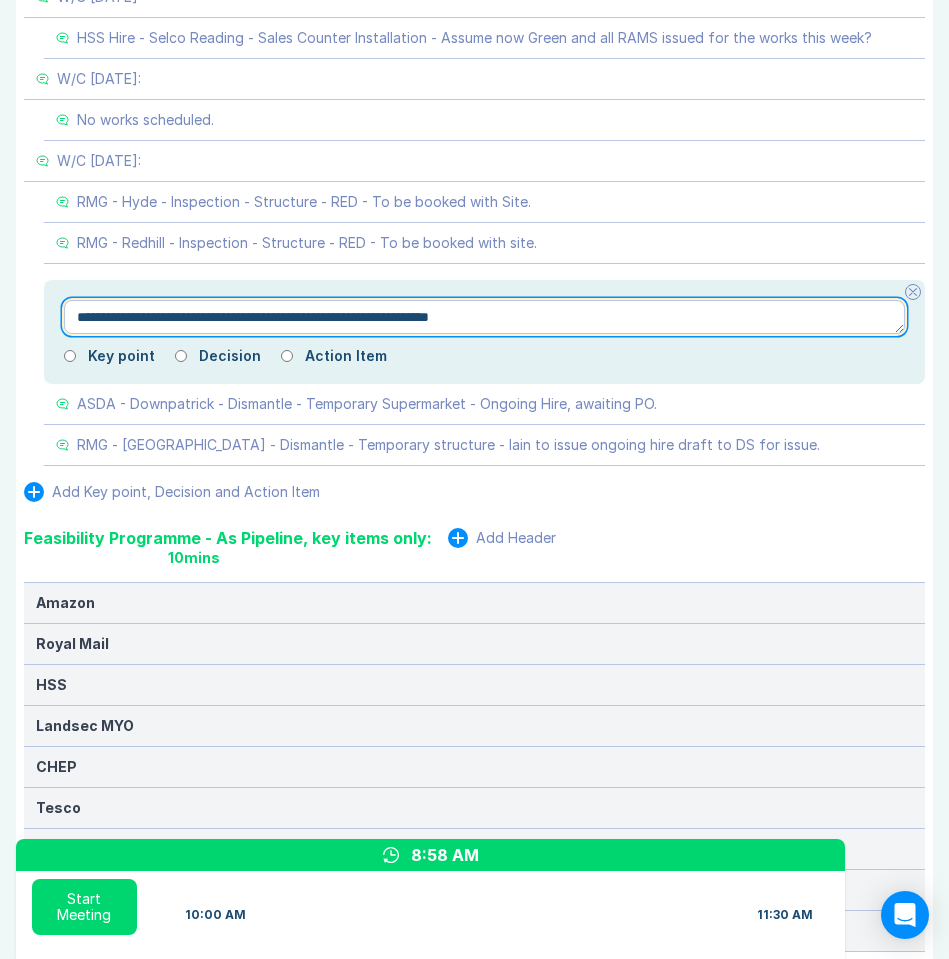 click on "**********" at bounding box center [484, 317] 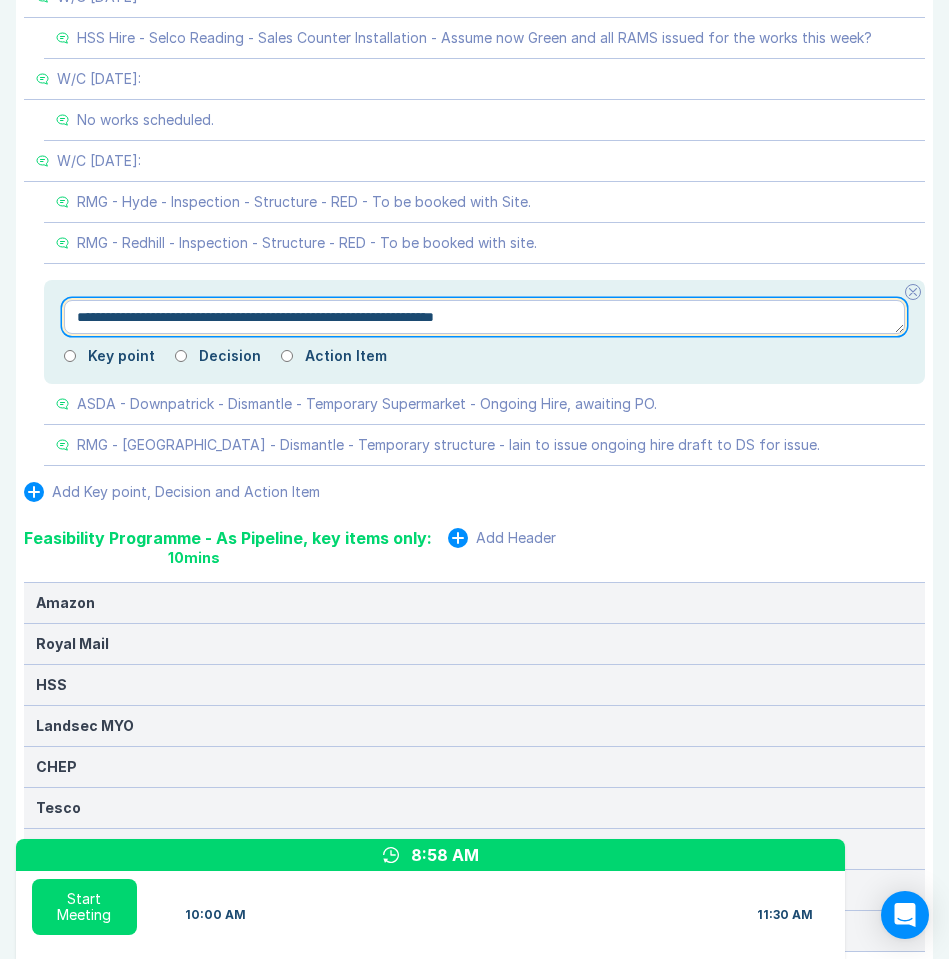 click on "**********" at bounding box center (484, 317) 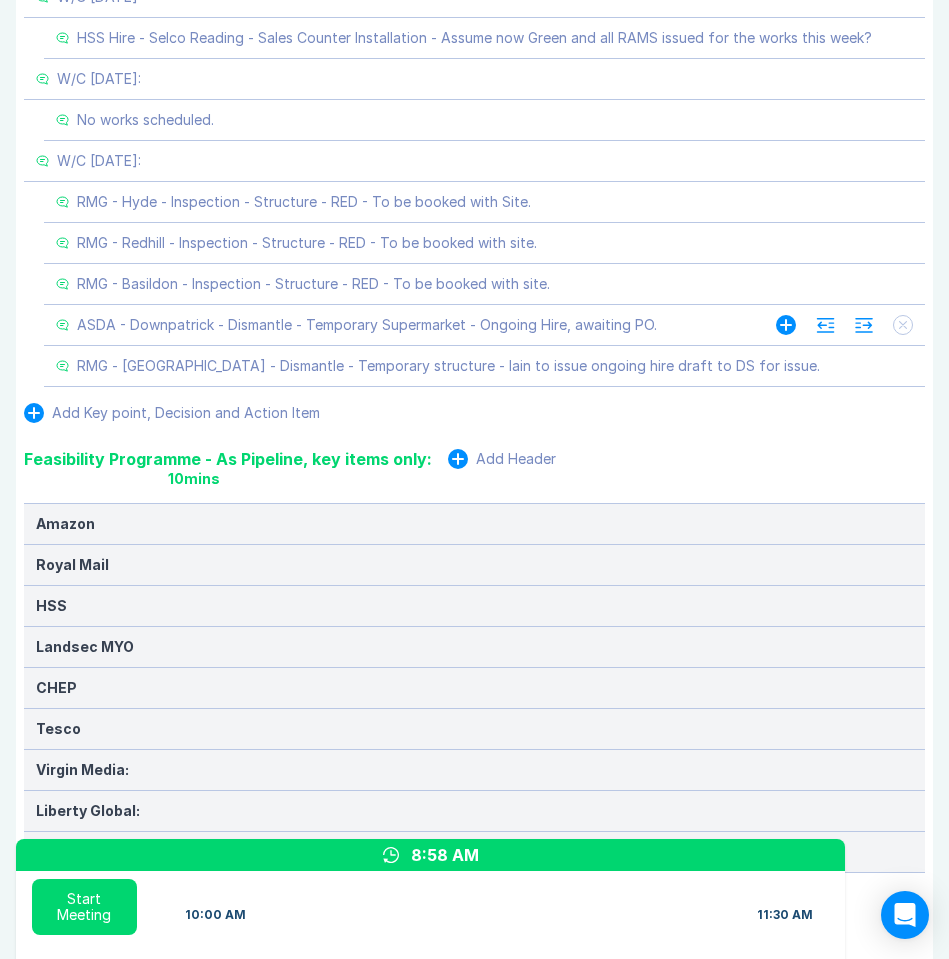 click on "ASDA - Downpatrick - Dismantle - Temporary Supermarket - Ongoing Hire, awaiting PO." at bounding box center (367, 325) 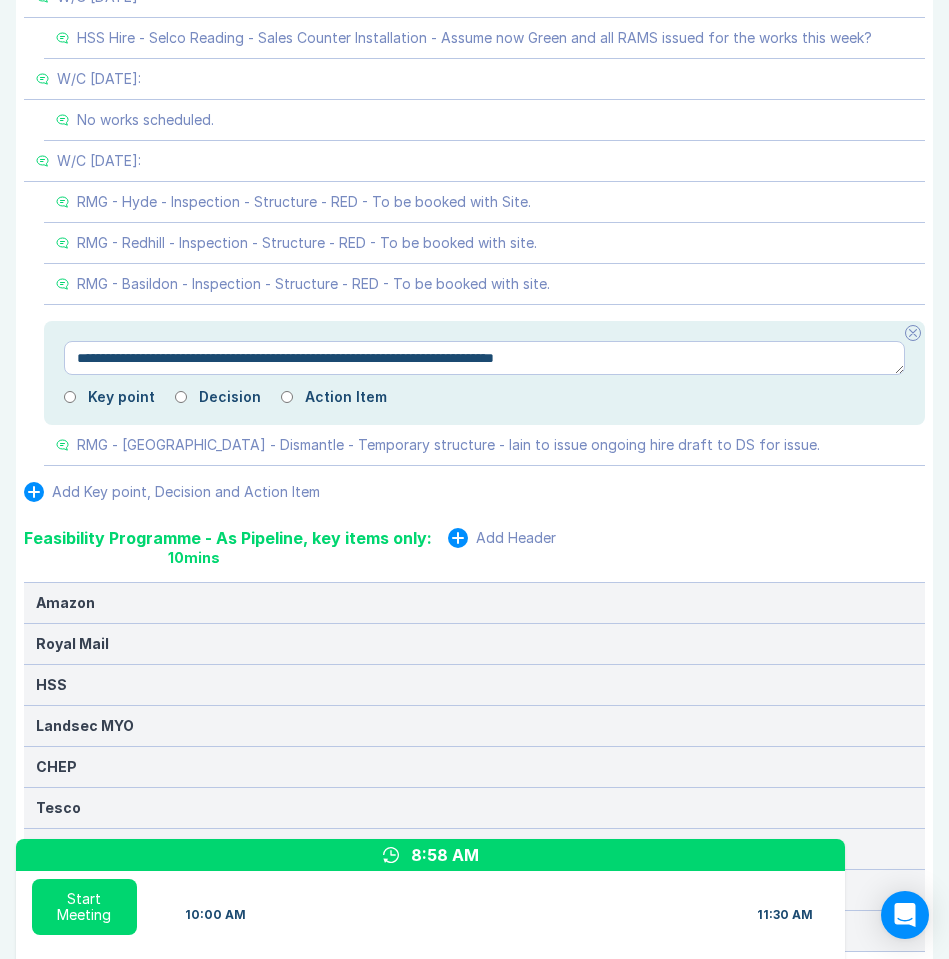 click on "**********" at bounding box center (484, 358) 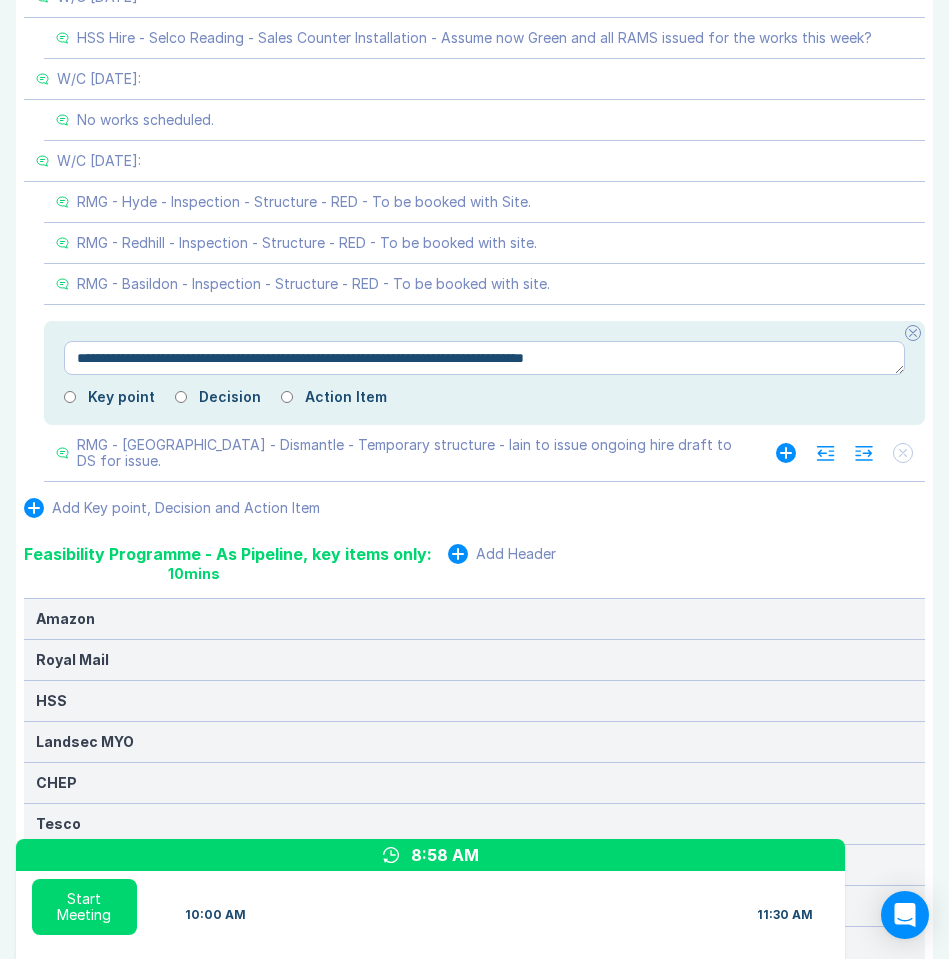 click on "RMG - Winterbourne  - Dismantle - Temporary structure - Iain to issue ongoing hire draft to DS for issue." at bounding box center (406, 453) 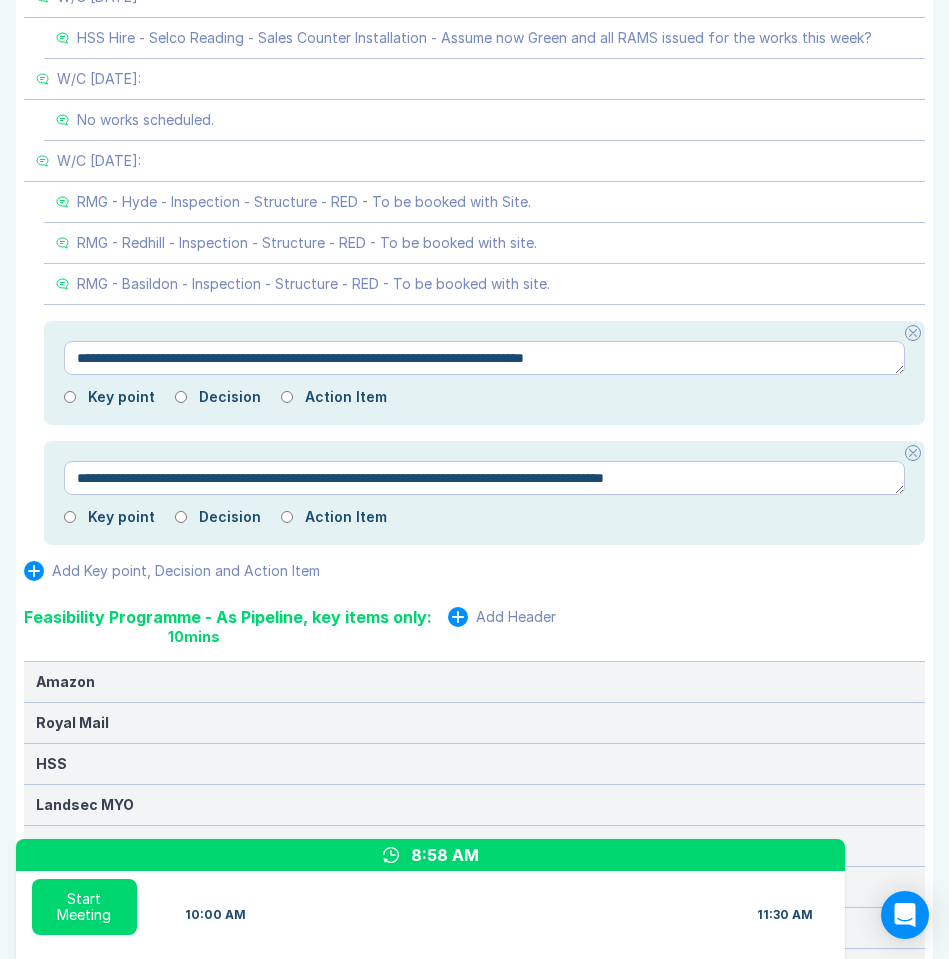 click on "**********" at bounding box center [484, 478] 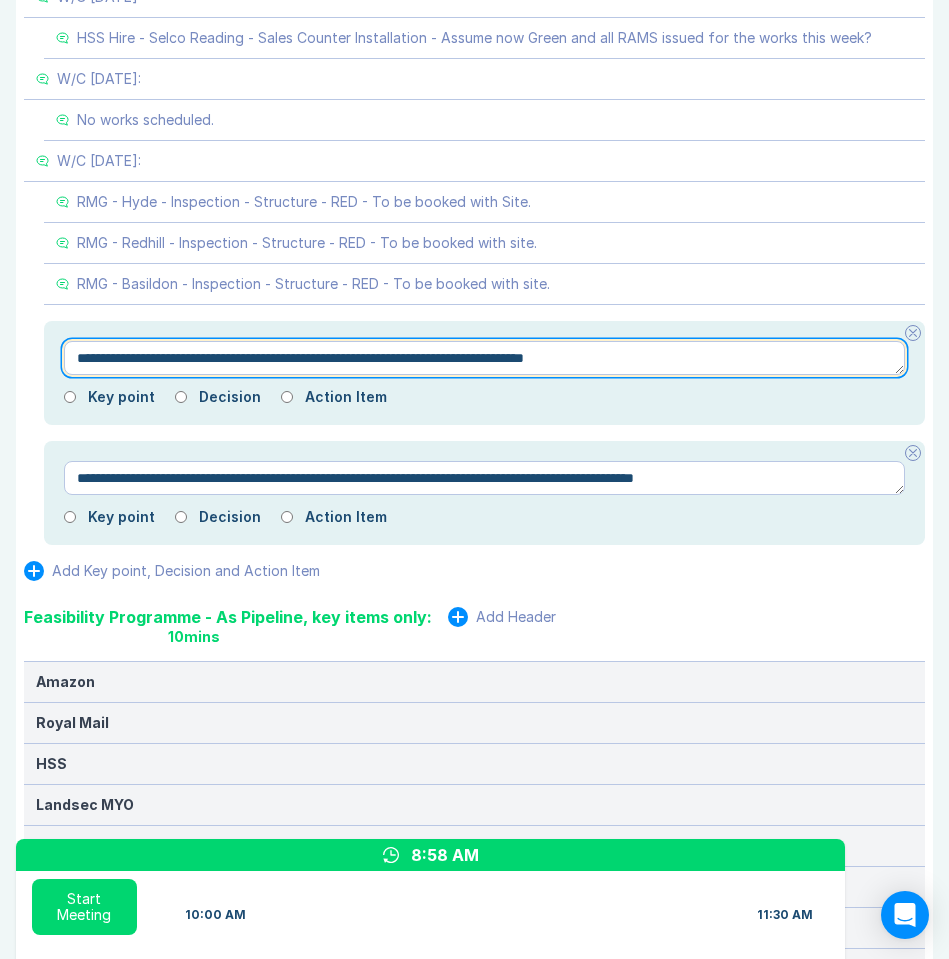 click on "**********" at bounding box center (484, 358) 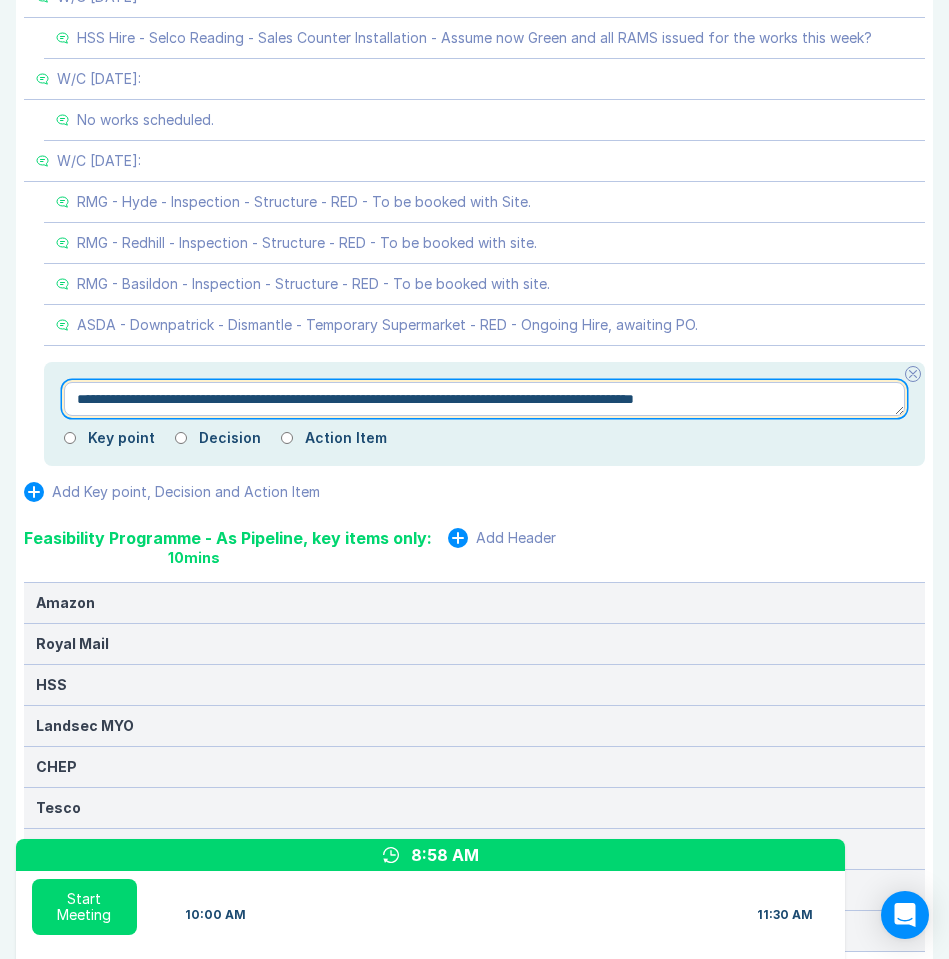 click on "**********" at bounding box center [484, 399] 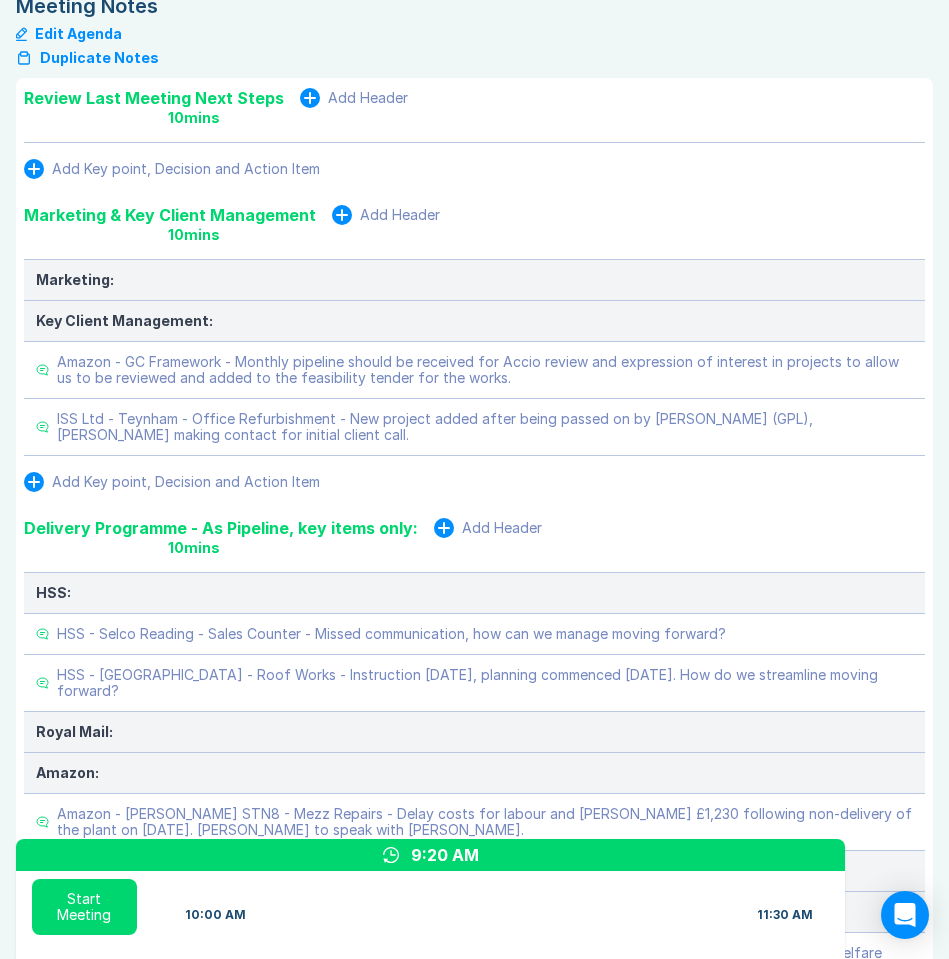 scroll, scrollTop: 278, scrollLeft: 0, axis: vertical 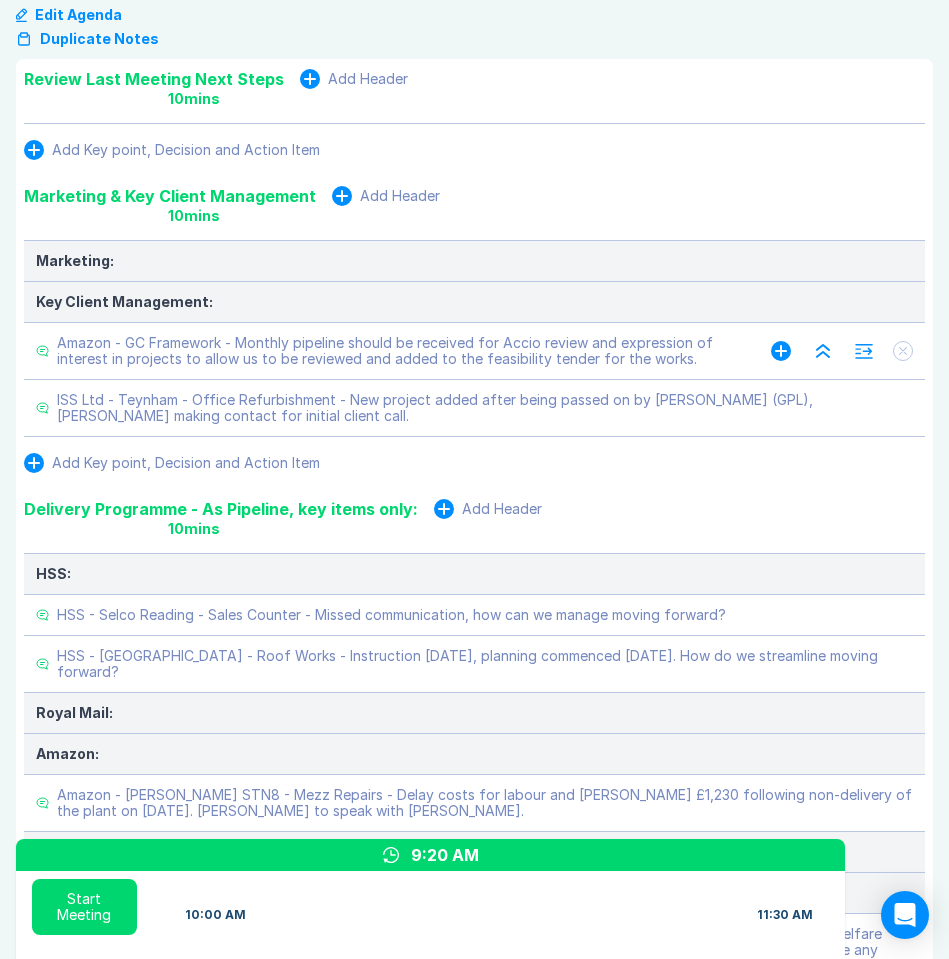 click 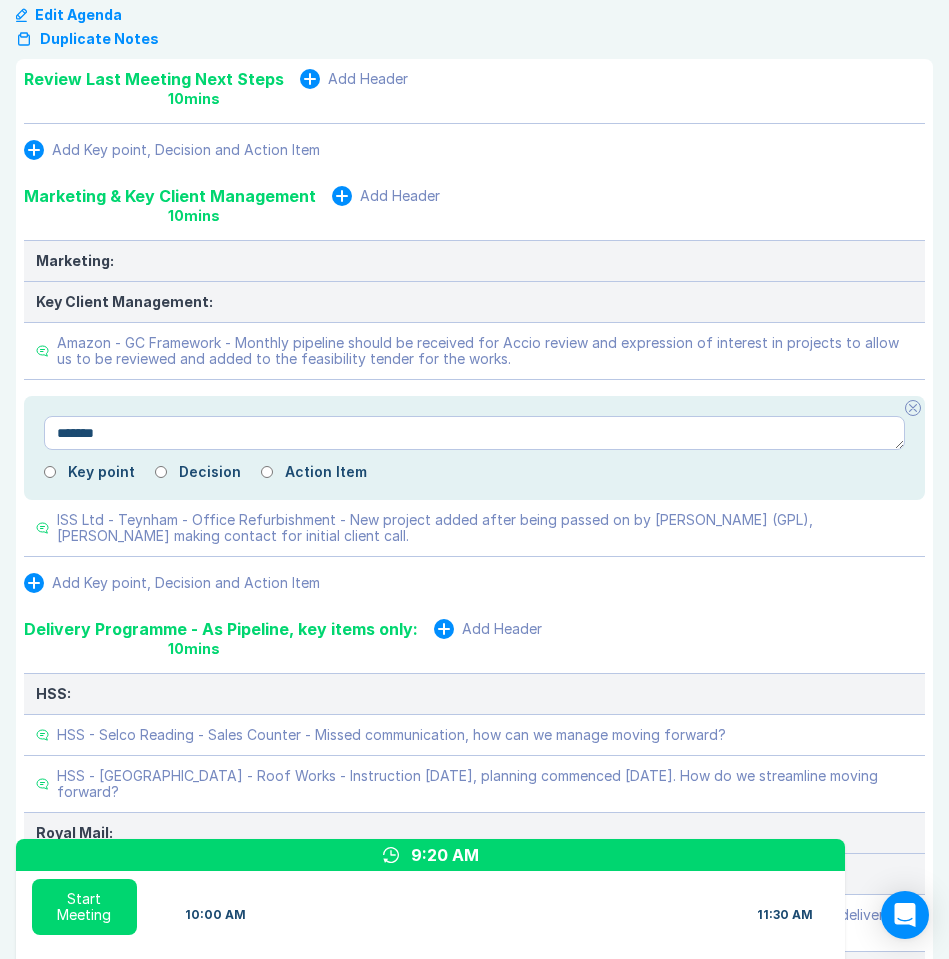 click 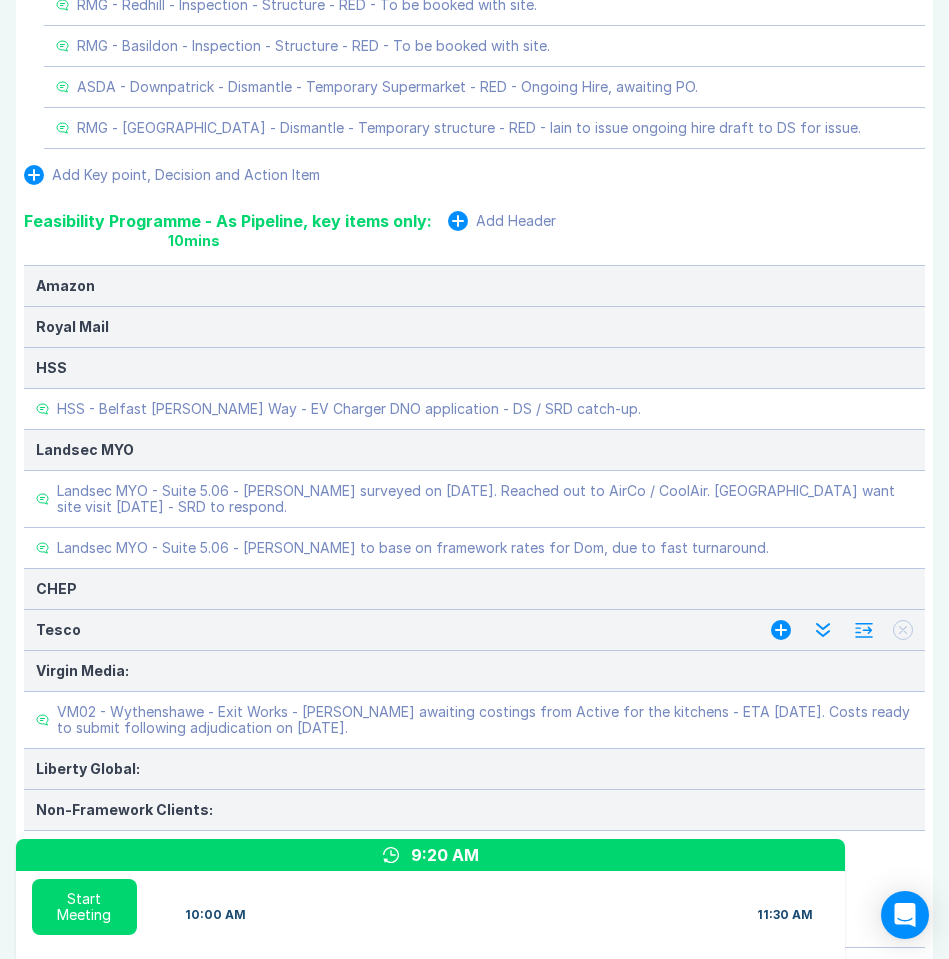 scroll, scrollTop: 1892, scrollLeft: 0, axis: vertical 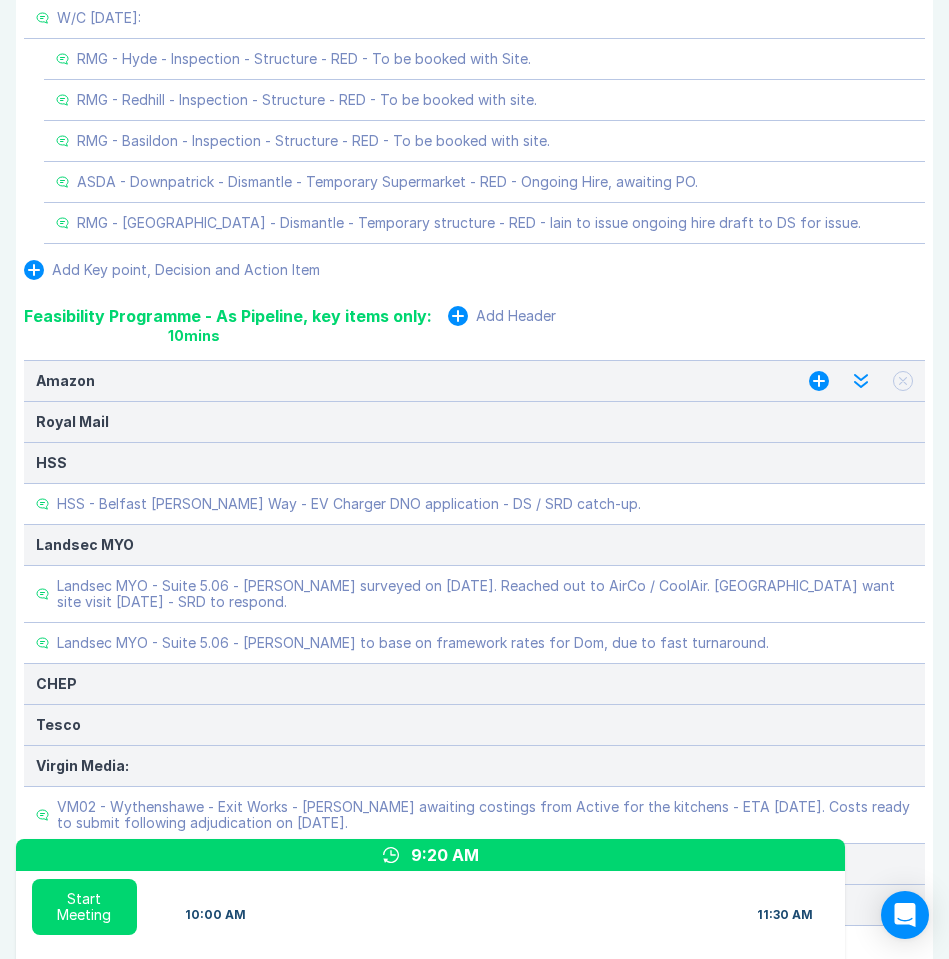click 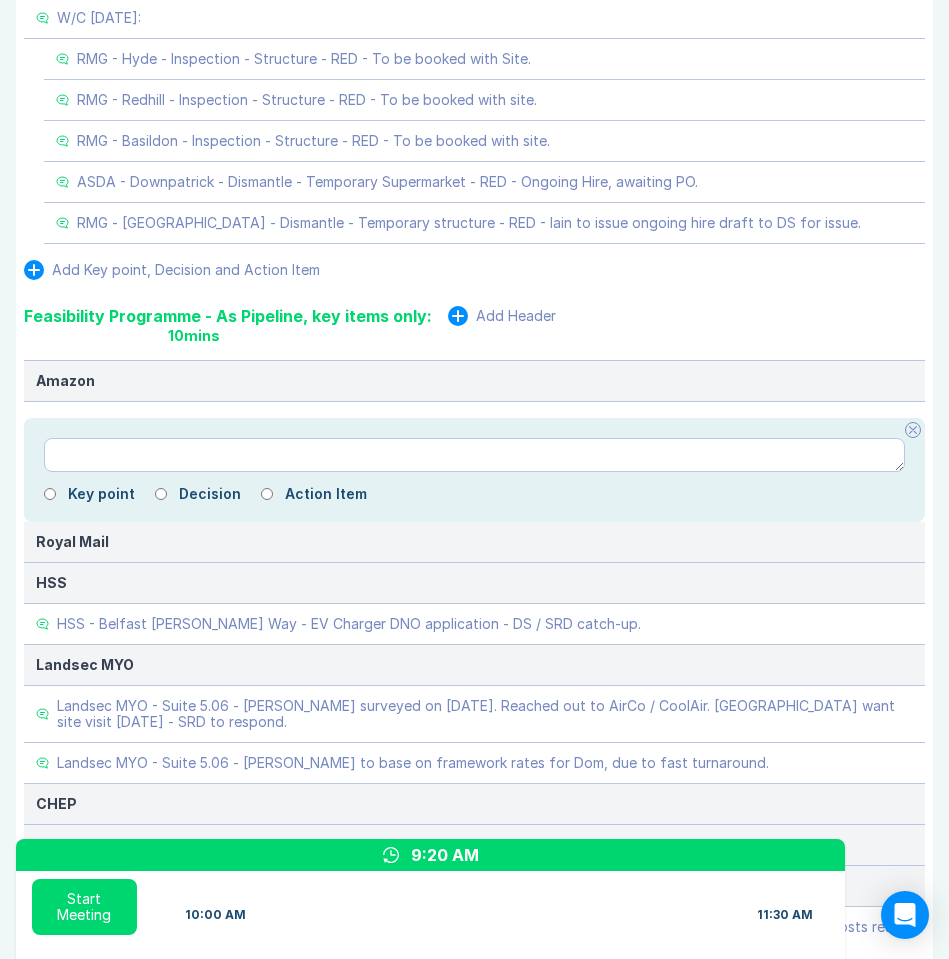 click at bounding box center (474, 455) 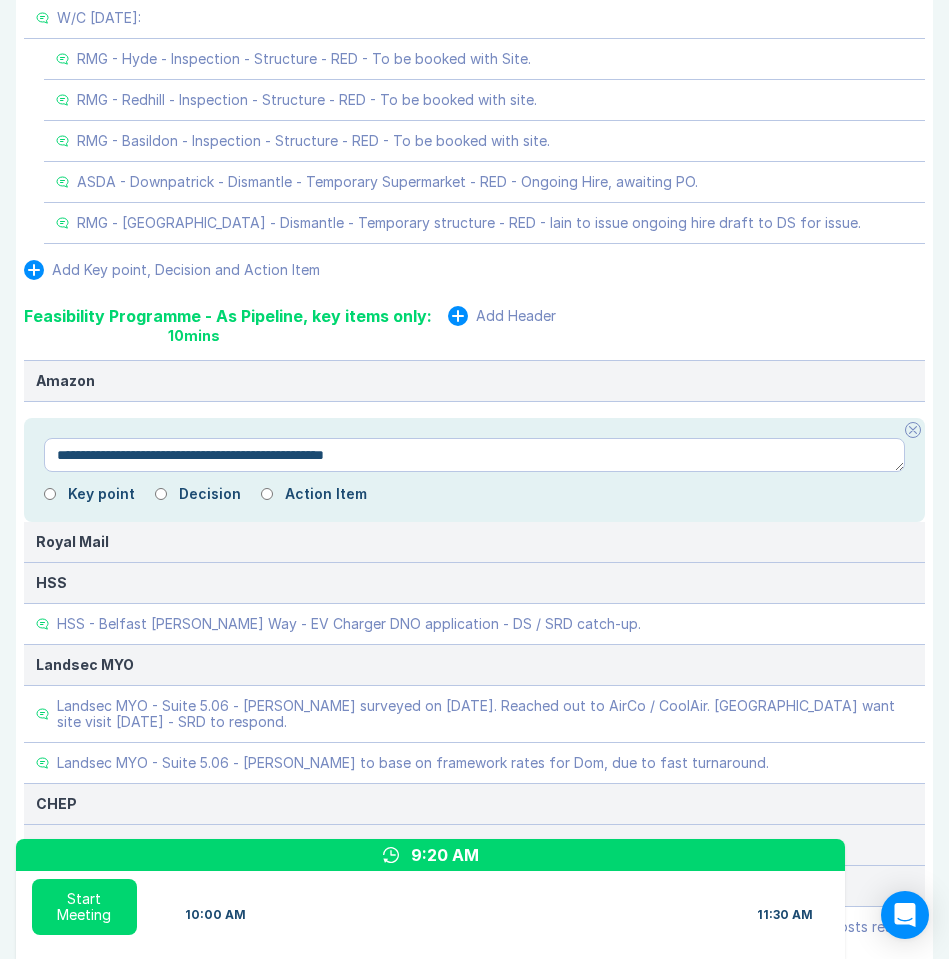 click on "**********" at bounding box center [474, 455] 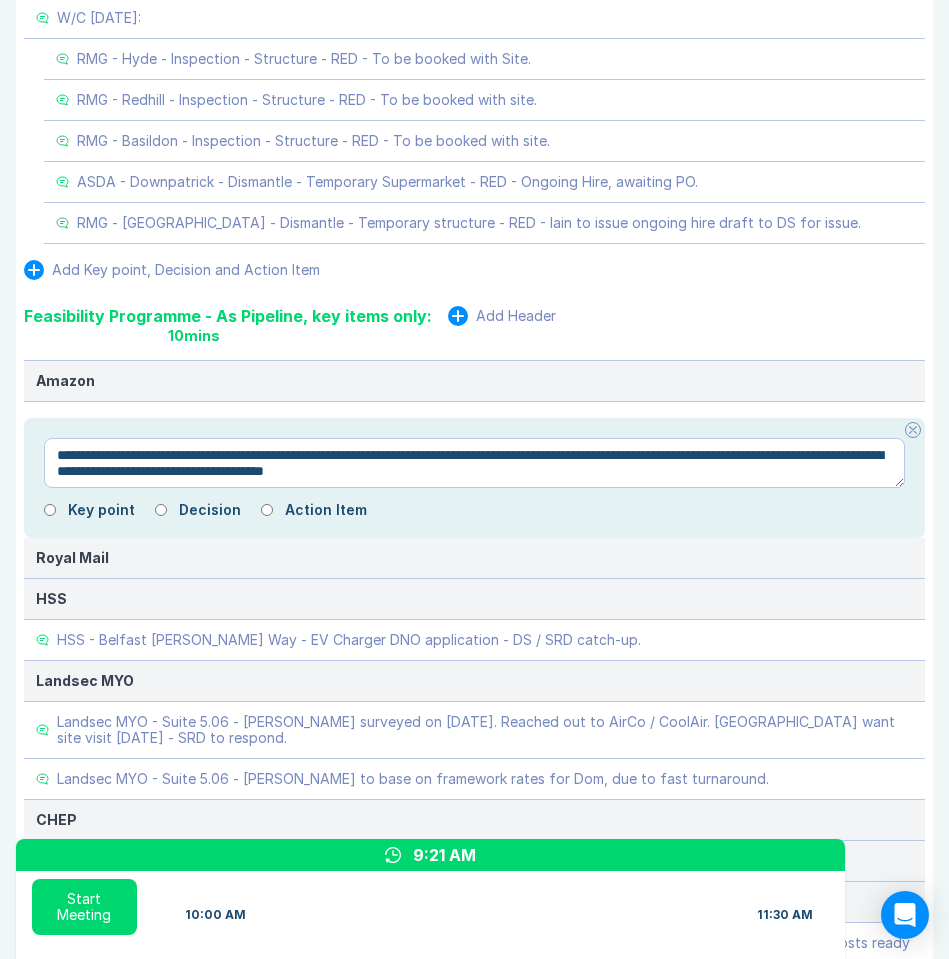 click on "**********" at bounding box center [474, 463] 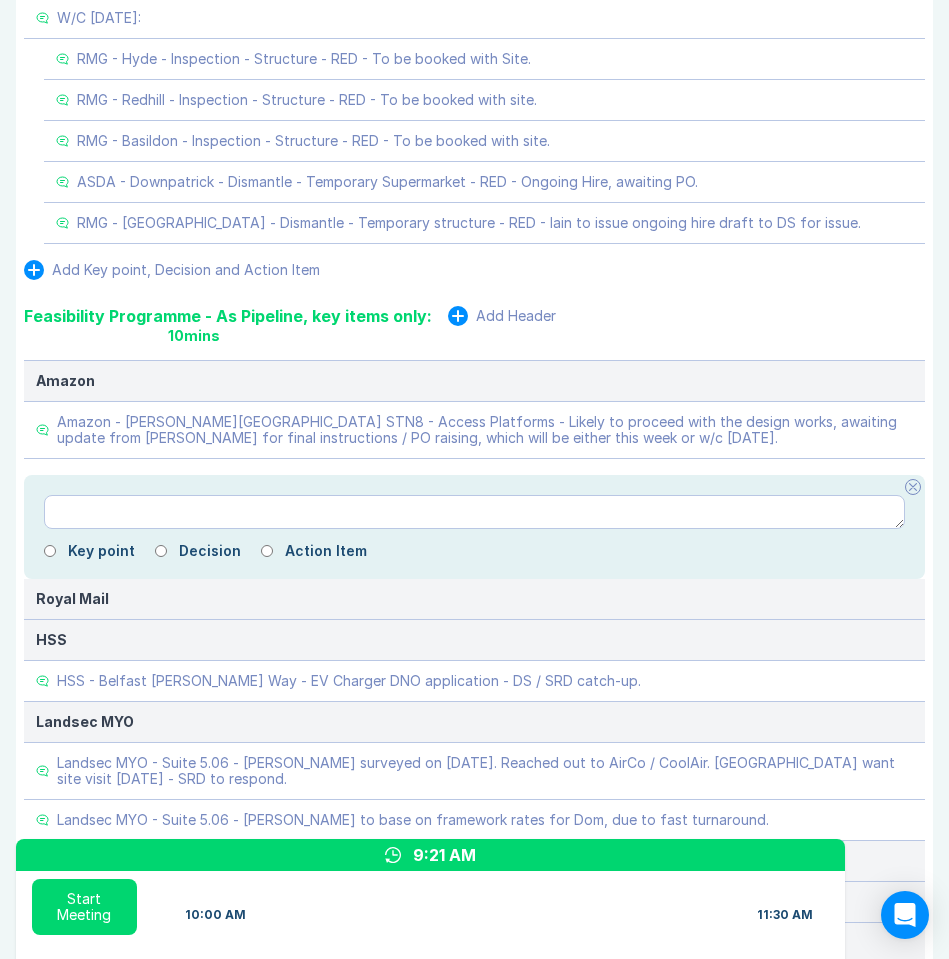 click at bounding box center (913, 487) 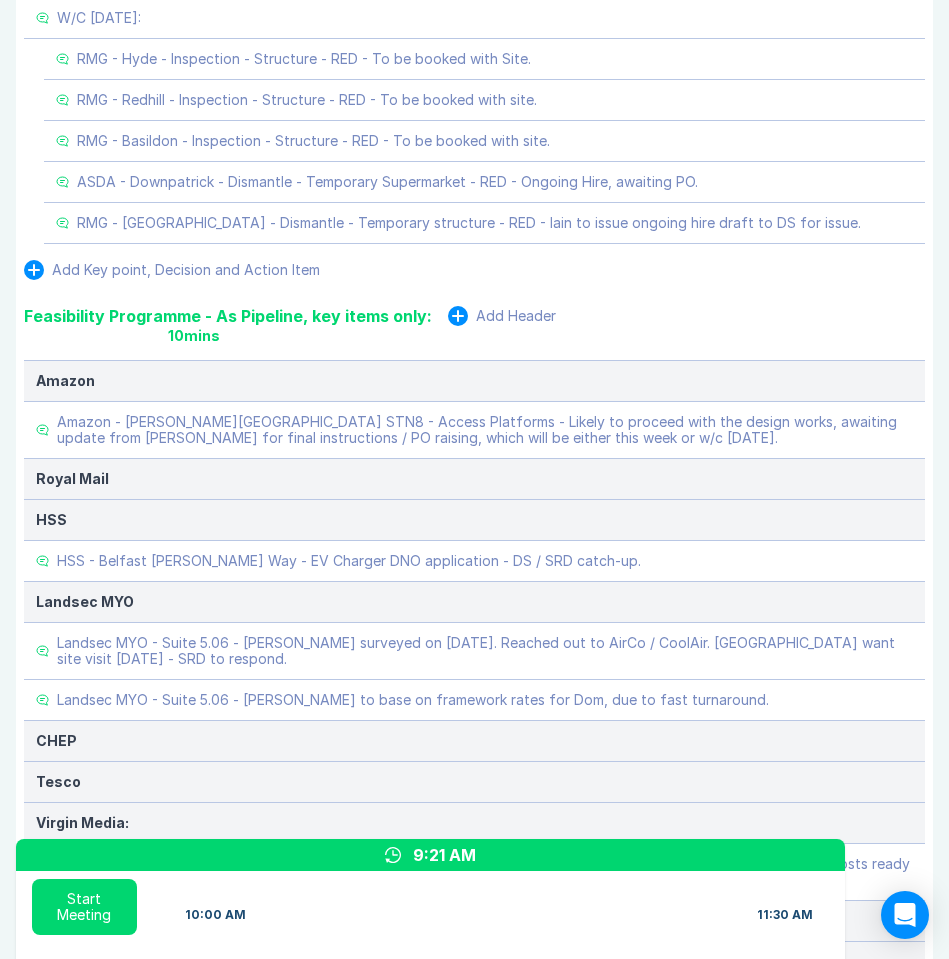scroll, scrollTop: 1931, scrollLeft: 0, axis: vertical 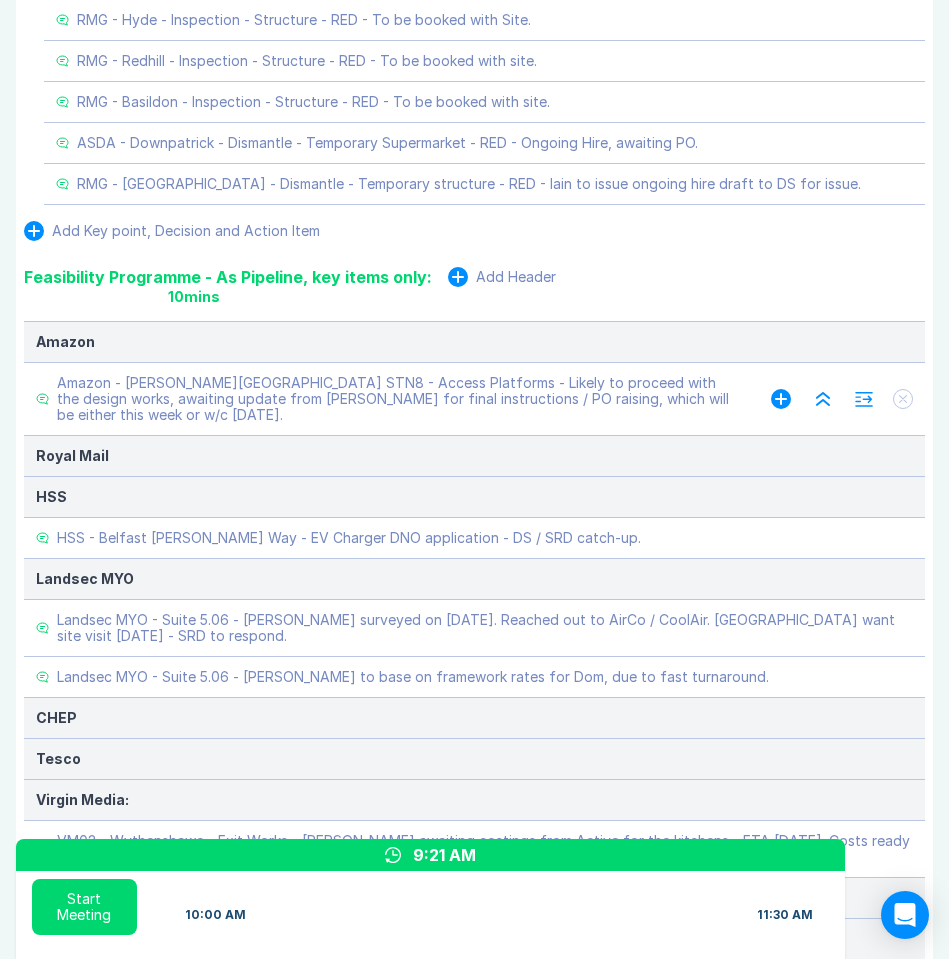 drag, startPoint x: 784, startPoint y: 382, endPoint x: 668, endPoint y: 400, distance: 117.388245 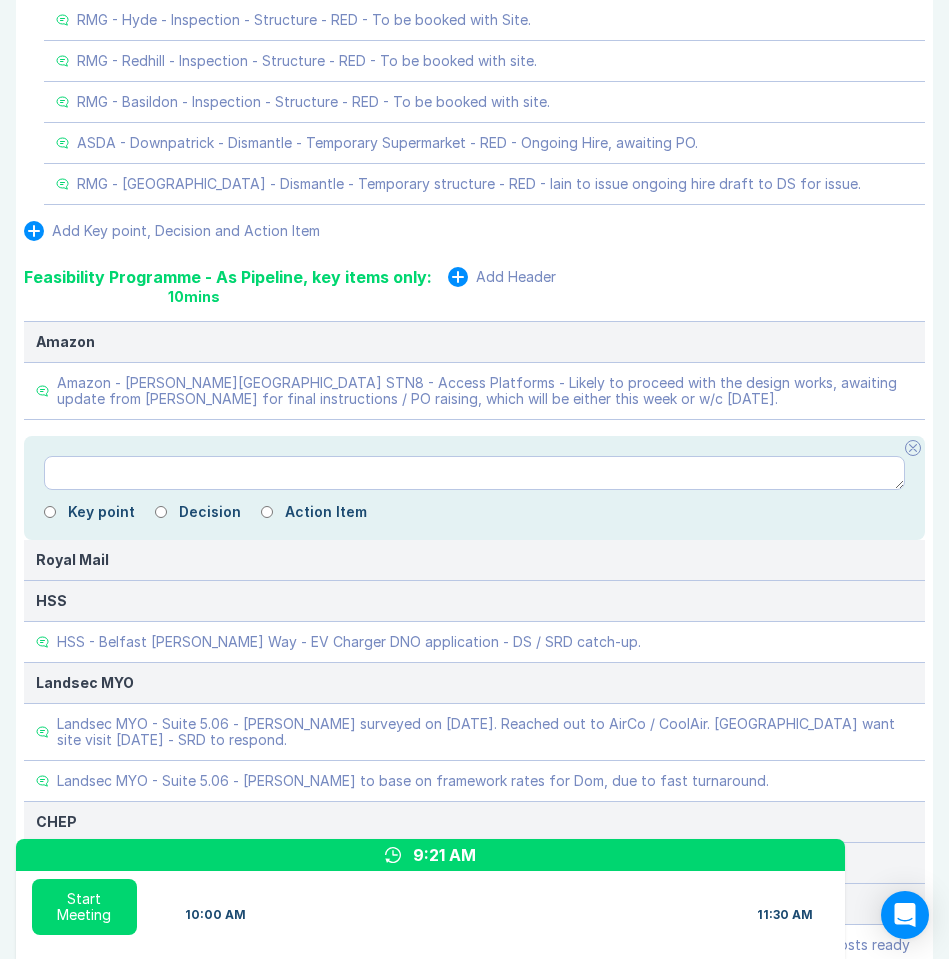 click at bounding box center [474, 473] 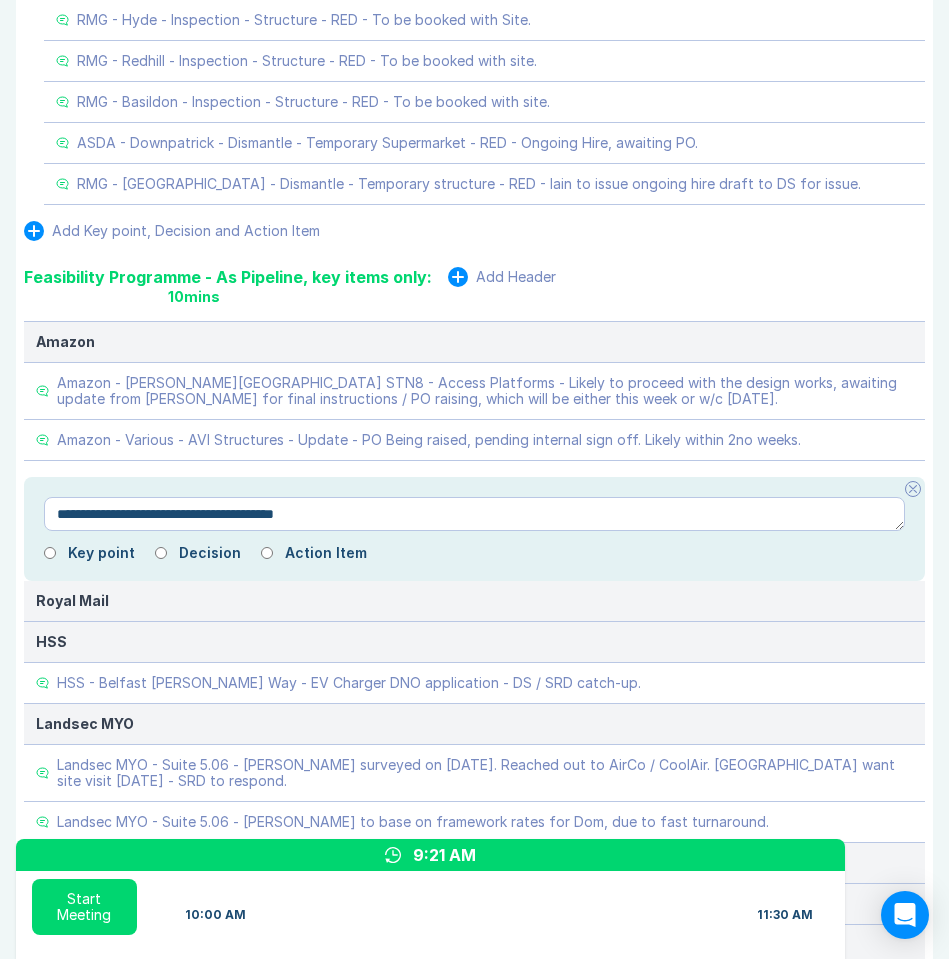 click on "**********" at bounding box center [474, 514] 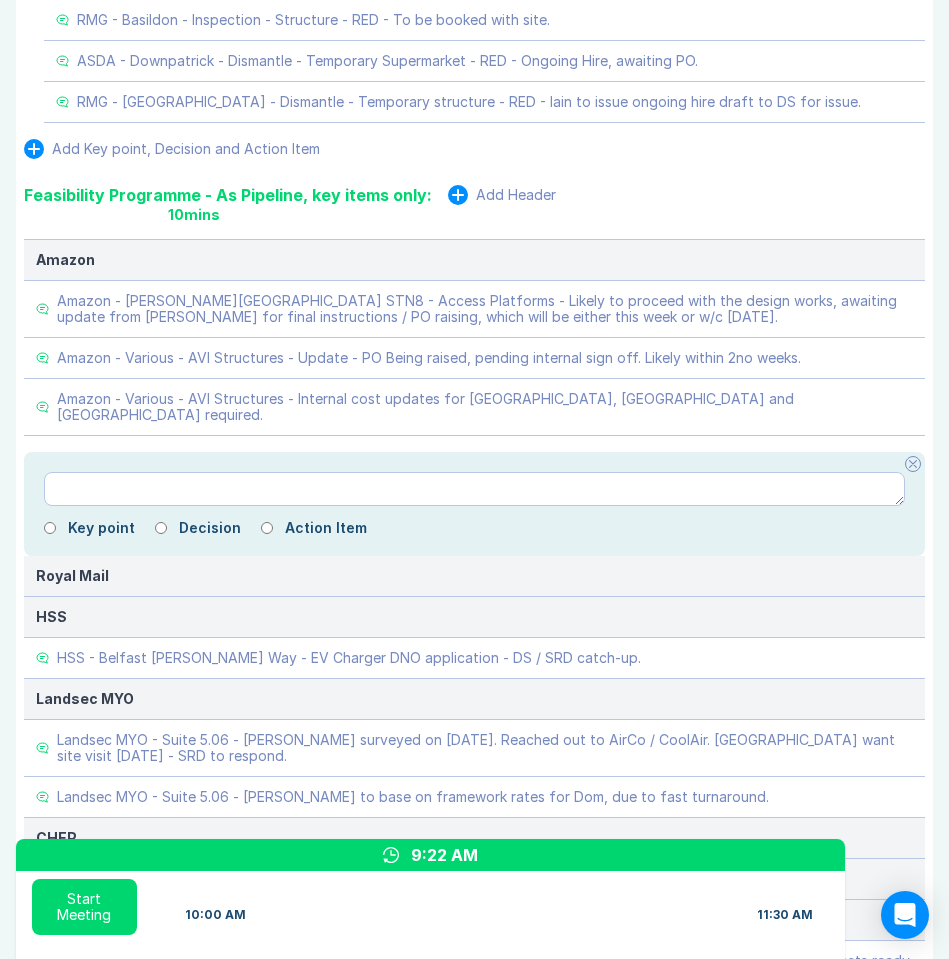scroll, scrollTop: 2015, scrollLeft: 0, axis: vertical 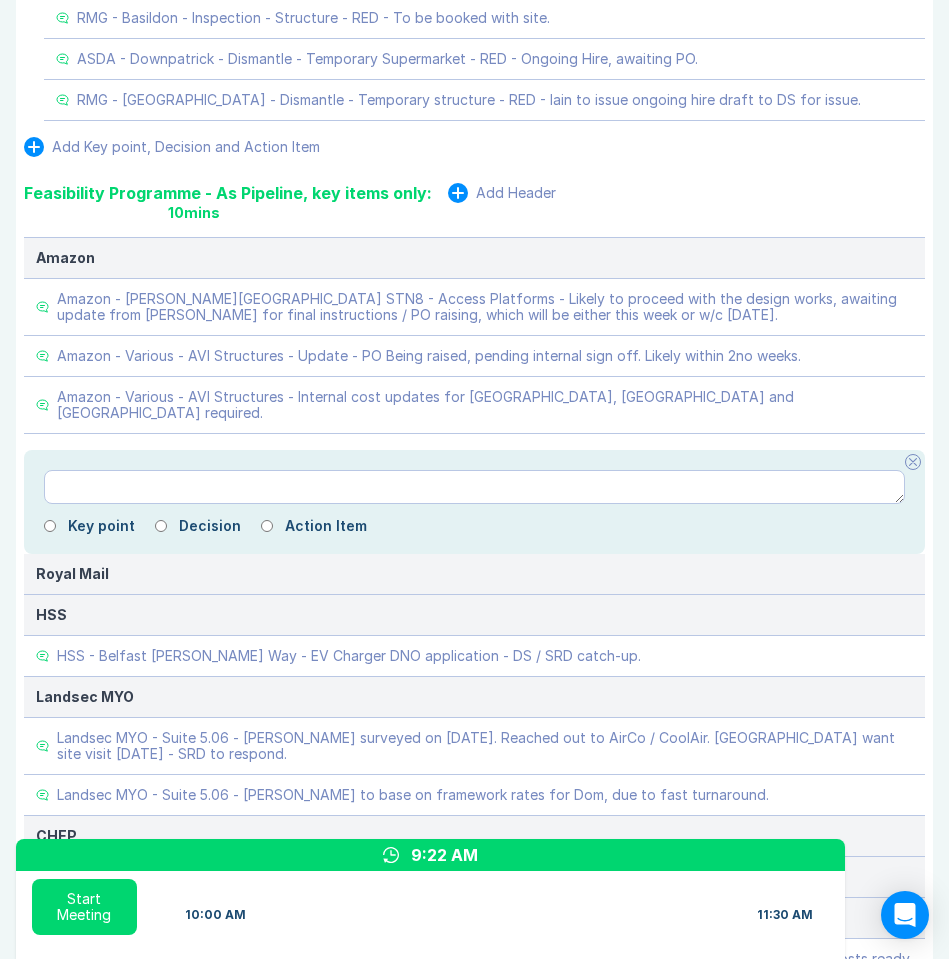 click 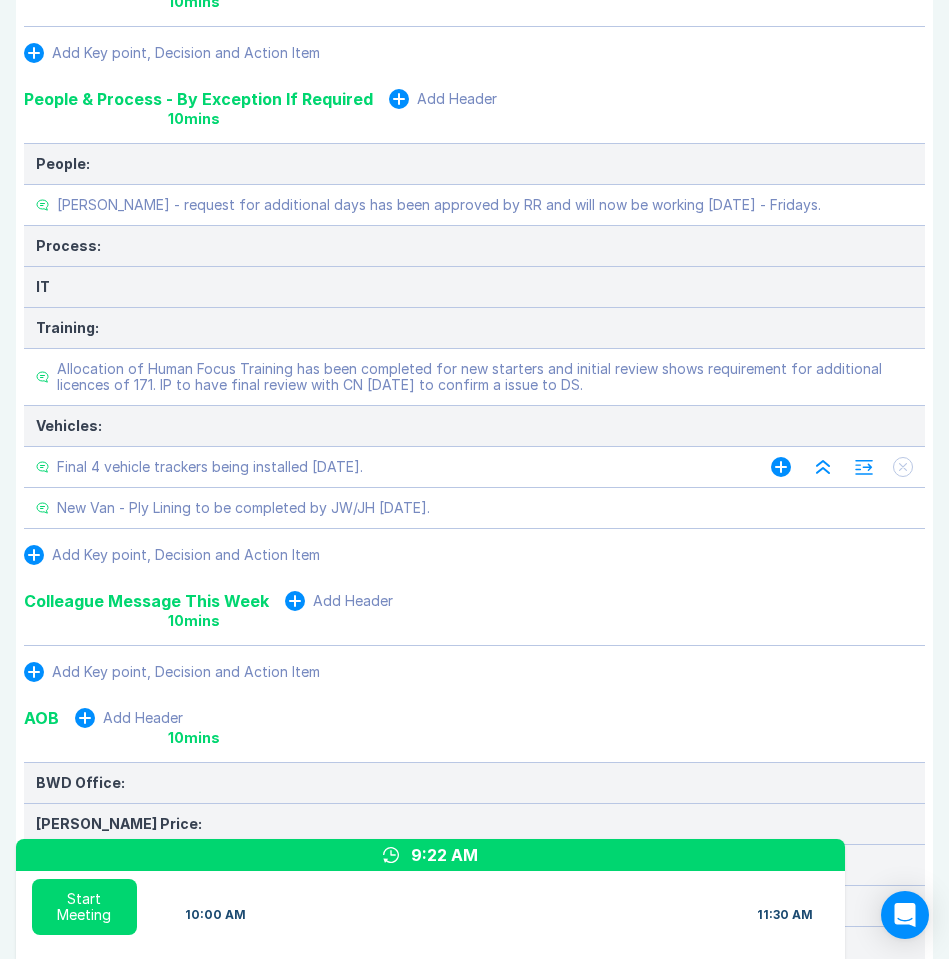 scroll, scrollTop: 3099, scrollLeft: 0, axis: vertical 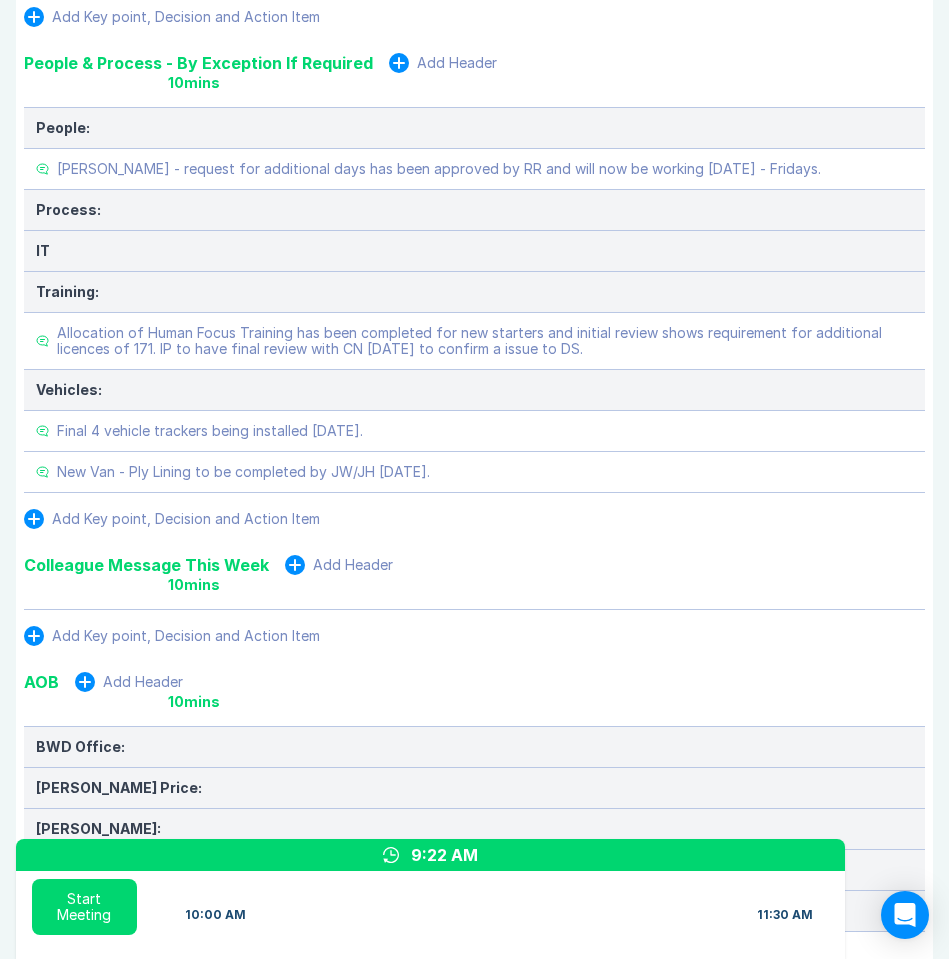 click on "10  mins" at bounding box center [474, 585] 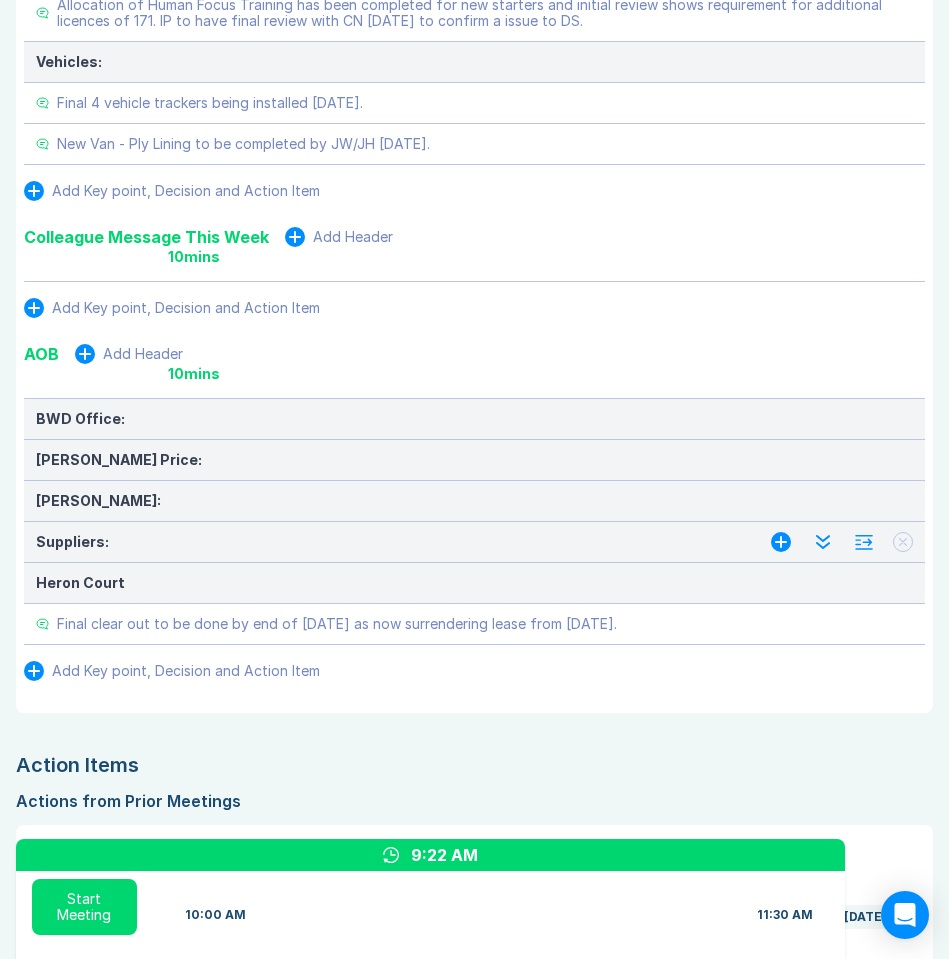 scroll, scrollTop: 3429, scrollLeft: 0, axis: vertical 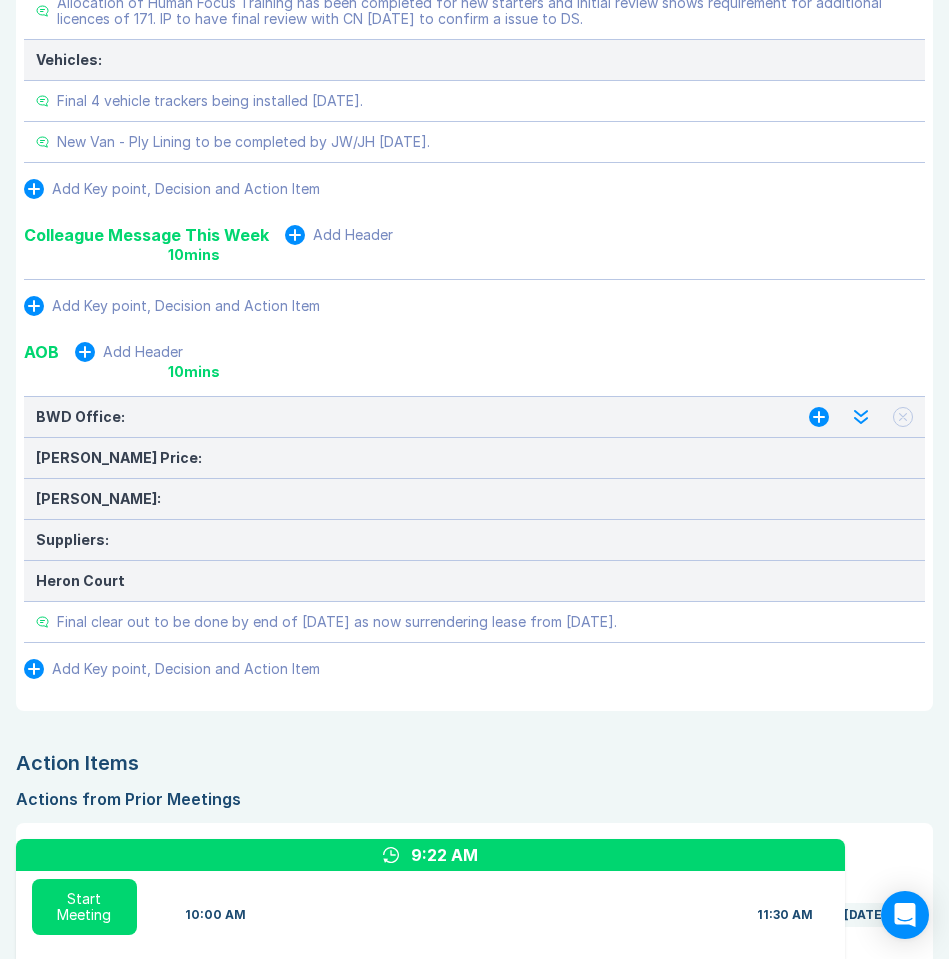 click 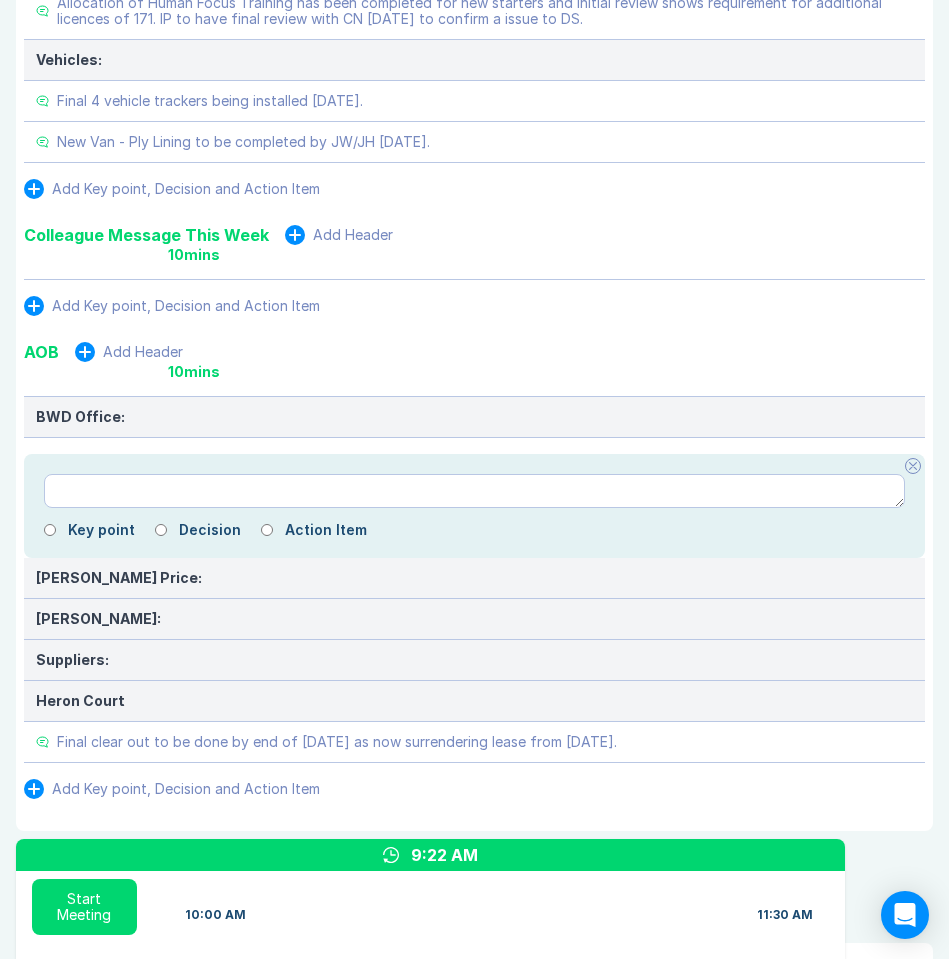 click at bounding box center (474, 491) 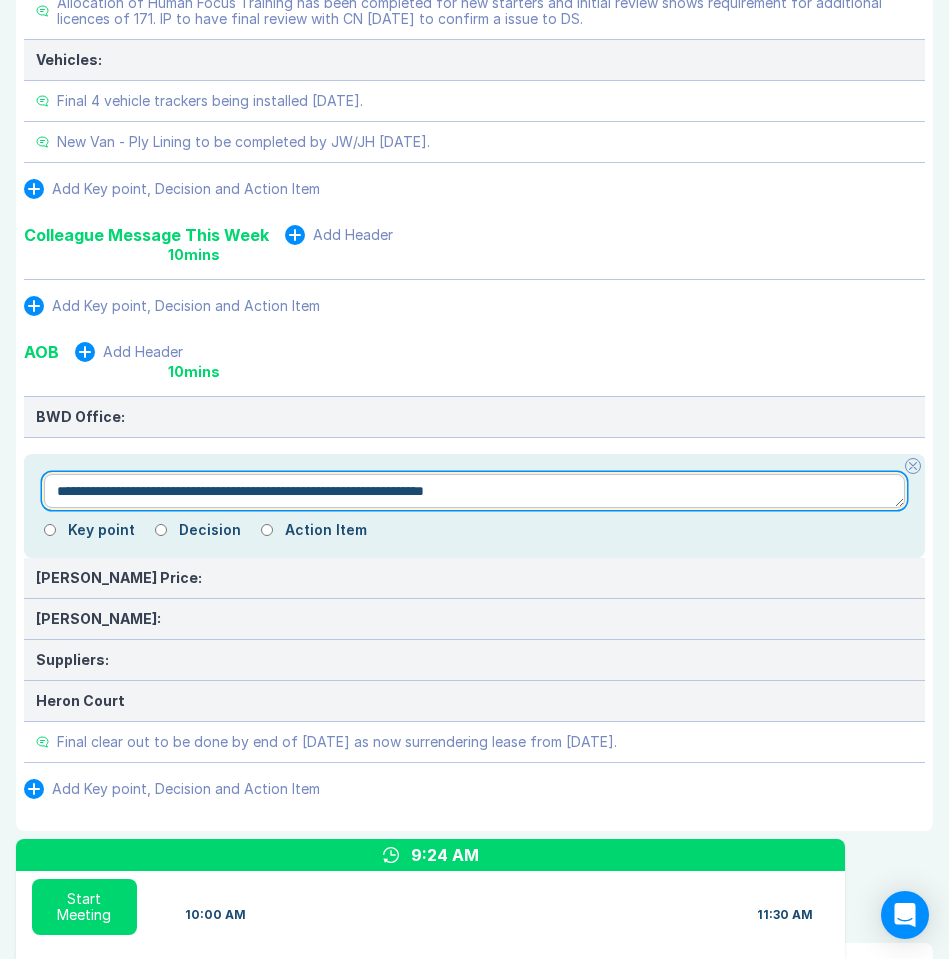 click on "**********" at bounding box center [474, 491] 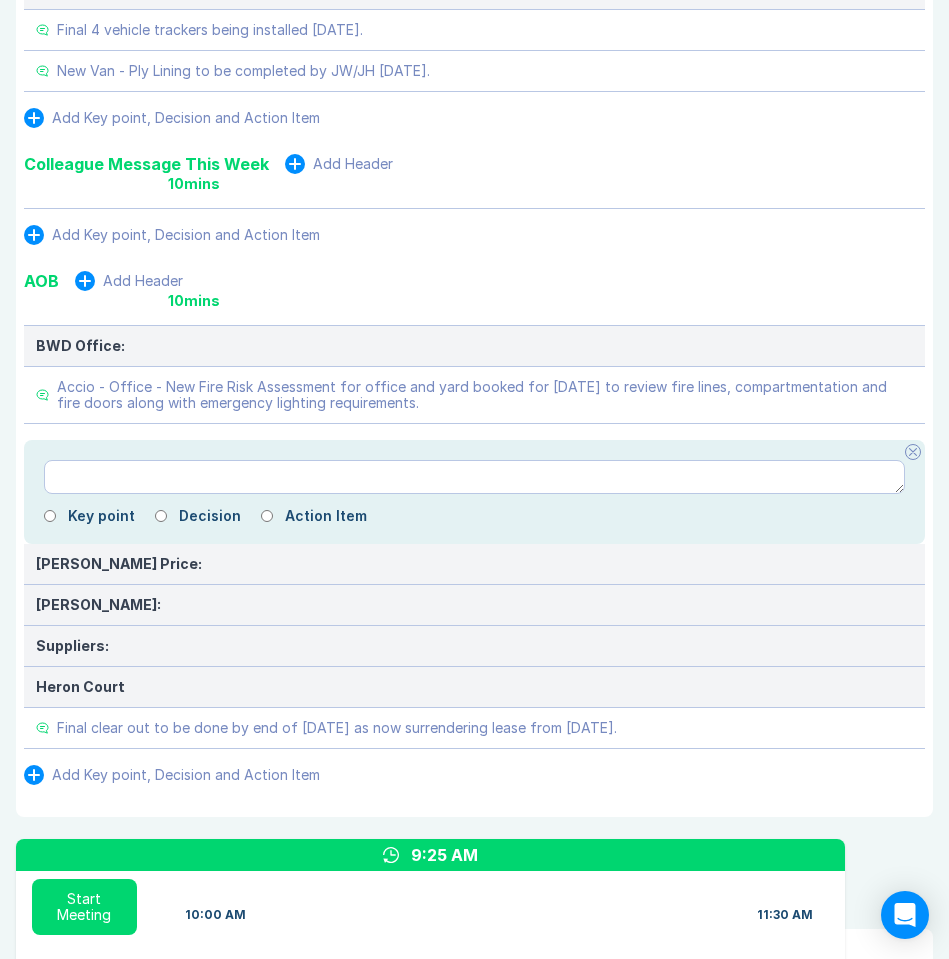 scroll, scrollTop: 3506, scrollLeft: 0, axis: vertical 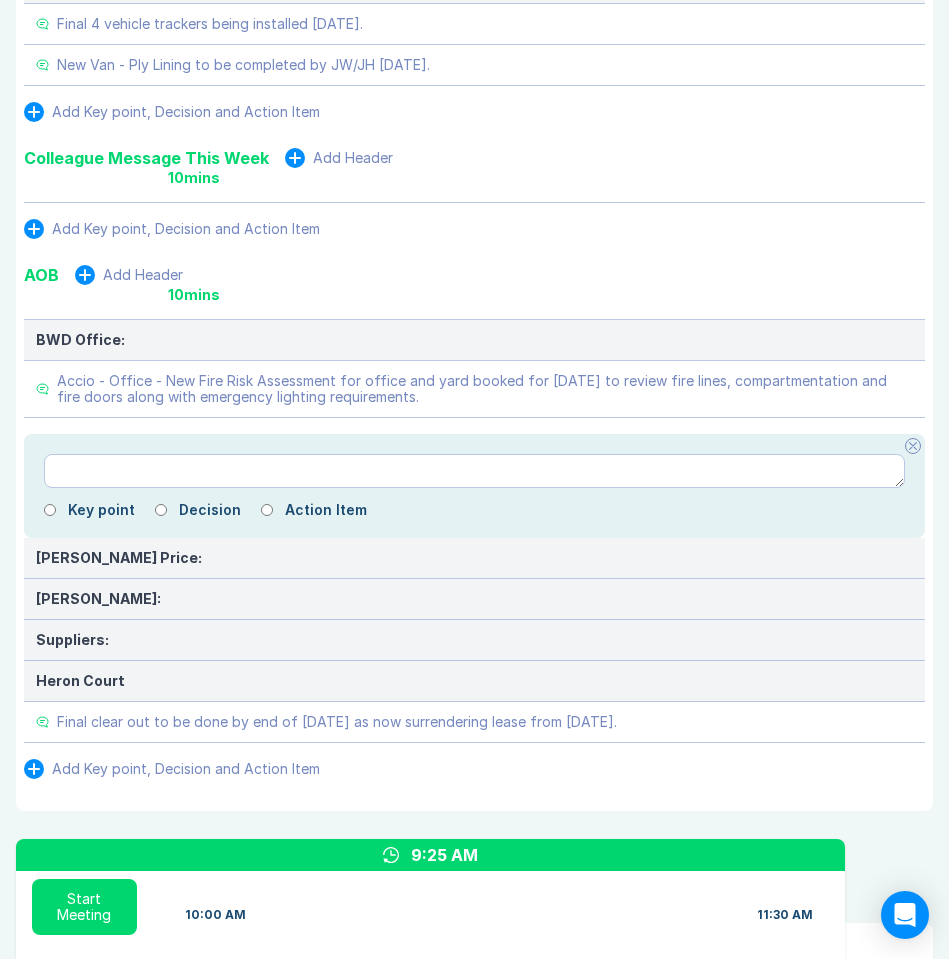 click 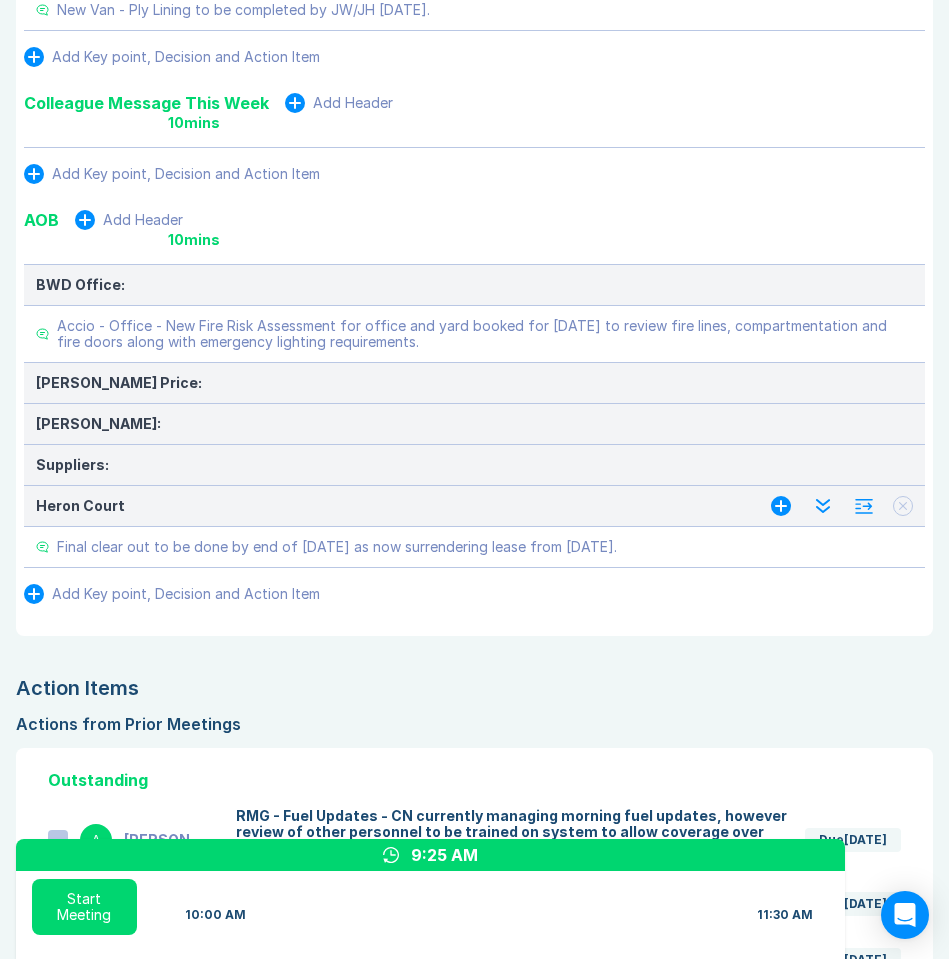 scroll, scrollTop: 3603, scrollLeft: 0, axis: vertical 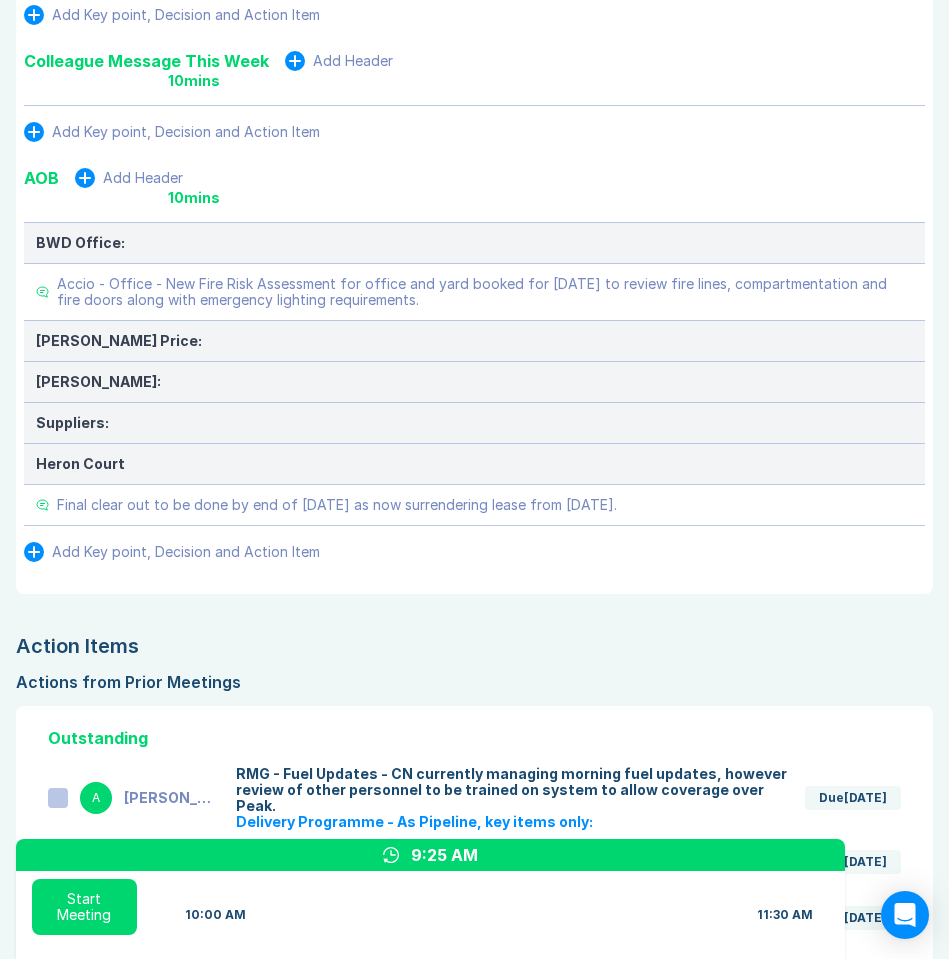 click on "Meeting Notes Edit Agenda Duplicate Notes Review Last Meeting Next Steps Add Header 10  mins Add Key point, Decision and Action Item Marketing & Key Client Management Add Header 10  mins Marketing: Key Client Management: Amazon - GC Framework - Monthly pipeline should be received for Accio review and expression of interest in projects to allow us to be reviewed and added to the feasibility tender for the works. ISS Ltd - Teynham - Office Refurbishment - New project added after being passed on by Toby Lloyd (GPL), Danny making contact for initial client call. Add Key point, Decision and Action Item Delivery Programme - As Pipeline, key items only: Add Header 10  mins HSS: HSS - Selco Reading - Sales Counter - Missed communication, how can we manage moving forward? HSS - Southampton - Roof Works - Instruction 3rd July 2025, planning commenced Thursday 17th July 2025. How do we streamline moving forward? Royal Mail: Amazon: Asda: Fisco / CHEP: Landsec: Liberty Global: Tesco: Virgin Media: CES (ABird / Apex): 10" at bounding box center (474, 38002) 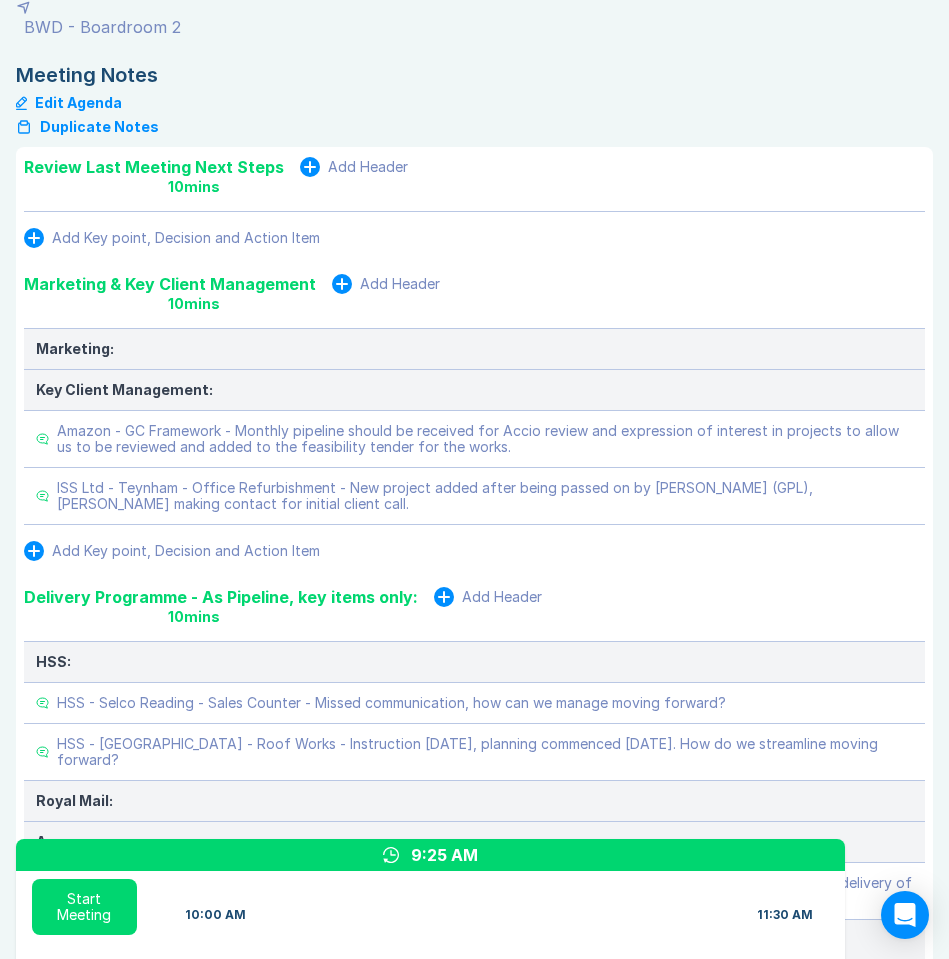 scroll, scrollTop: 451, scrollLeft: 0, axis: vertical 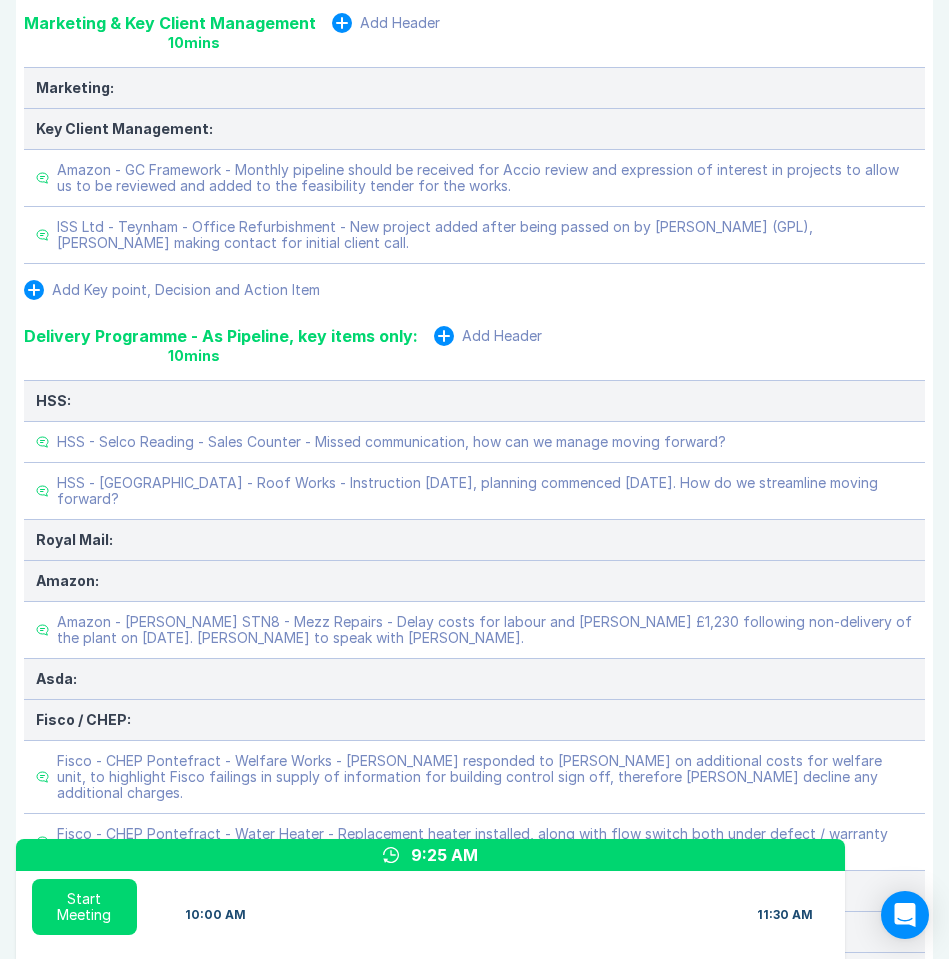 click on "Marketing & Key Client Management Add Header 10  mins Marketing: Key Client Management: Amazon - GC Framework - Monthly pipeline should be received for Accio review and expression of interest in projects to allow us to be reviewed and added to the feasibility tender for the works. ISS Ltd - Teynham - Office Refurbishment - New project added after being passed on by Toby Lloyd (GPL), Danny making contact for initial client call. Add Key point, Decision and Action Item" at bounding box center [474, 155] 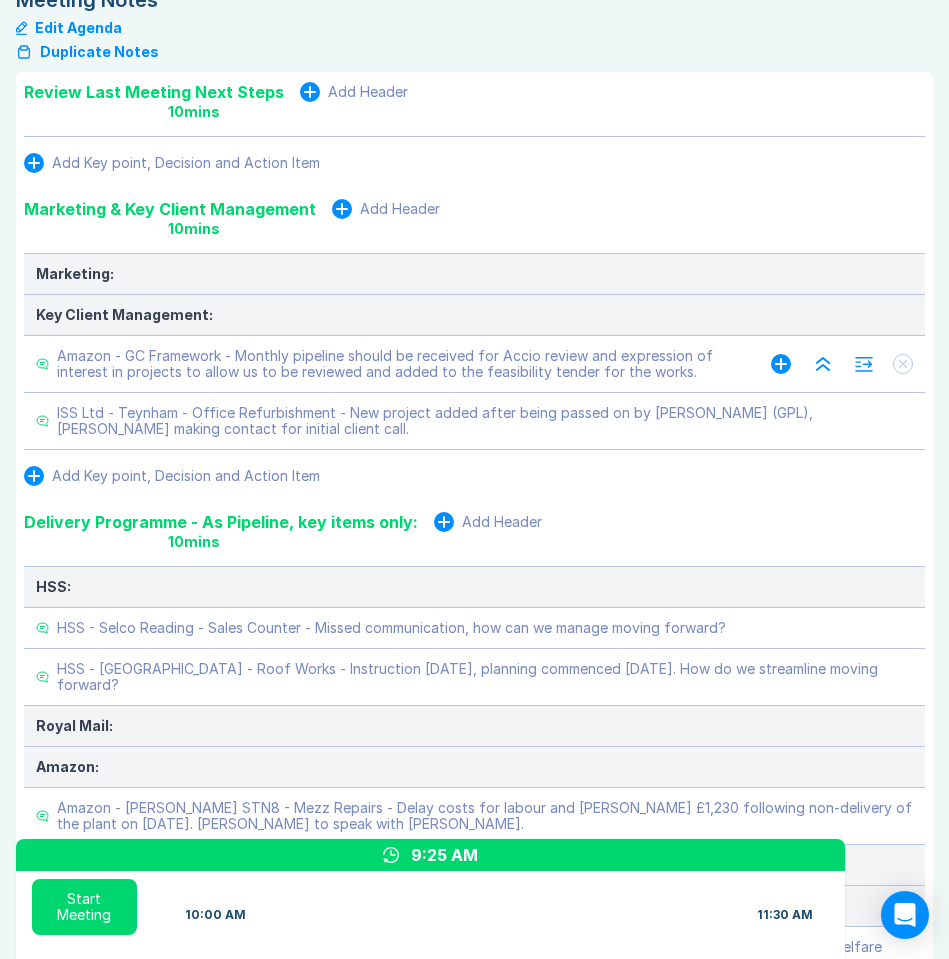 scroll, scrollTop: 266, scrollLeft: 0, axis: vertical 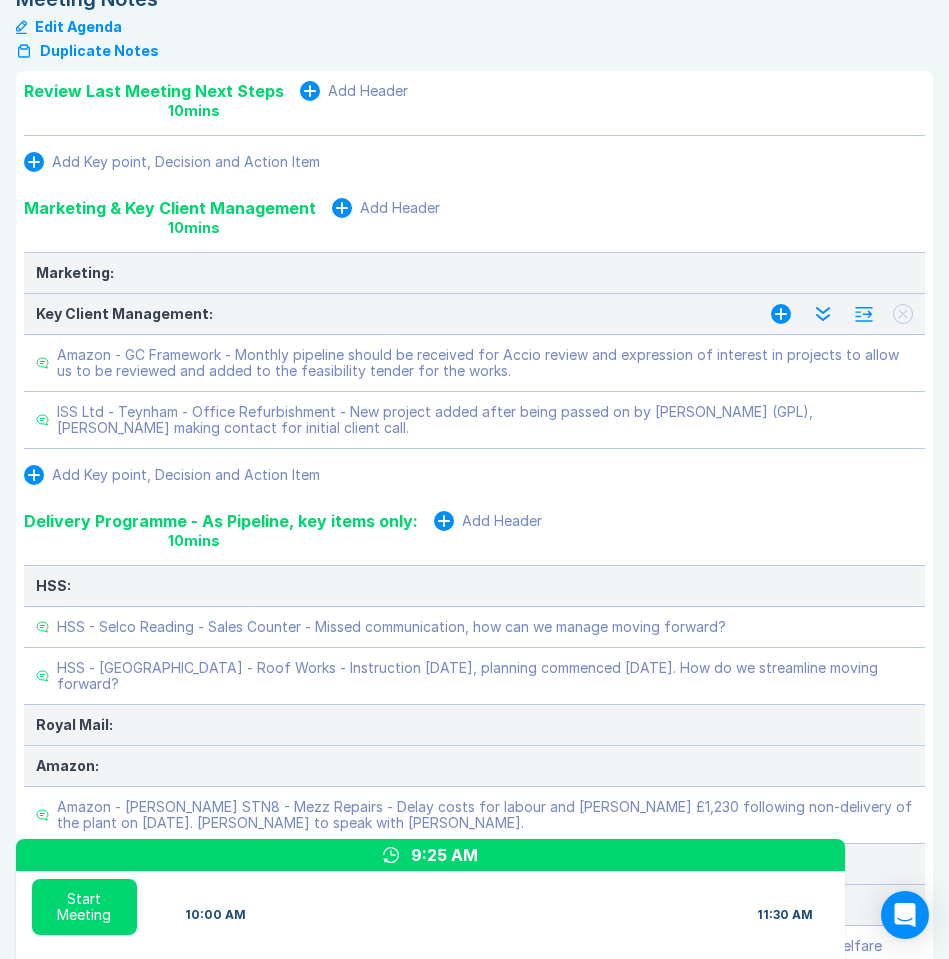 click 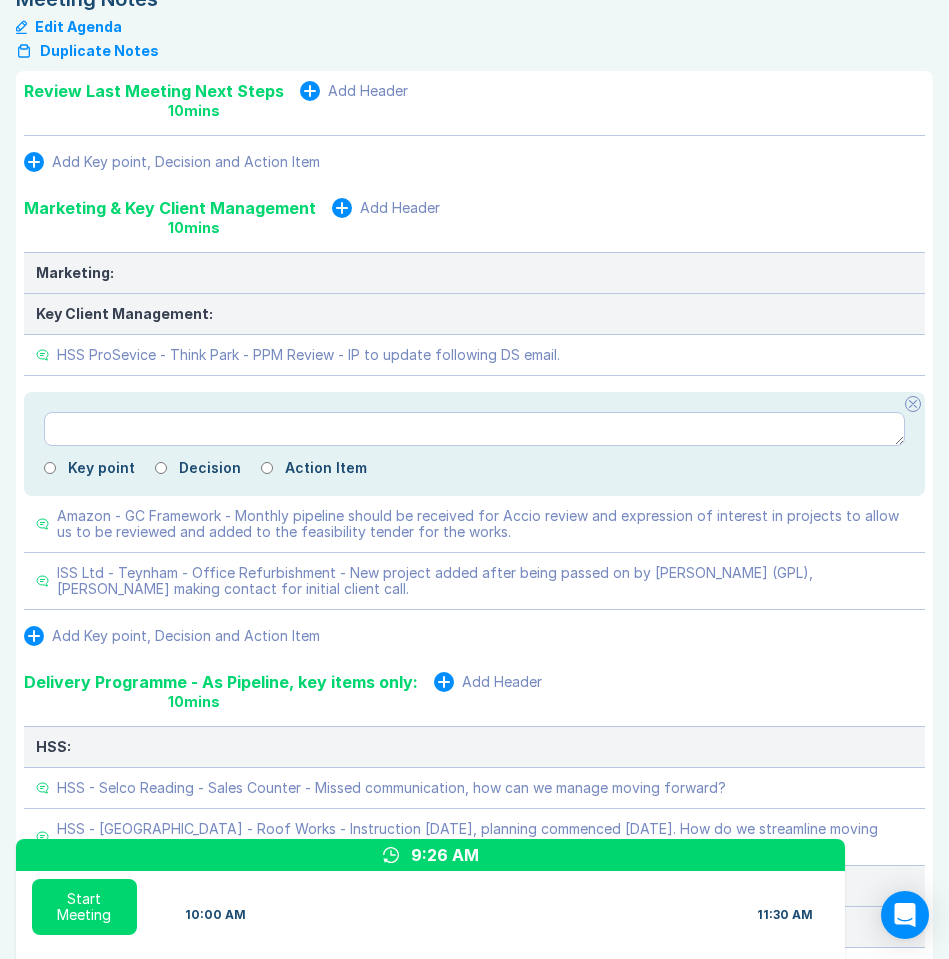 click at bounding box center [913, 404] 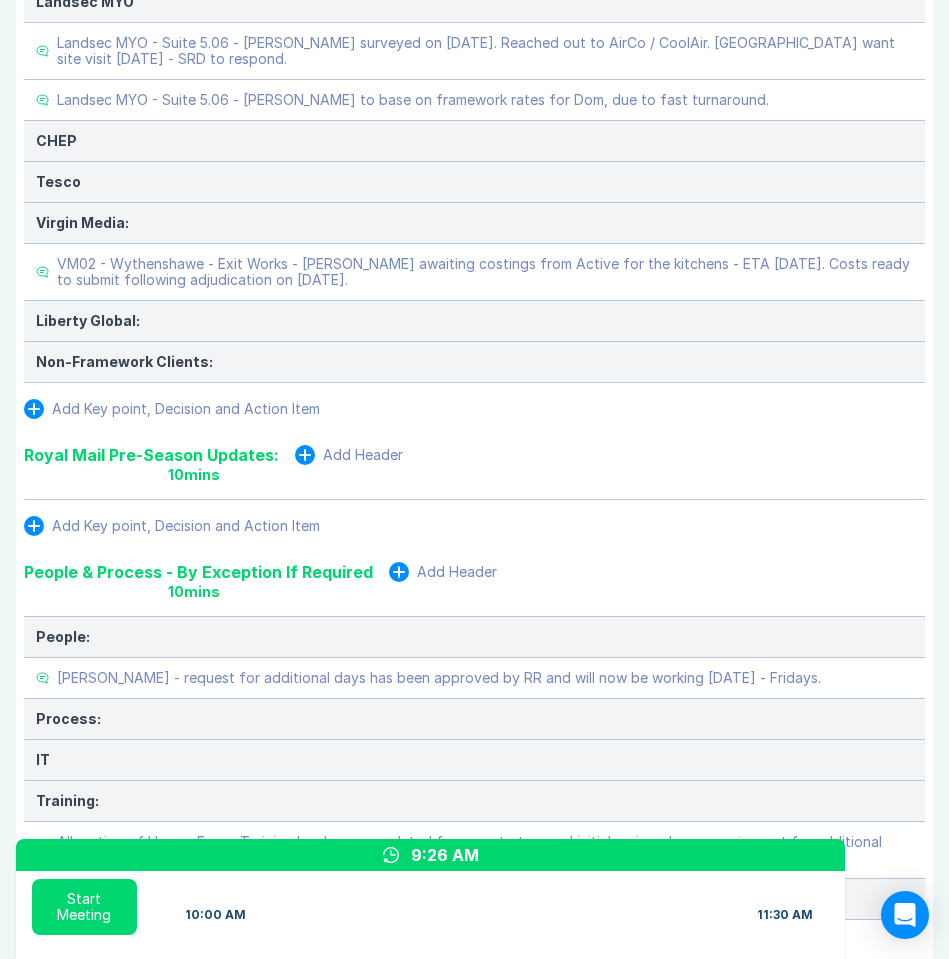 scroll, scrollTop: 2755, scrollLeft: 0, axis: vertical 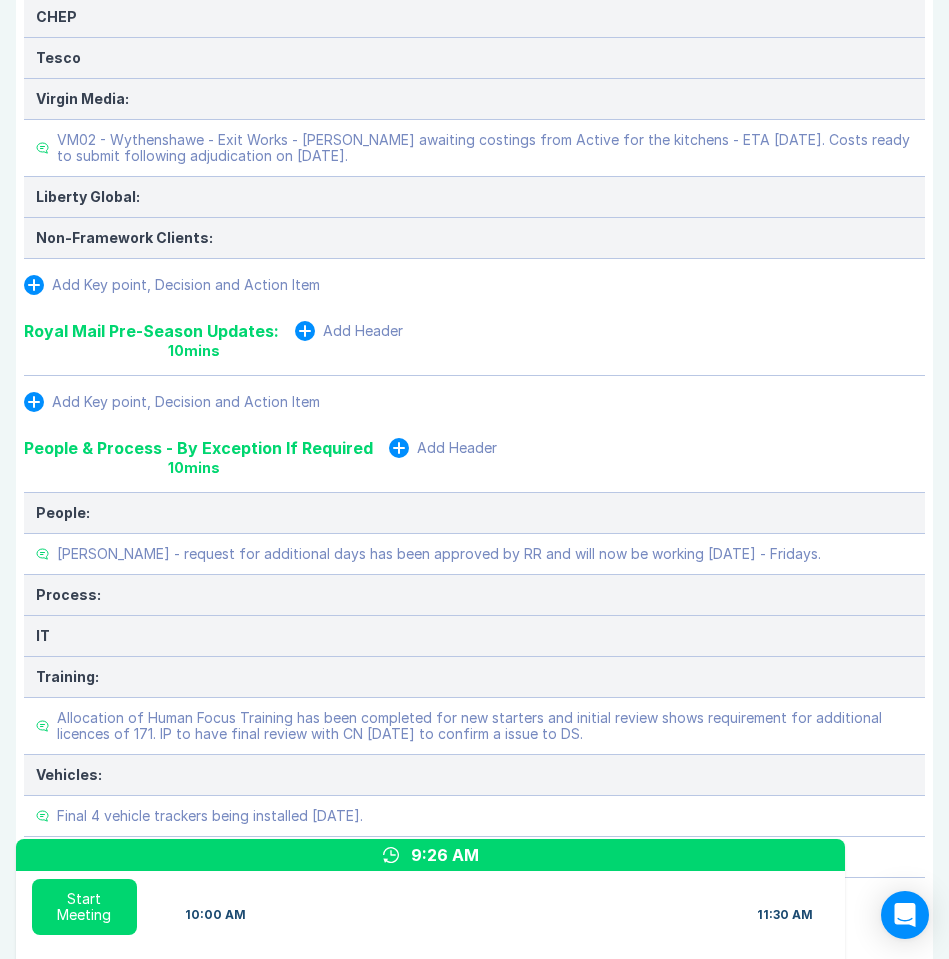 click on "Add Key point, Decision and Action Item" at bounding box center (186, 402) 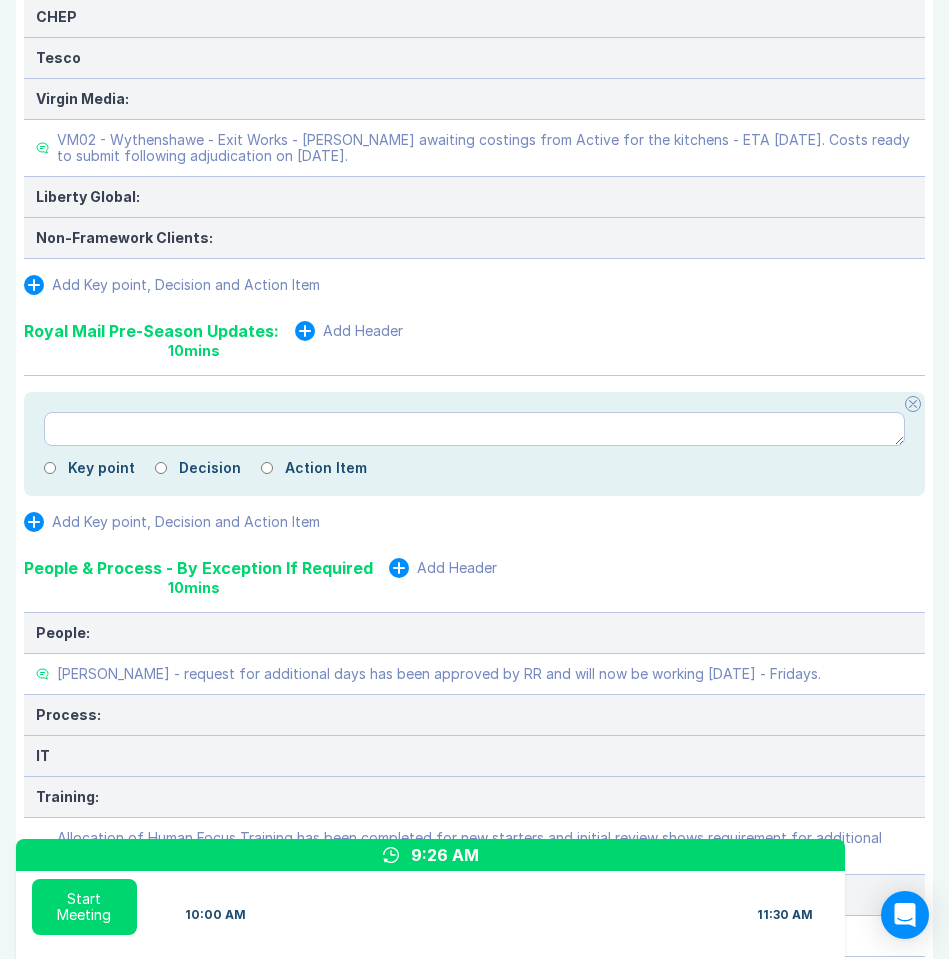 click at bounding box center (474, 429) 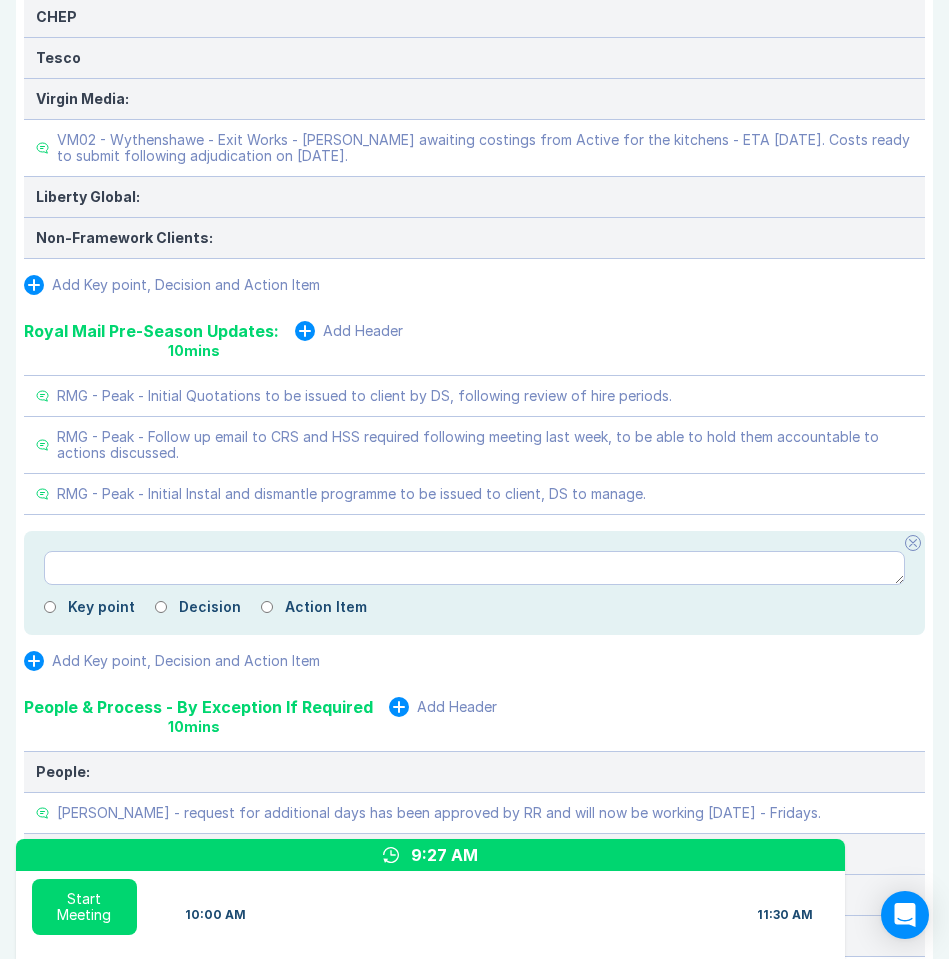 click 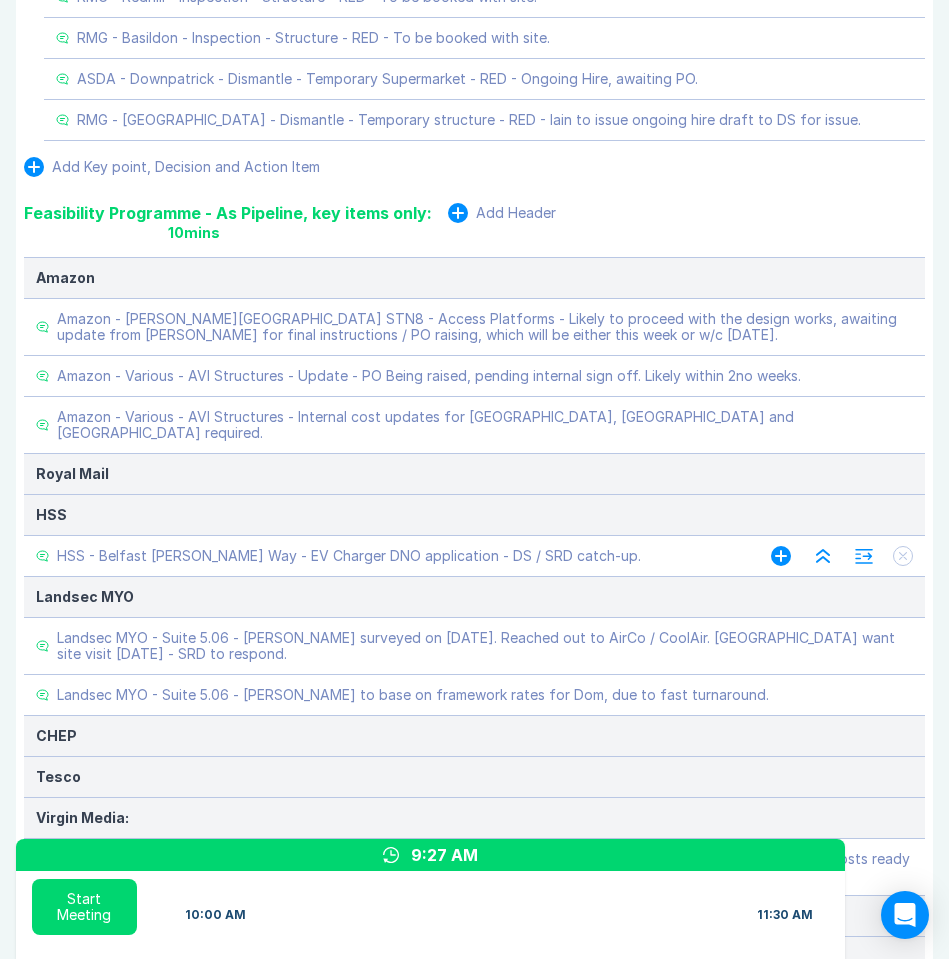 scroll, scrollTop: 2028, scrollLeft: 0, axis: vertical 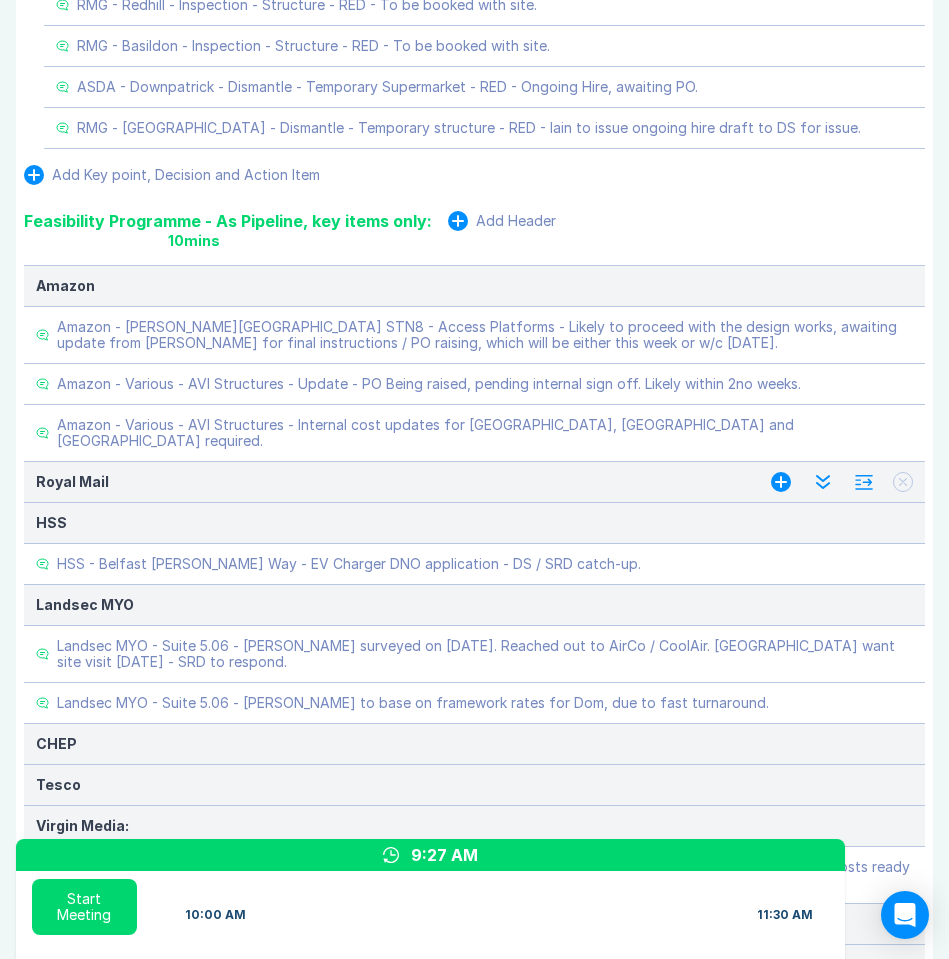 click 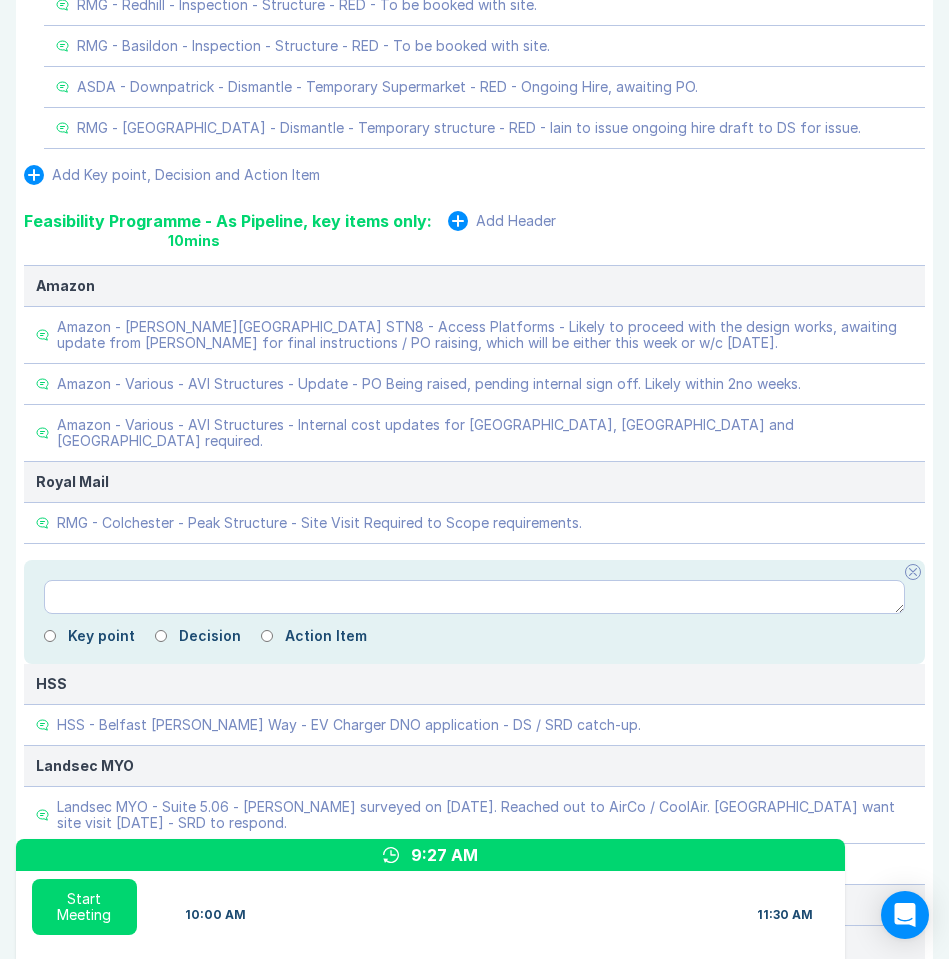click at bounding box center (913, 572) 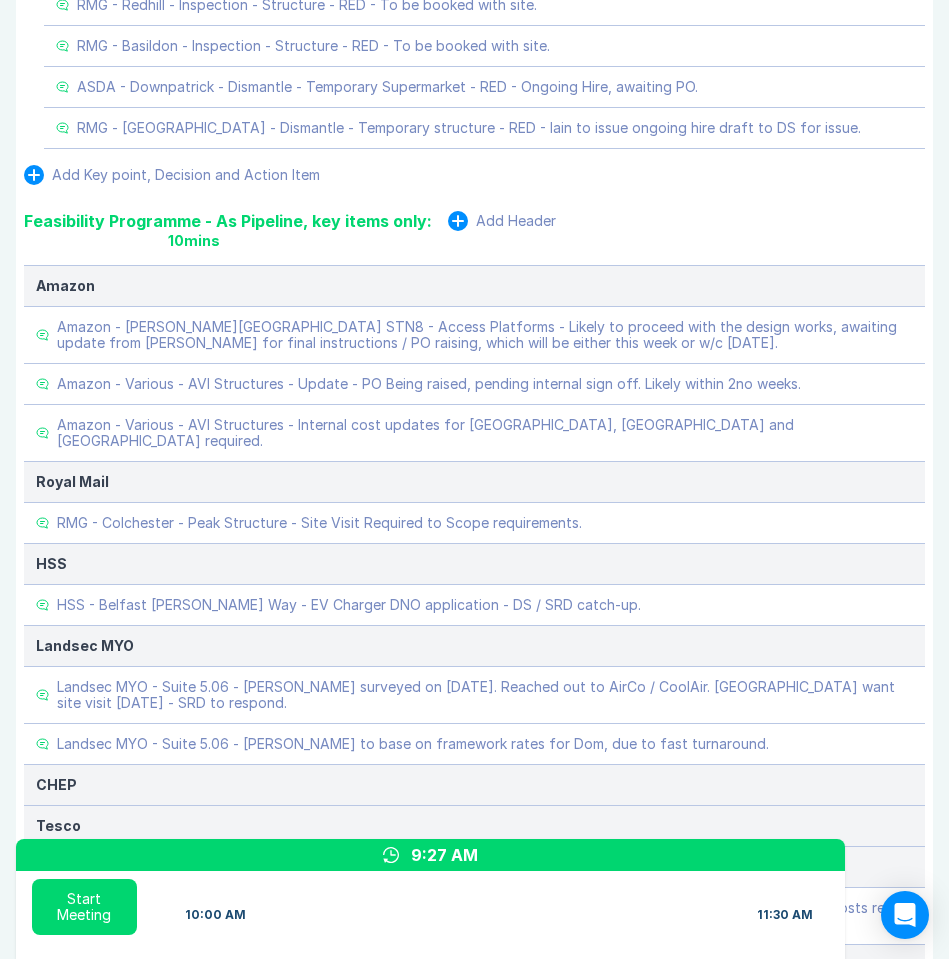 click on "Review Last Meeting Next Steps Add Header 10  mins Add Key point, Decision and Action Item Marketing & Key Client Management Add Header 10  mins Marketing: Key Client Management: HSS ProSevice - Think Park - PPM Review - IP to update following DS email. Amazon - GC Framework - Monthly pipeline should be received for Accio review and expression of interest in projects to allow us to be reviewed and added to the feasibility tender for the works. ISS Ltd - Teynham - Office Refurbishment - New project added after being passed on by Toby Lloyd (GPL), Danny making contact for initial client call. Add Key point, Decision and Action Item Delivery Programme - As Pipeline, key items only: Add Header 10  mins HSS: HSS - Selco Reading - Sales Counter - Missed communication, how can we manage moving forward? HSS - Southampton - Roof Works - Instruction 3rd July 2025, planning commenced Thursday 17th July 2025. How do we streamline moving forward? Royal Mail: Amazon: Asda: Fisco / CHEP: Landsec: Liberty Global: Tesco: 10" at bounding box center [474, 349] 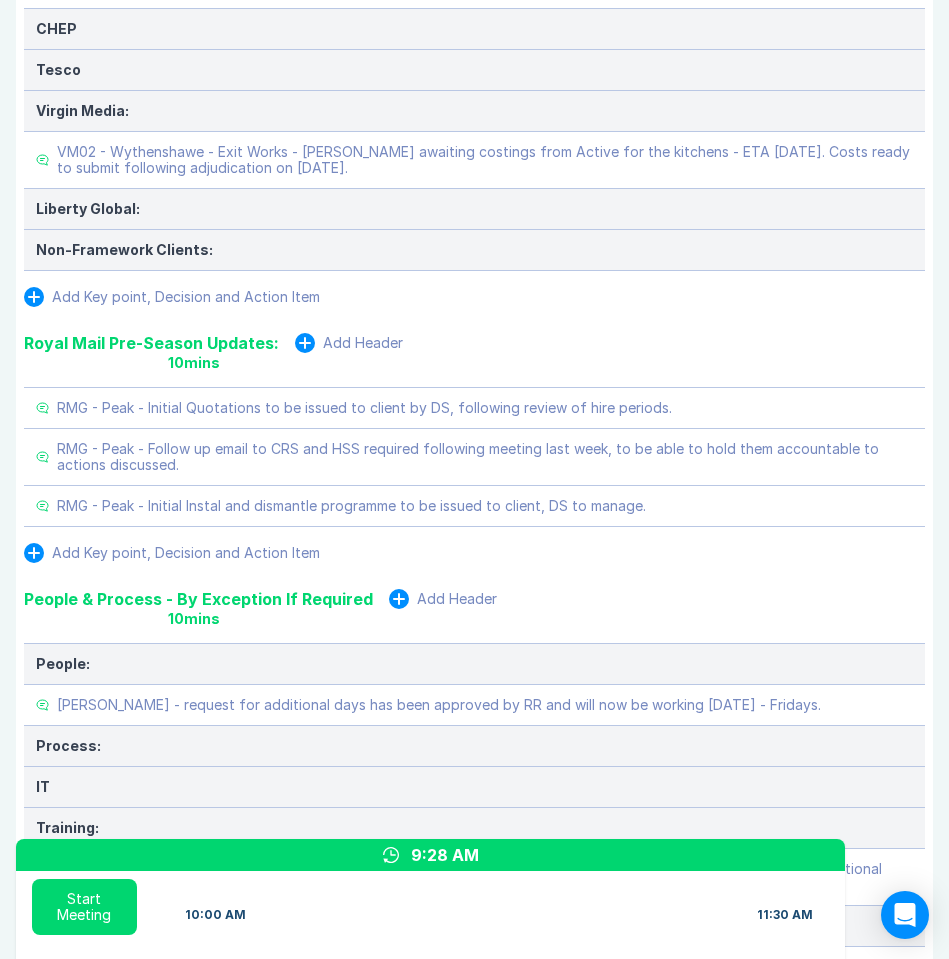 scroll, scrollTop: 3107, scrollLeft: 0, axis: vertical 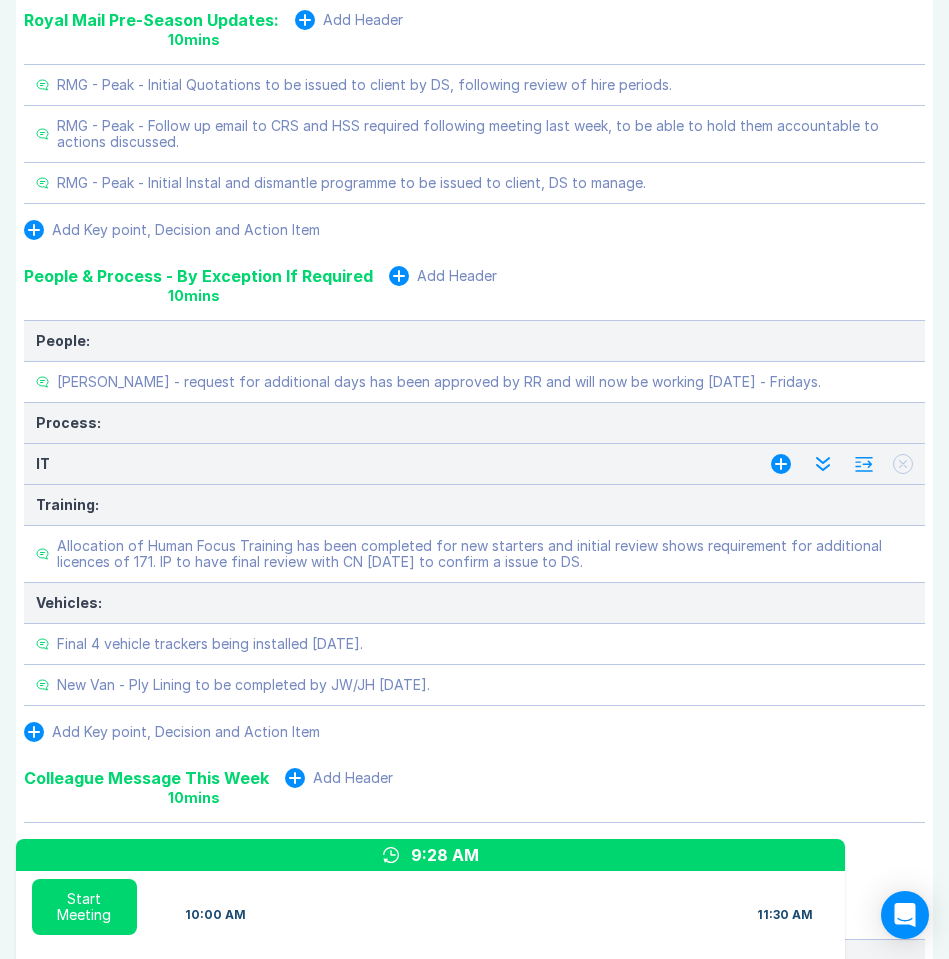click 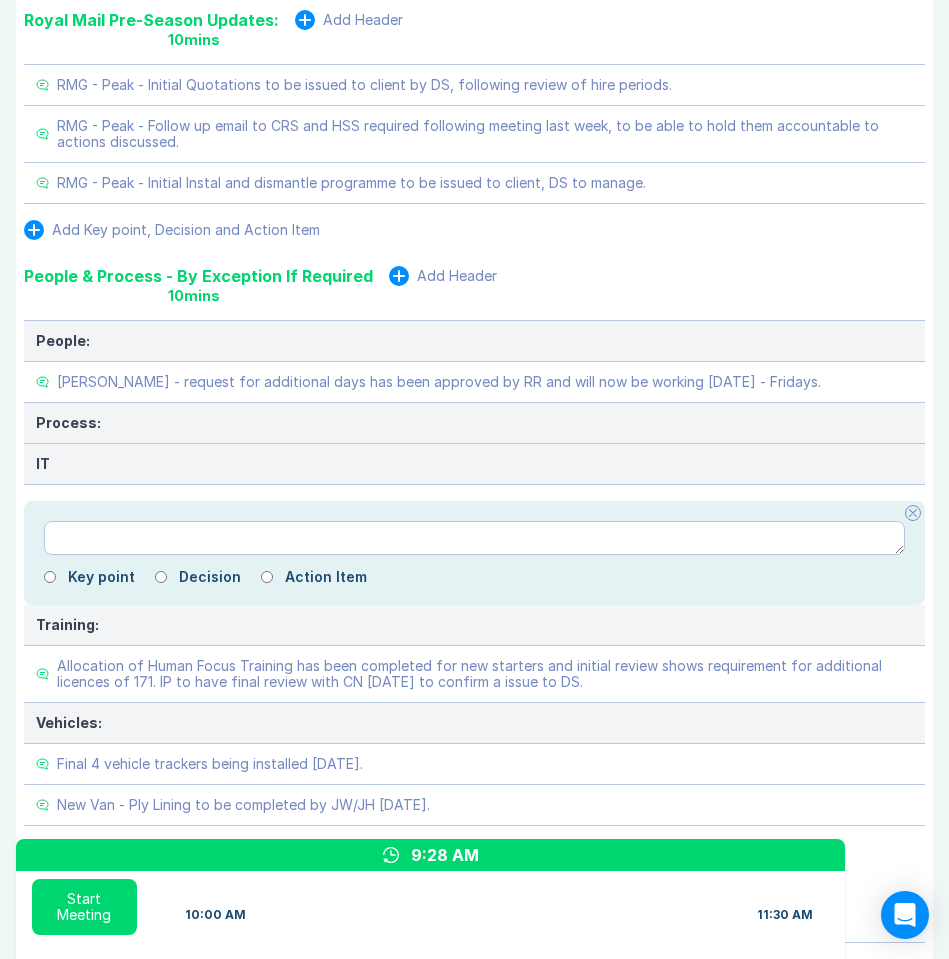 click at bounding box center [474, 538] 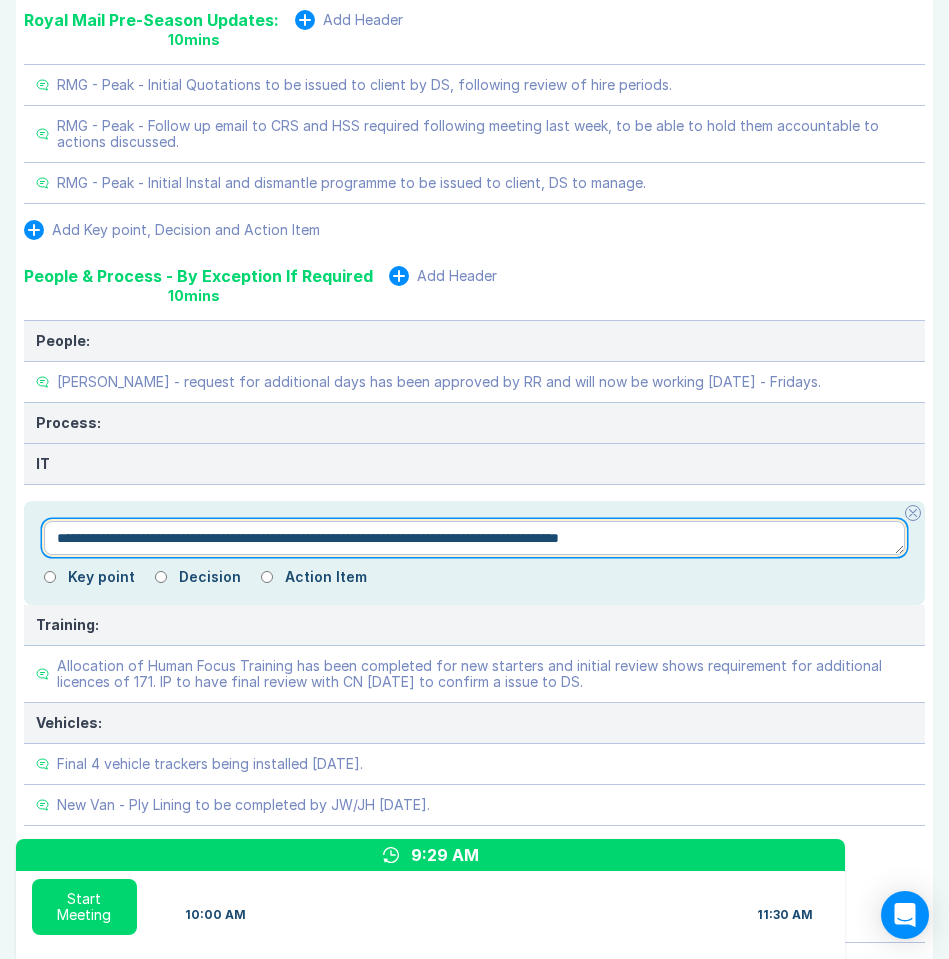 click on "**********" at bounding box center (474, 538) 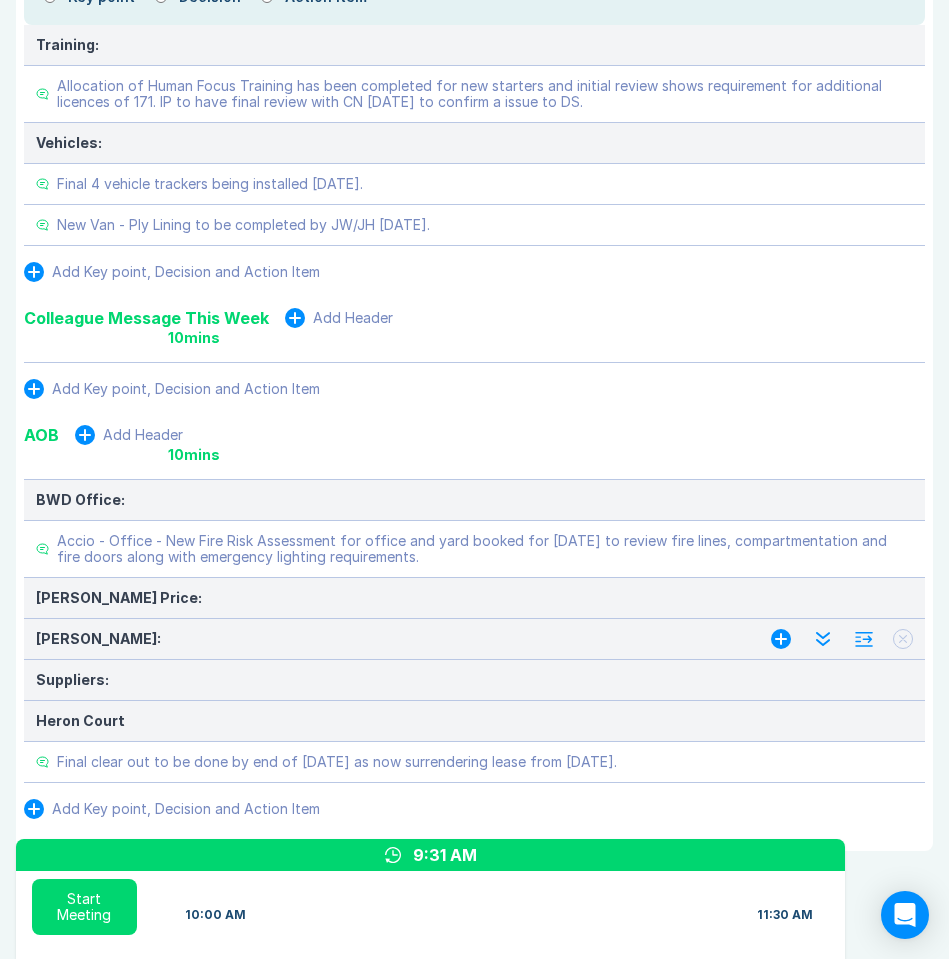 scroll, scrollTop: 3944, scrollLeft: 0, axis: vertical 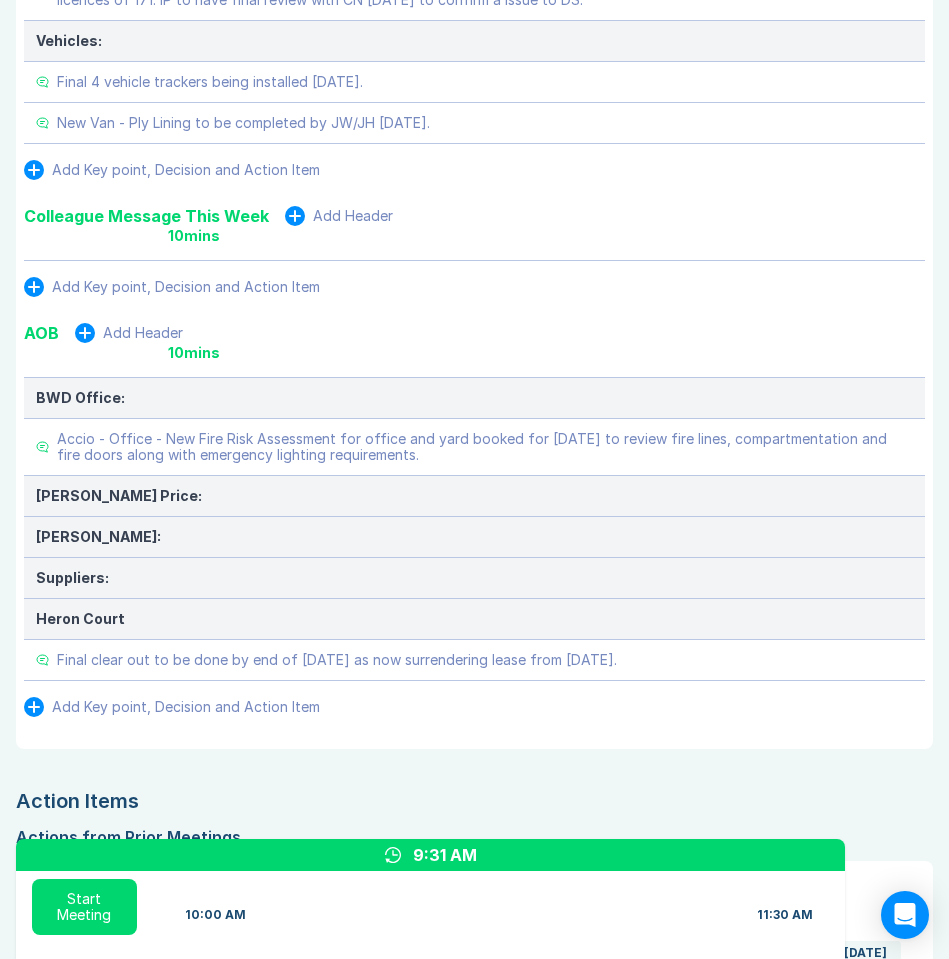 click on "Action Items" at bounding box center [474, 801] 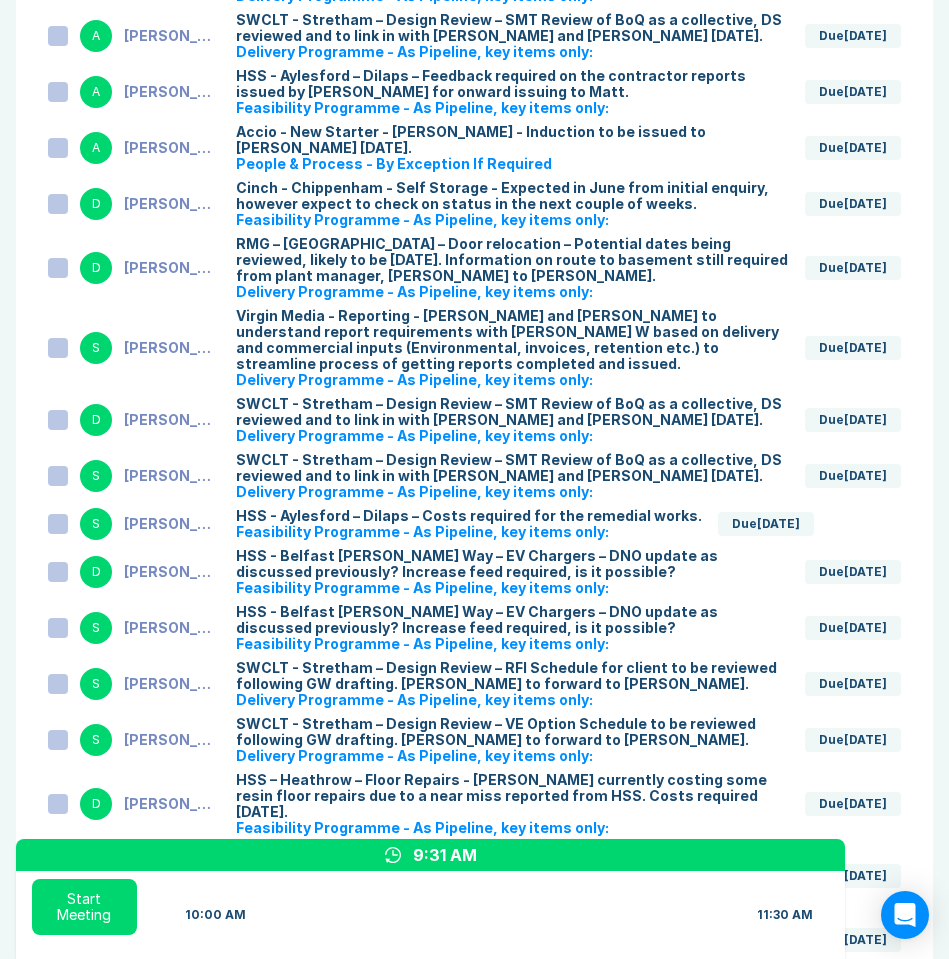 scroll, scrollTop: 4925, scrollLeft: 0, axis: vertical 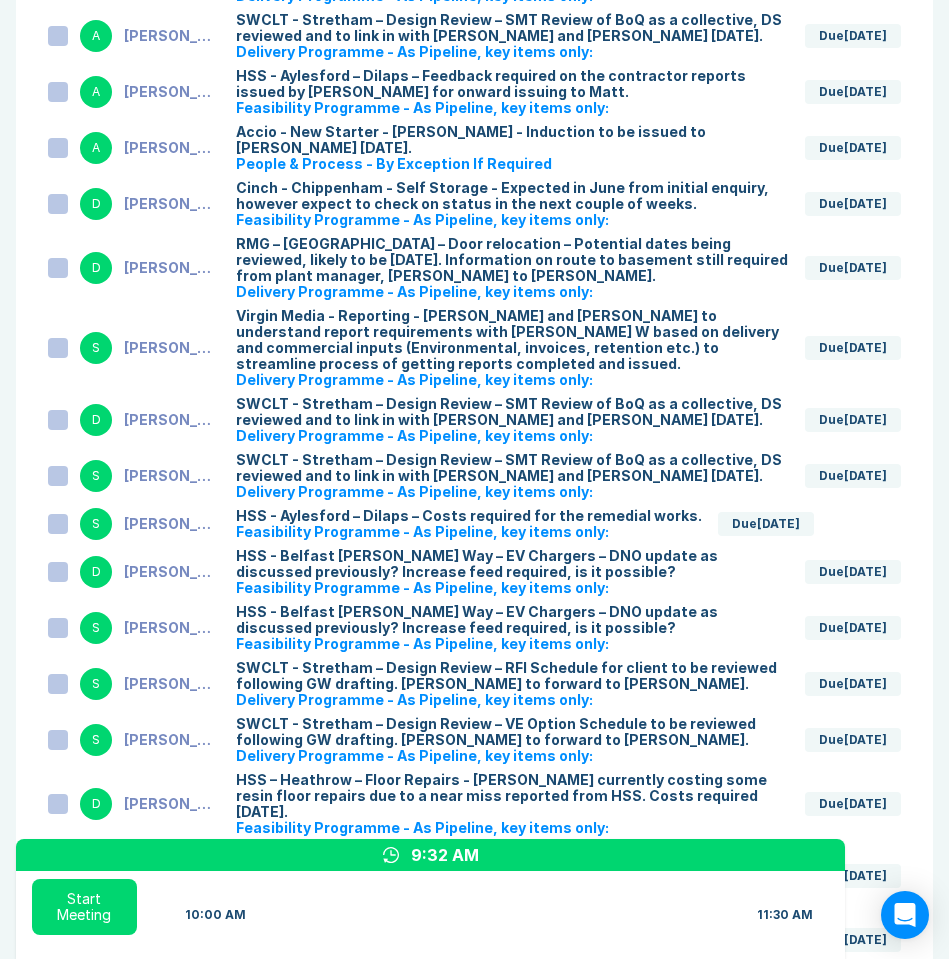 click at bounding box center (58, 204) 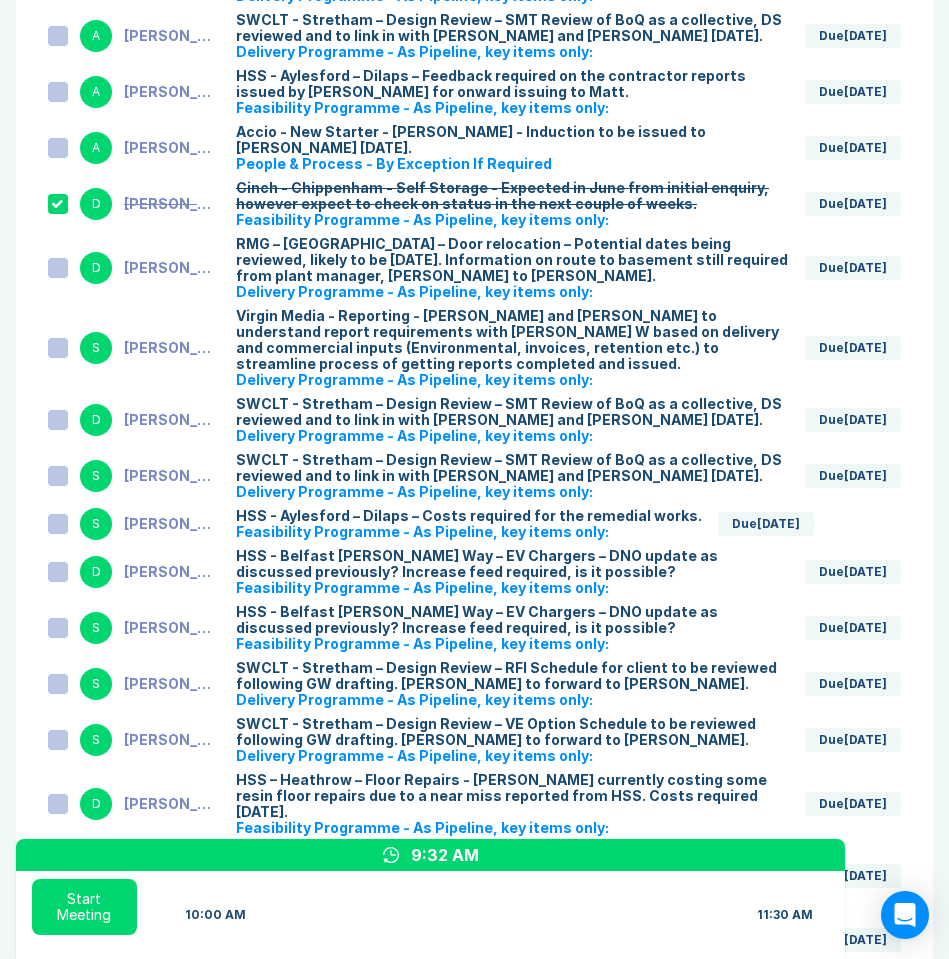 click at bounding box center [58, 268] 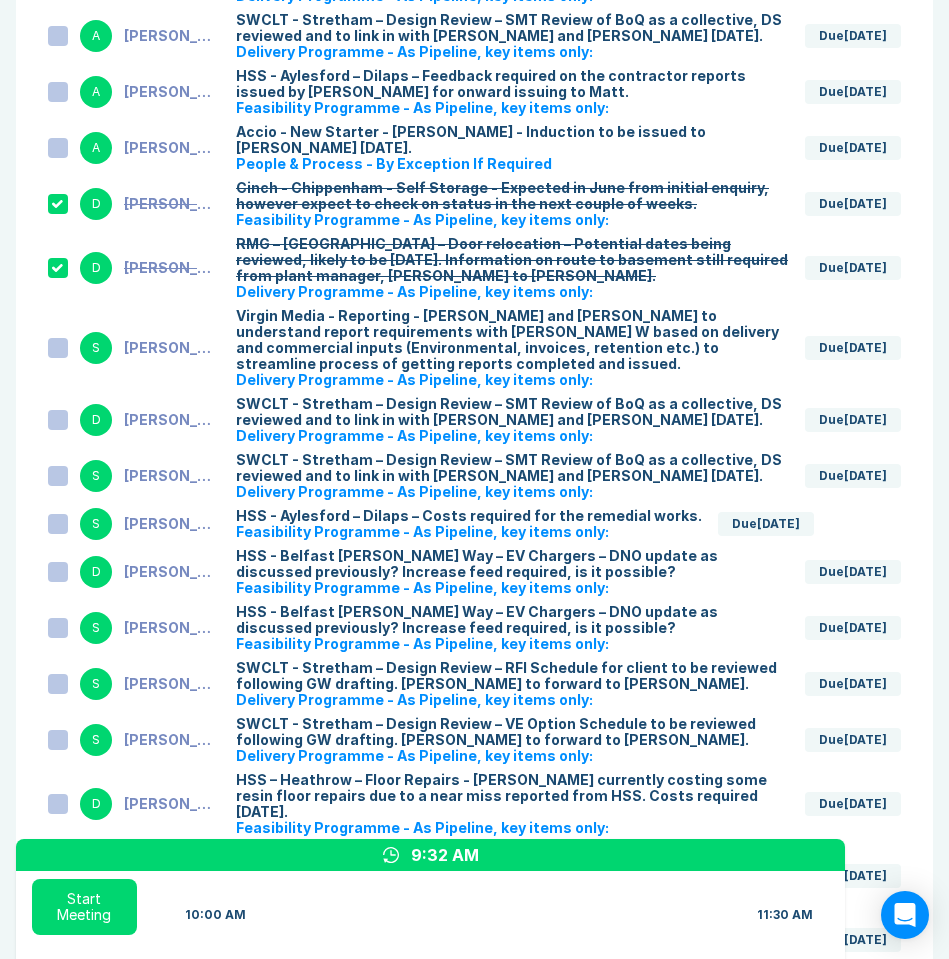 click 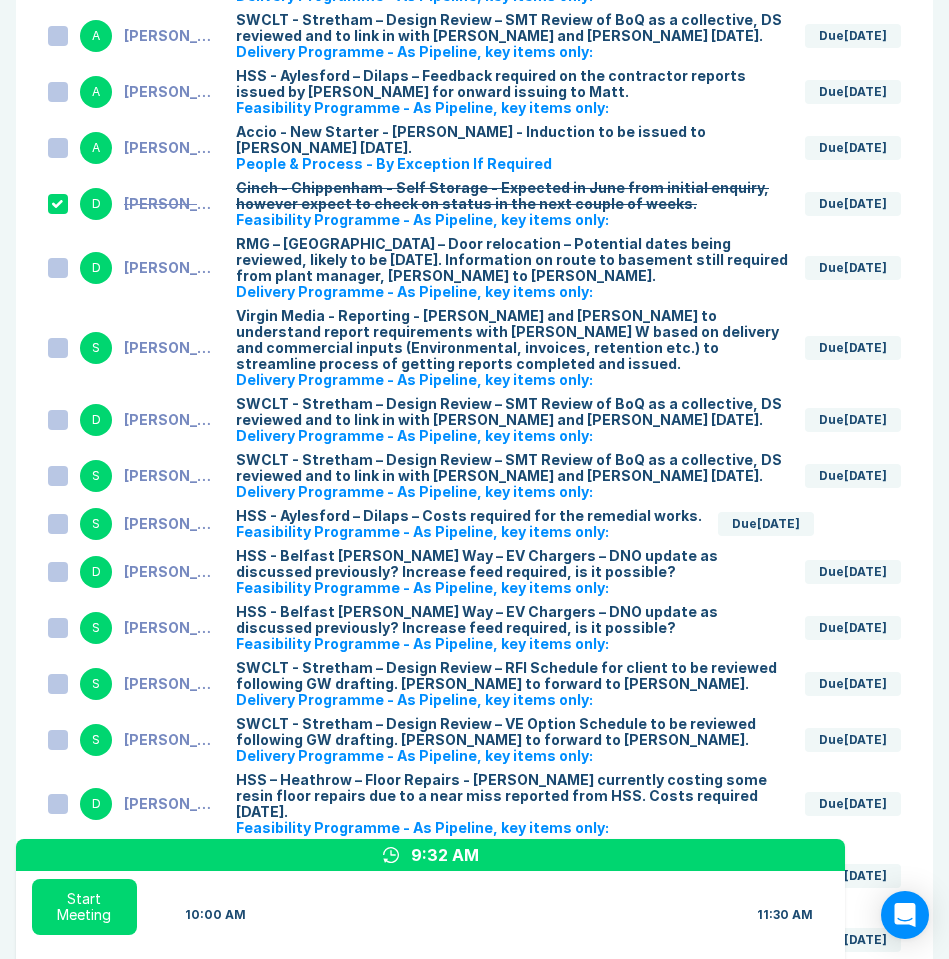 click on "RMG – Cardiff – Door relocation – Potential dates being reviewed, likely to be Tuesday 15th July 2025. Information on route to basement still required from plant manager, Danny to chase." at bounding box center [512, 260] 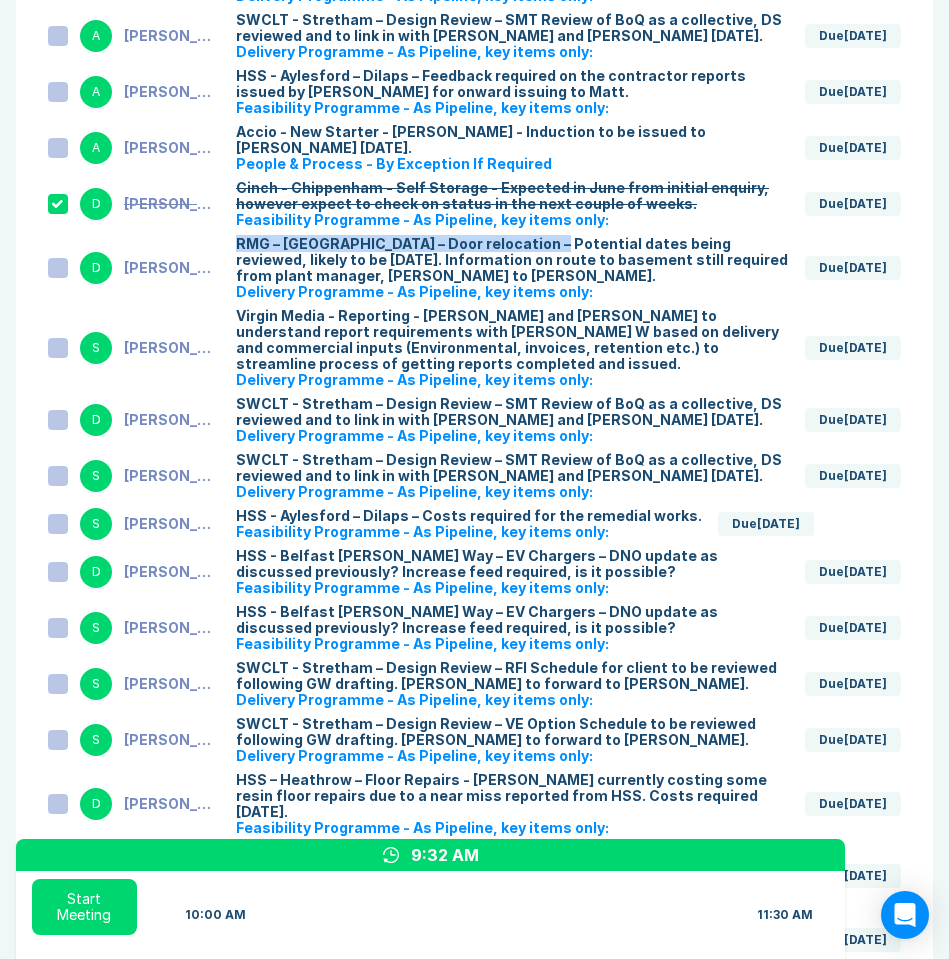 drag, startPoint x: 253, startPoint y: 194, endPoint x: 483, endPoint y: 196, distance: 230.0087 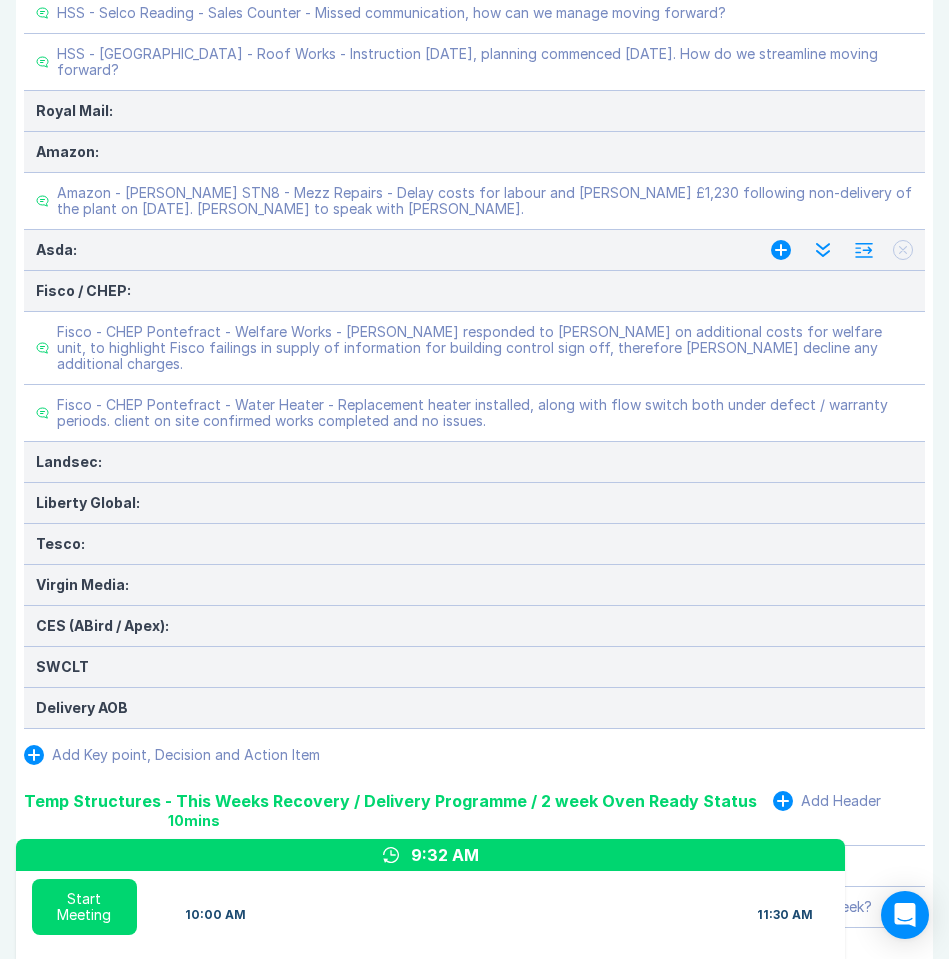 scroll, scrollTop: 924, scrollLeft: 0, axis: vertical 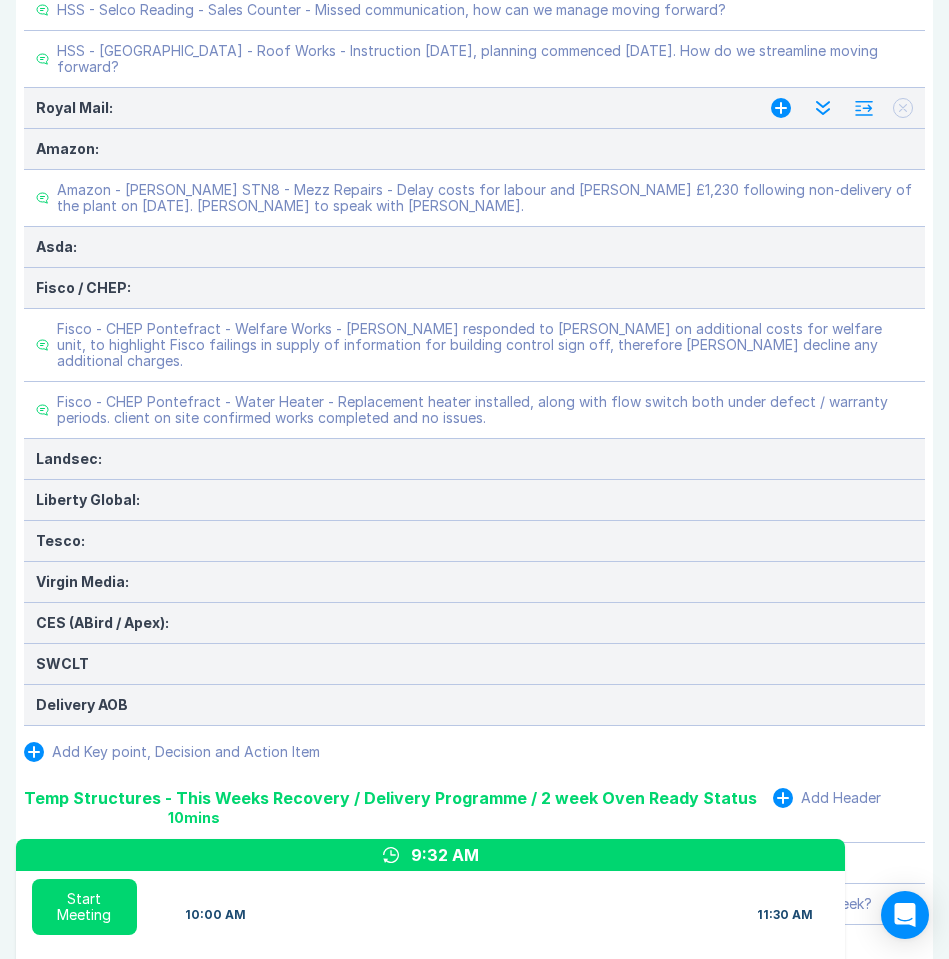 click 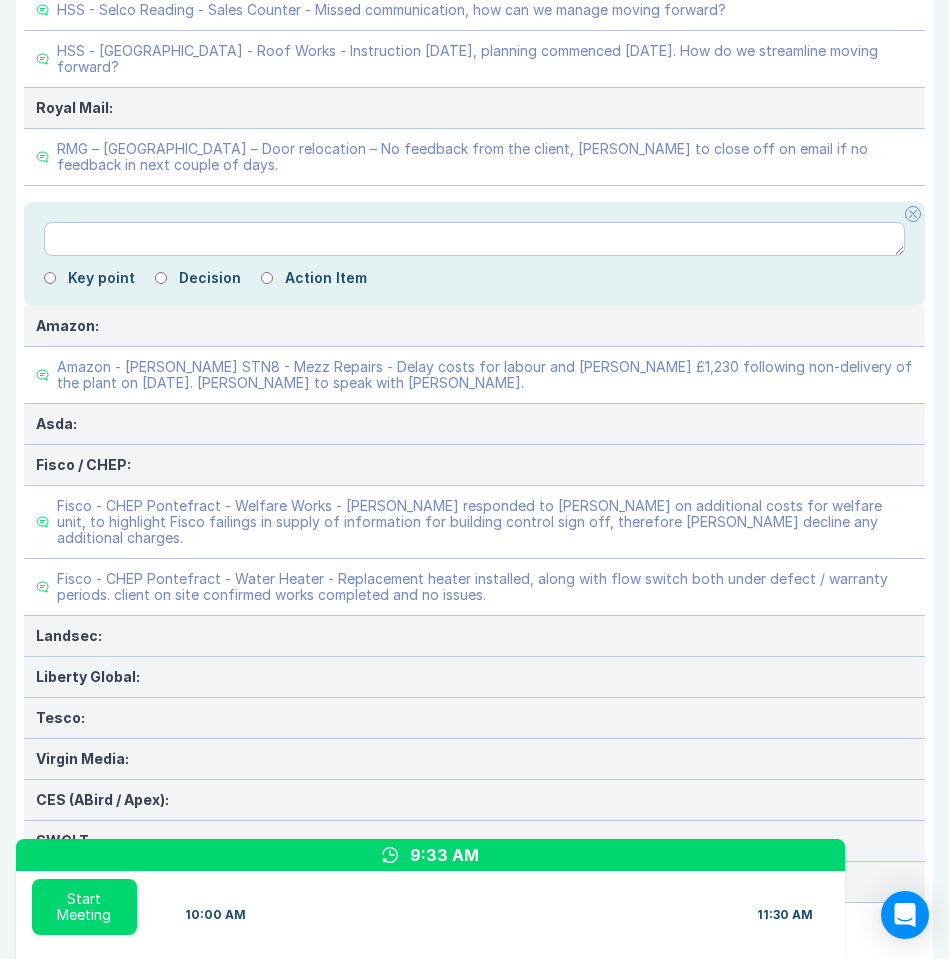 click at bounding box center [913, 214] 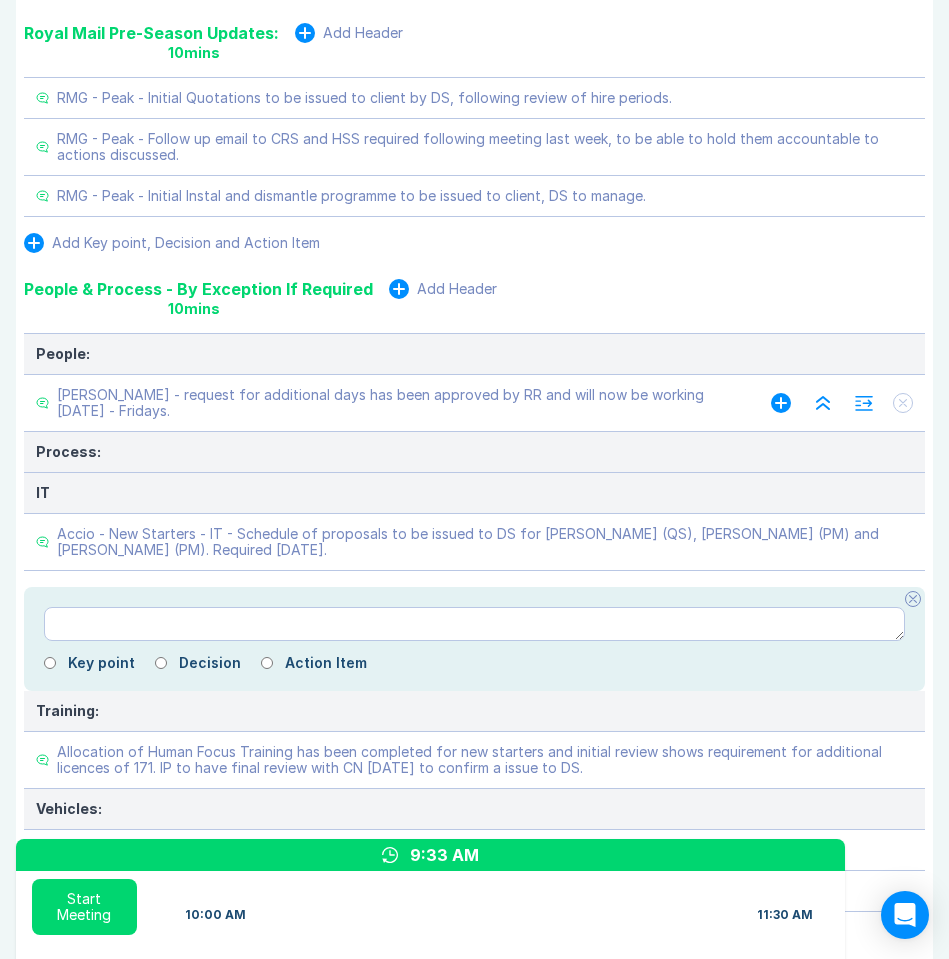 scroll, scrollTop: 3250, scrollLeft: 0, axis: vertical 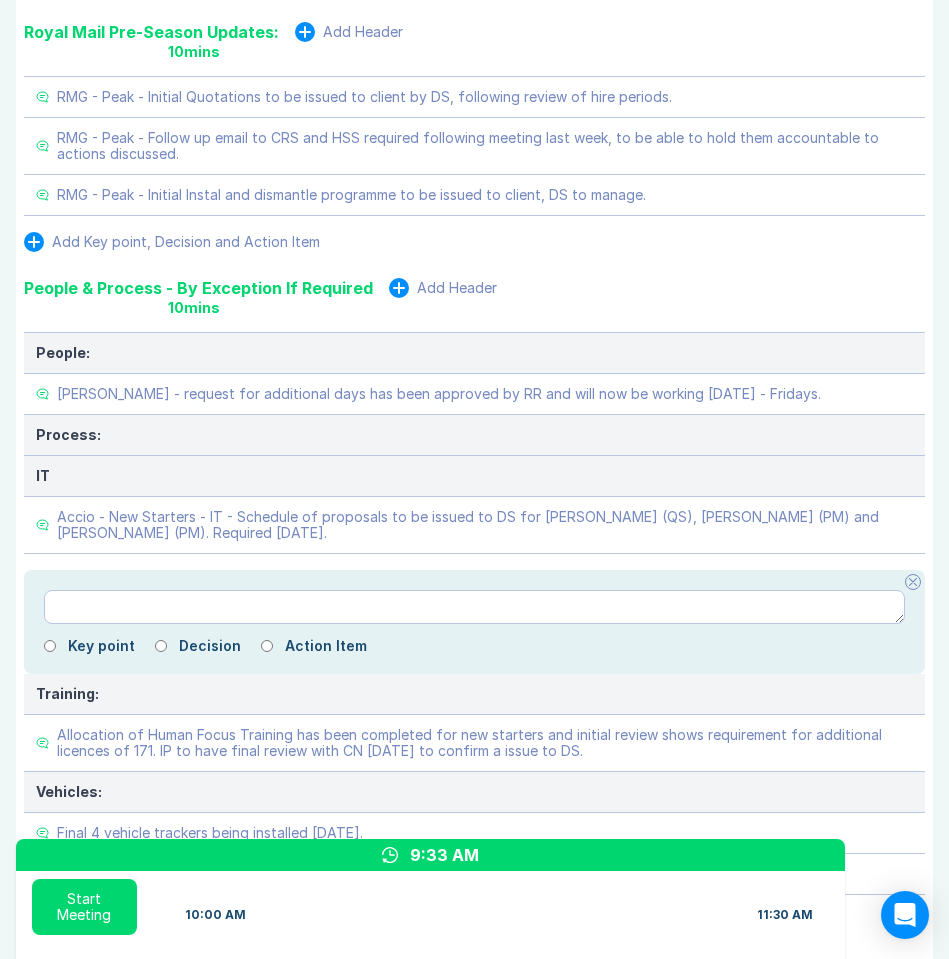 click 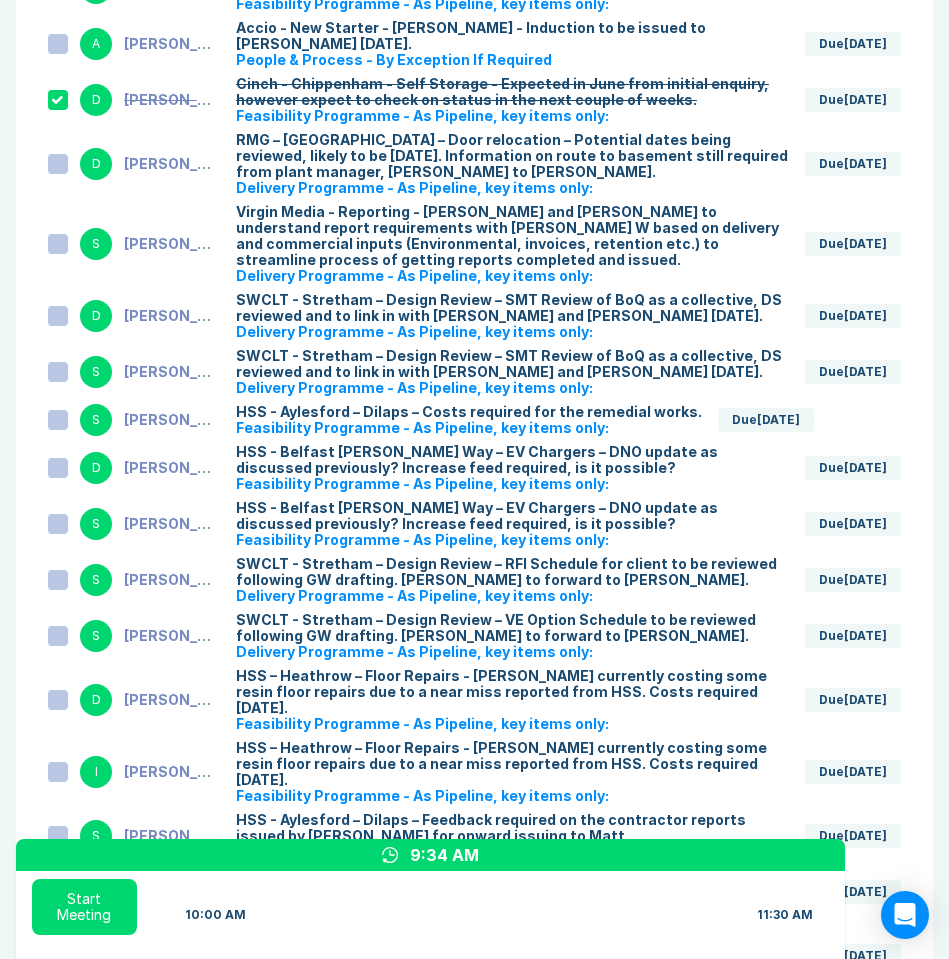 scroll, scrollTop: 4968, scrollLeft: 0, axis: vertical 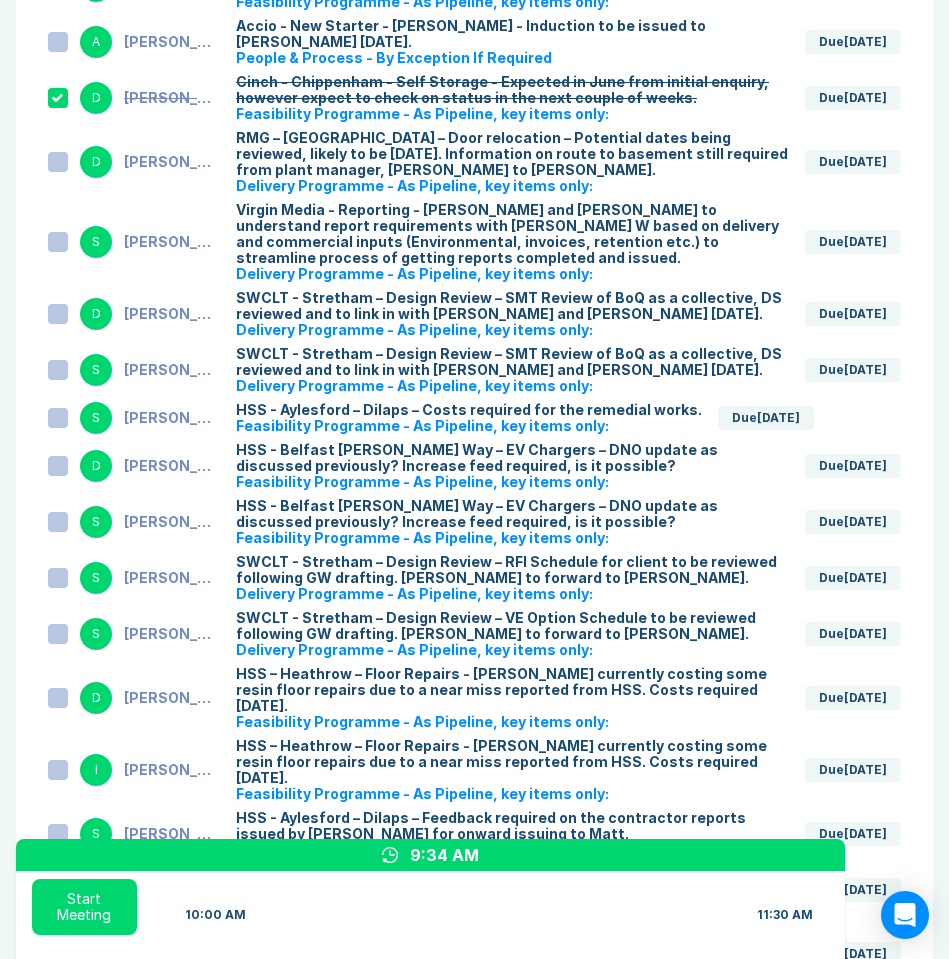 click on "[PERSON_NAME]" at bounding box center (172, 314) 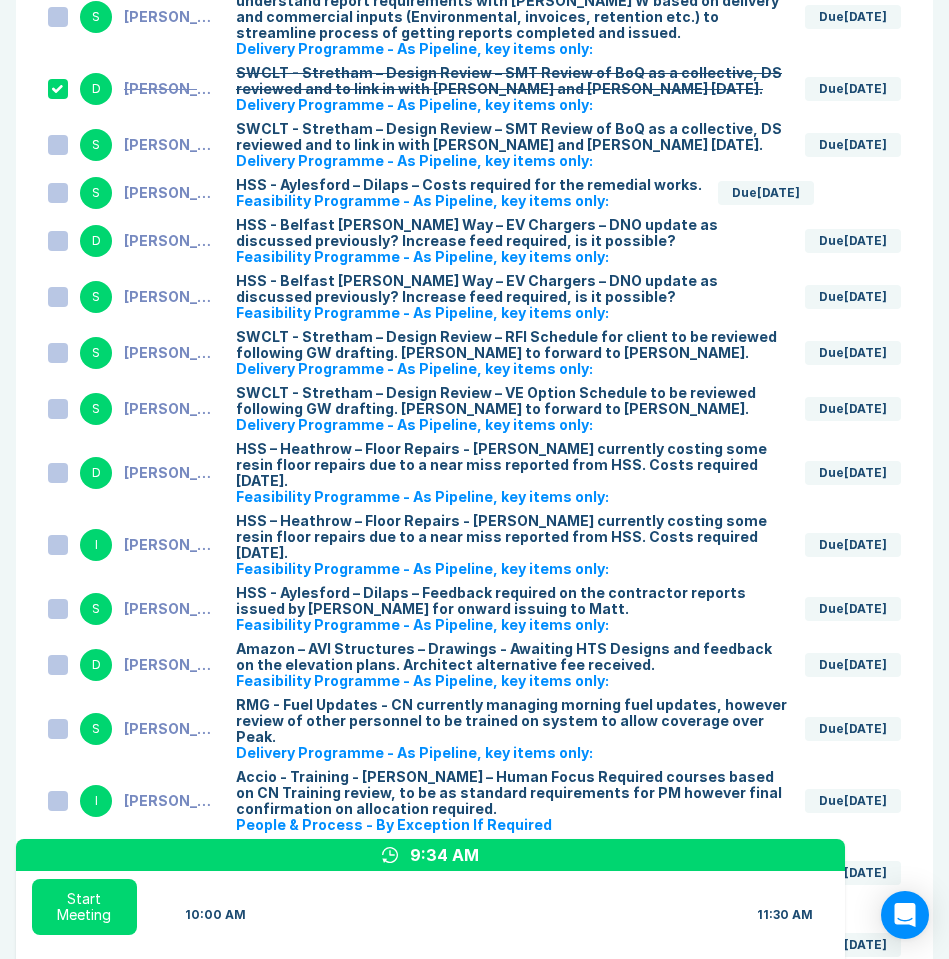scroll, scrollTop: 5196, scrollLeft: 0, axis: vertical 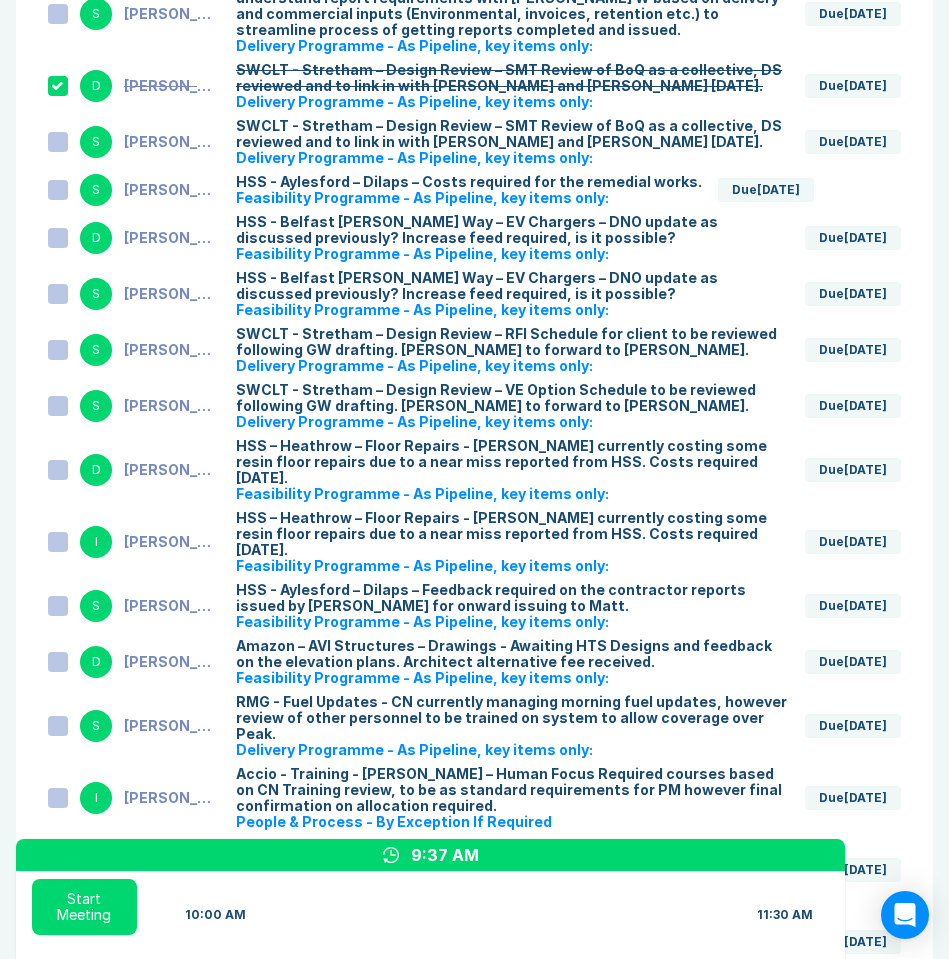 click at bounding box center (58, 238) 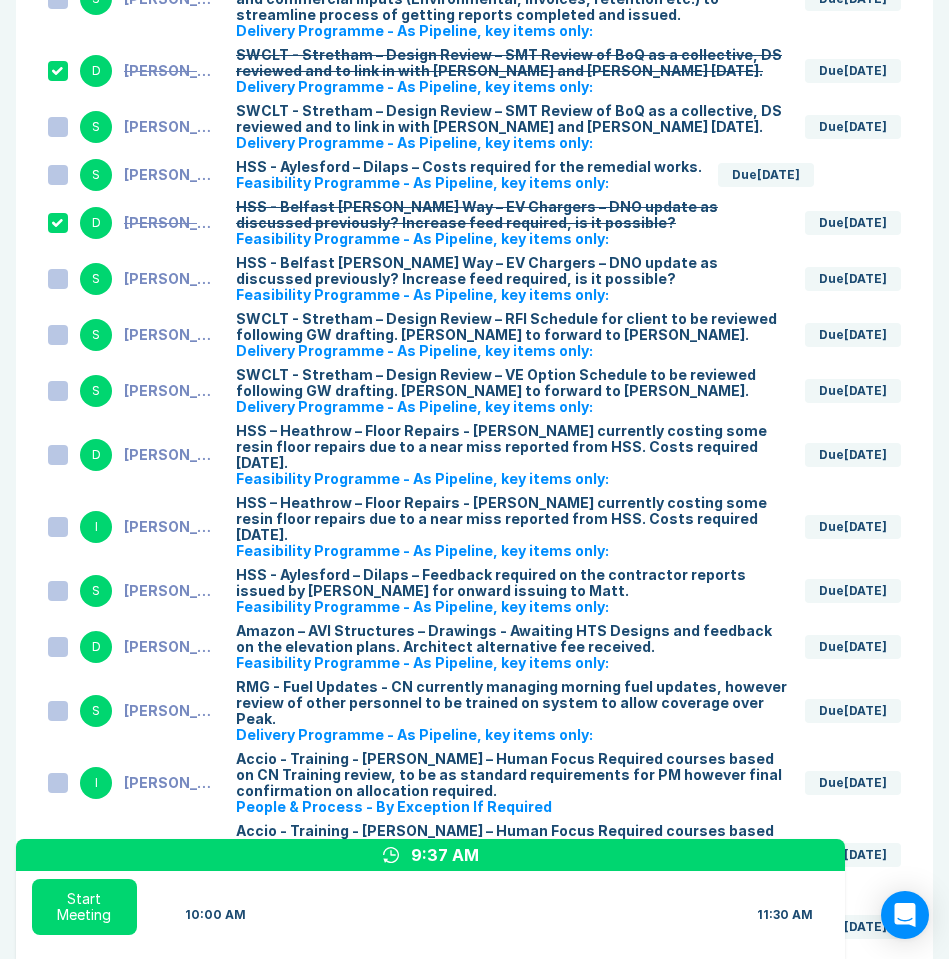 scroll, scrollTop: 5238, scrollLeft: 0, axis: vertical 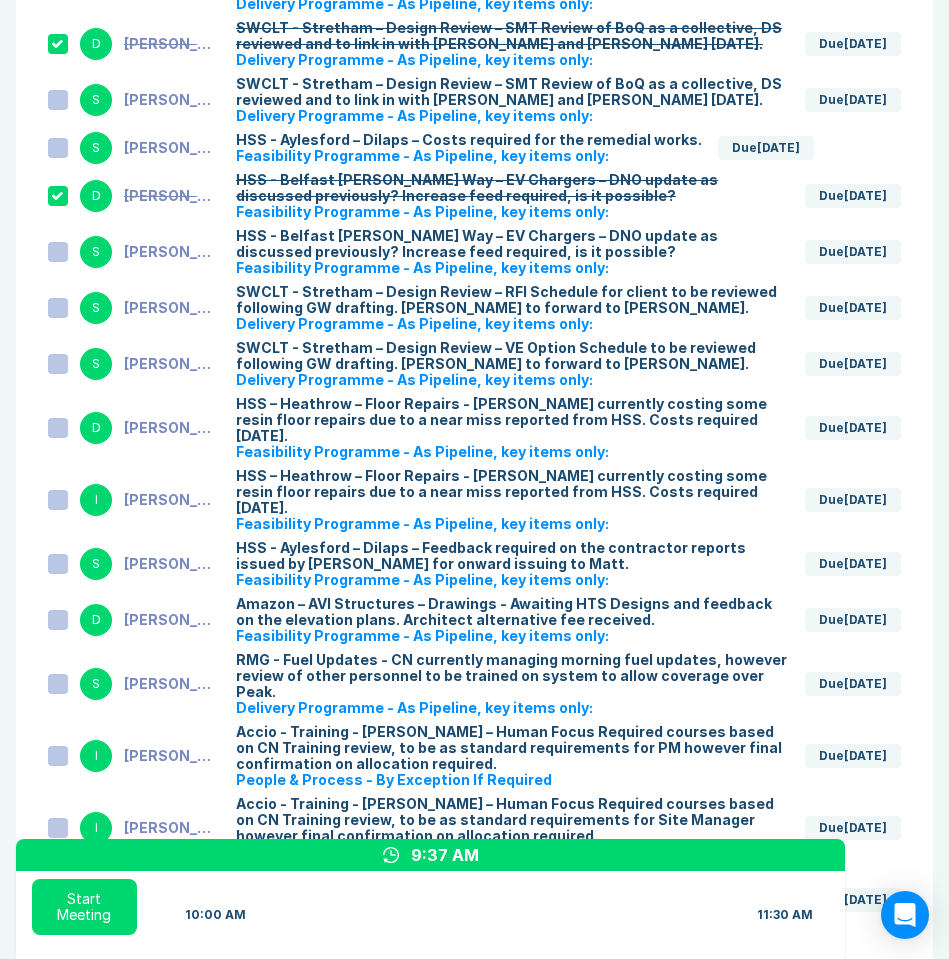 click at bounding box center (58, 252) 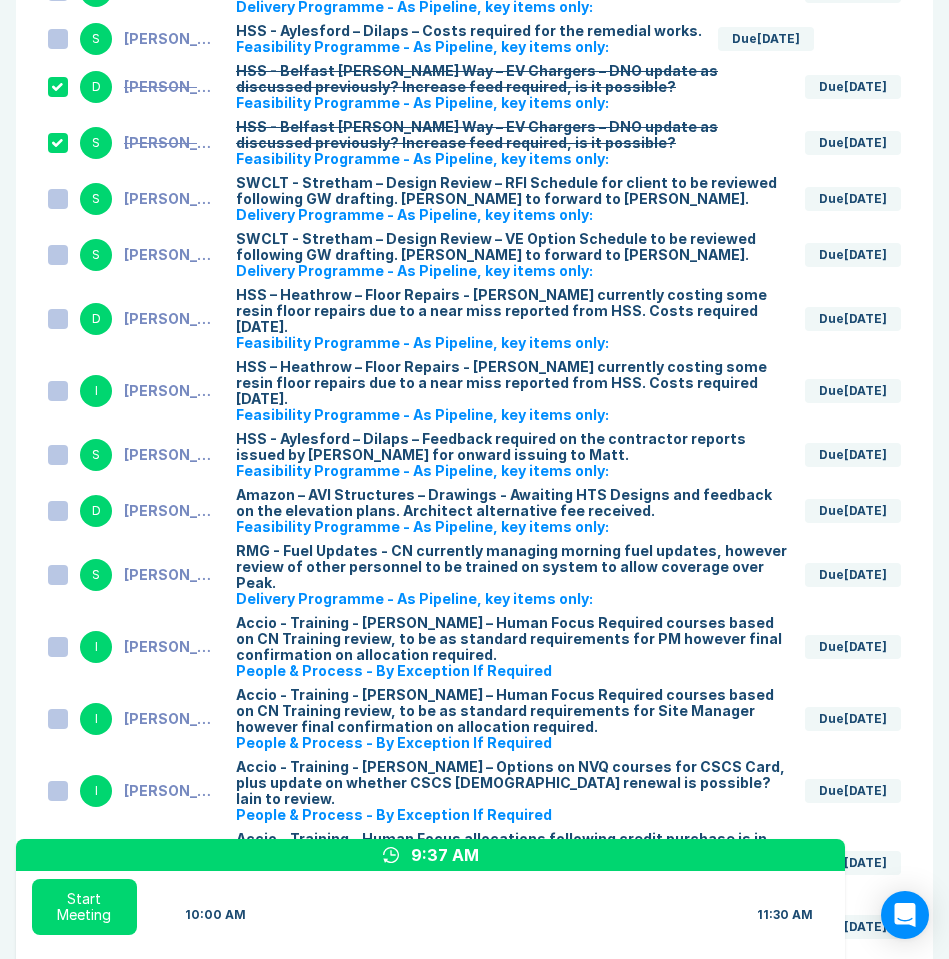 scroll, scrollTop: 5349, scrollLeft: 0, axis: vertical 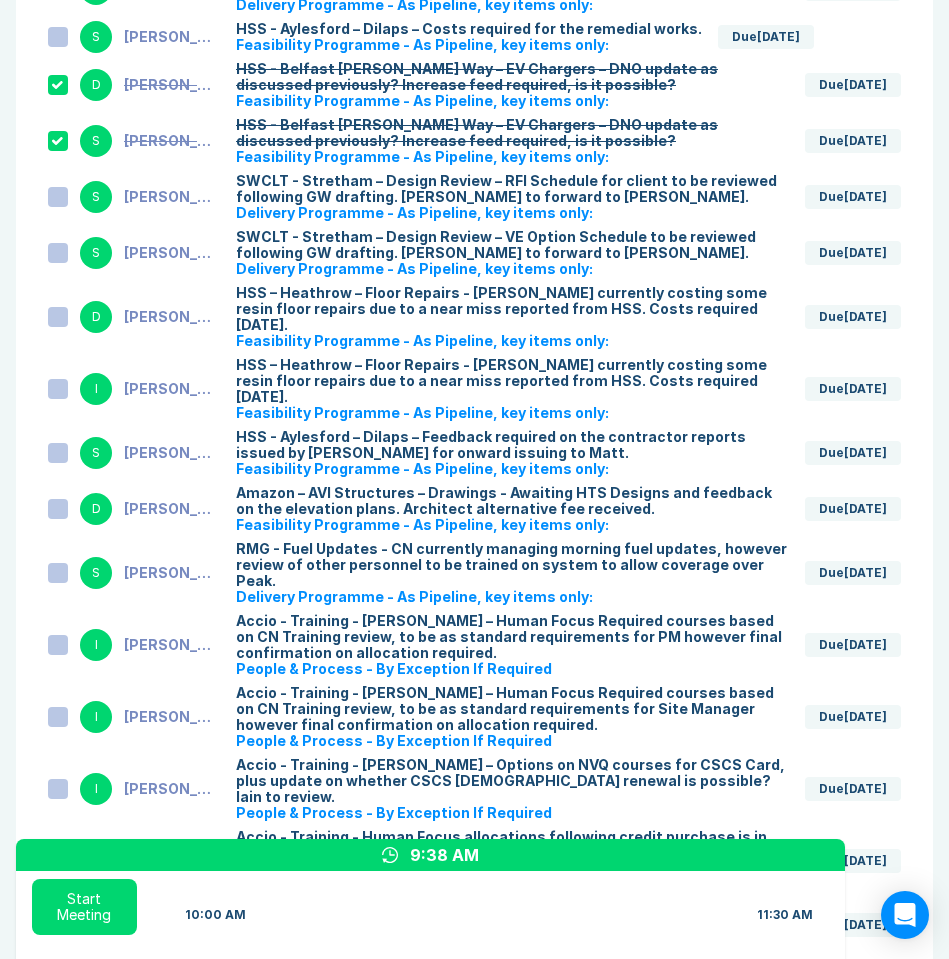 click at bounding box center (58, 317) 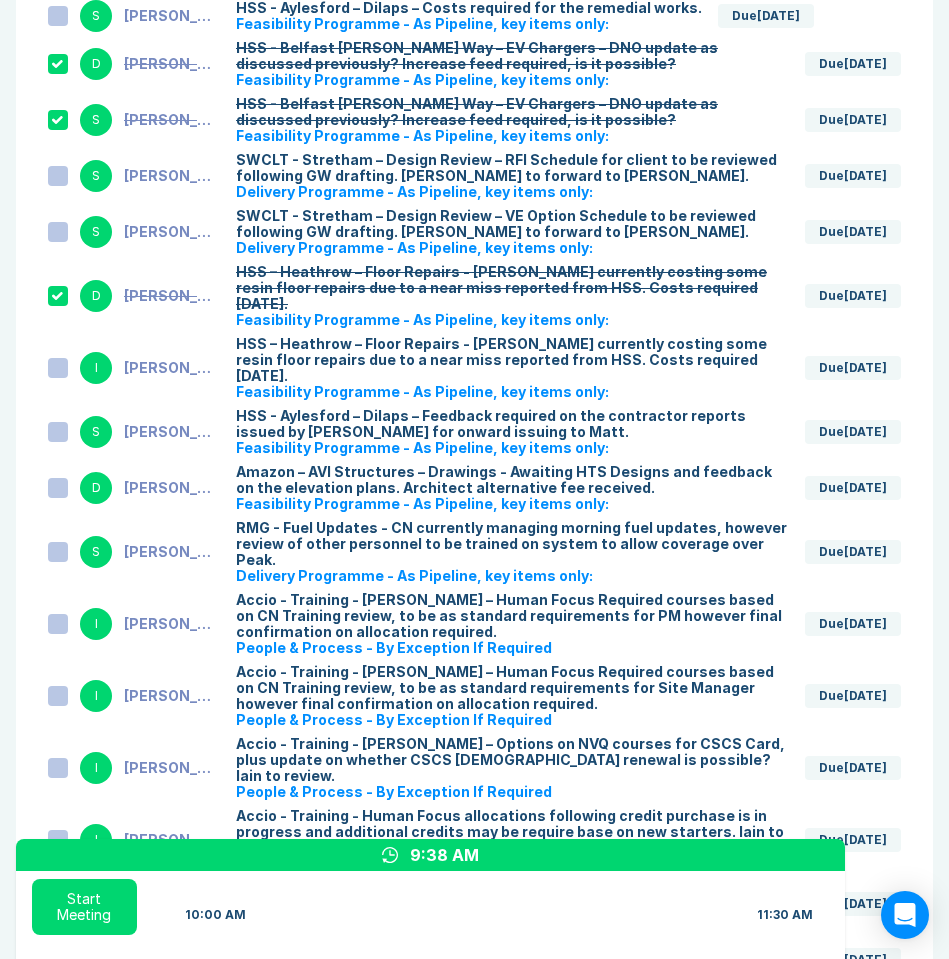 click on "I Iain Parnell HSS – Heathrow – Floor Repairs - David currently costing some resin floor repairs due to a near miss reported from HSS. Costs required 8th July 2025. Feasibility Programme - As Pipeline, key items only: Due  Jul 10" at bounding box center [474, 368] 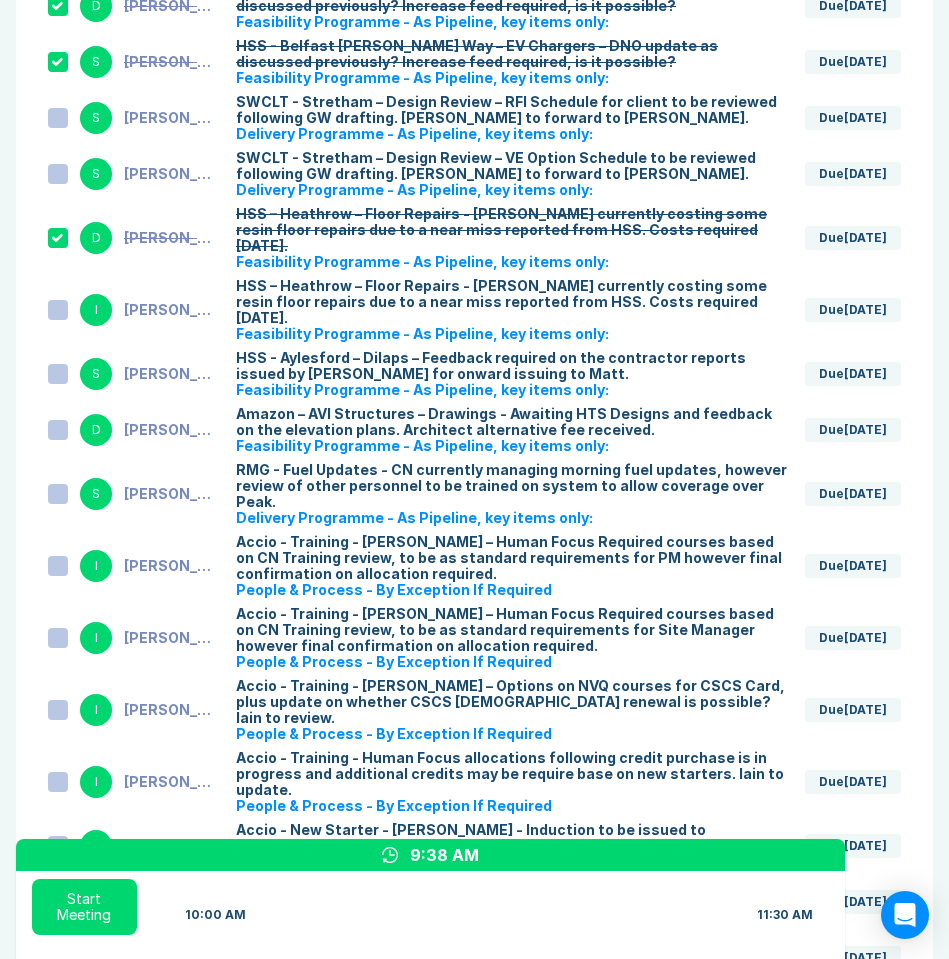scroll, scrollTop: 5430, scrollLeft: 0, axis: vertical 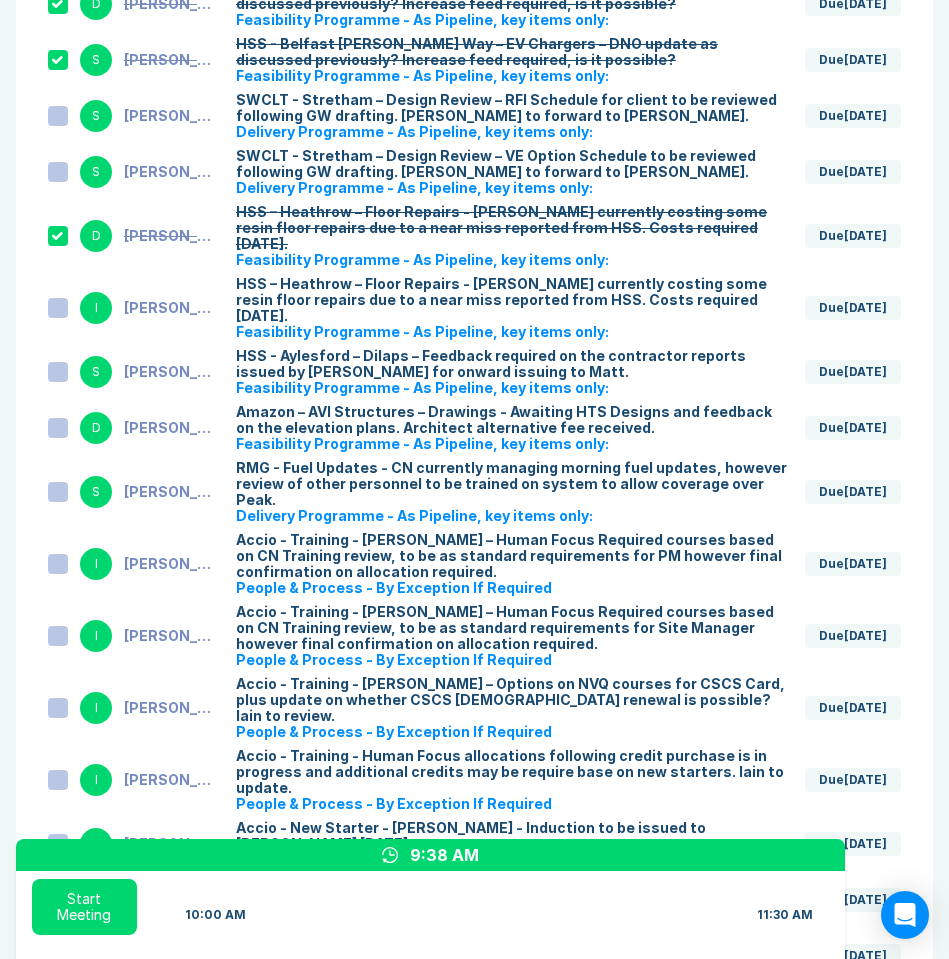 click at bounding box center (58, 308) 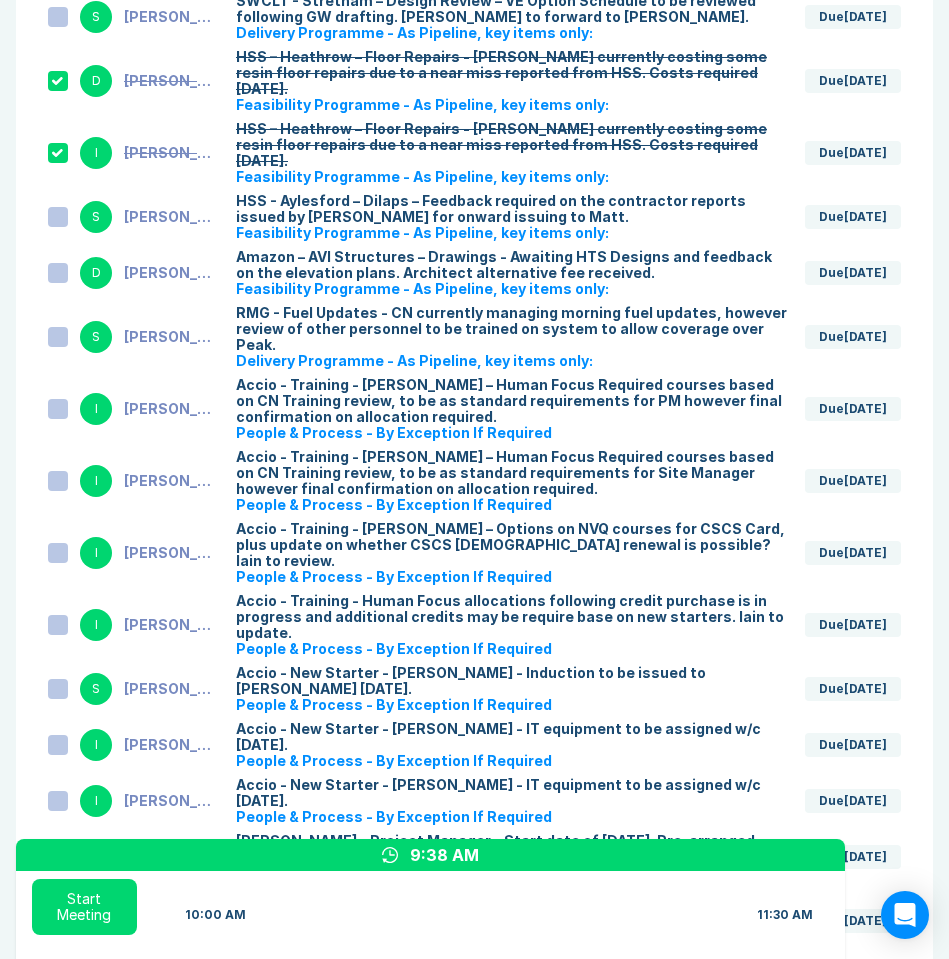 scroll, scrollTop: 5586, scrollLeft: 0, axis: vertical 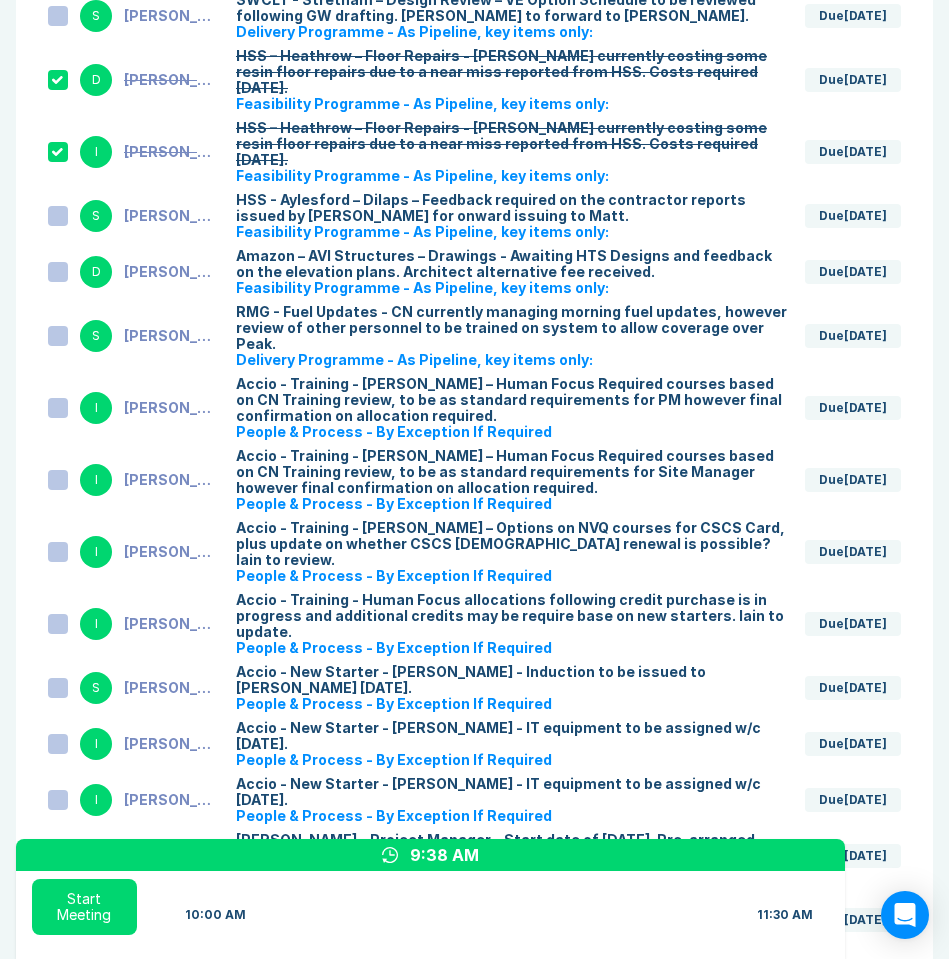 click at bounding box center (58, 272) 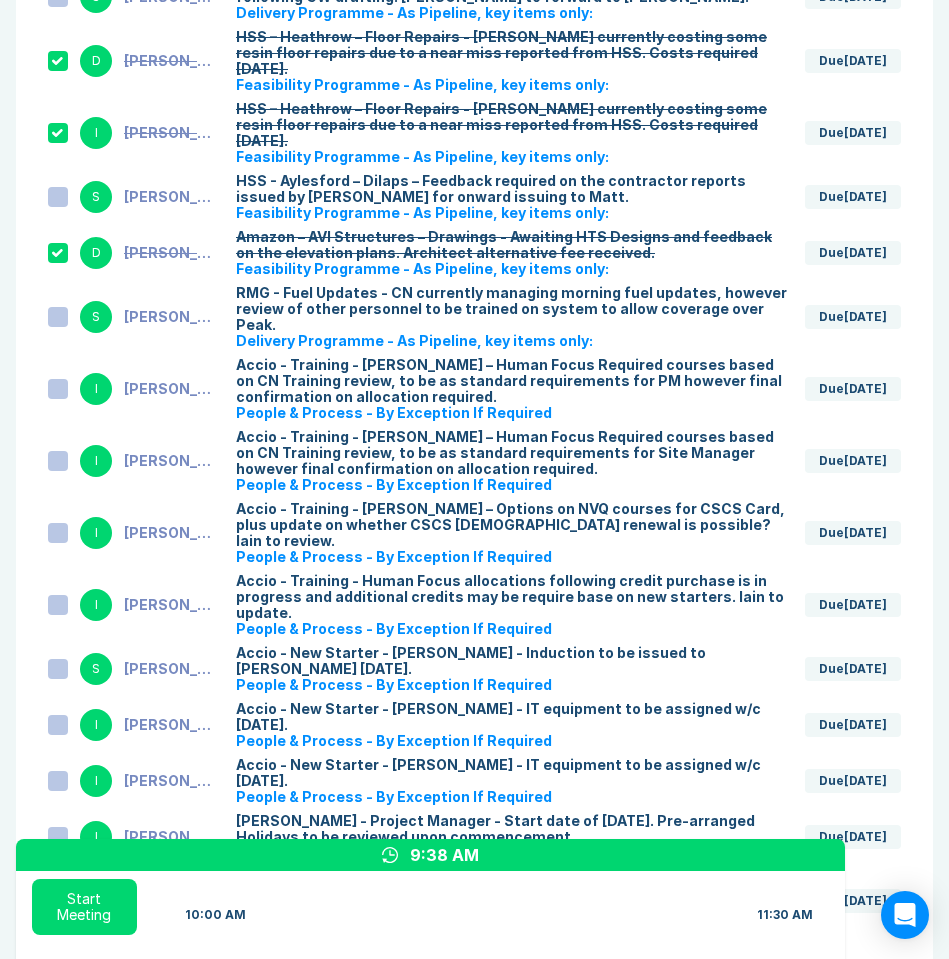 scroll, scrollTop: 5638, scrollLeft: 0, axis: vertical 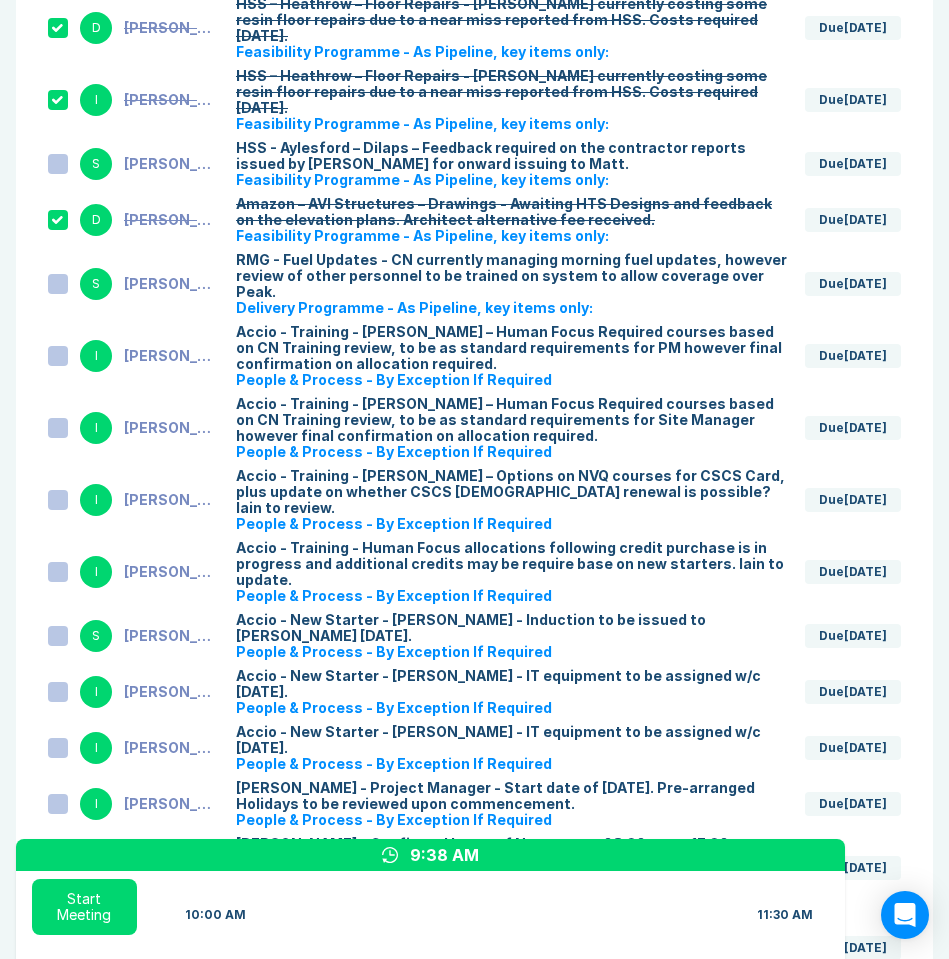 click at bounding box center [58, 356] 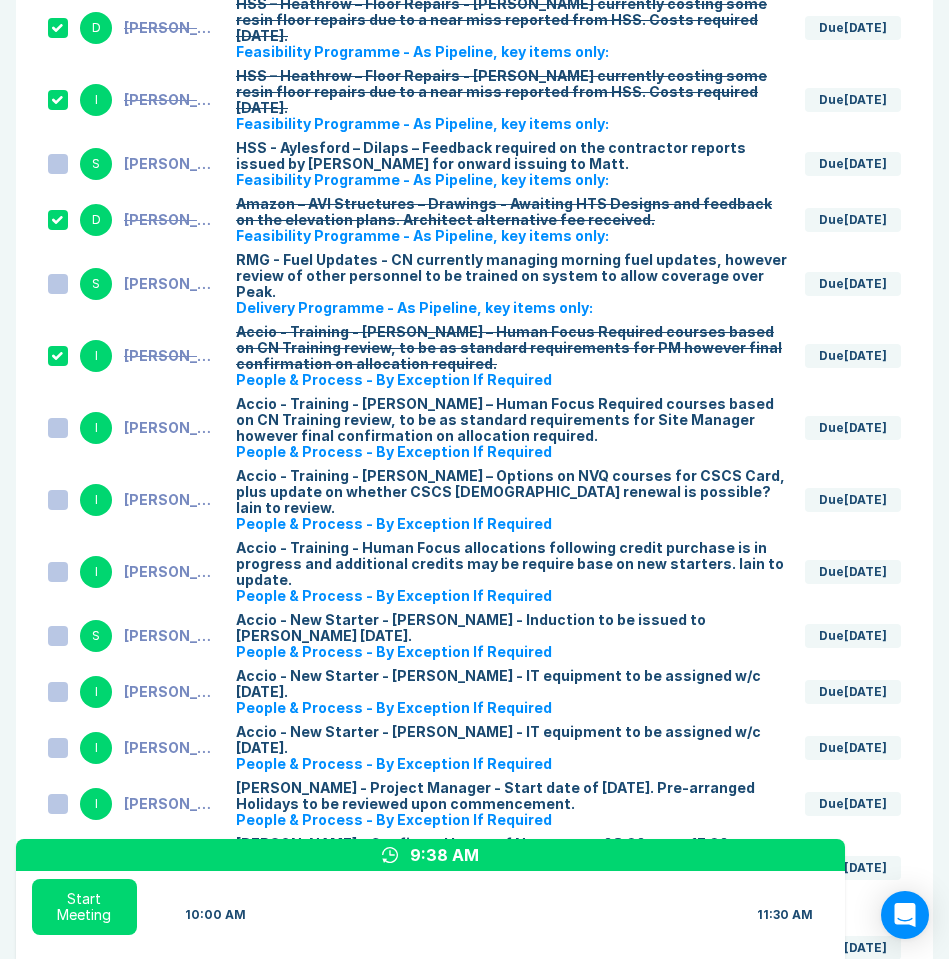 drag, startPoint x: 62, startPoint y: 318, endPoint x: 116, endPoint y: 341, distance: 58.694122 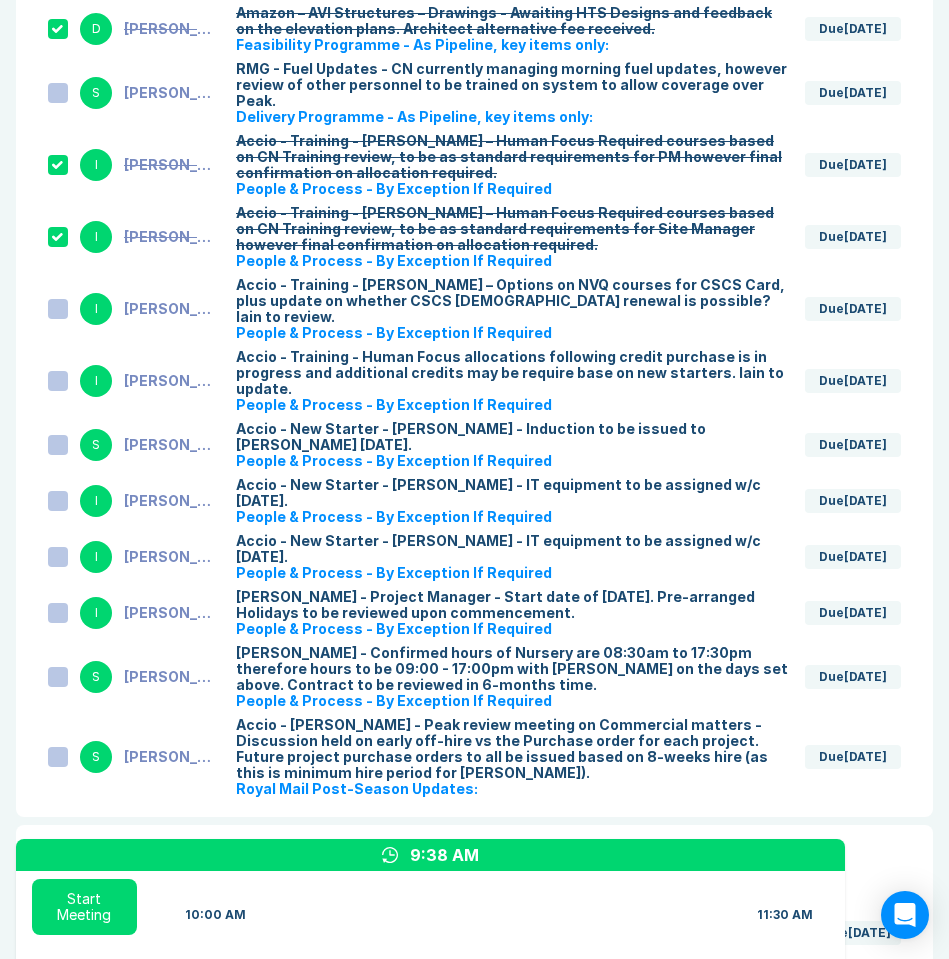 scroll, scrollTop: 5826, scrollLeft: 0, axis: vertical 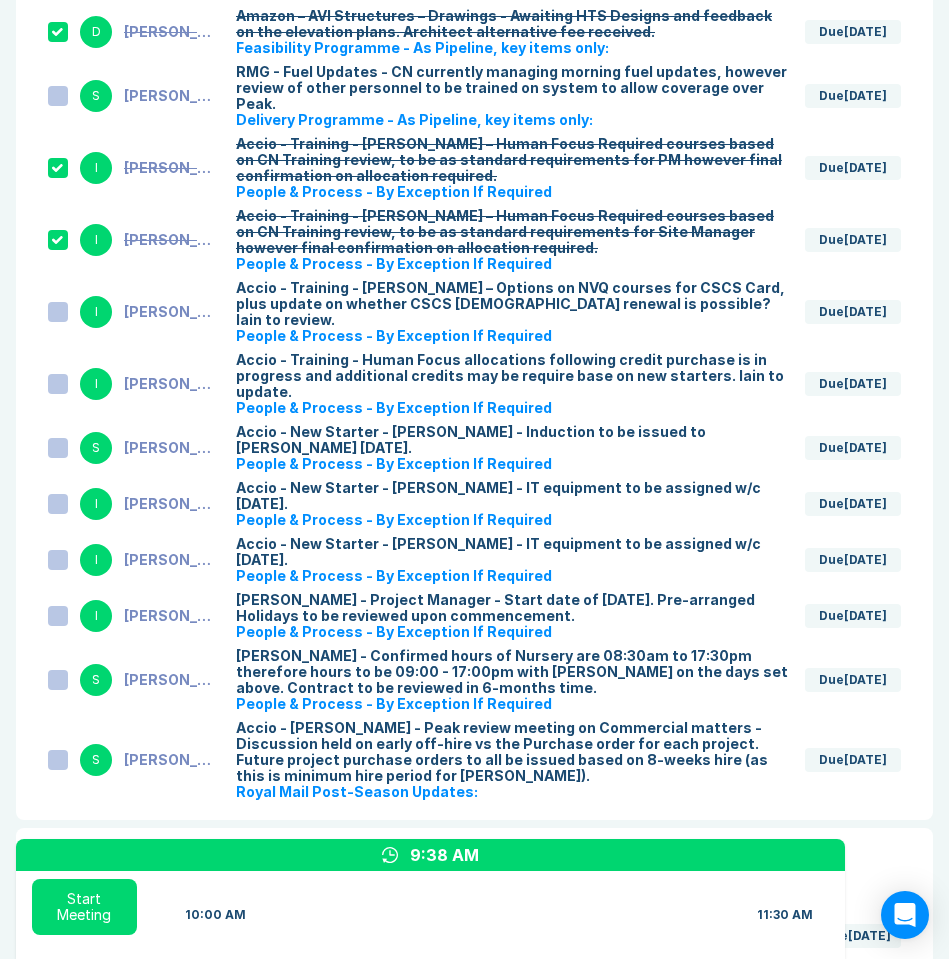drag, startPoint x: 62, startPoint y: 323, endPoint x: 58, endPoint y: 334, distance: 11.7046995 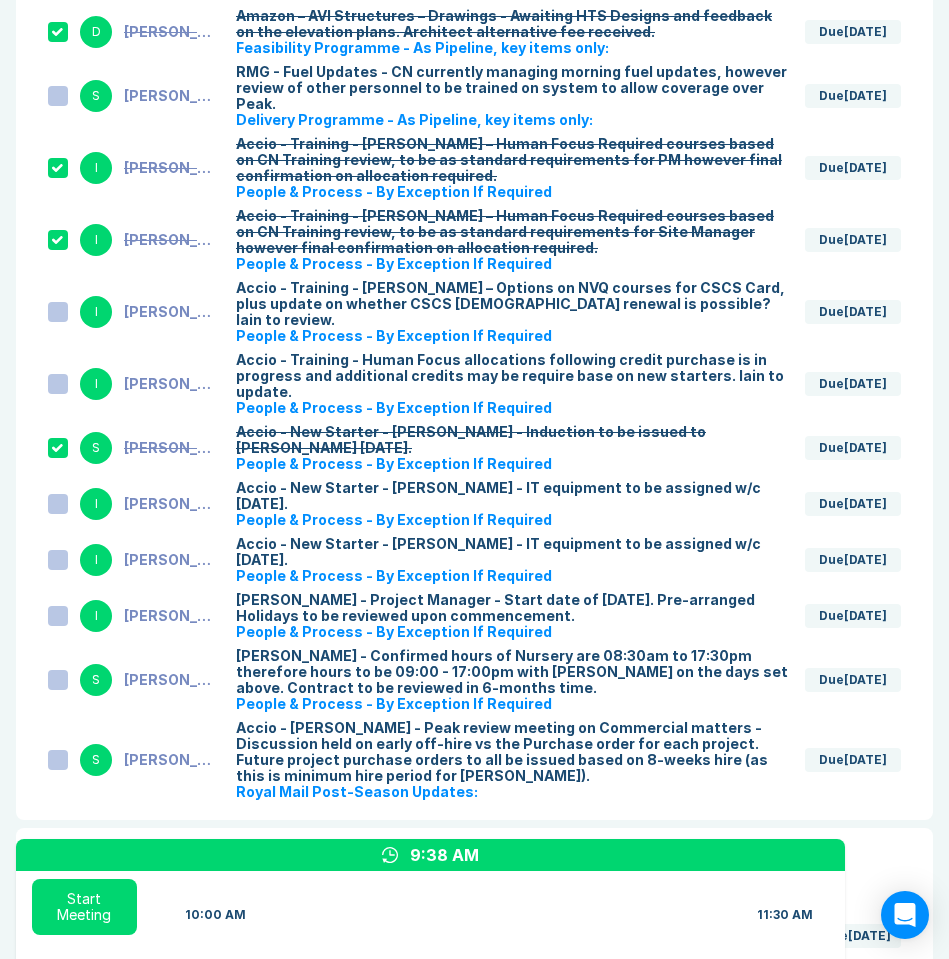 click at bounding box center (58, 504) 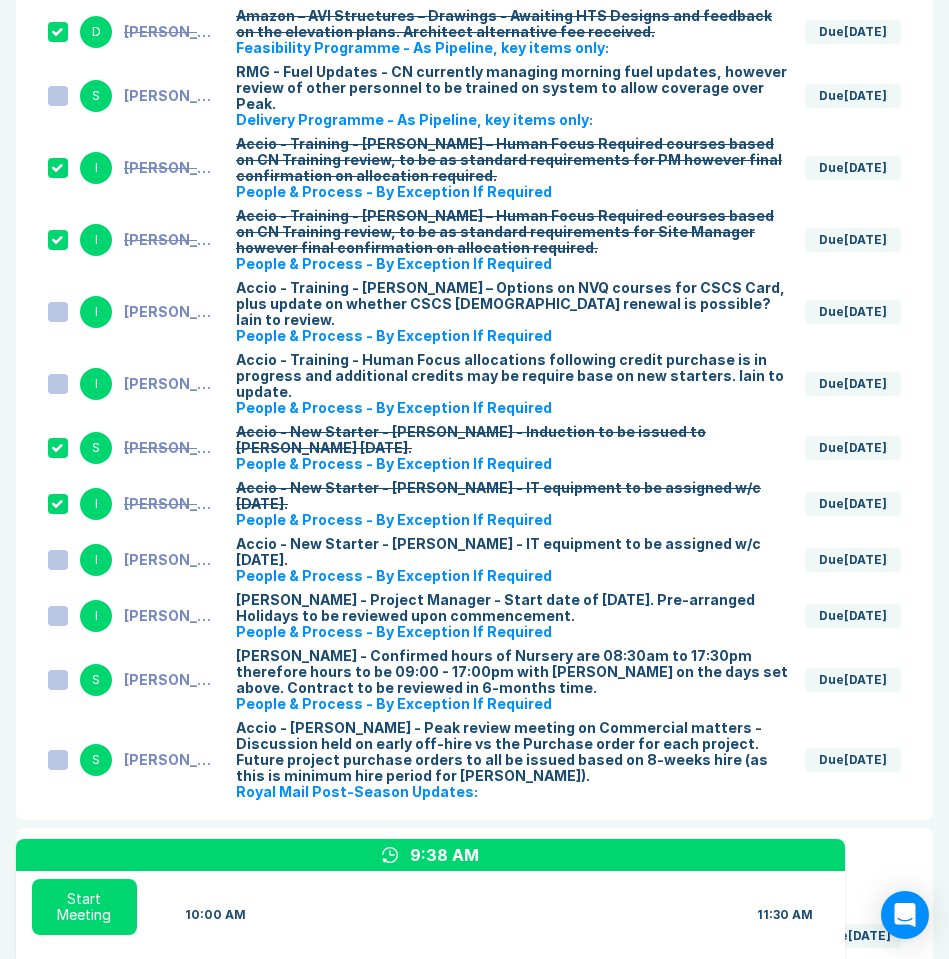 click at bounding box center (58, 560) 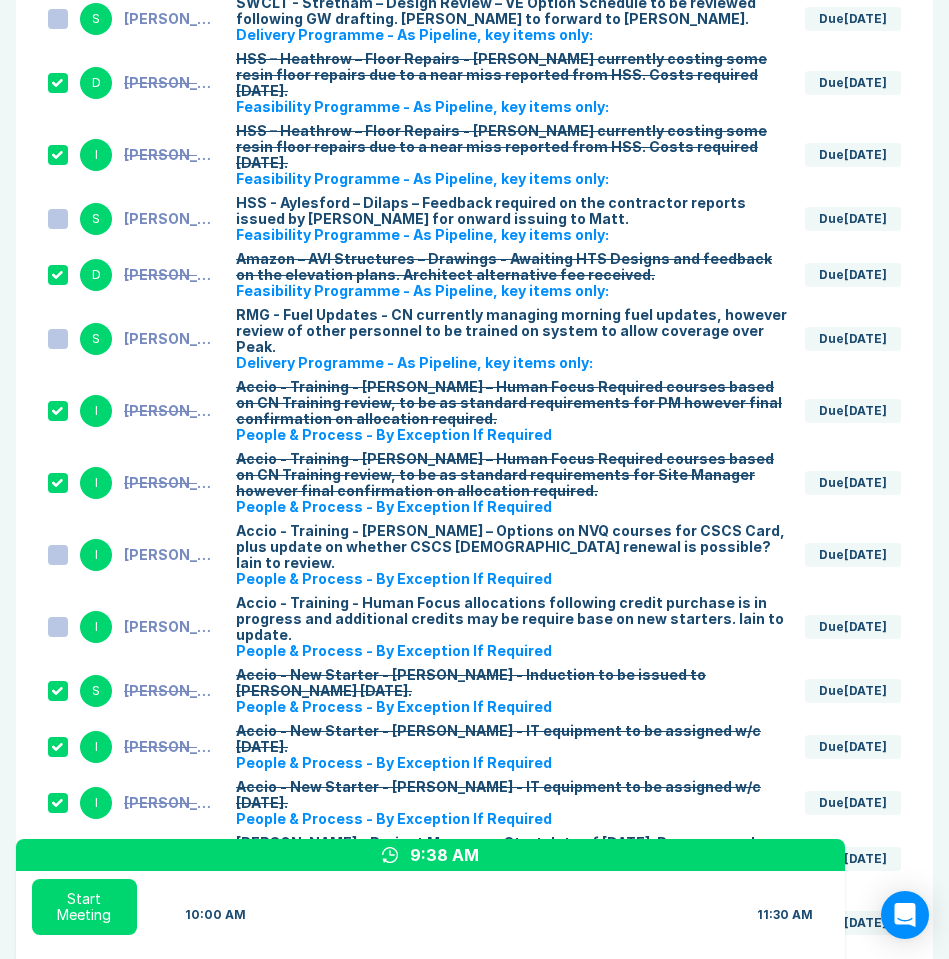 scroll, scrollTop: 5442, scrollLeft: 0, axis: vertical 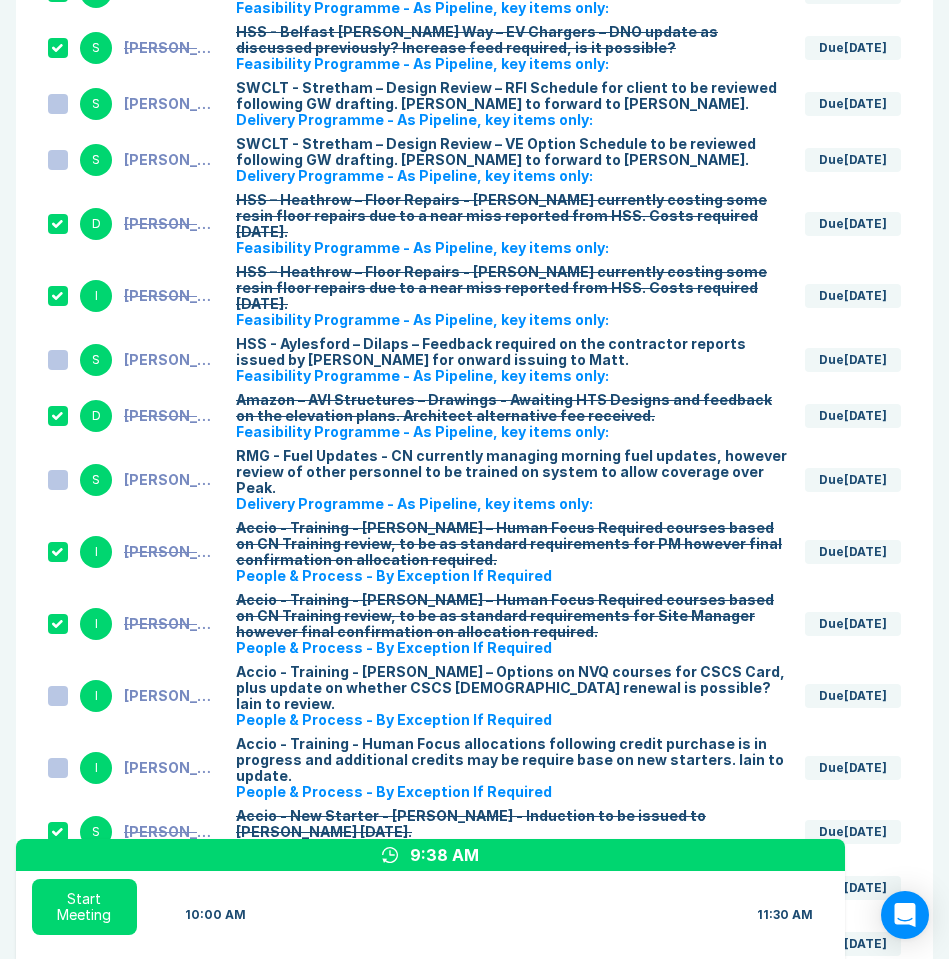 click at bounding box center (58, 480) 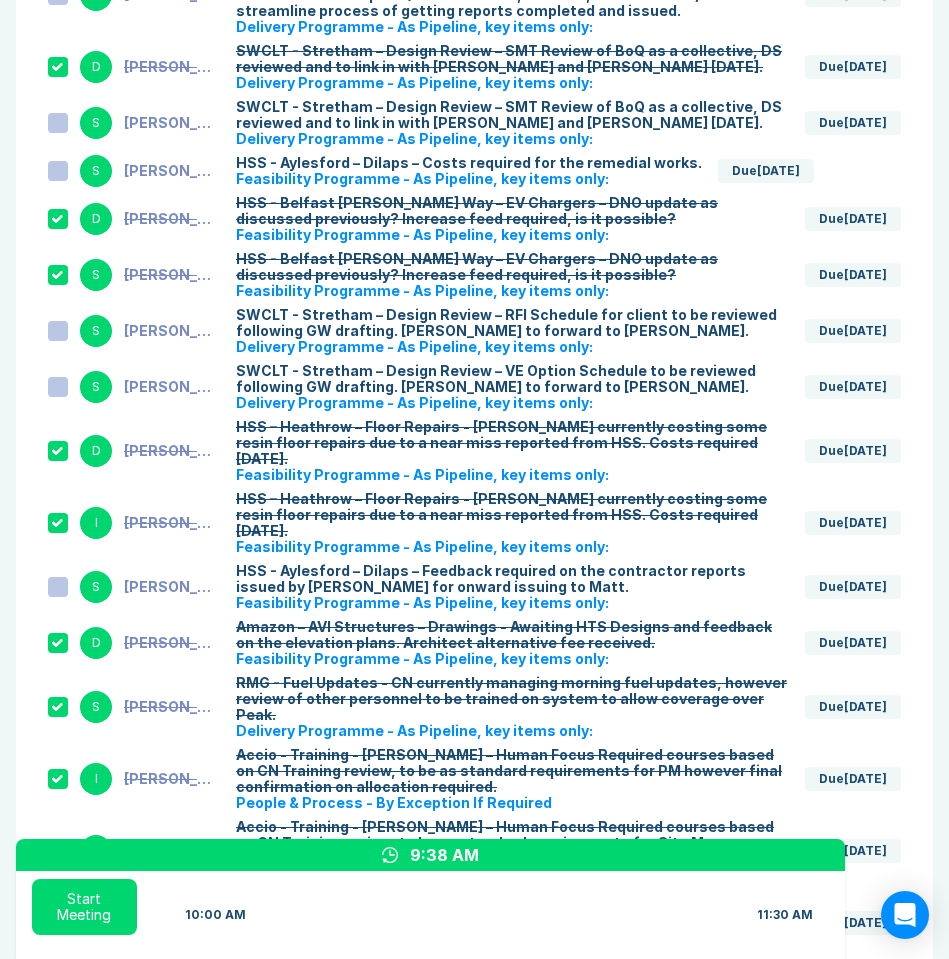scroll, scrollTop: 5208, scrollLeft: 0, axis: vertical 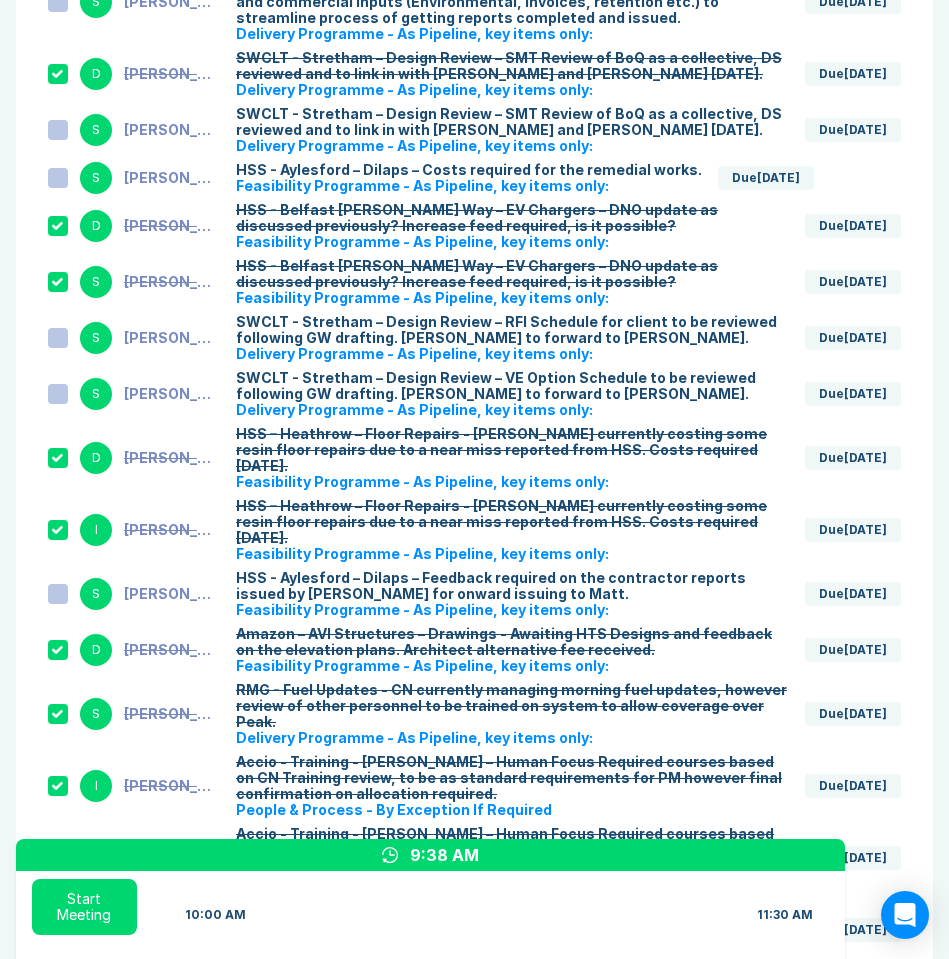click at bounding box center [58, 394] 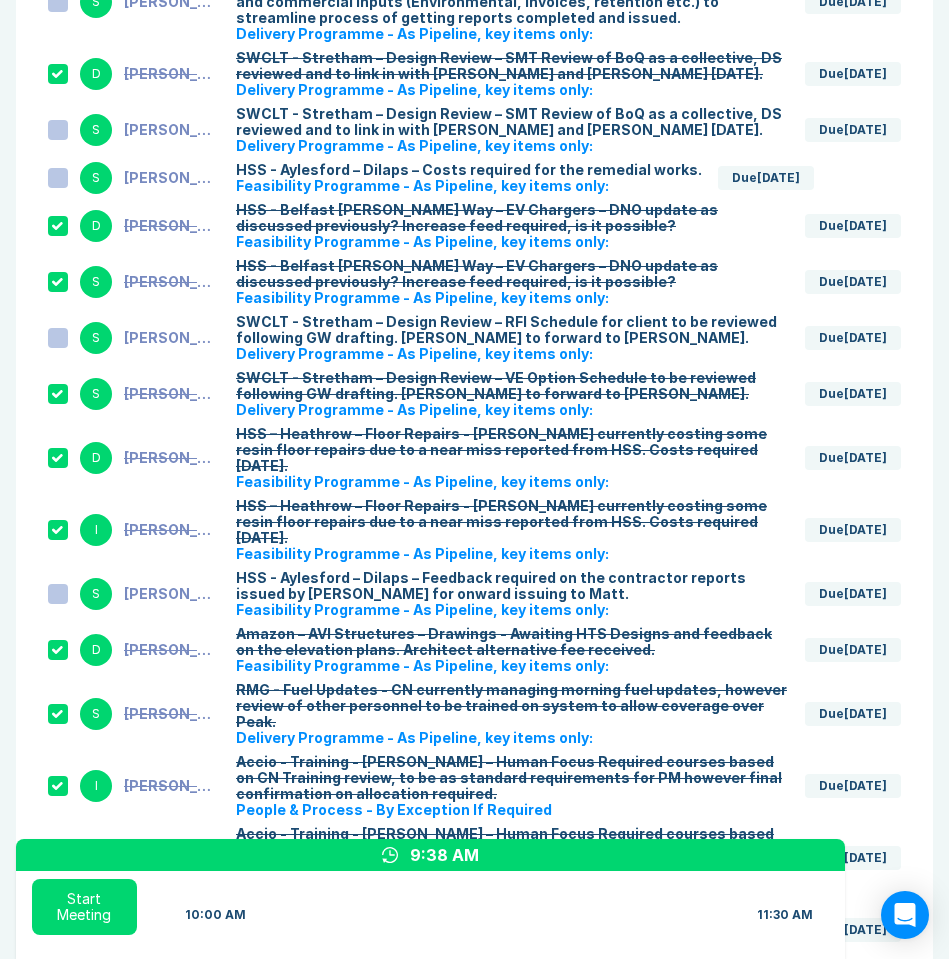 click on "S Scott Drewery SWCLT - Stretham – Design Review – RFI Schedule for client to be reviewed following GW drafting. Scott to forward to Danny. Delivery Programme - As Pipeline, key items only: Due  Jul 10" at bounding box center (474, 338) 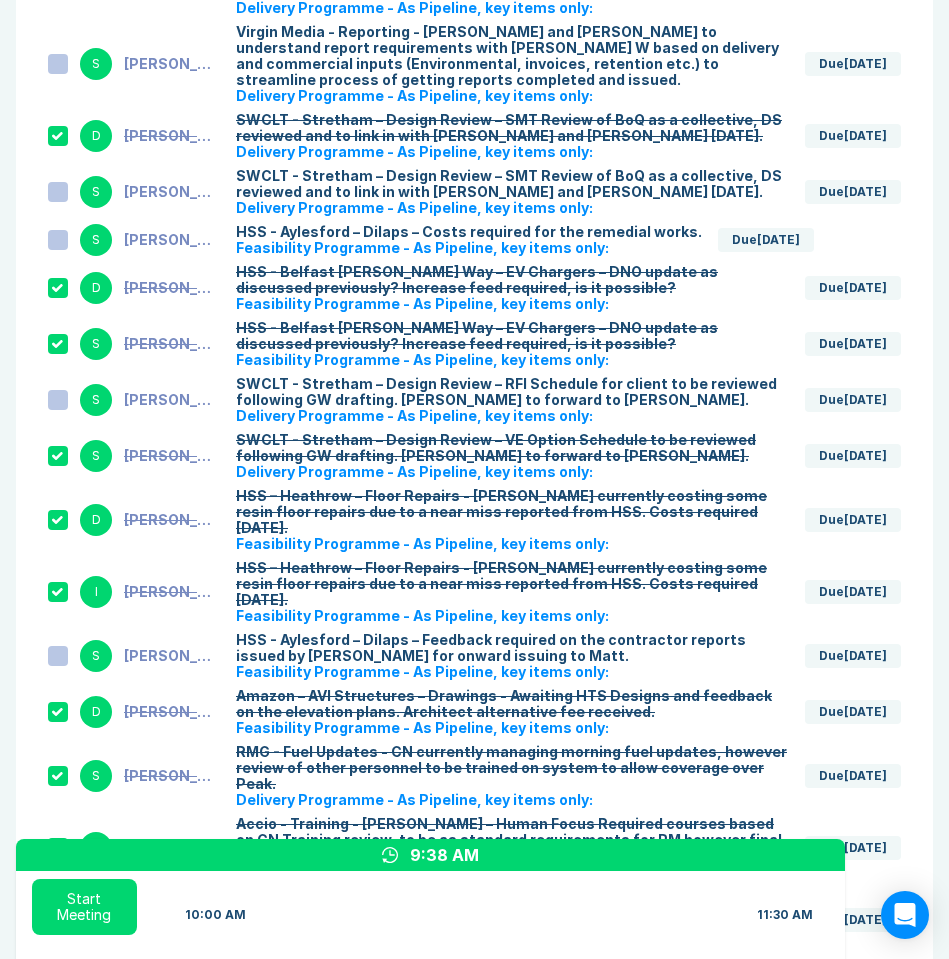 scroll, scrollTop: 5146, scrollLeft: 0, axis: vertical 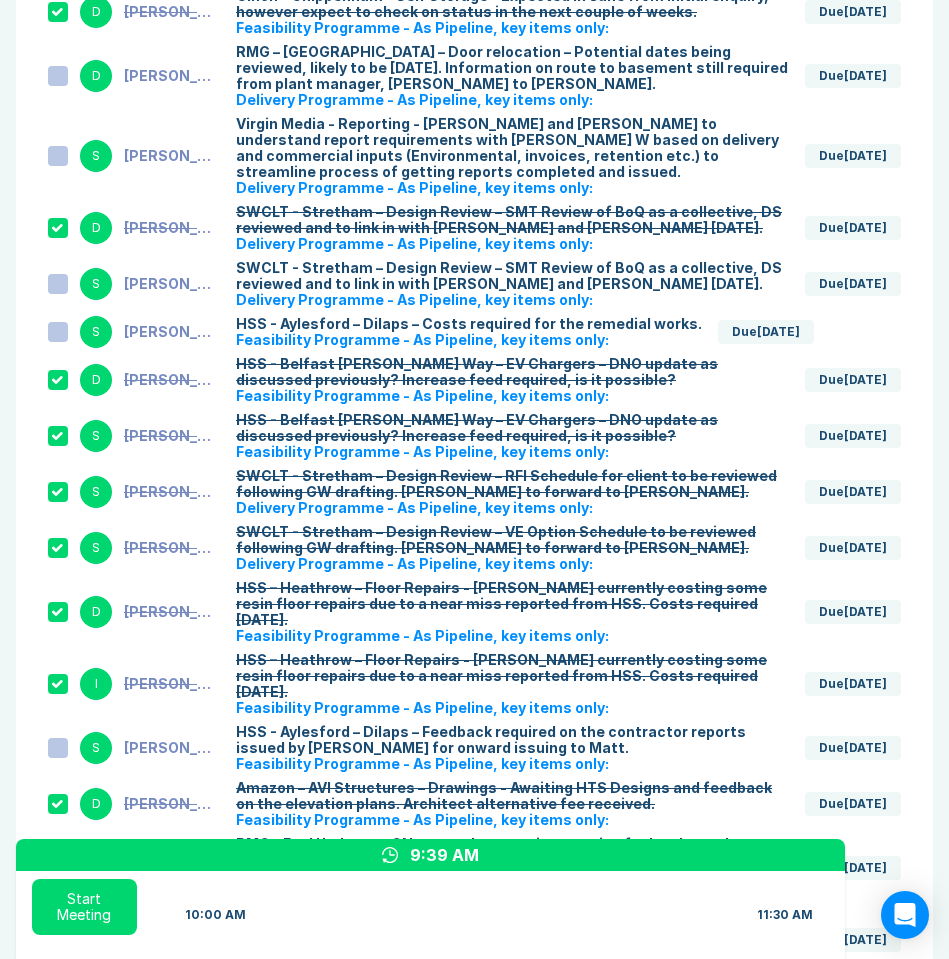 click at bounding box center [58, 748] 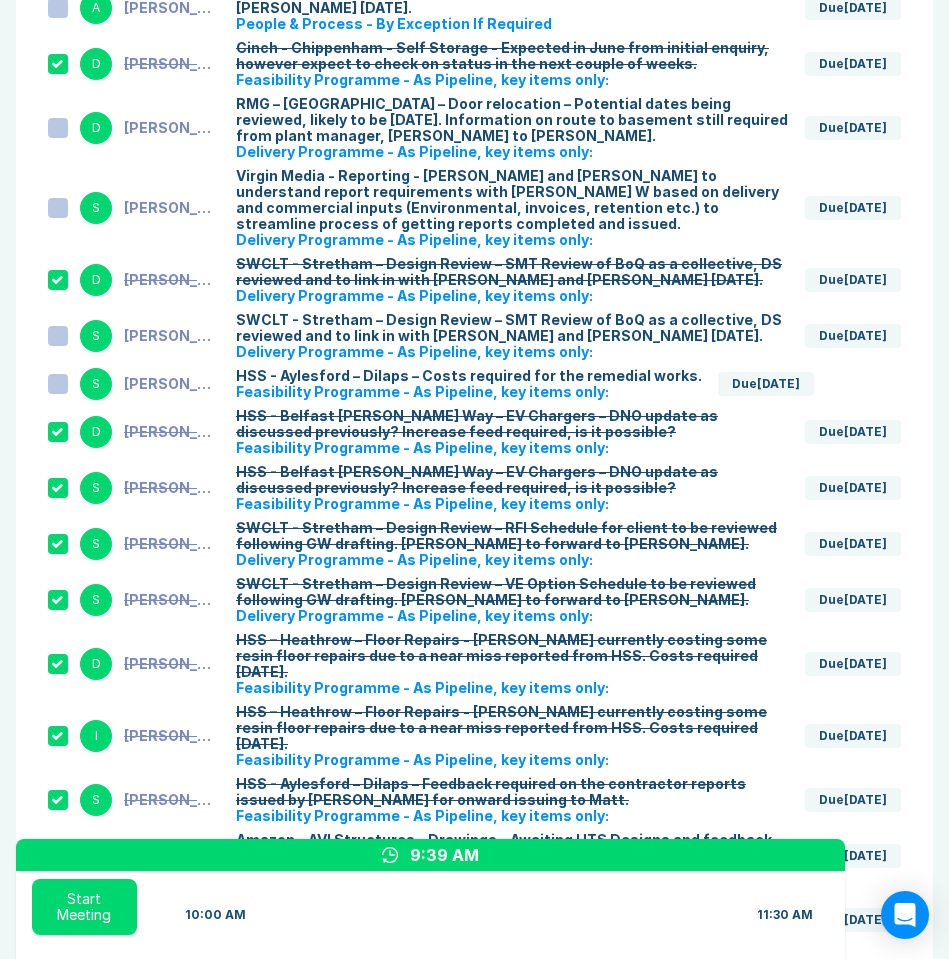 scroll, scrollTop: 4999, scrollLeft: 0, axis: vertical 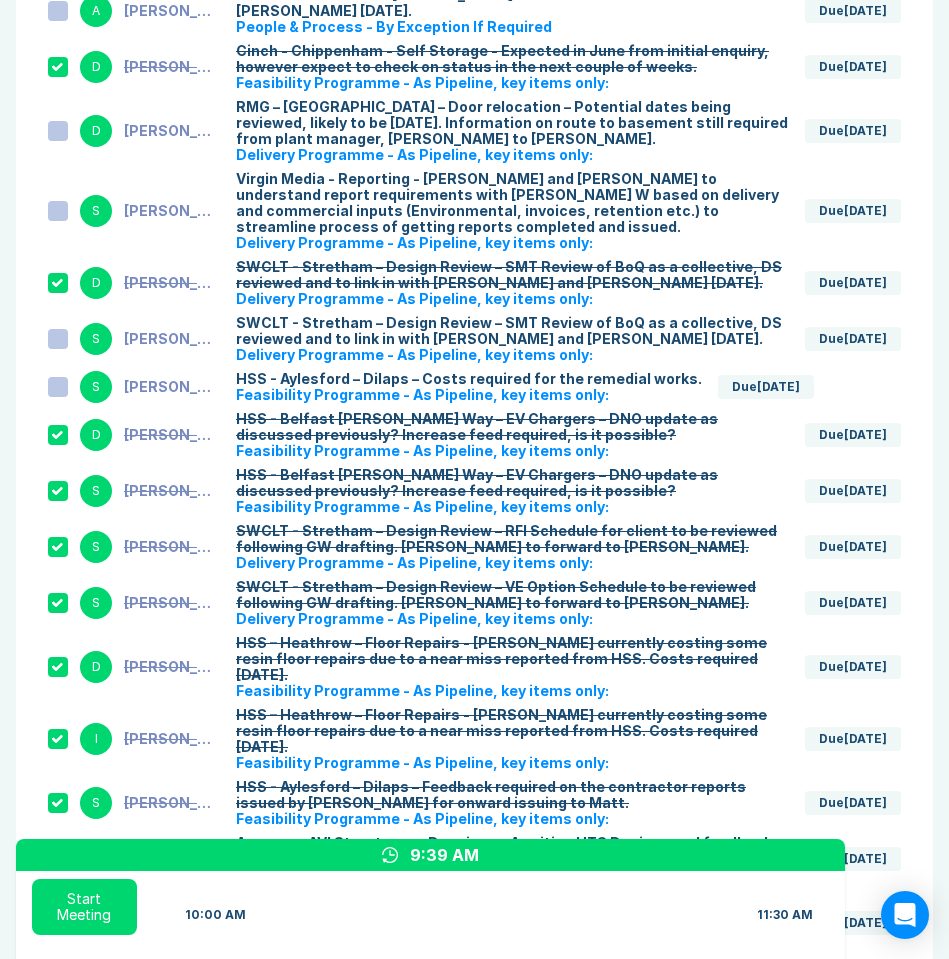 click at bounding box center [58, 339] 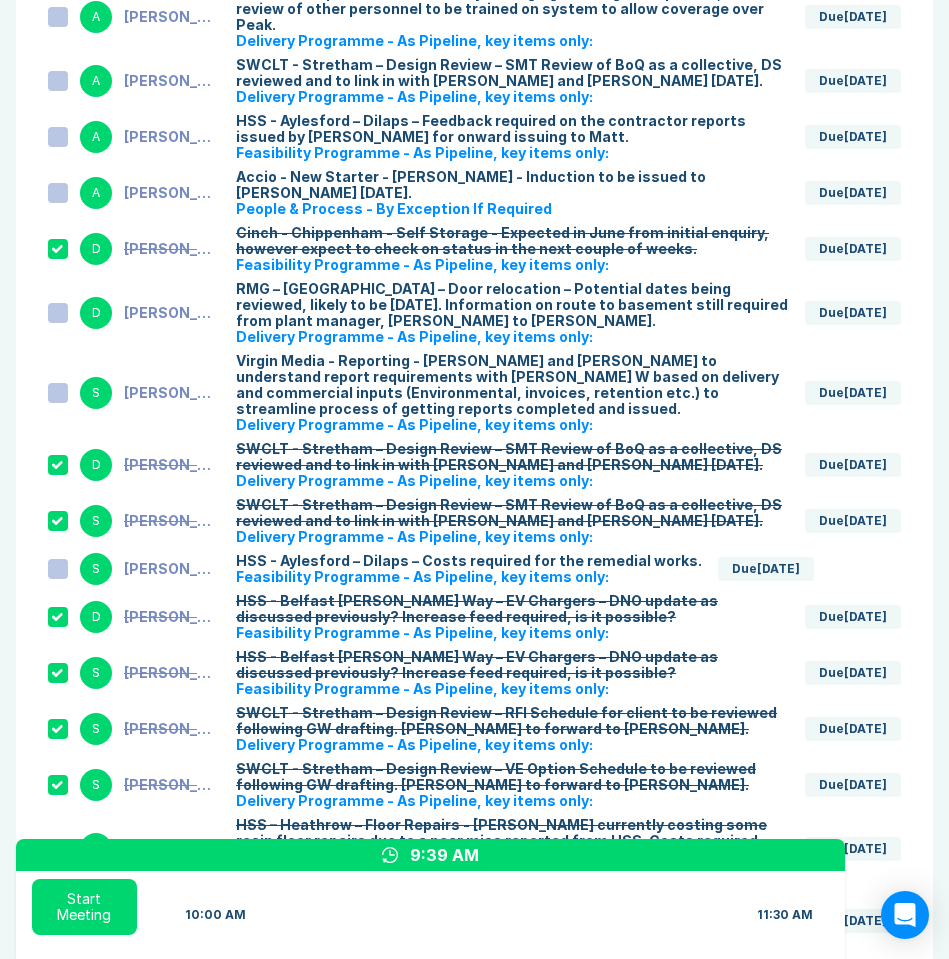 scroll, scrollTop: 4787, scrollLeft: 0, axis: vertical 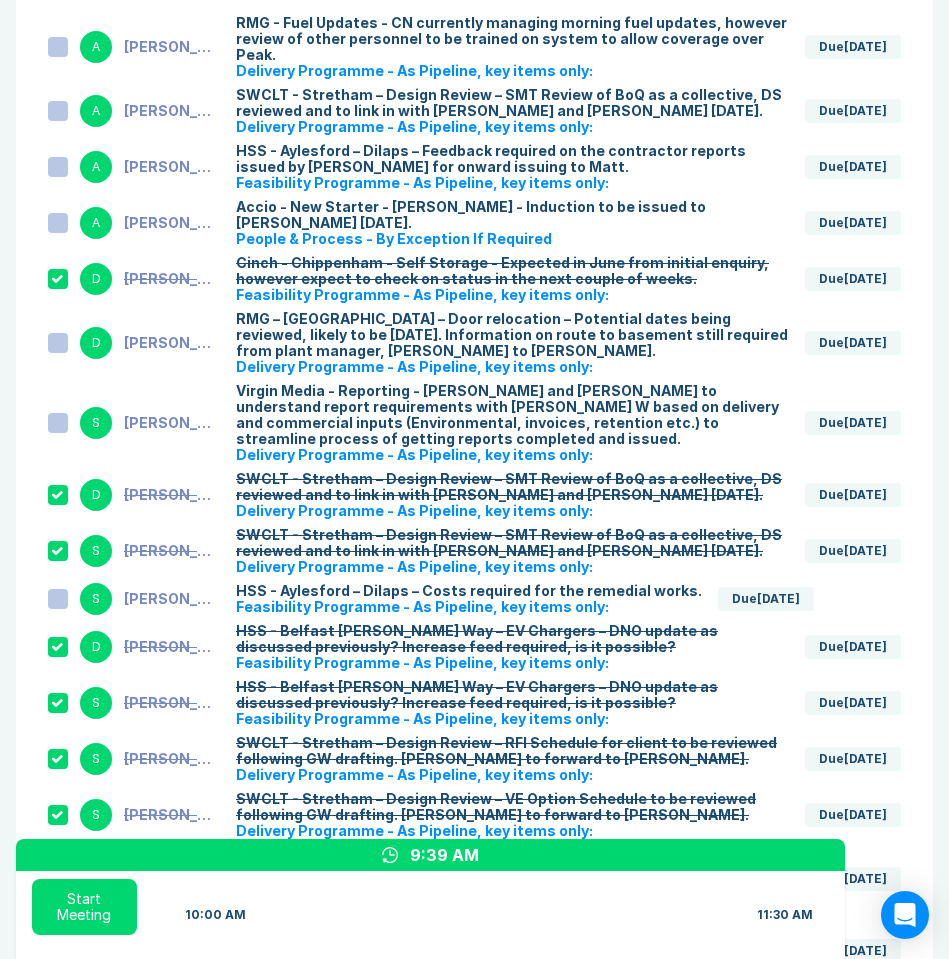 click at bounding box center (58, 343) 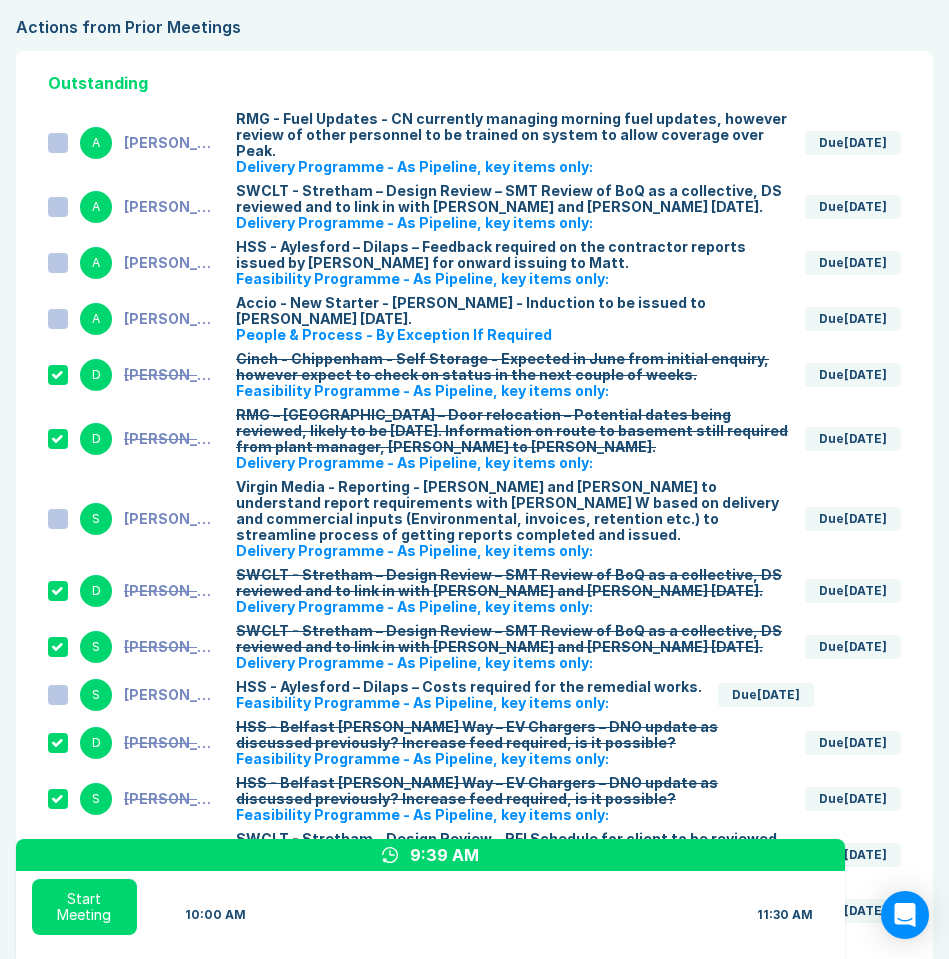 scroll, scrollTop: 4679, scrollLeft: 0, axis: vertical 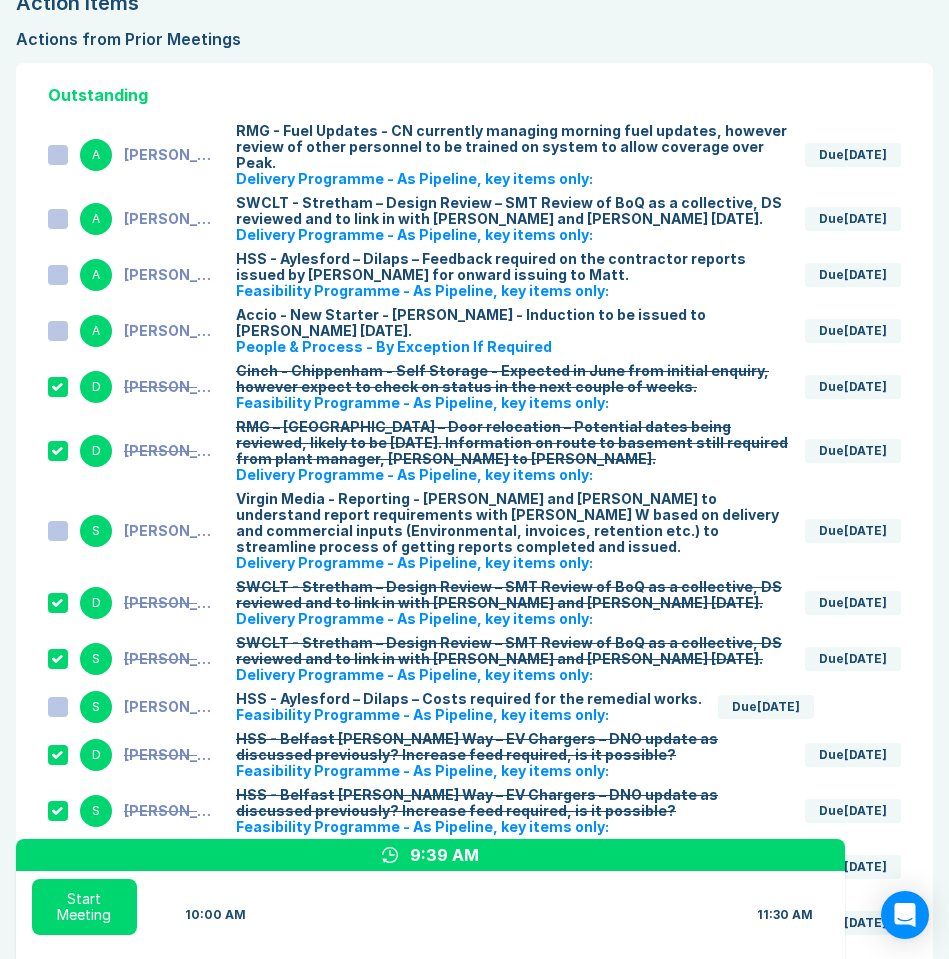 click at bounding box center [58, 275] 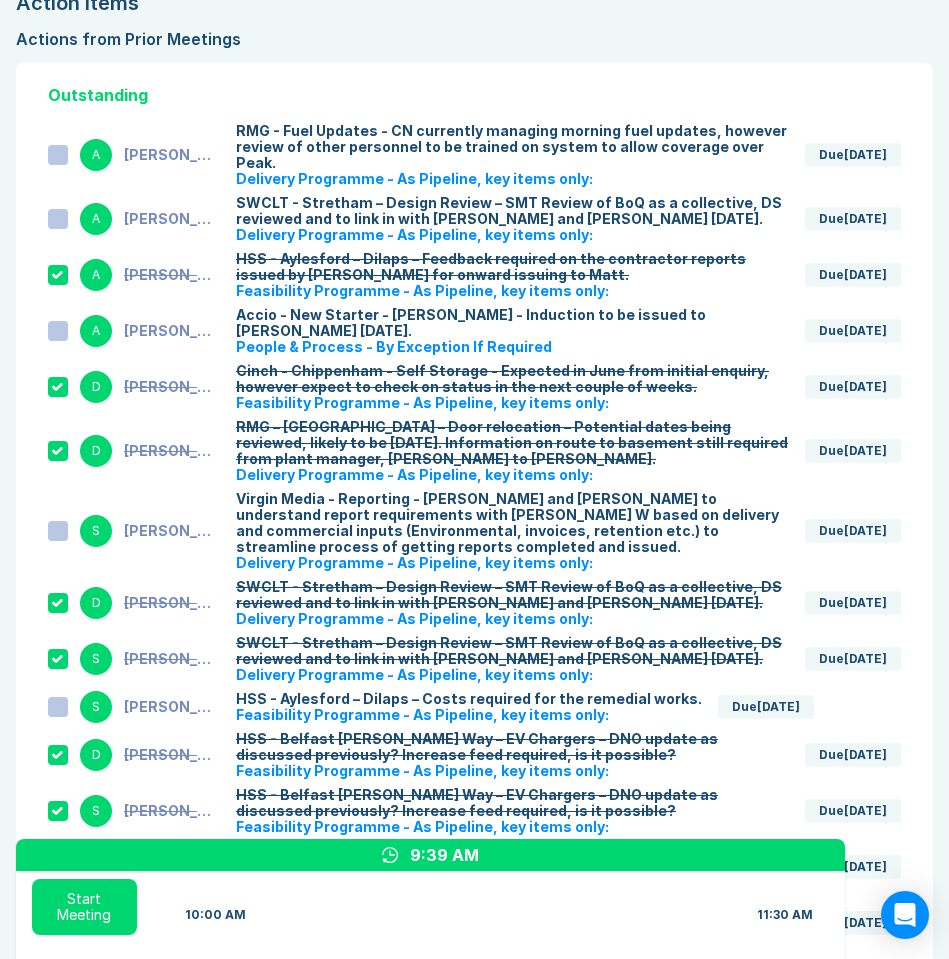 drag, startPoint x: 65, startPoint y: 99, endPoint x: 61, endPoint y: 124, distance: 25.317978 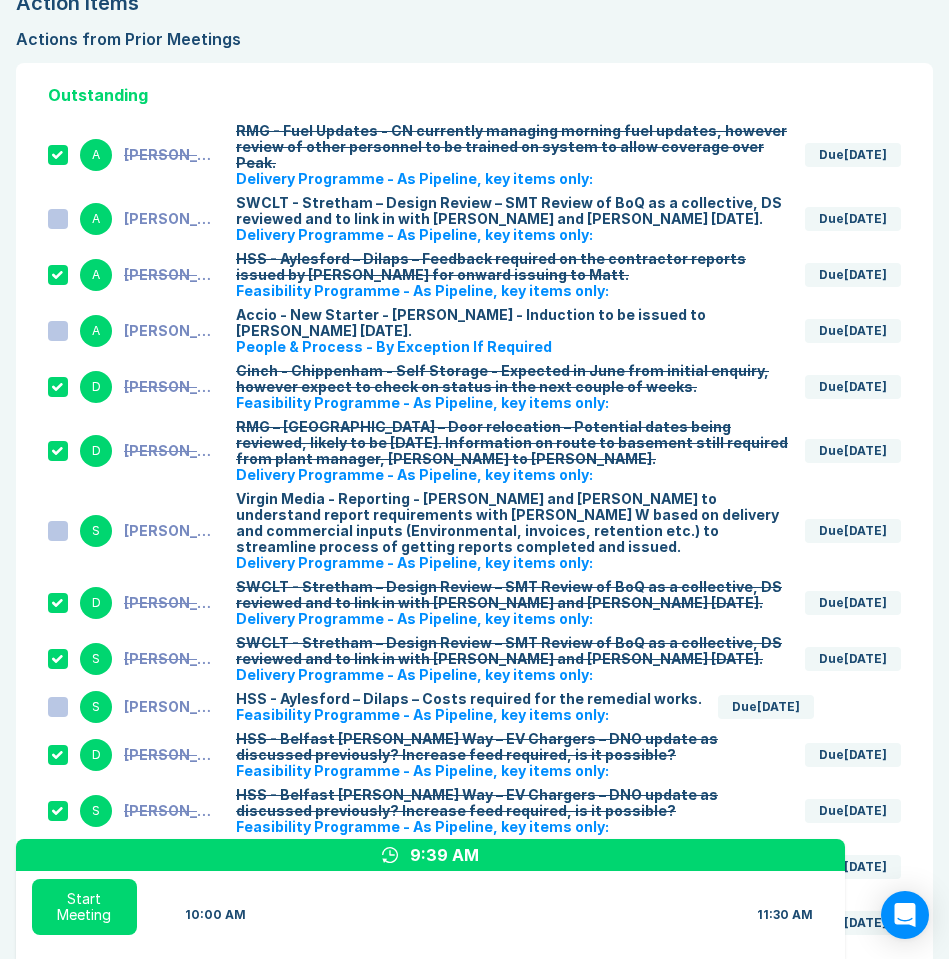 click at bounding box center [58, 219] 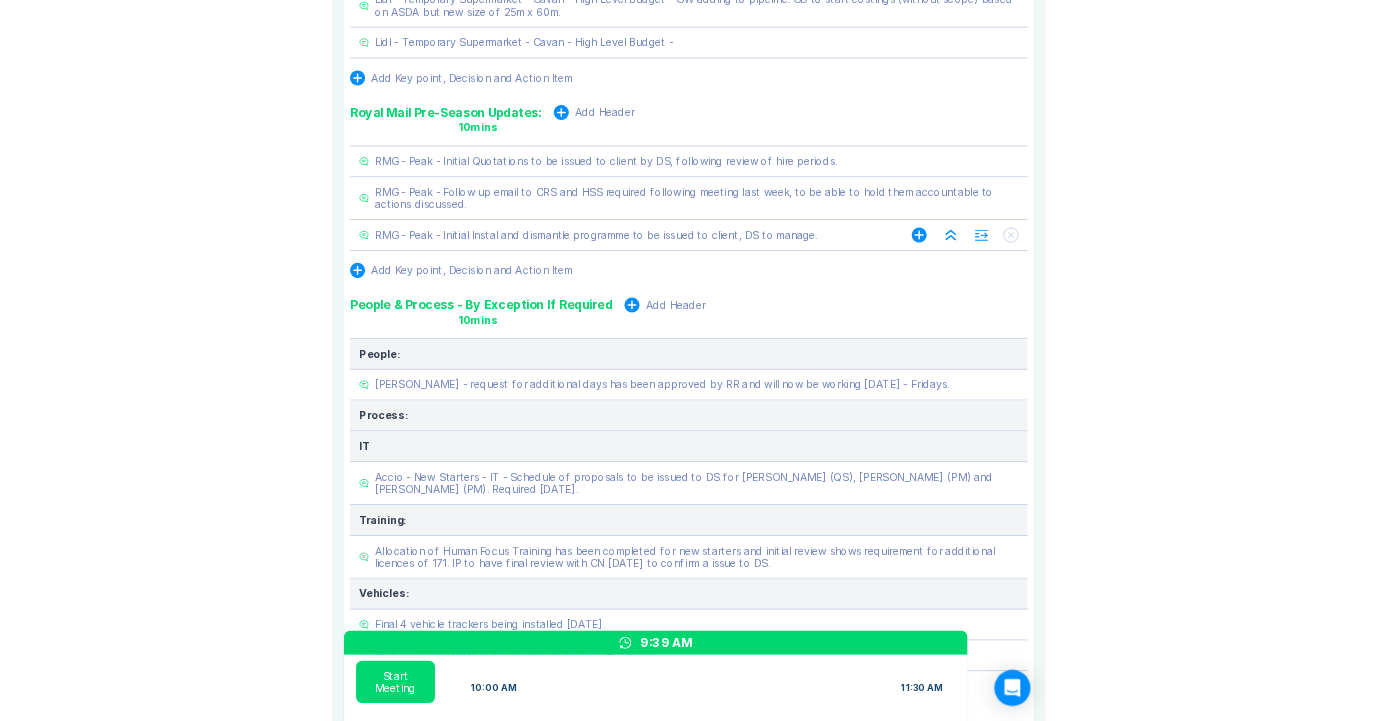 scroll, scrollTop: 3134, scrollLeft: 0, axis: vertical 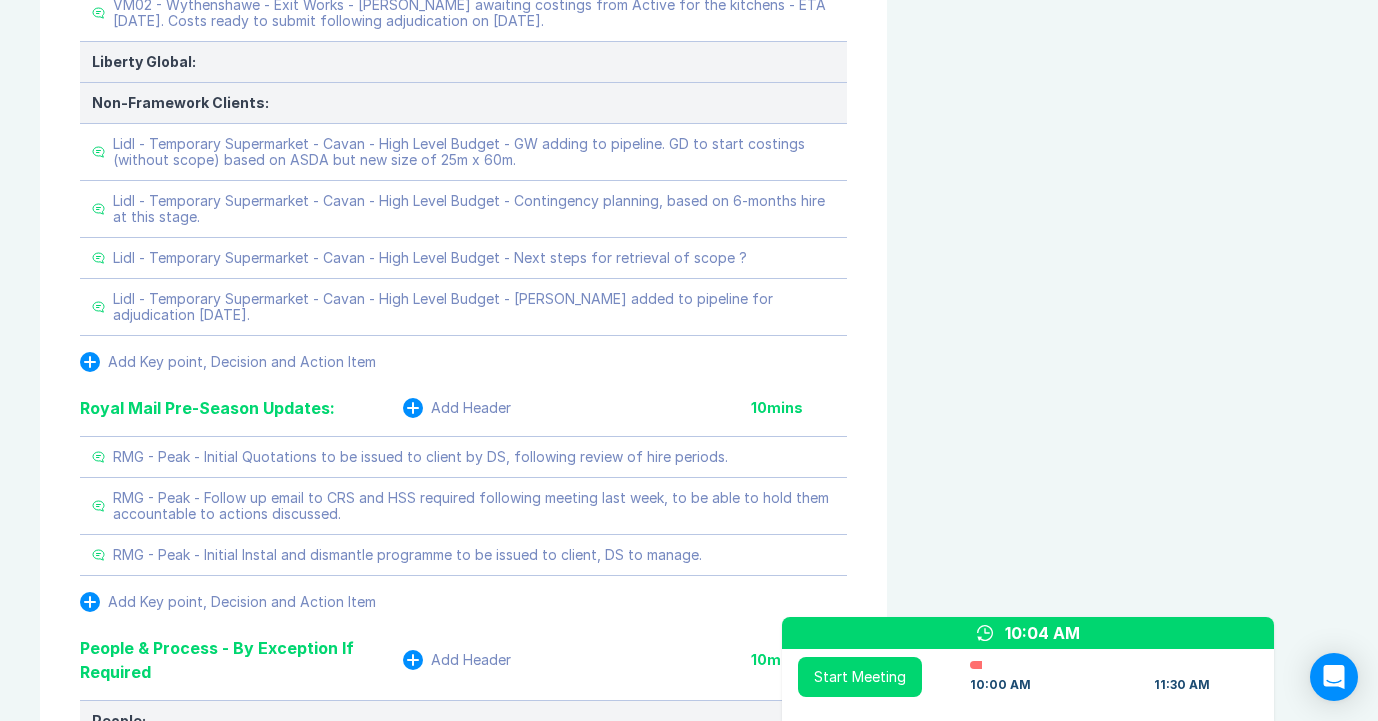 click on "Agenda View Invite Resend Agenda Meeting Goals
To pick up a draggable item, press the space bar.
While dragging, use the arrow keys to move the item.
Press space again to drop the item in its new position, or press escape to cancel.
Attendance Uncheck all Attendee email D [PERSON_NAME] Organizer 35 / 35  ( 100 %) A [PERSON_NAME] 34 / 34  ( 100 %) I [PERSON_NAME] 34 / 35  ( 97 %) R [PERSON_NAME] 27 / 35  ( 77 %) S [PERSON_NAME] 35 / 35  ( 100 %) Meeting History Link to Previous Meetings Series Average 52 ~ 0 mins late 88 mins , ~ 0 mins over [DATE] 90 mins [DATE] 90 mins [DATE] 90 mins Load  3  older Upcoming  [DATE] Parking Lot Parking Lot History Nothing To Show Documents & Images  Upload File(s) 4MB max per file Drag file(s) to upload" at bounding box center [1132, 43216] 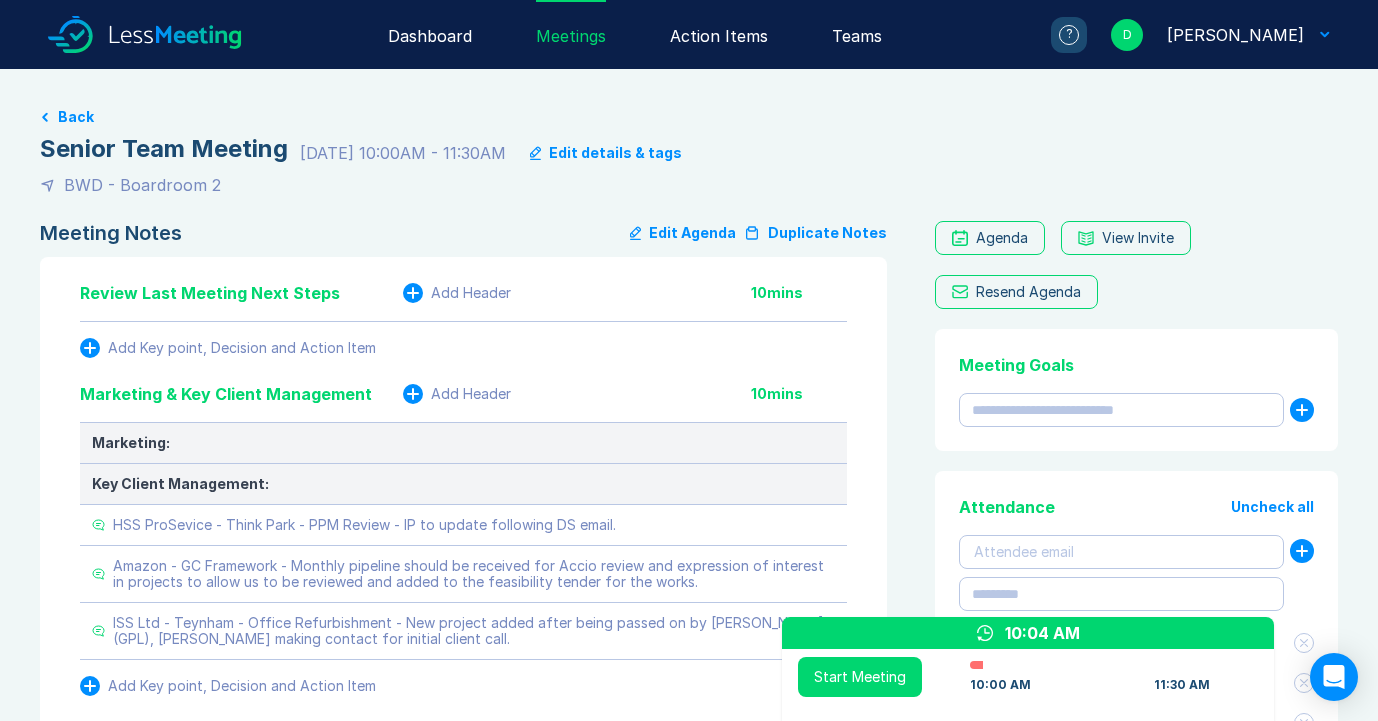 scroll, scrollTop: -1, scrollLeft: 0, axis: vertical 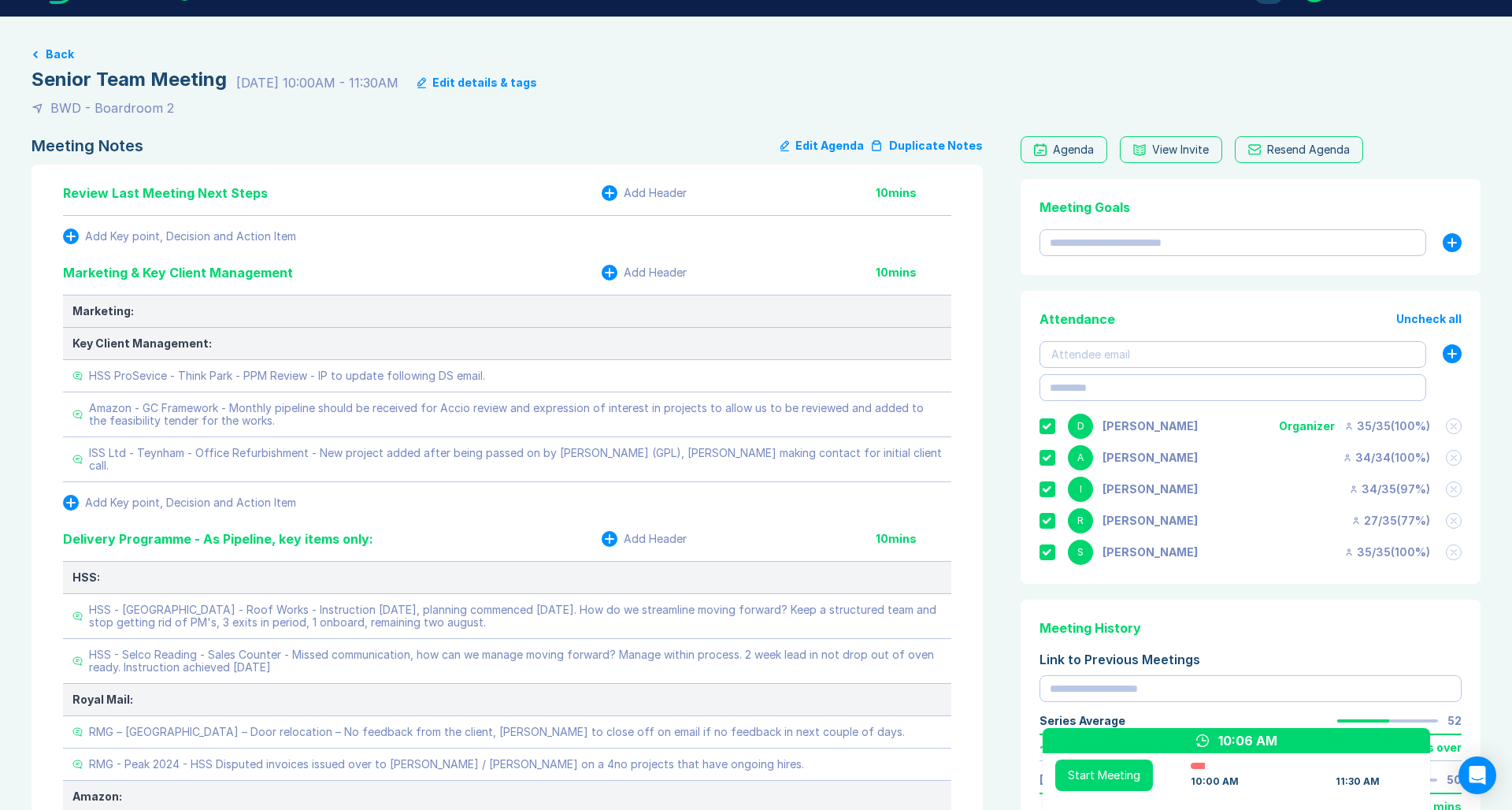 click on "Meeting Notes Edit Agenda Duplicate Notes Review Last Meeting Next Steps Add Header 10  mins Add Key point, Decision and Action Item Marketing & Key Client Management Add Header 10  mins Marketing: Key Client Management: HSS ProSevice - Think Park - PPM Review - IP to update following DS email. Amazon - GC Framework - Monthly pipeline should be received for Accio review and expression of interest in projects to allow us to be reviewed and added to the feasibility tender for the works. ISS Ltd - Teynham - Office Refurbishment - New project added after being passed on by [PERSON_NAME] (GPL), [PERSON_NAME] making contact for initial client call. Add Key point, Decision and Action Item Delivery Programme - As Pipeline, key items only: Add Header 10  mins HSS: HSS - [GEOGRAPHIC_DATA] - Roof Works - Instruction [DATE], planning commenced [DATE]. How do we streamline moving forward? Keep a structured team and stop getting rid of PM's, 3 exits in period, 1 onboard, remaining two august. Royal Mail: Amazon: 10" at bounding box center (756, 23438) 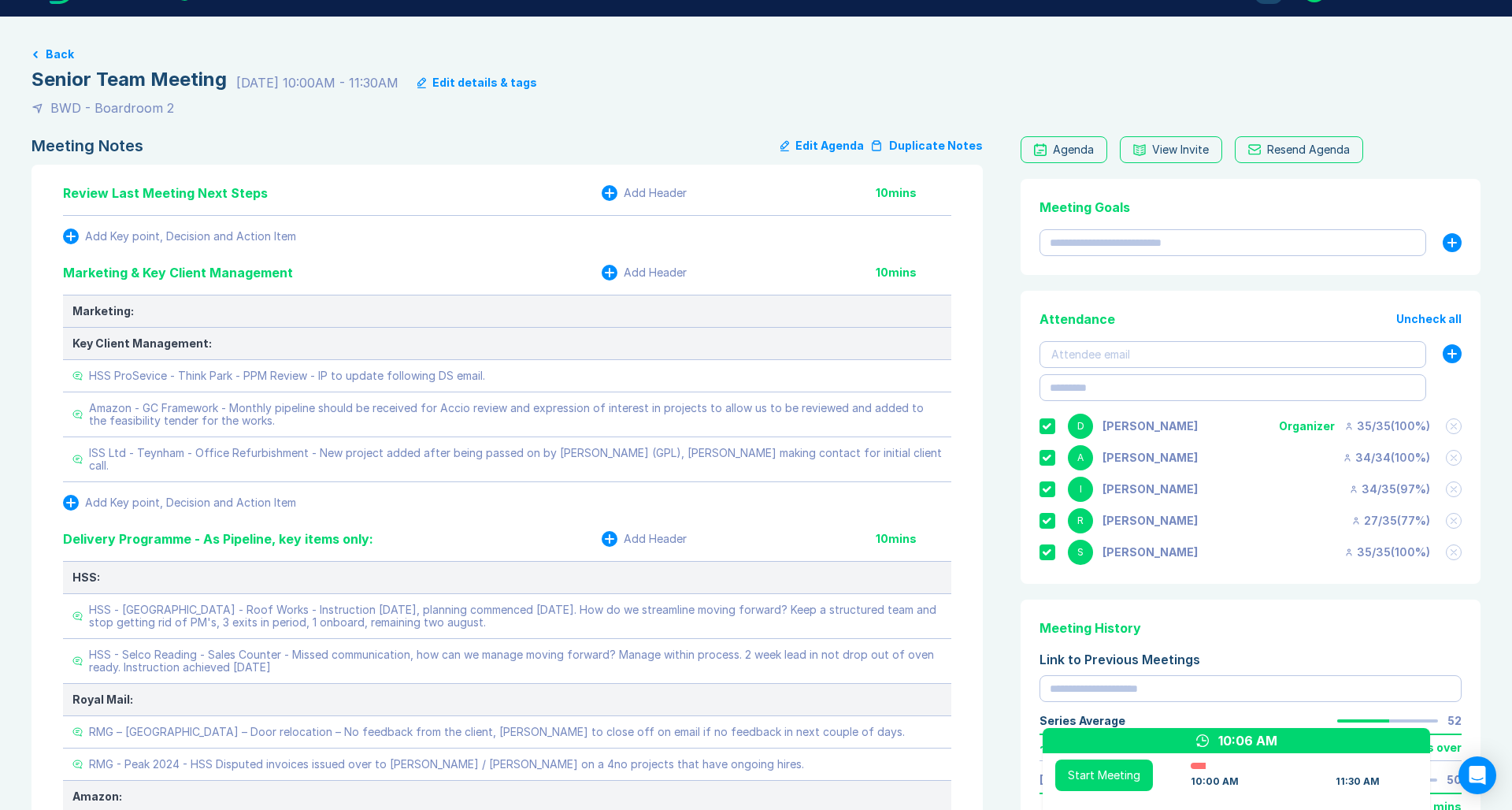 click on "Meeting Notes Edit Agenda Duplicate Notes Review Last Meeting Next Steps Add Header 10  mins Add Key point, Decision and Action Item Marketing & Key Client Management Add Header 10  mins Marketing: Key Client Management: HSS ProSevice - Think Park - PPM Review - IP to update following DS email. Amazon - GC Framework - Monthly pipeline should be received for Accio review and expression of interest in projects to allow us to be reviewed and added to the feasibility tender for the works. ISS Ltd - Teynham - Office Refurbishment - New project added after being passed on by [PERSON_NAME] (GPL), [PERSON_NAME] making contact for initial client call. Add Key point, Decision and Action Item Delivery Programme - As Pipeline, key items only: Add Header 10  mins HSS: HSS - [GEOGRAPHIC_DATA] - Roof Works - Instruction [DATE], planning commenced [DATE]. How do we streamline moving forward? Keep a structured team and stop getting rid of PM's, 3 exits in period, 1 onboard, remaining two august. Royal Mail: Amazon: 10" at bounding box center (756, 23438) 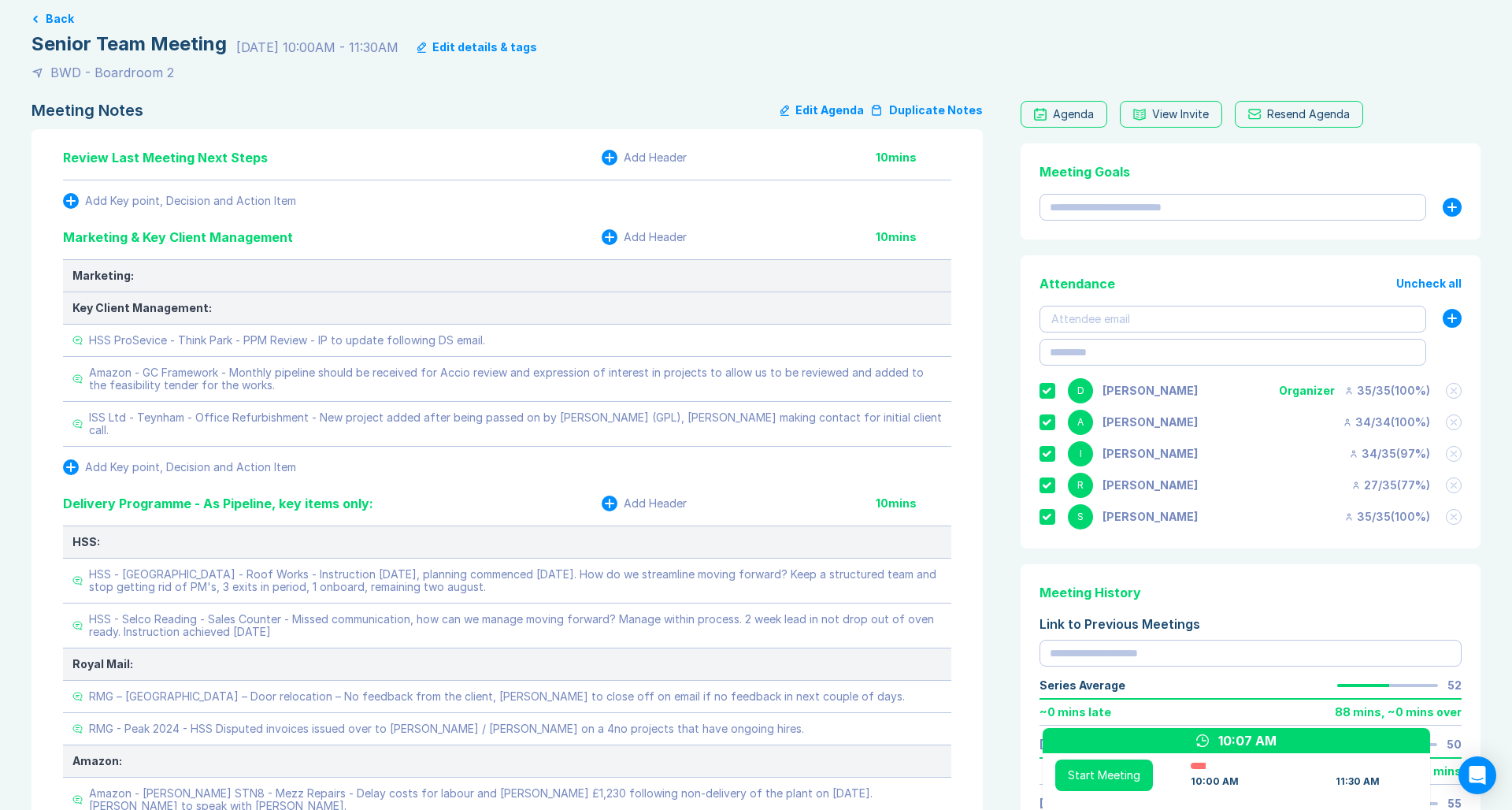 scroll, scrollTop: 89, scrollLeft: 0, axis: vertical 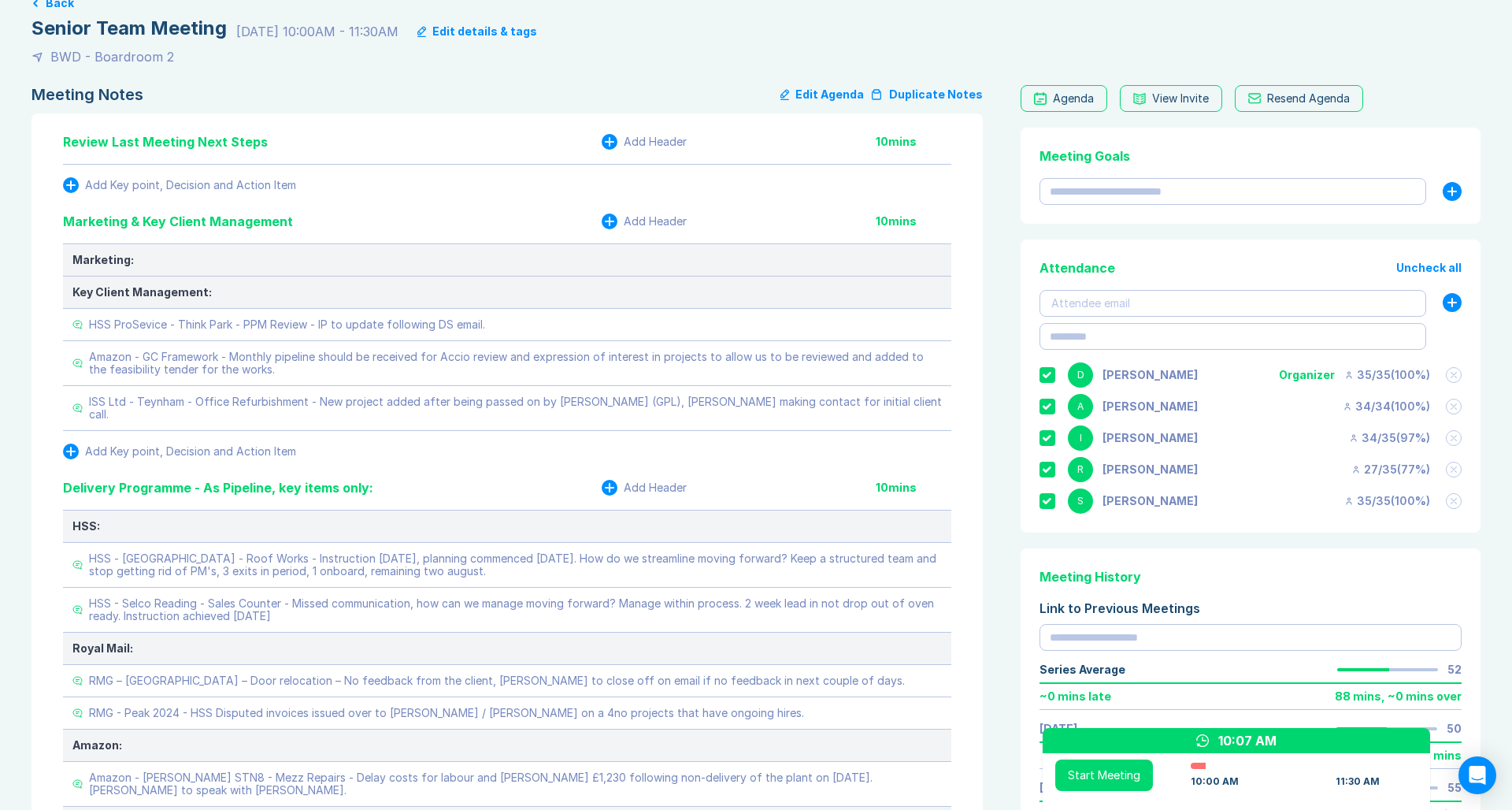 click on "Meeting Notes Edit Agenda Duplicate Notes Review Last Meeting Next Steps Add Header 10  mins Add Key point, Decision and Action Item Marketing & Key Client Management Add Header 10  mins Marketing: Key Client Management: HSS ProSevice - Think Park - PPM Review - IP to update following DS email. Amazon - GC Framework - Monthly pipeline should be received for Accio review and expression of interest in projects to allow us to be reviewed and added to the feasibility tender for the works. ISS Ltd - Teynham - Office Refurbishment - New project added after being passed on by [PERSON_NAME] (GPL), [PERSON_NAME] making contact for initial client call. Add Key point, Decision and Action Item Delivery Programme - As Pipeline, key items only: Add Header 10  mins HSS: HSS - [GEOGRAPHIC_DATA] - Roof Works - Instruction [DATE], planning commenced [DATE]. How do we streamline moving forward? Keep a structured team and stop getting rid of PM's, 3 exits in period, 1 onboard, remaining two august. Royal Mail: Amazon: 10" at bounding box center [756, 23387] 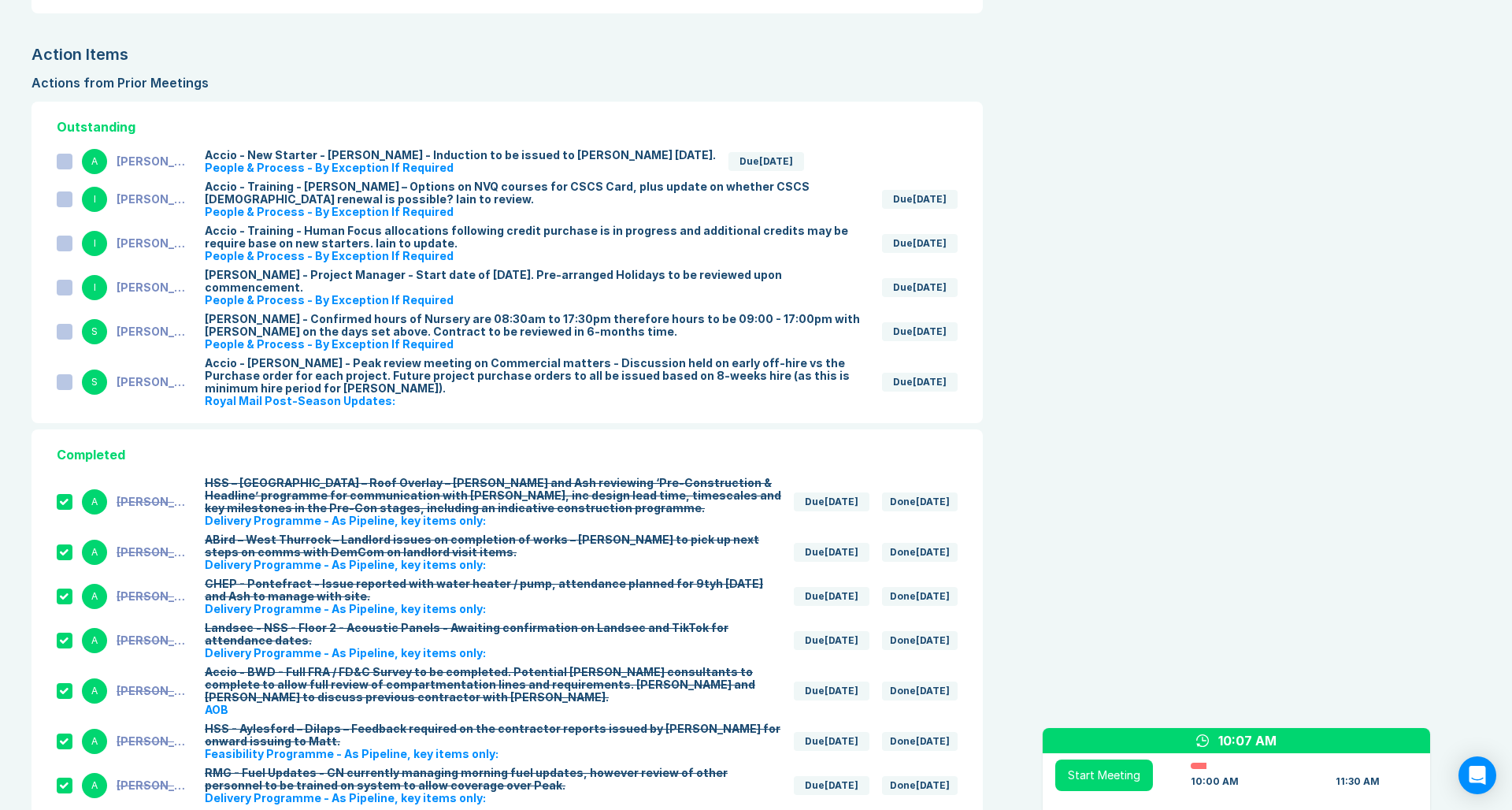 scroll, scrollTop: 3634, scrollLeft: 0, axis: vertical 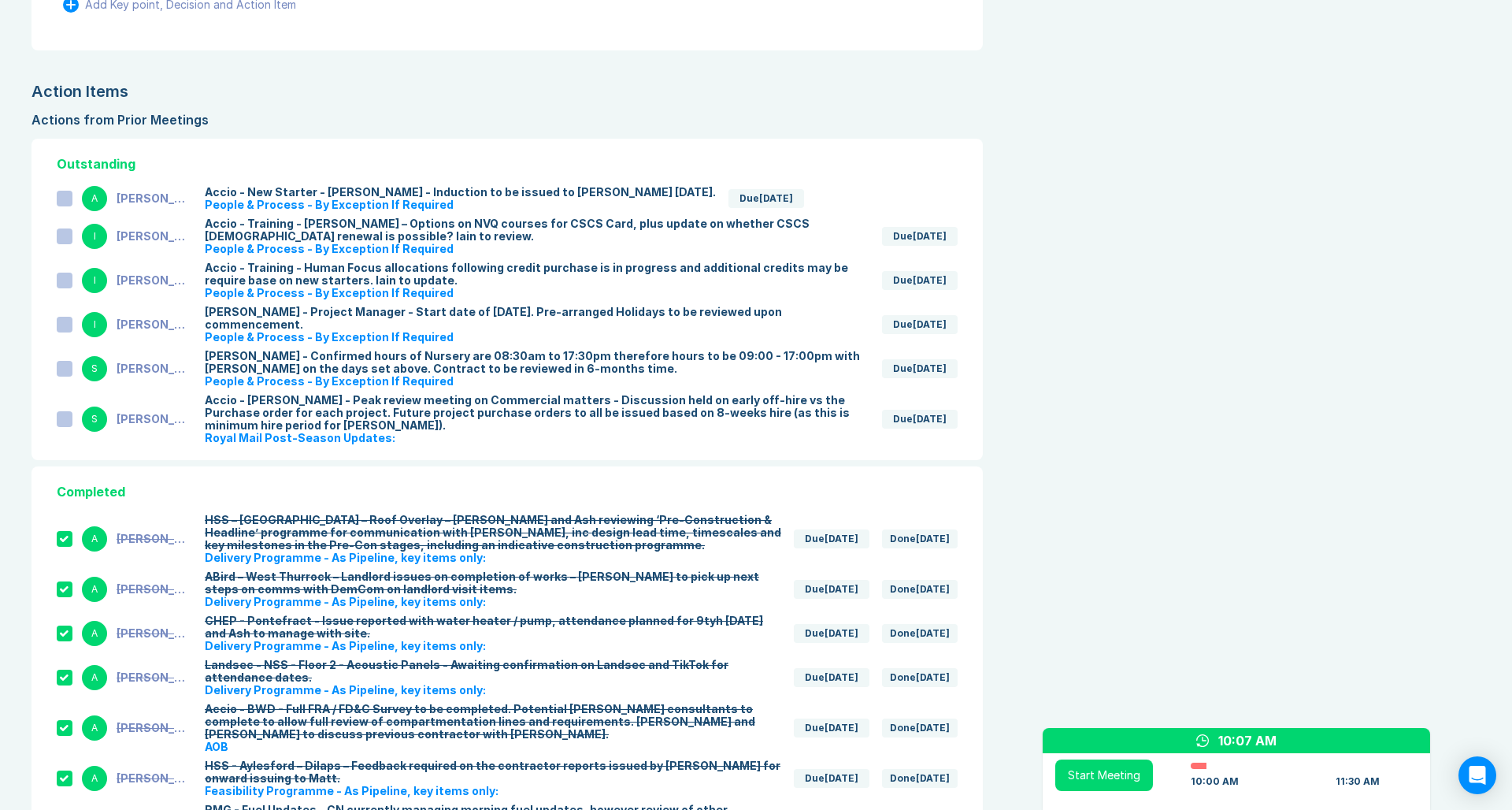 click on "Meeting Notes Edit Agenda Duplicate Notes Review Last Meeting Next Steps Add Header 10  mins Add Key point, Decision and Action Item Marketing & Key Client Management Add Header 10  mins Marketing: Key Client Management: HSS ProSevice - Think Park - PPM Review - IP to update following DS email. Amazon - GC Framework - Monthly pipeline should be received for Accio review and expression of interest in projects to allow us to be reviewed and added to the feasibility tender for the works. ISS Ltd - Teynham - Office Refurbishment - New project added after being passed on by Toby Lloyd (GPL), Danny making contact for initial client call. Add Key point, Decision and Action Item Delivery Programme - As Pipeline, key items only: Add Header 10  mins HSS: HSS - Southampton - Roof Works - Instruction 3rd July 2025, planning commenced Thursday 17th July 2025. How do we streamline moving forward? Keep a structured team and stop getting rid of PM's, 3 exits in period, 1 onboard, remaining two august. Royal Mail: Amazon: 10" at bounding box center (756, 19842) 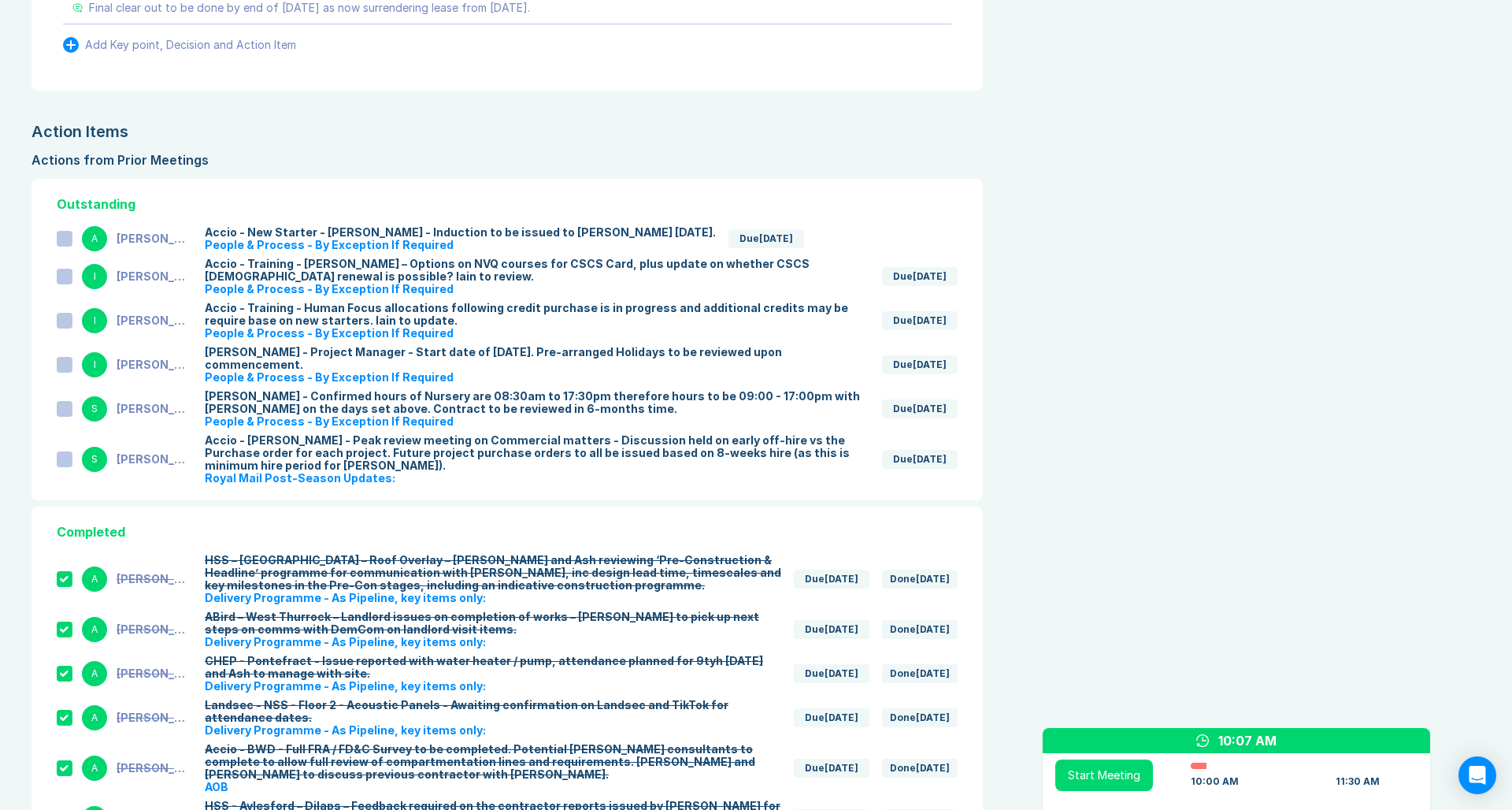 scroll, scrollTop: 3590, scrollLeft: 0, axis: vertical 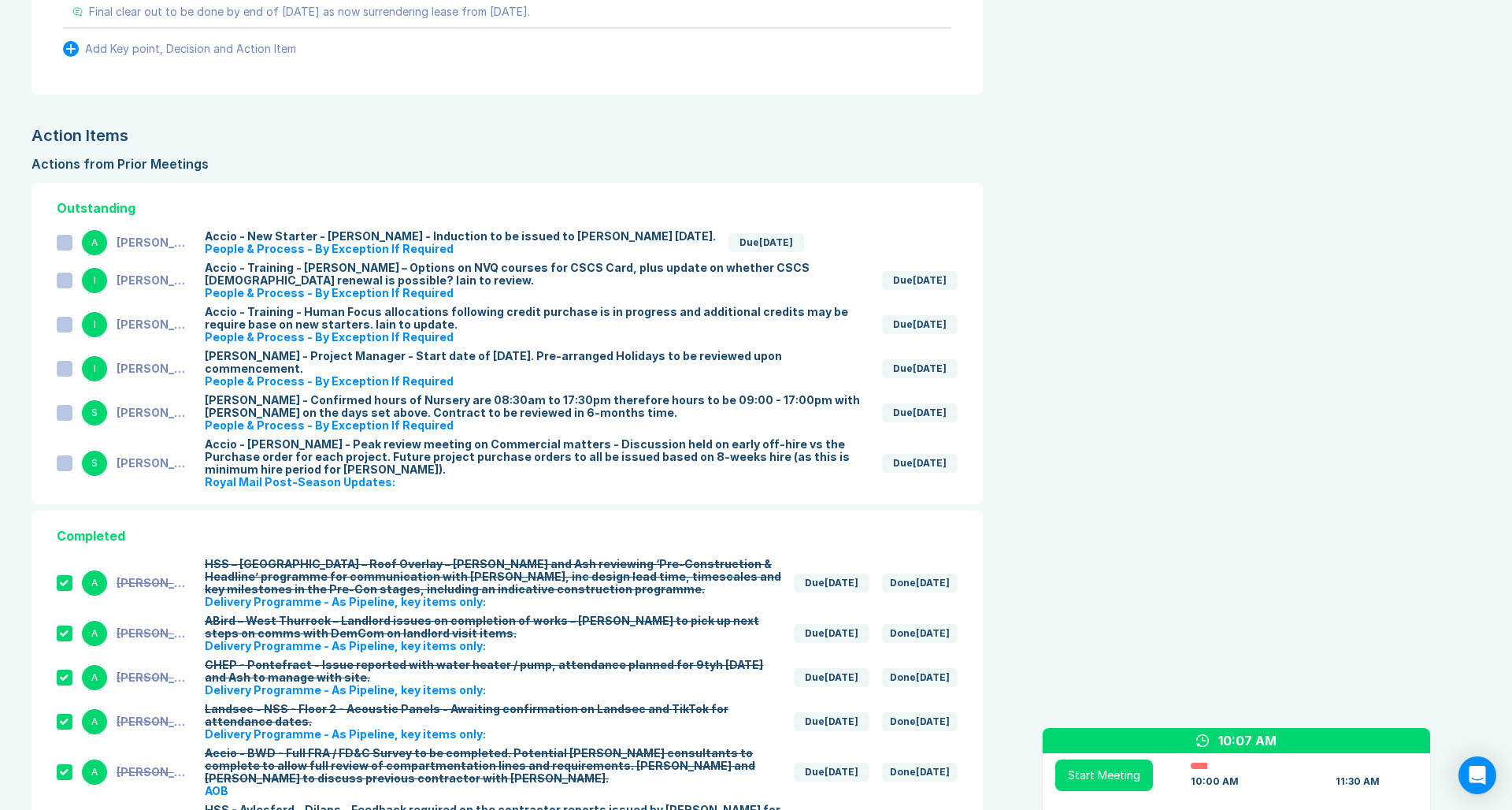 click on "Agenda View Invite Resend Agenda Meeting Goals
To pick up a draggable item, press the space bar.
While dragging, use the arrow keys to move the item.
Press space again to drop the item in its new position, or press escape to cancel.
Attendance Uncheck all Attendee email D Danny Sisson Organizer 35 / 35  ( 100 %) A Ashley Walters 34 / 34  ( 100 %) I Iain Parnell 34 / 35  ( 97 %) R Richard Rust 27 / 35  ( 77 %) S Scott Drewery 35 / 35  ( 100 %) Meeting History Link to Previous Meetings Series Average 52 ~ 0 mins late 88 mins , ~ 0 mins over Jul 15 50 90 mins Jul 9 55 90 mins Jul 8 49 90 mins Load  3  older Upcoming  Jul 29 Parking Lot Parking Lot History Nothing To Show Documents & Images  Upload File(s) 4MB max per file Drag file(s) to upload" at bounding box center [1247, 19886] 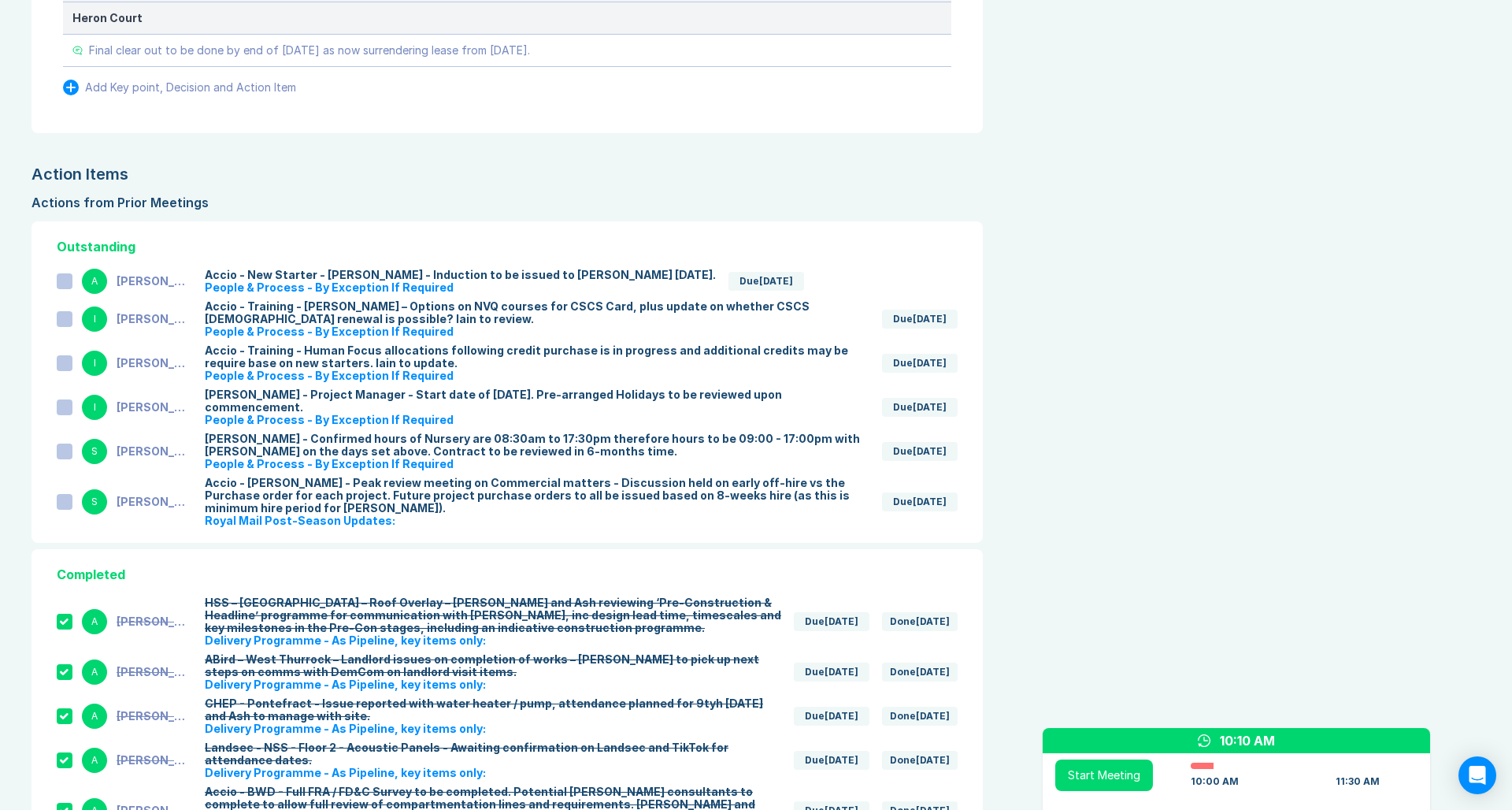 scroll, scrollTop: 3586, scrollLeft: 0, axis: vertical 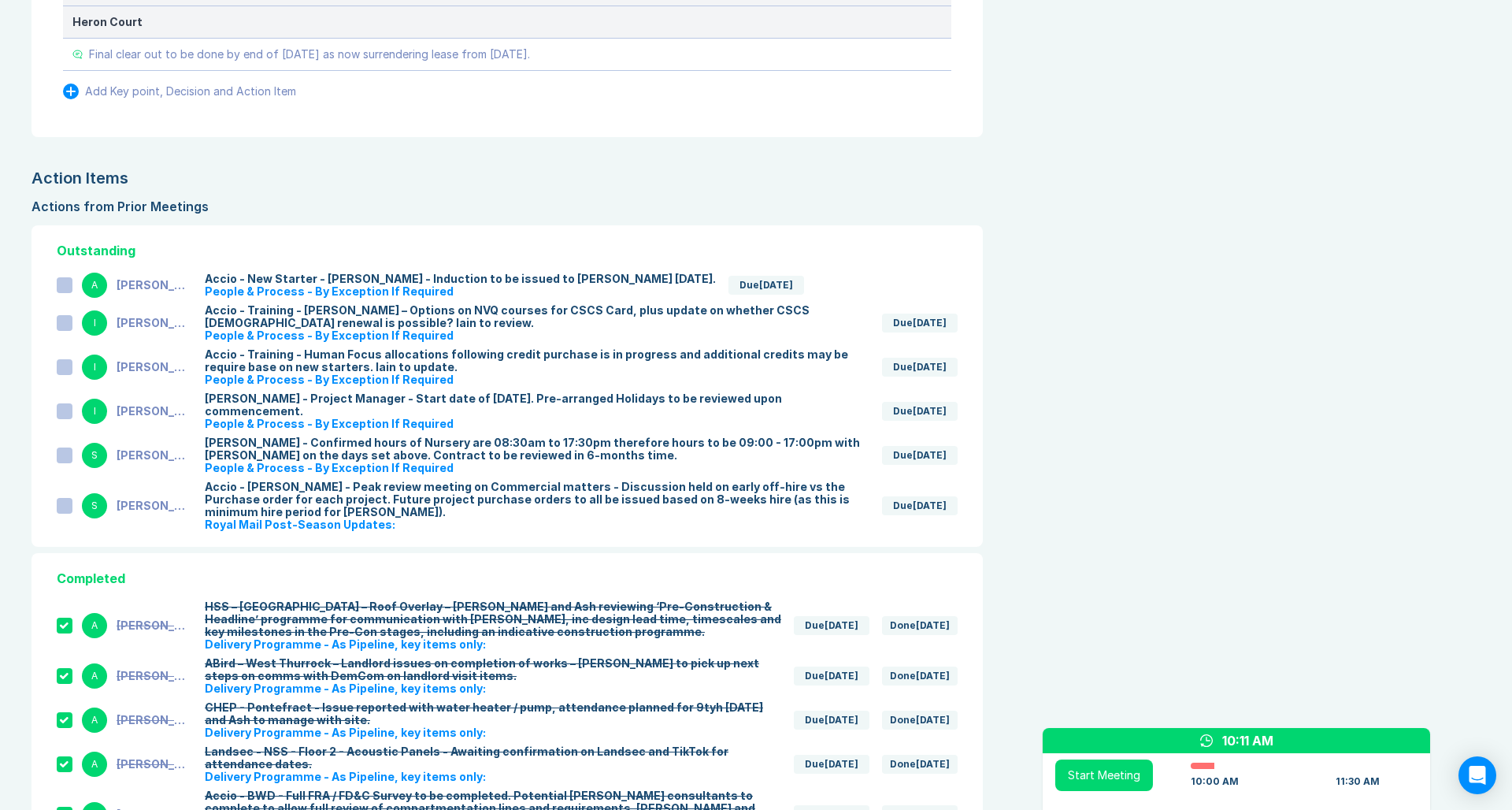 click at bounding box center (65, 367) 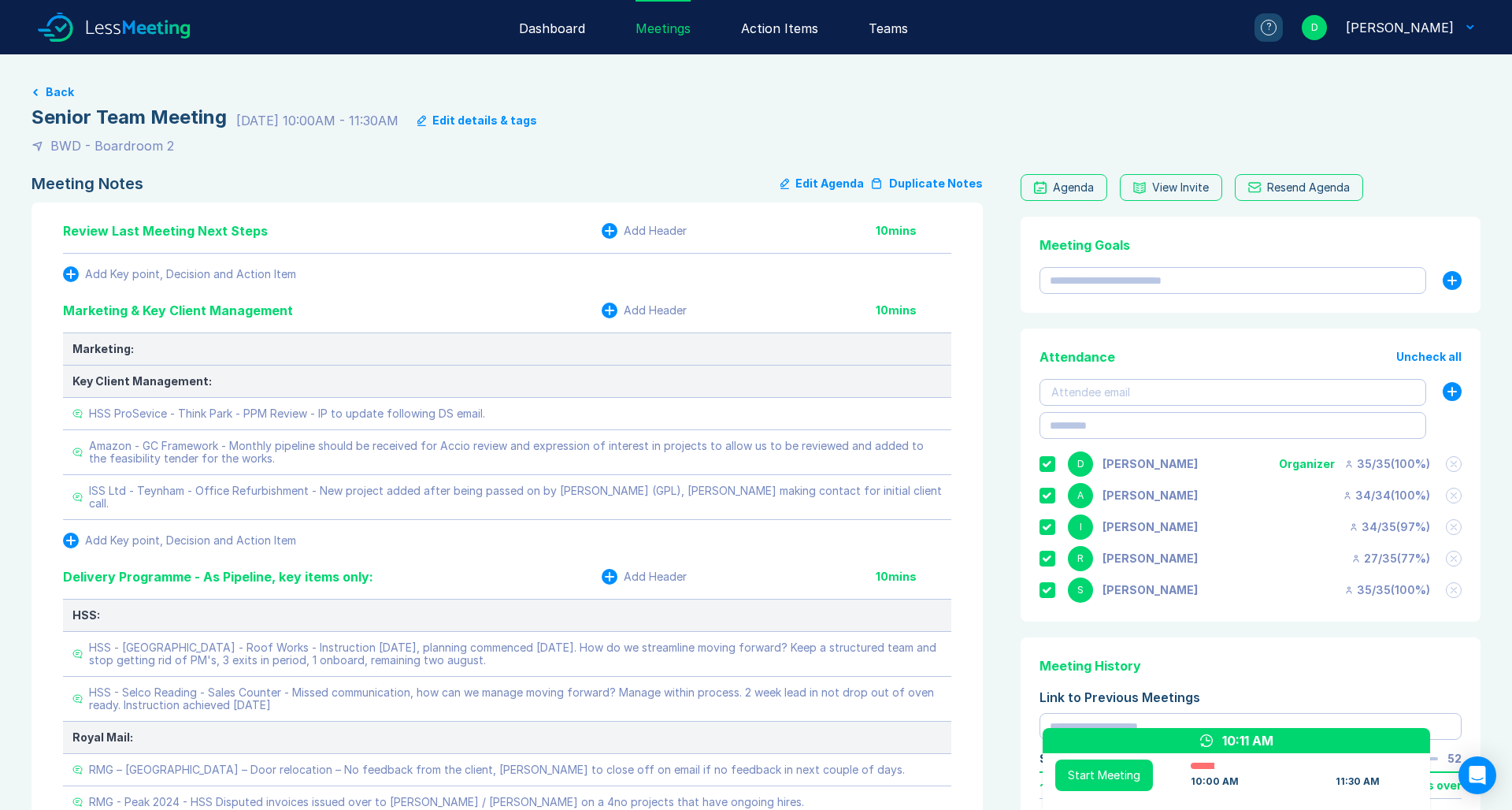 scroll, scrollTop: 0, scrollLeft: 0, axis: both 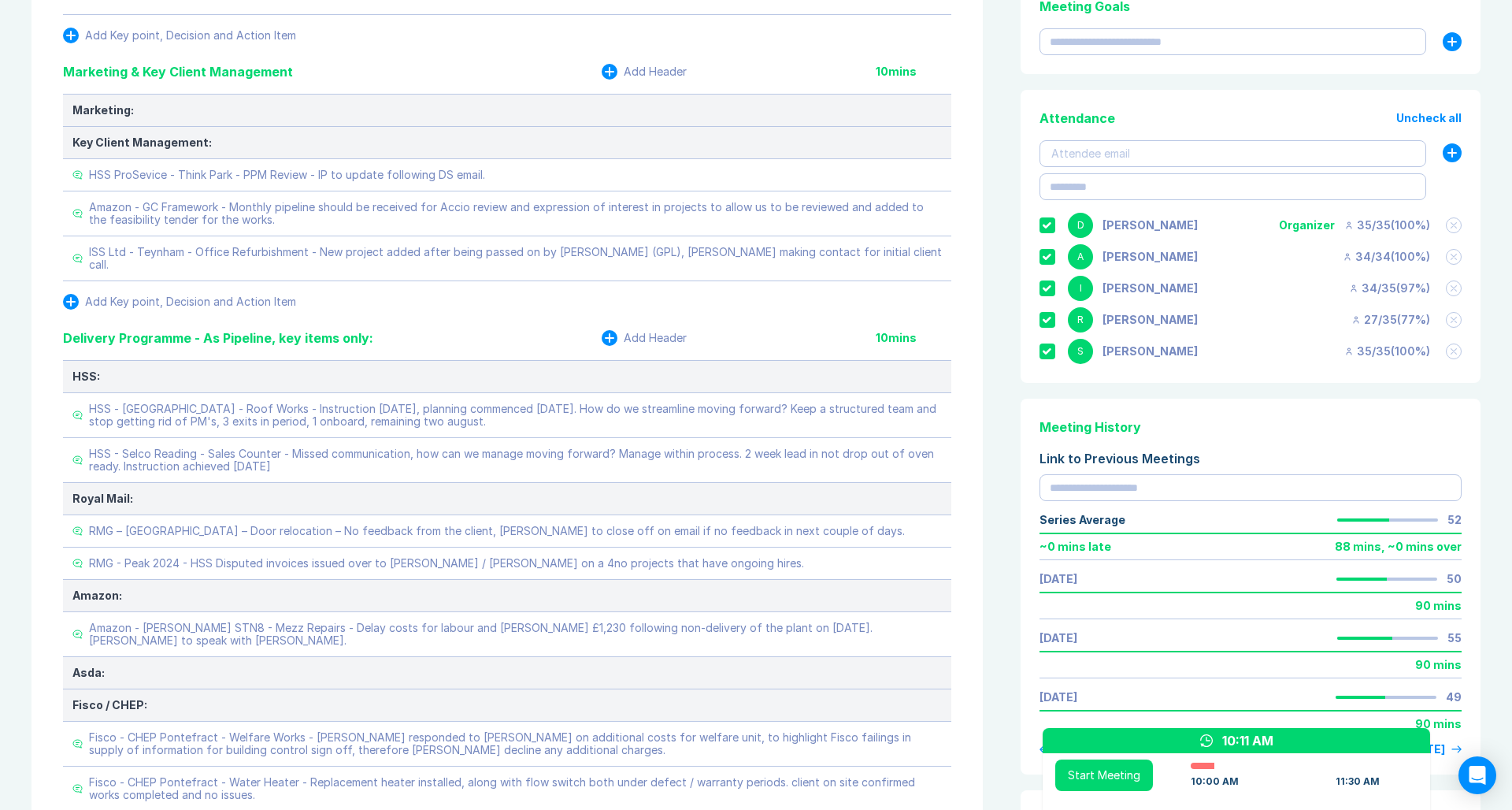 click on "Meeting Notes Edit Agenda Duplicate Notes Review Last Meeting Next Steps Add Header 10  mins Add Key point, Decision and Action Item Marketing & Key Client Management Add Header 10  mins Marketing: Key Client Management: HSS ProSevice - Think Park - PPM Review - IP to update following DS email. Amazon - GC Framework - Monthly pipeline should be received for Accio review and expression of interest in projects to allow us to be reviewed and added to the feasibility tender for the works. ISS Ltd - Teynham - Office Refurbishment - New project added after being passed on by Toby Lloyd (GPL), Danny making contact for initial client call. Add Key point, Decision and Action Item Delivery Programme - As Pipeline, key items only: Add Header 10  mins HSS: HSS - Southampton - Roof Works - Instruction 3rd July 2025, planning commenced Thursday 17th July 2025. How do we streamline moving forward? Keep a structured team and stop getting rid of PM's, 3 exits in period, 1 onboard, remaining two august. Royal Mail: Amazon: 10" at bounding box center [756, 23359] 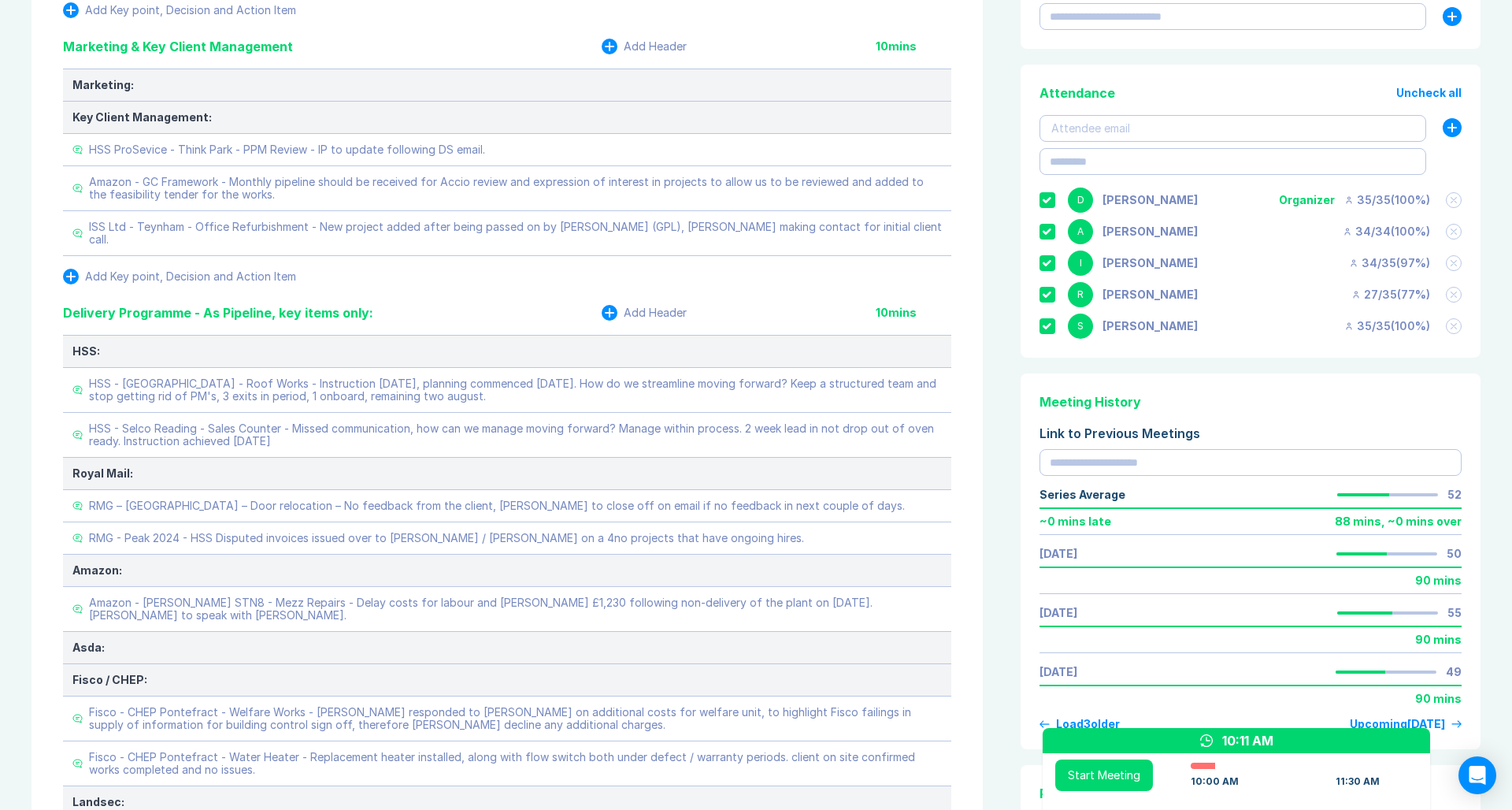 scroll, scrollTop: 266, scrollLeft: 0, axis: vertical 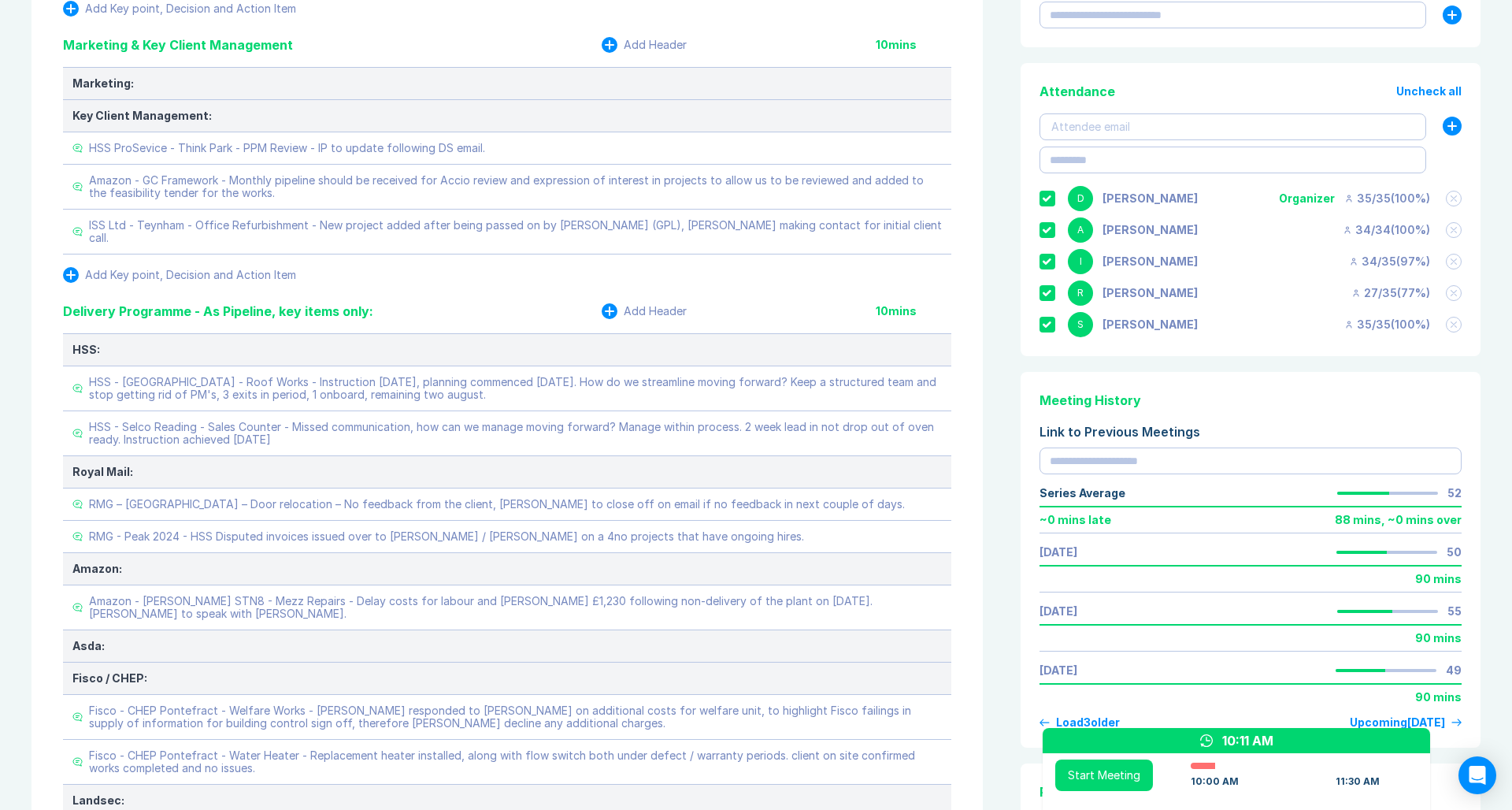click on "Meeting Notes Edit Agenda Duplicate Notes Review Last Meeting Next Steps Add Header 10  mins Add Key point, Decision and Action Item Marketing & Key Client Management Add Header 10  mins Marketing: Key Client Management: HSS ProSevice - Think Park - PPM Review - IP to update following DS email. Amazon - GC Framework - Monthly pipeline should be received for Accio review and expression of interest in projects to allow us to be reviewed and added to the feasibility tender for the works. ISS Ltd - Teynham - Office Refurbishment - New project added after being passed on by Toby Lloyd (GPL), Danny making contact for initial client call. Add Key point, Decision and Action Item Delivery Programme - As Pipeline, key items only: Add Header 10  mins HSS: HSS - Southampton - Roof Works - Instruction 3rd July 2025, planning commenced Thursday 17th July 2025. How do we streamline moving forward? Keep a structured team and stop getting rid of PM's, 3 exits in period, 1 onboard, remaining two august. Royal Mail: Amazon: 10" at bounding box center [756, 23332] 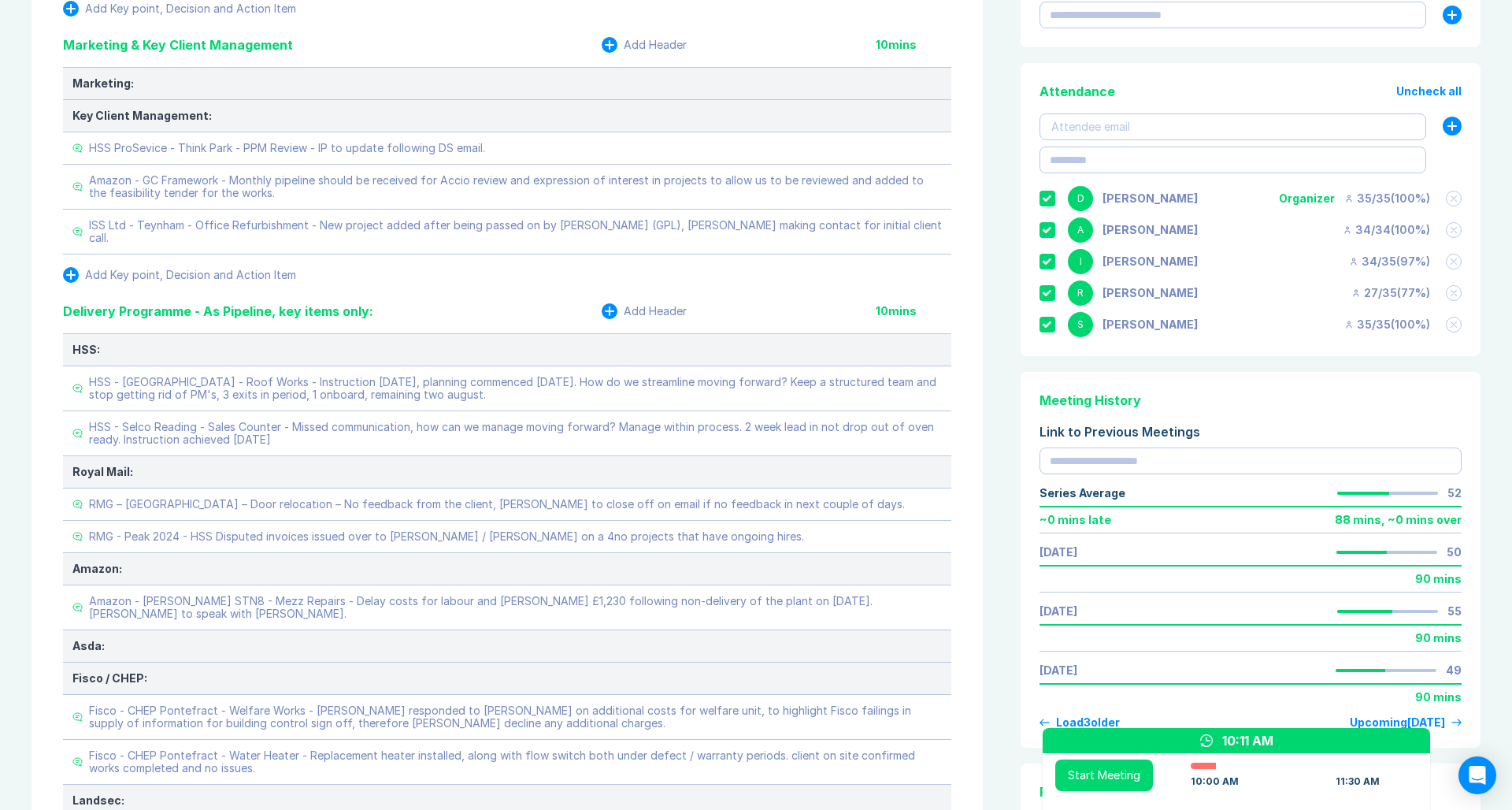 click on "Meeting Notes Edit Agenda Duplicate Notes Review Last Meeting Next Steps Add Header 10  mins Add Key point, Decision and Action Item Marketing & Key Client Management Add Header 10  mins Marketing: Key Client Management: HSS ProSevice - Think Park - PPM Review - IP to update following DS email. Amazon - GC Framework - Monthly pipeline should be received for Accio review and expression of interest in projects to allow us to be reviewed and added to the feasibility tender for the works. ISS Ltd - Teynham - Office Refurbishment - New project added after being passed on by Toby Lloyd (GPL), Danny making contact for initial client call. Add Key point, Decision and Action Item Delivery Programme - As Pipeline, key items only: Add Header 10  mins HSS: HSS - Southampton - Roof Works - Instruction 3rd July 2025, planning commenced Thursday 17th July 2025. How do we streamline moving forward? Keep a structured team and stop getting rid of PM's, 3 exits in period, 1 onboard, remaining two august. Royal Mail: Amazon: 10" at bounding box center (756, 23332) 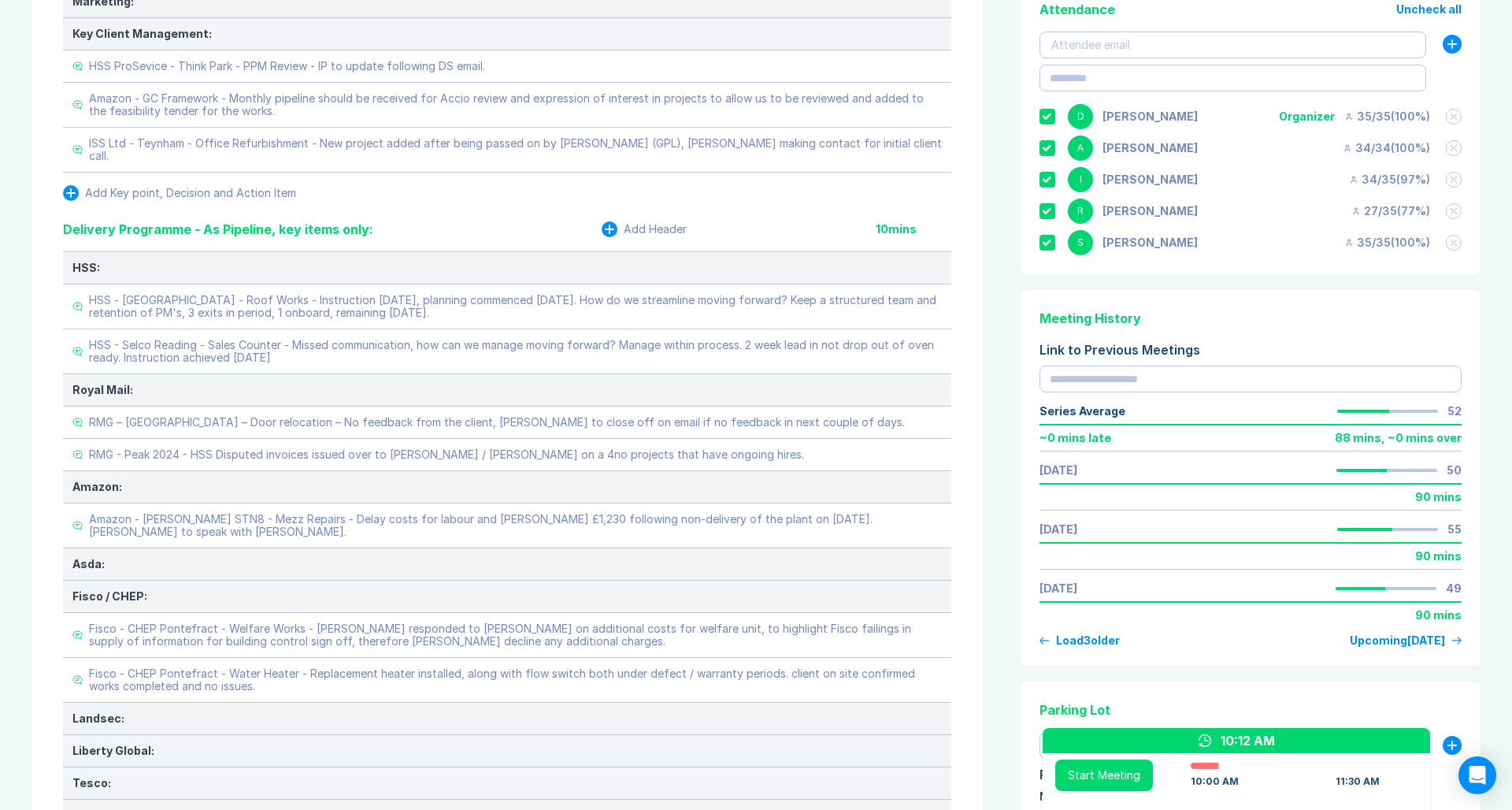 scroll, scrollTop: 349, scrollLeft: 0, axis: vertical 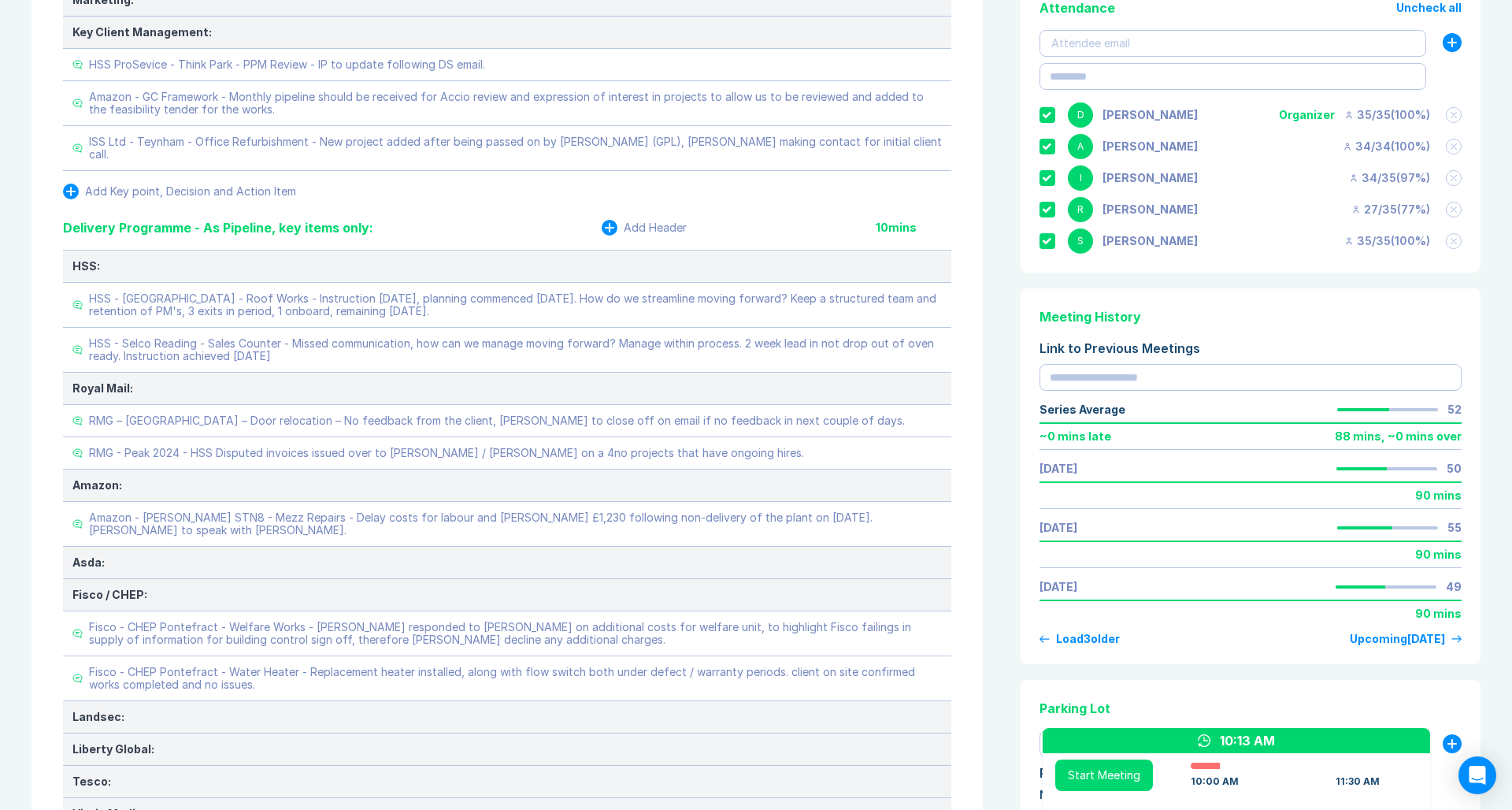 click on "Meeting Notes Edit Agenda Duplicate Notes Review Last Meeting Next Steps Add Header 10  mins Add Key point, Decision and Action Item Marketing & Key Client Management Add Header 10  mins Marketing: Key Client Management: HSS ProSevice - Think Park - PPM Review - IP to update following DS email. Amazon - GC Framework - Monthly pipeline should be received for Accio review and expression of interest in projects to allow us to be reviewed and added to the feasibility tender for the works. ISS Ltd - Teynham - Office Refurbishment - New project added after being passed on by Toby Lloyd (GPL), Danny making contact for initial client call. Add Key point, Decision and Action Item Delivery Programme - As Pipeline, key items only: Add Header 10  mins HSS: HSS - Southampton - Roof Works - Instruction 3rd July 2025, planning commenced Thursday 17th July 2025. How do we streamline moving forward? Keep a structured team and retention of PM's, 3 exits in period, 1 onboard, remaining 2 August. Royal Mail: Amazon: Asda: Tesco:" at bounding box center [756, 23249] 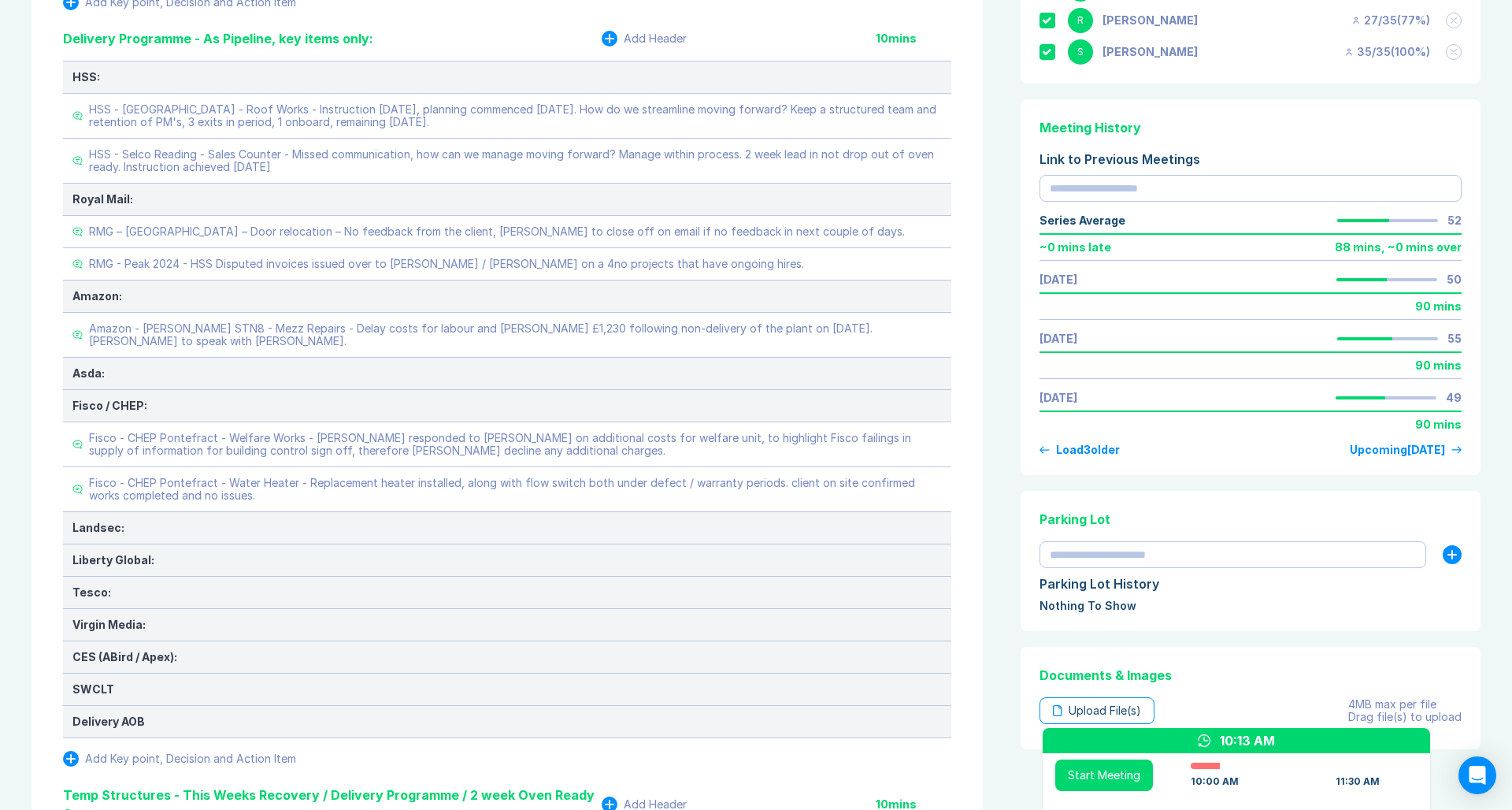 scroll, scrollTop: 541, scrollLeft: 0, axis: vertical 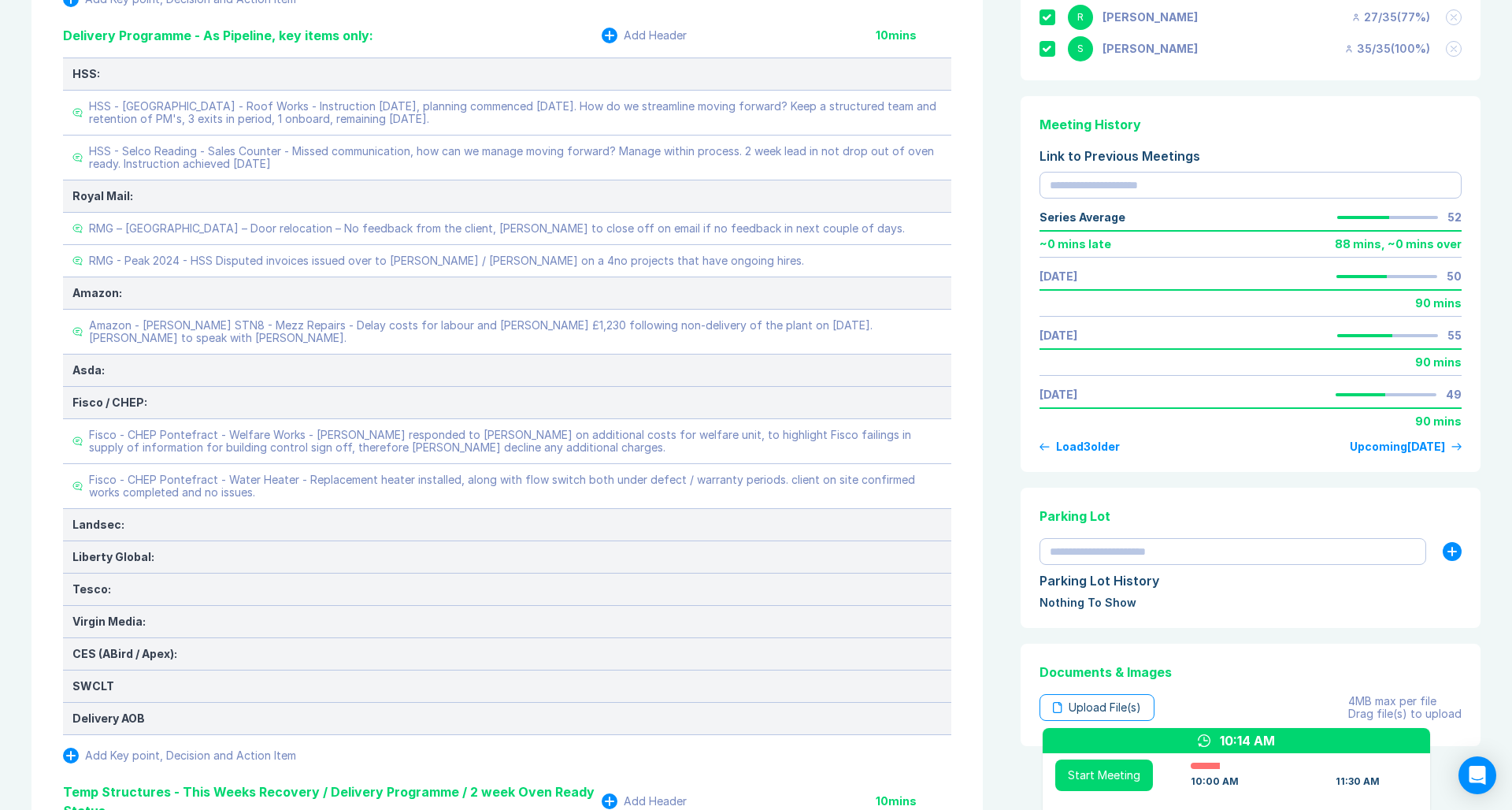 click on "Meeting Notes Edit Agenda Duplicate Notes Review Last Meeting Next Steps Add Header 10  mins Add Key point, Decision and Action Item Marketing & Key Client Management Add Header 10  mins Marketing: Key Client Management: HSS ProSevice - Think Park - PPM Review - IP to update following DS email. Amazon - GC Framework - Monthly pipeline should be received for Accio review and expression of interest in projects to allow us to be reviewed and added to the feasibility tender for the works. ISS Ltd - Teynham - Office Refurbishment - New project added after being passed on by Toby Lloyd (GPL), Danny making contact for initial client call. Add Key point, Decision and Action Item Delivery Programme - As Pipeline, key items only: Add Header 10  mins HSS: HSS - Southampton - Roof Works - Instruction 3rd July 2025, planning commenced Thursday 17th July 2025. How do we streamline moving forward? Keep a structured team and retention of PM's, 3 exits in period, 1 onboard, remaining 2 August. Royal Mail: Amazon: Asda: Tesco:" at bounding box center (510, 23057) 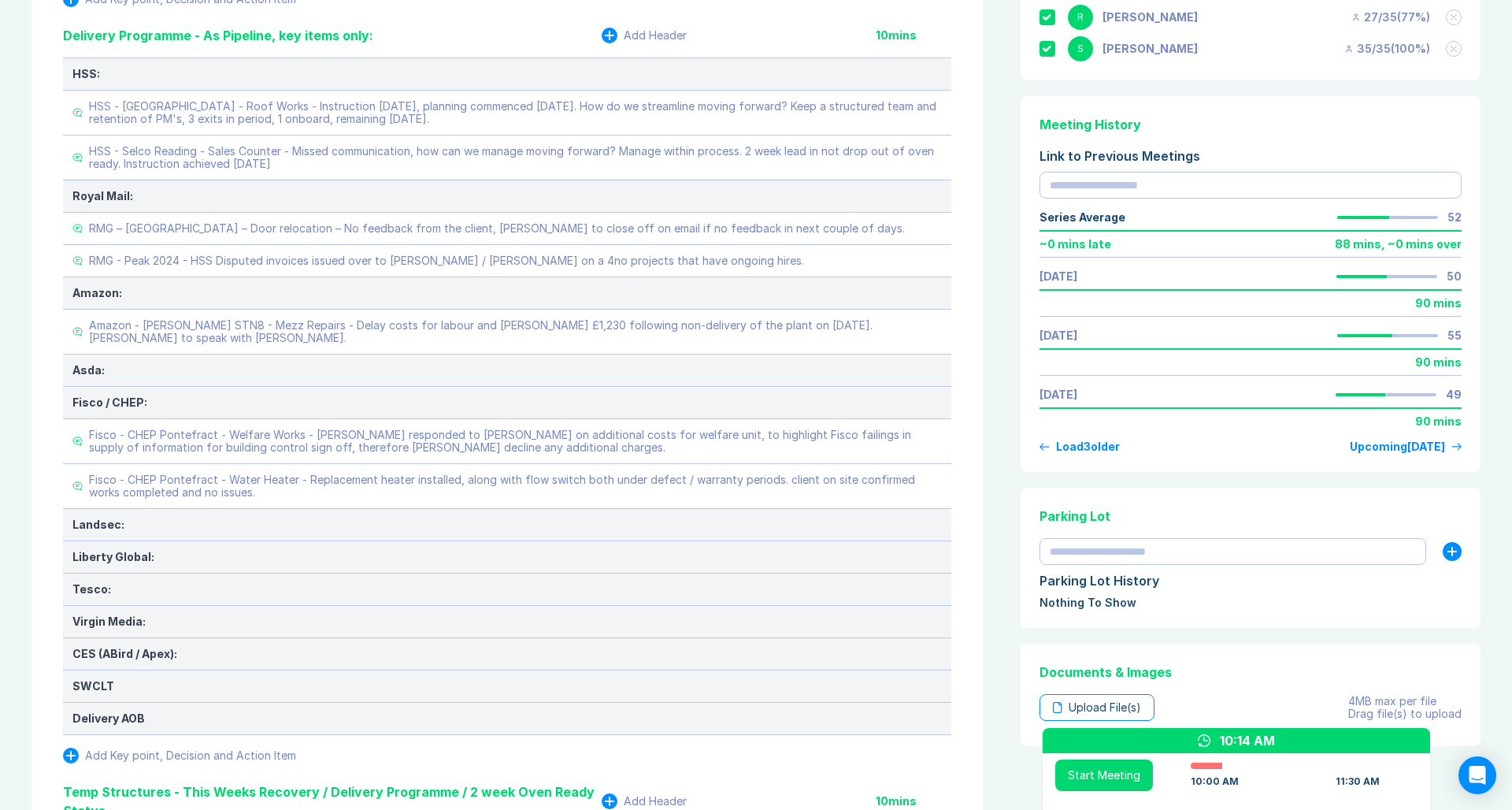 click on "Meeting Notes Edit Agenda Duplicate Notes Review Last Meeting Next Steps Add Header 10  mins Add Key point, Decision and Action Item Marketing & Key Client Management Add Header 10  mins Marketing: Key Client Management: HSS ProSevice - Think Park - PPM Review - IP to update following DS email. Amazon - GC Framework - Monthly pipeline should be received for Accio review and expression of interest in projects to allow us to be reviewed and added to the feasibility tender for the works. ISS Ltd - Teynham - Office Refurbishment - New project added after being passed on by Toby Lloyd (GPL), Danny making contact for initial client call. Add Key point, Decision and Action Item Delivery Programme - As Pipeline, key items only: Add Header 10  mins HSS: HSS - Southampton - Roof Works - Instruction 3rd July 2025, planning commenced Thursday 17th July 2025. How do we streamline moving forward? Keep a structured team and retention of PM's, 3 exits in period, 1 onboard, remaining 2 August. Royal Mail: Amazon: Asda: Tesco:" at bounding box center (756, 23057) 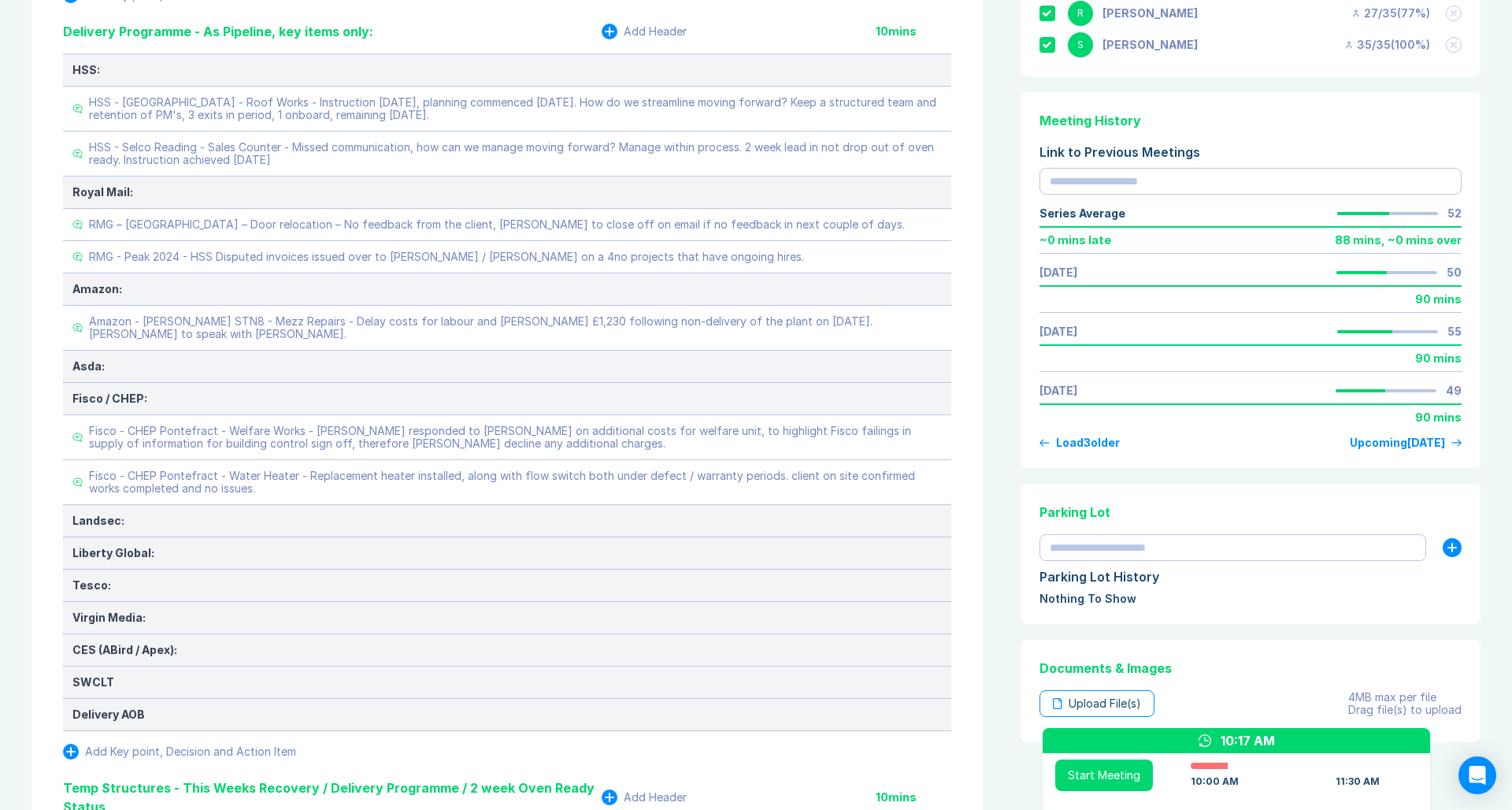 scroll, scrollTop: 547, scrollLeft: 0, axis: vertical 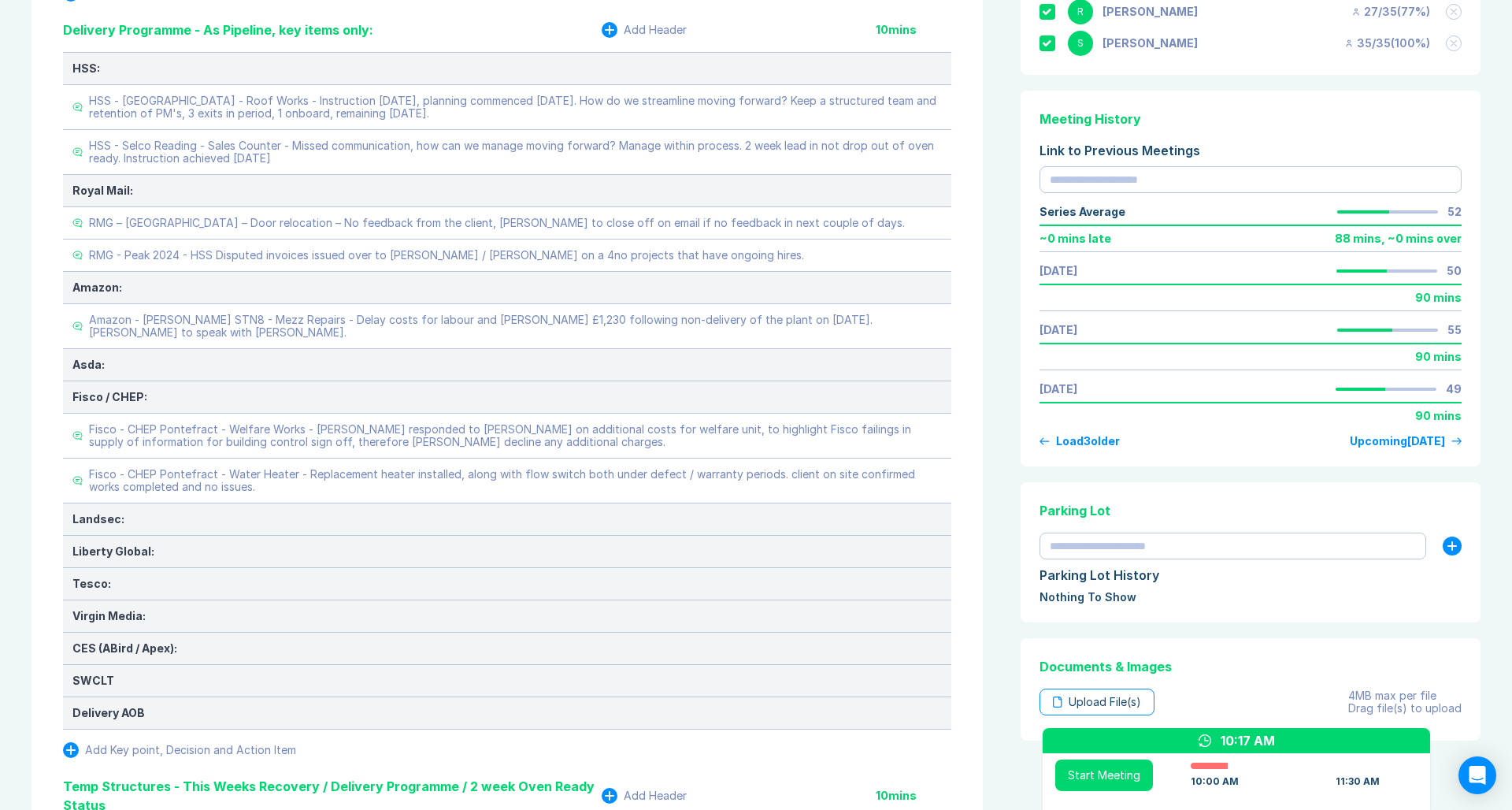 click on "Meeting Notes Edit Agenda Duplicate Notes Review Last Meeting Next Steps Add Header 10  mins Add Key point, Decision and Action Item Marketing & Key Client Management Add Header 10  mins Marketing: Key Client Management: HSS ProSevice - Think Park - PPM Review - IP to update following DS email. Amazon - GC Framework - Monthly pipeline should be received for Accio review and expression of interest in projects to allow us to be reviewed and added to the feasibility tender for the works. ISS Ltd - Teynham - Office Refurbishment - New project added after being passed on by Toby Lloyd (GPL), Danny making contact for initial client call. Add Key point, Decision and Action Item Delivery Programme - As Pipeline, key items only: Add Header 10  mins HSS: HSS - Southampton - Roof Works - Instruction 3rd July 2025, planning commenced Thursday 17th July 2025. How do we streamline moving forward? Keep a structured team and retention of PM's, 3 exits in period, 1 onboard, remaining 2 August. Royal Mail: Amazon: Asda: Tesco:" at bounding box center (756, 23051) 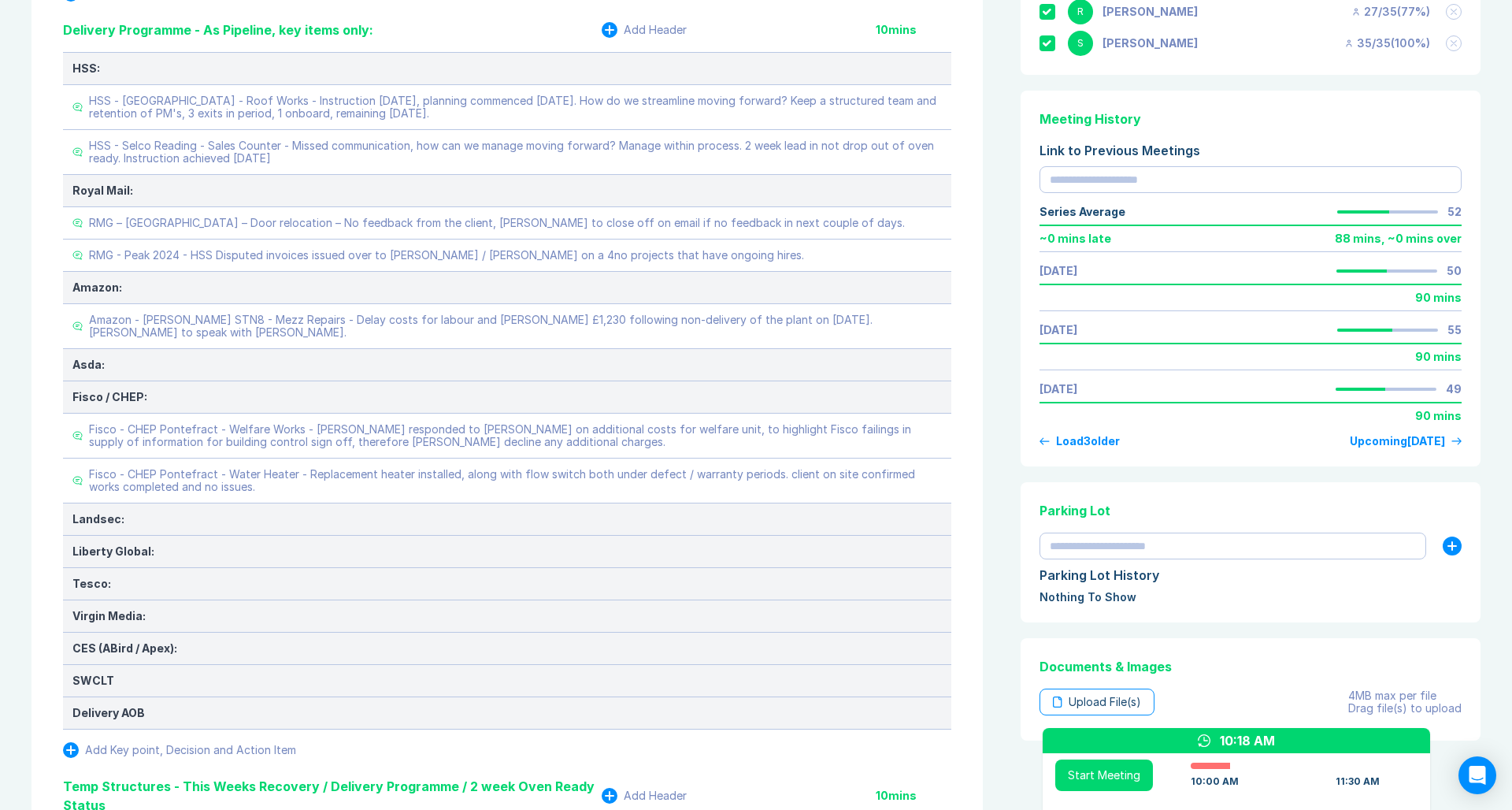 click on "Meeting Notes Edit Agenda Duplicate Notes Review Last Meeting Next Steps Add Header 10  mins Add Key point, Decision and Action Item Marketing & Key Client Management Add Header 10  mins Marketing: Key Client Management: HSS ProSevice - Think Park - PPM Review - IP to update following DS email. Amazon - GC Framework - Monthly pipeline should be received for Accio review and expression of interest in projects to allow us to be reviewed and added to the feasibility tender for the works. ISS Ltd - Teynham - Office Refurbishment - New project added after being passed on by Toby Lloyd (GPL), Danny making contact for initial client call. Add Key point, Decision and Action Item Delivery Programme - As Pipeline, key items only: Add Header 10  mins HSS: HSS - Southampton - Roof Works - Instruction 3rd July 2025, planning commenced Thursday 17th July 2025. How do we streamline moving forward? Keep a structured team and retention of PM's, 3 exits in period, 1 onboard, remaining 2 August. Royal Mail: Amazon: Asda: Tesco:" at bounding box center (756, 23051) 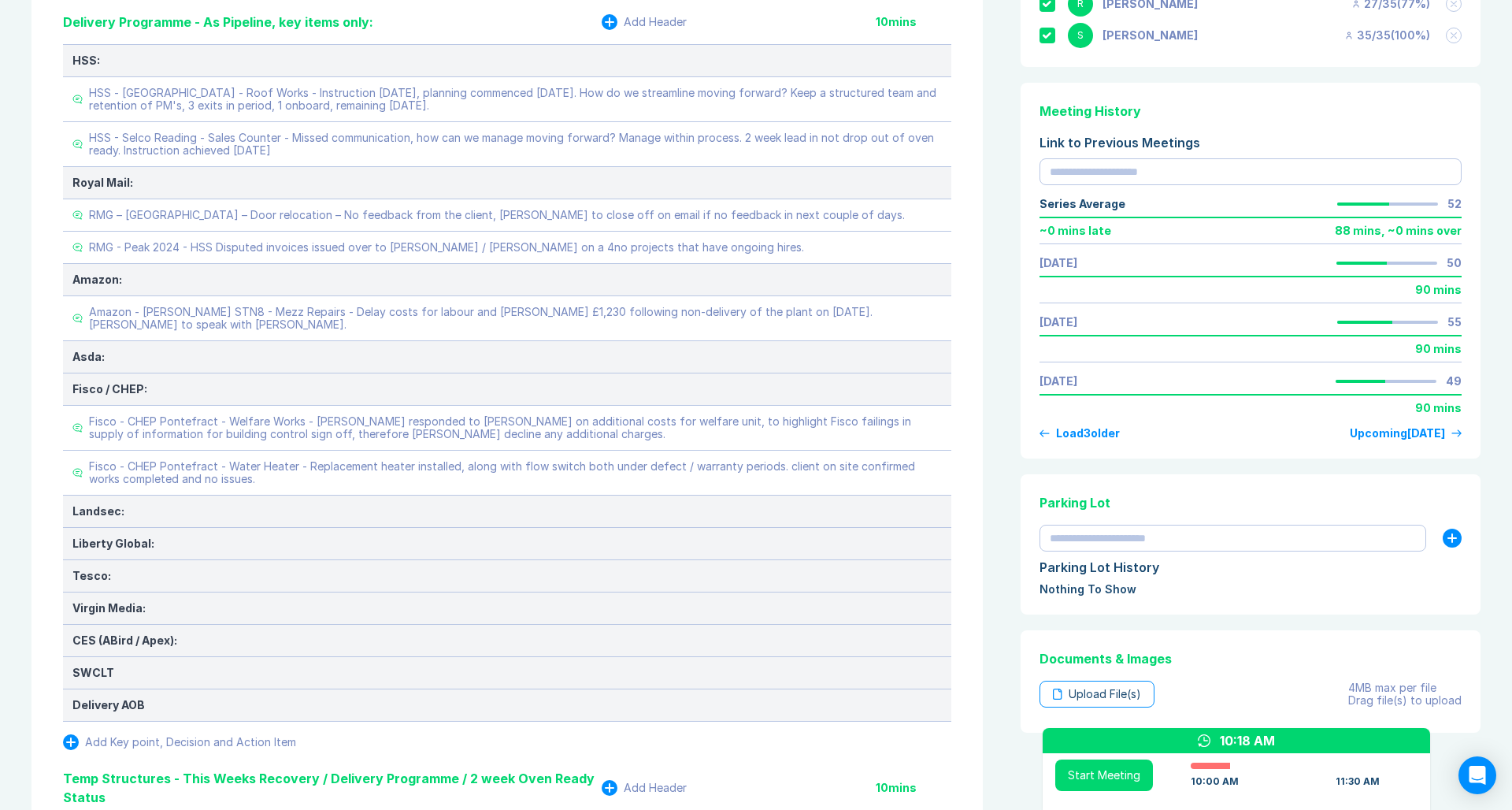 scroll, scrollTop: 554, scrollLeft: 0, axis: vertical 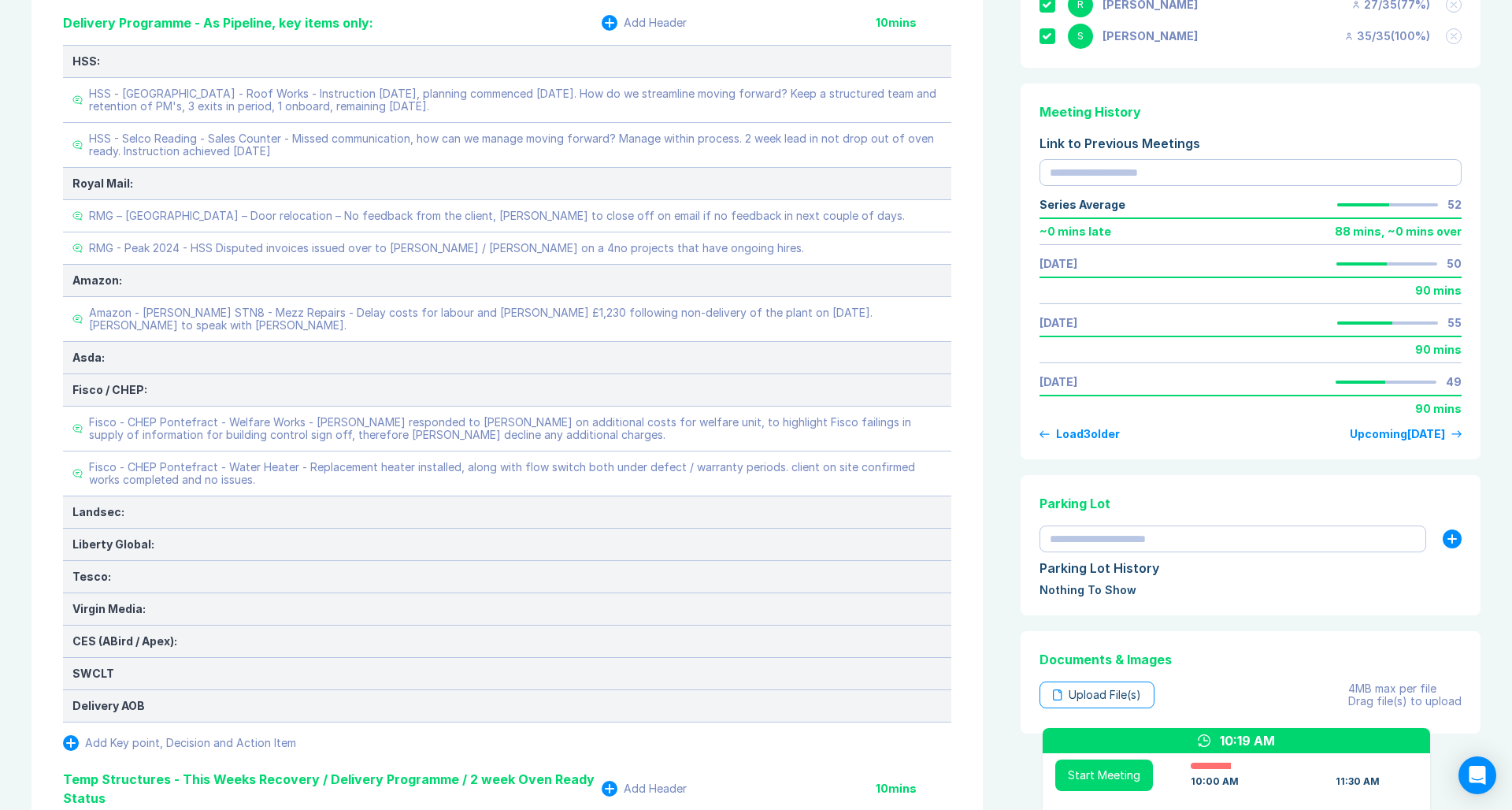 click on "Meeting Notes Edit Agenda Duplicate Notes Review Last Meeting Next Steps Add Header 10  mins Add Key point, Decision and Action Item Marketing & Key Client Management Add Header 10  mins Marketing: Key Client Management: HSS ProSevice - Think Park - PPM Review - IP to update following DS email. Amazon - GC Framework - Monthly pipeline should be received for Accio review and expression of interest in projects to allow us to be reviewed and added to the feasibility tender for the works. ISS Ltd - Teynham - Office Refurbishment - New project added after being passed on by Toby Lloyd (GPL), Danny making contact for initial client call. Add Key point, Decision and Action Item Delivery Programme - As Pipeline, key items only: Add Header 10  mins HSS: HSS - Southampton - Roof Works - Instruction 3rd July 2025, planning commenced Thursday 17th July 2025. How do we streamline moving forward? Keep a structured team and retention of PM's, 3 exits in period, 1 onboard, remaining 2 August. Royal Mail: Amazon: Asda: Tesco:" at bounding box center (756, 23044) 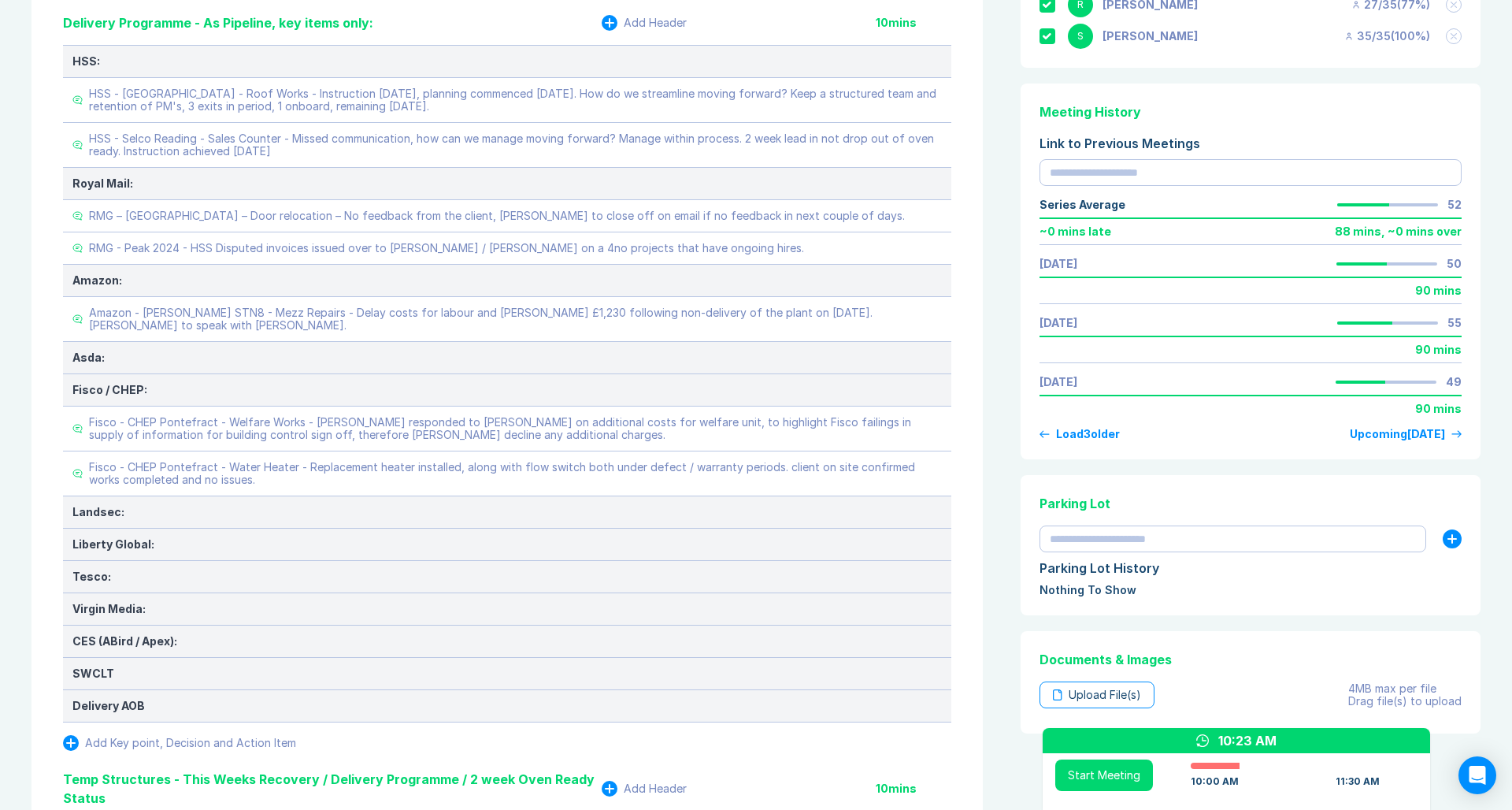 click on "Meeting Notes Edit Agenda Duplicate Notes Review Last Meeting Next Steps Add Header 10  mins Add Key point, Decision and Action Item Marketing & Key Client Management Add Header 10  mins Marketing: Key Client Management: HSS ProSevice - Think Park - PPM Review - IP to update following DS email. Amazon - GC Framework - Monthly pipeline should be received for Accio review and expression of interest in projects to allow us to be reviewed and added to the feasibility tender for the works. ISS Ltd - Teynham - Office Refurbishment - New project added after being passed on by Toby Lloyd (GPL), Danny making contact for initial client call. Add Key point, Decision and Action Item Delivery Programme - As Pipeline, key items only: Add Header 10  mins HSS: HSS - Southampton - Roof Works - Instruction 3rd July 2025, planning commenced Thursday 17th July 2025. How do we streamline moving forward? Keep a structured team and retention of PM's, 3 exits in period, 1 onboard, remaining 2 August. Royal Mail: Amazon: Asda: Tesco:" at bounding box center (756, 23044) 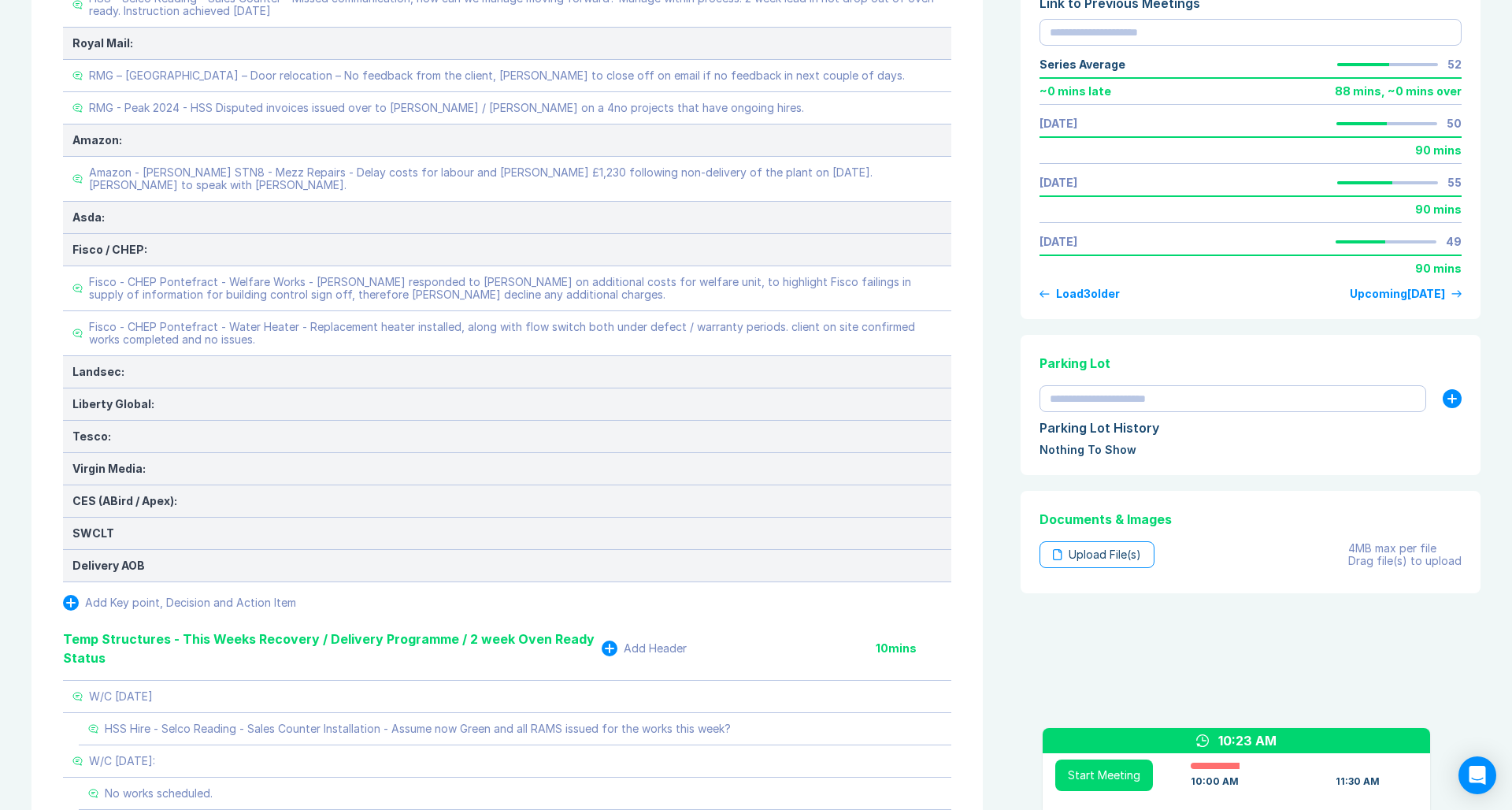 scroll, scrollTop: 699, scrollLeft: 0, axis: vertical 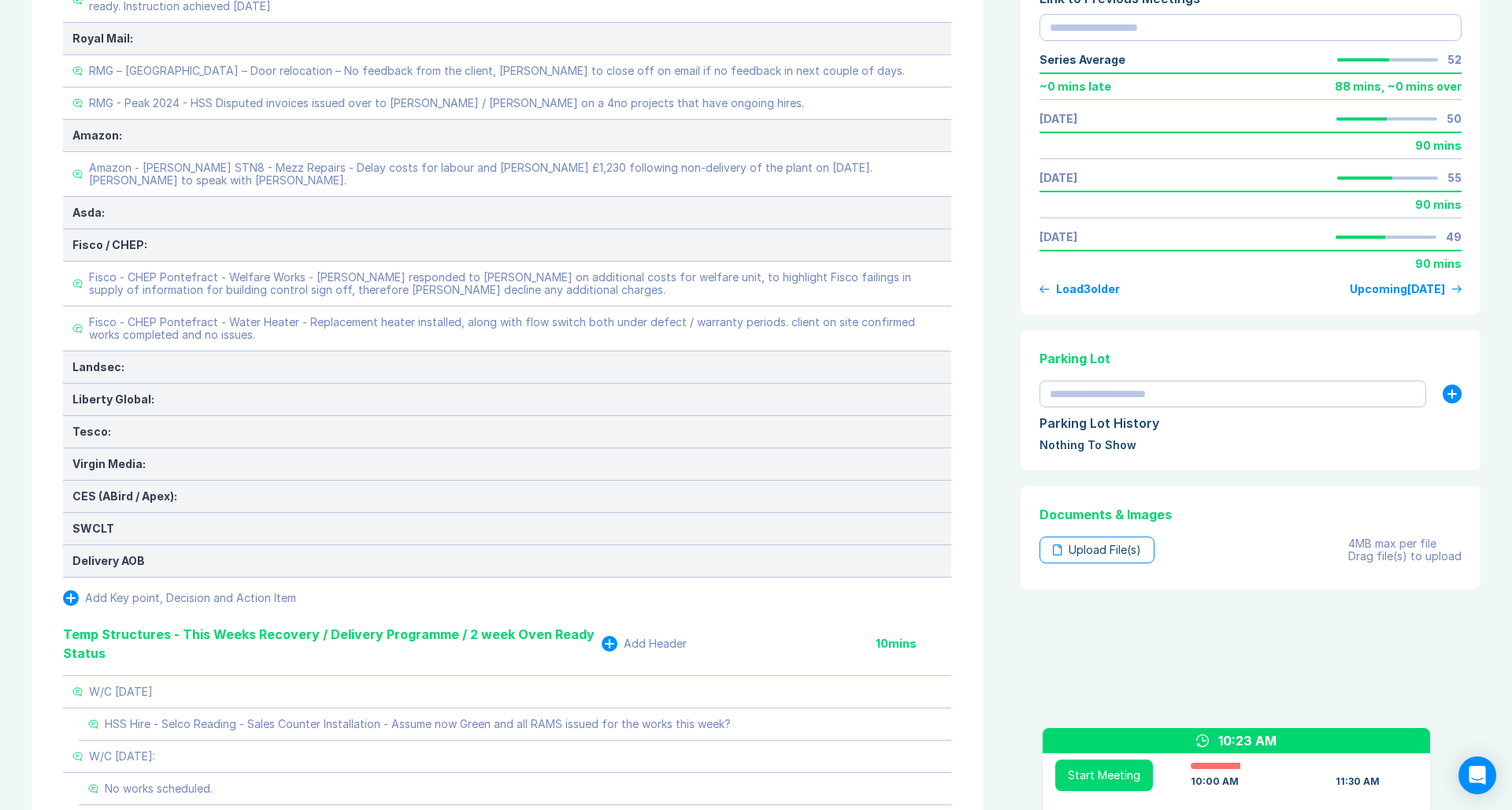 click on "Meeting Notes Edit Agenda Duplicate Notes Review Last Meeting Next Steps Add Header 10  mins Add Key point, Decision and Action Item Marketing & Key Client Management Add Header 10  mins Marketing: Key Client Management: HSS ProSevice - Think Park - PPM Review - IP to update following DS email. Amazon - GC Framework - Monthly pipeline should be received for Accio review and expression of interest in projects to allow us to be reviewed and added to the feasibility tender for the works. ISS Ltd - Teynham - Office Refurbishment - New project added after being passed on by Toby Lloyd (GPL), Danny making contact for initial client call. Add Key point, Decision and Action Item Delivery Programme - As Pipeline, key items only: Add Header 10  mins HSS: HSS - Southampton - Roof Works - Instruction 3rd July 2025, planning commenced Thursday 17th July 2025. How do we streamline moving forward? Keep a structured team and retention of PM's, 3 exits in period, 1 onboard, remaining 2 August. Royal Mail: Amazon: Asda: Tesco:" at bounding box center [756, 22899] 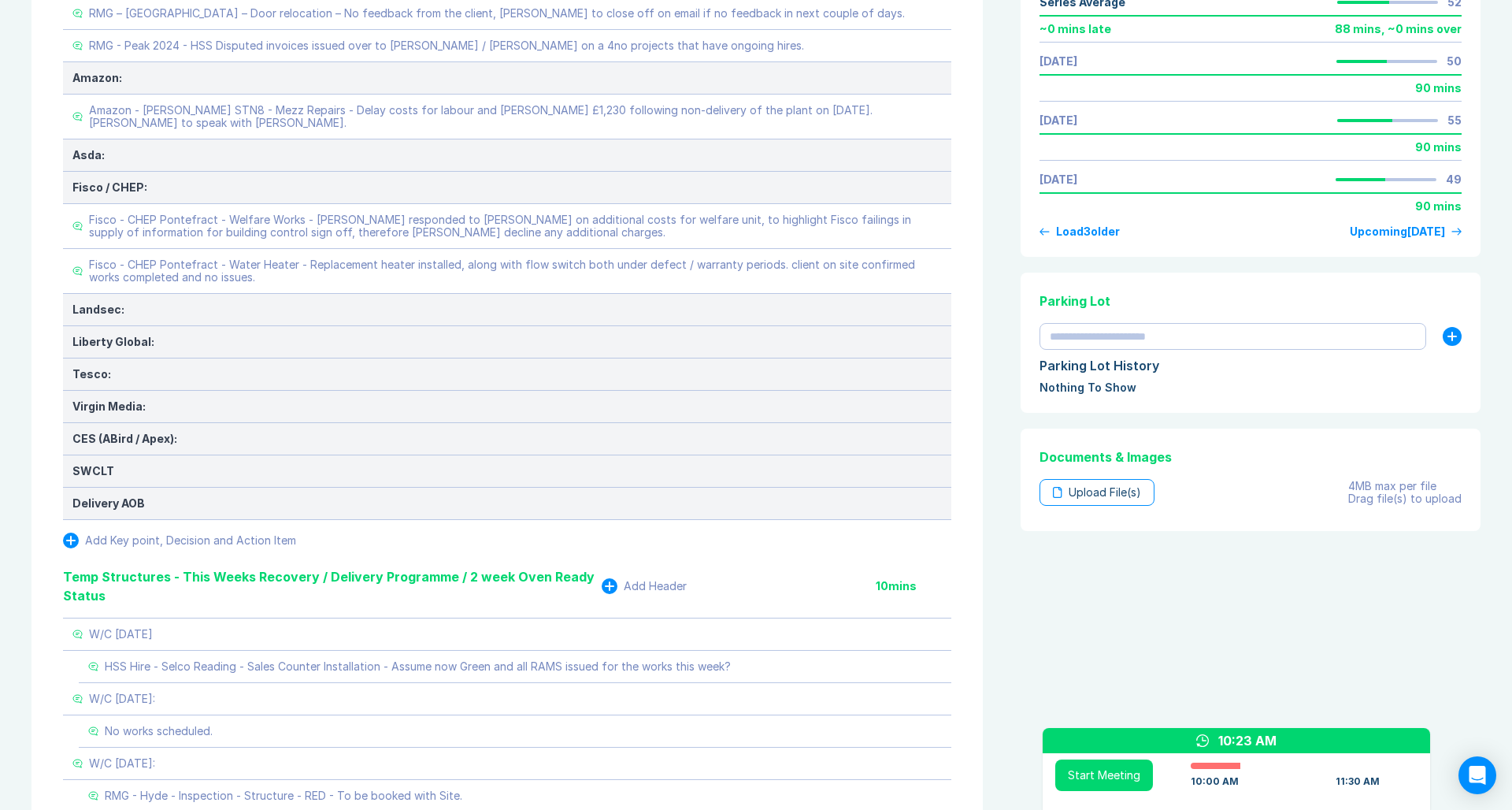scroll, scrollTop: 759, scrollLeft: 0, axis: vertical 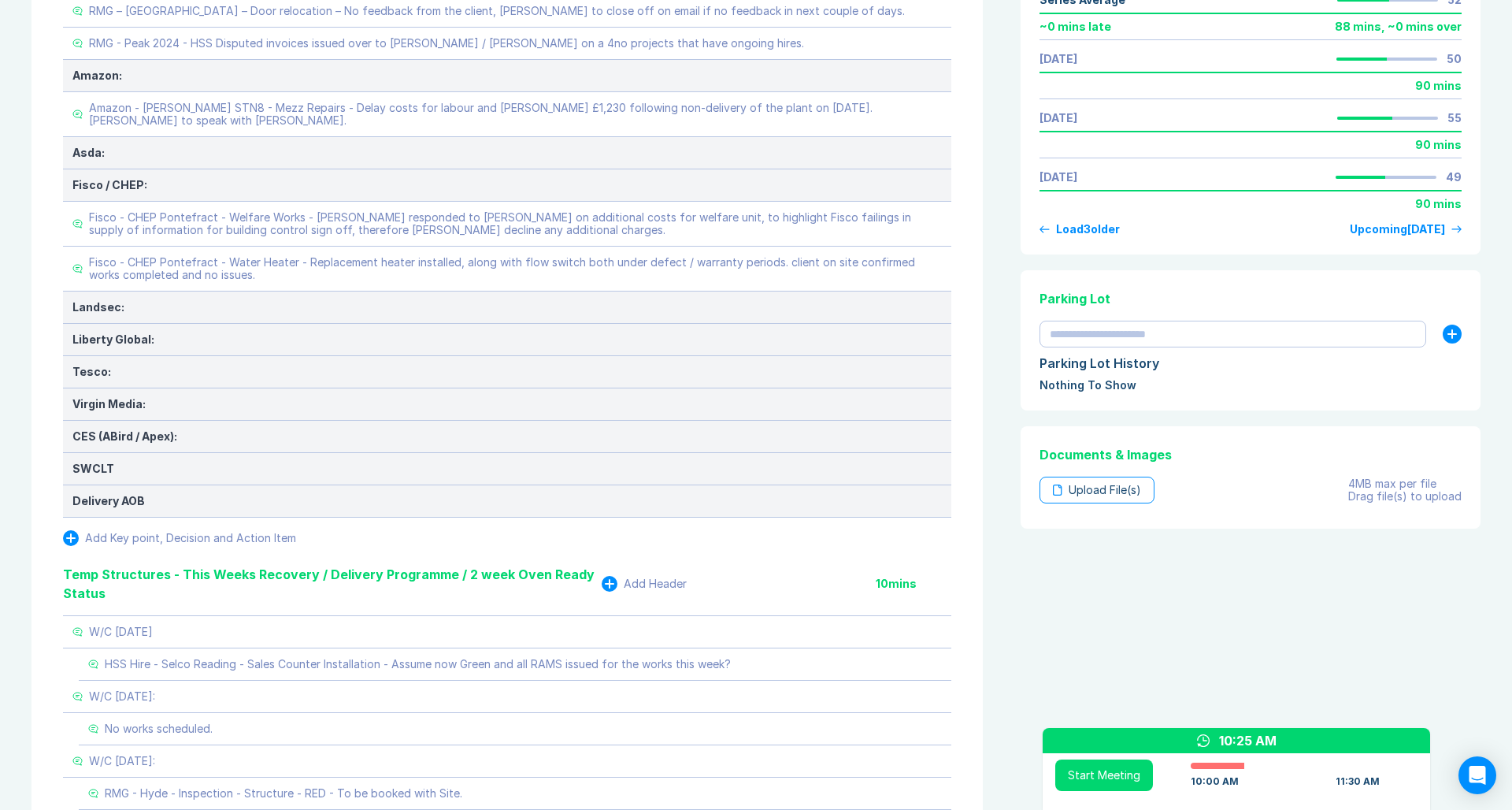 click on "Meeting Notes Edit Agenda Duplicate Notes Review Last Meeting Next Steps Add Header 10  mins Add Key point, Decision and Action Item Marketing & Key Client Management Add Header 10  mins Marketing: Key Client Management: HSS ProSevice - Think Park - PPM Review - IP to update following DS email. Amazon - GC Framework - Monthly pipeline should be received for Accio review and expression of interest in projects to allow us to be reviewed and added to the feasibility tender for the works. ISS Ltd - Teynham - Office Refurbishment - New project added after being passed on by Toby Lloyd (GPL), Danny making contact for initial client call. Add Key point, Decision and Action Item Delivery Programme - As Pipeline, key items only: Add Header 10  mins HSS: HSS - Southampton - Roof Works - Instruction 3rd July 2025, planning commenced Thursday 17th July 2025. How do we streamline moving forward? Keep a structured team and retention of PM's, 3 exits in period, 1 onboard, remaining 2 August. Royal Mail: Amazon: Asda: Tesco:" at bounding box center (510, 22839) 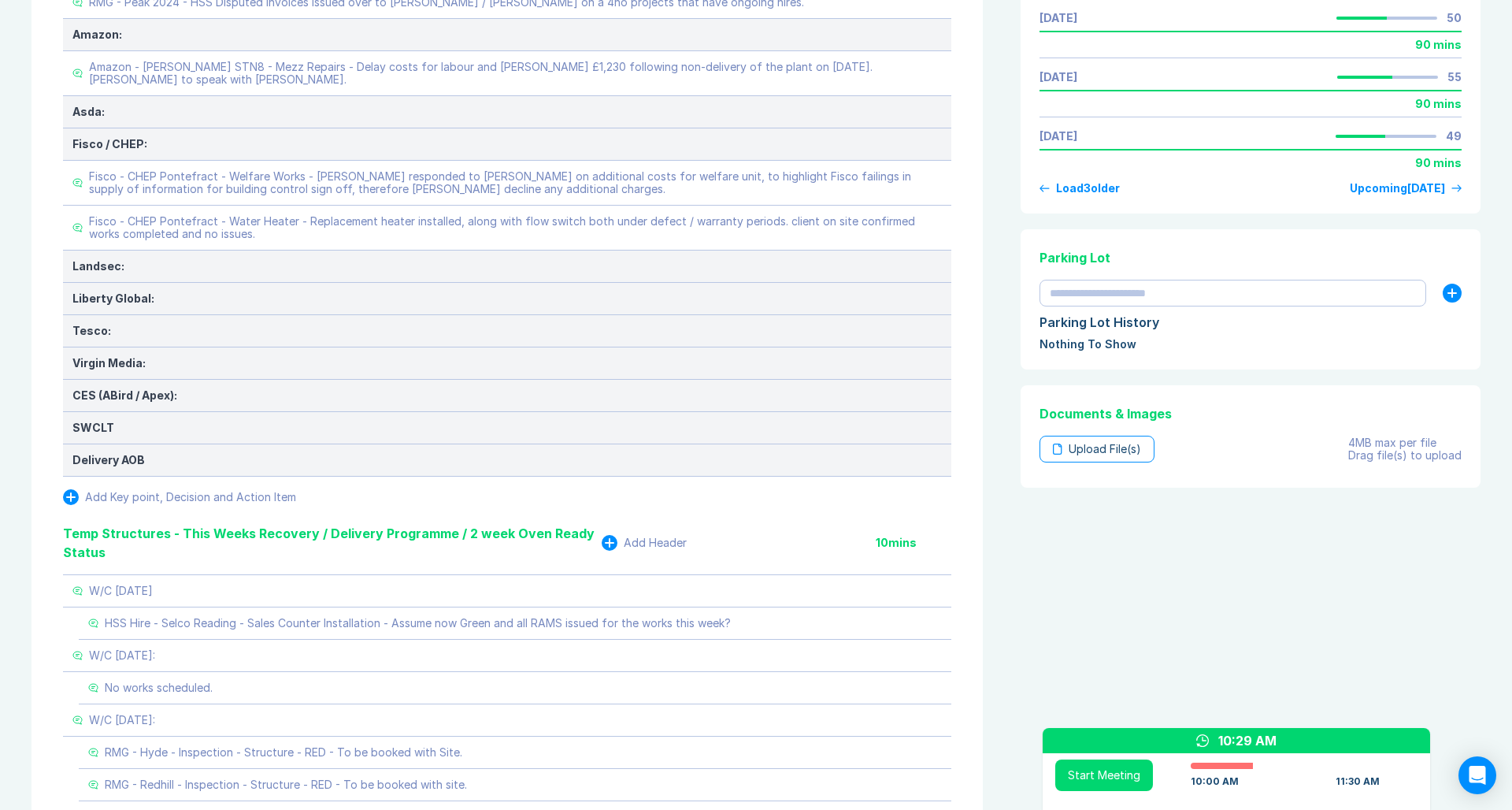 scroll, scrollTop: 801, scrollLeft: 0, axis: vertical 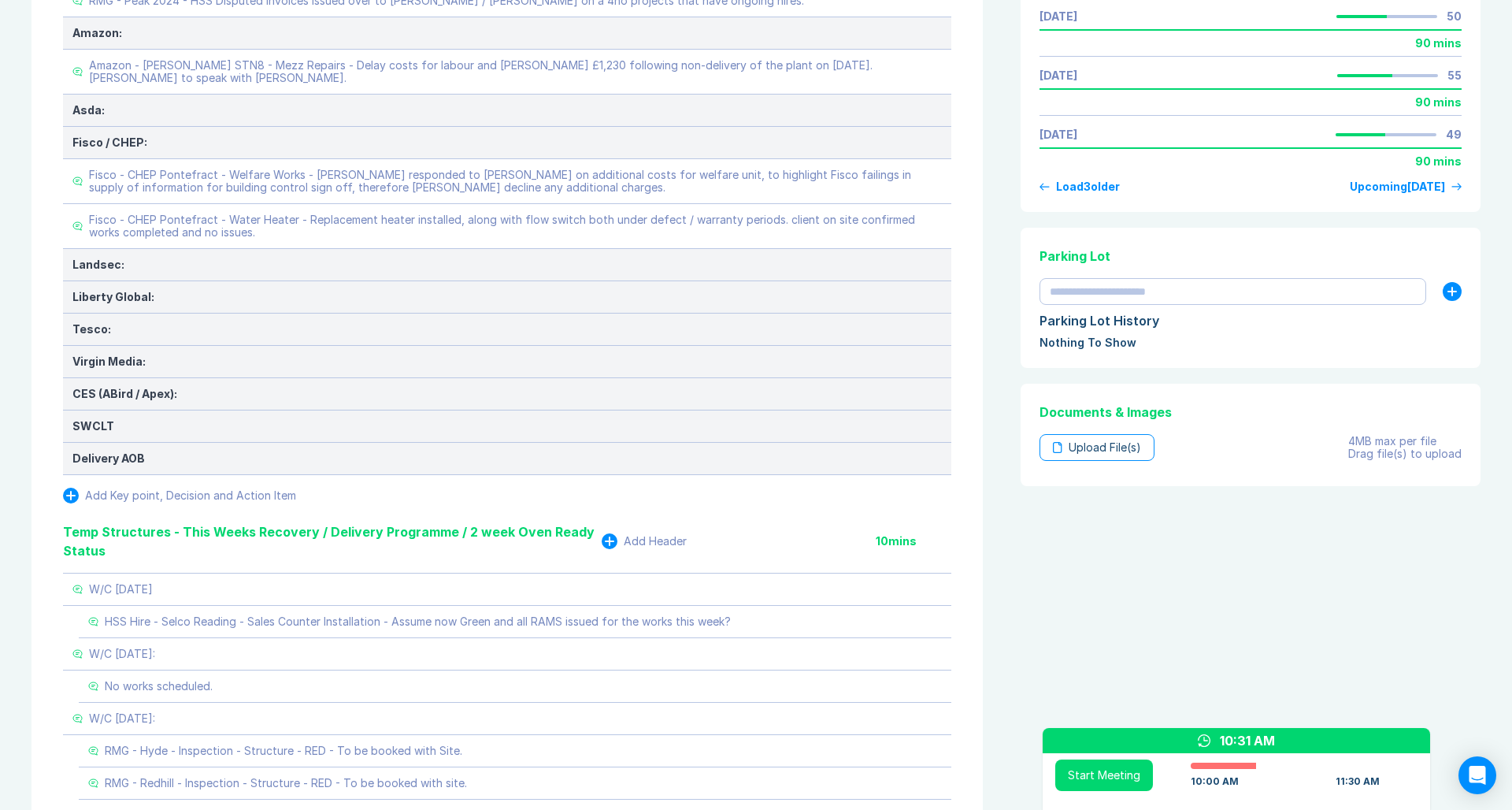 click on "Meeting Notes Edit Agenda Duplicate Notes Review Last Meeting Next Steps Add Header 10  mins Add Key point, Decision and Action Item Marketing & Key Client Management Add Header 10  mins Marketing: Key Client Management: HSS ProSevice - Think Park - PPM Review - IP to update following DS email. Amazon - GC Framework - Monthly pipeline should be received for Accio review and expression of interest in projects to allow us to be reviewed and added to the feasibility tender for the works. ISS Ltd - Teynham - Office Refurbishment - New project added after being passed on by Toby Lloyd (GPL), Danny making contact for initial client call. Add Key point, Decision and Action Item Delivery Programme - As Pipeline, key items only: Add Header 10  mins HSS: HSS - Southampton - Roof Works - Instruction 3rd July 2025, planning commenced Thursday 17th July 2025. How do we streamline moving forward? Keep a structured team and retention of PM's, 3 exits in period, 1 onboard, remaining 2 August. Royal Mail: Amazon: Asda: Tesco:" at bounding box center (510, 22797) 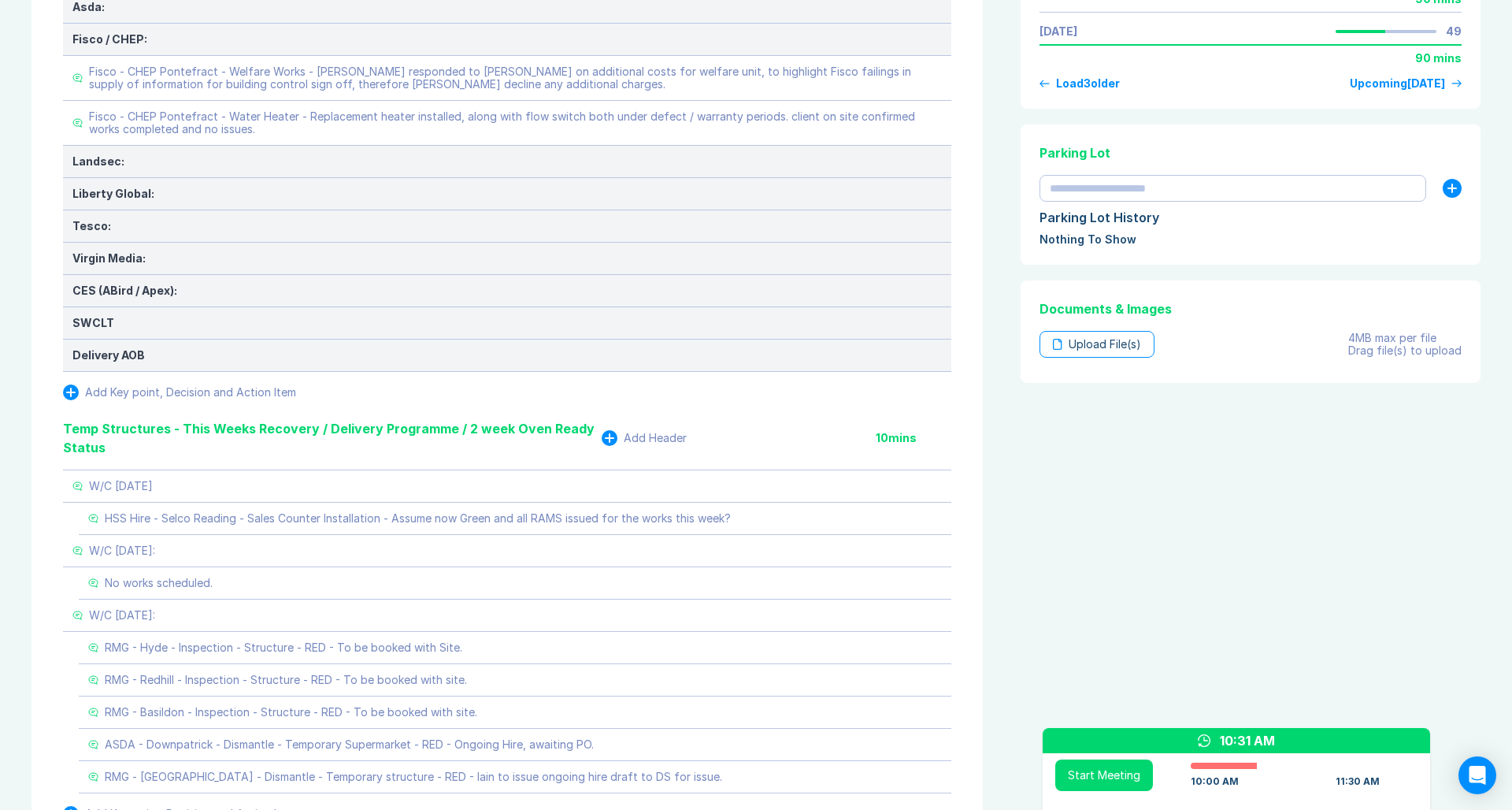 scroll, scrollTop: 913, scrollLeft: 0, axis: vertical 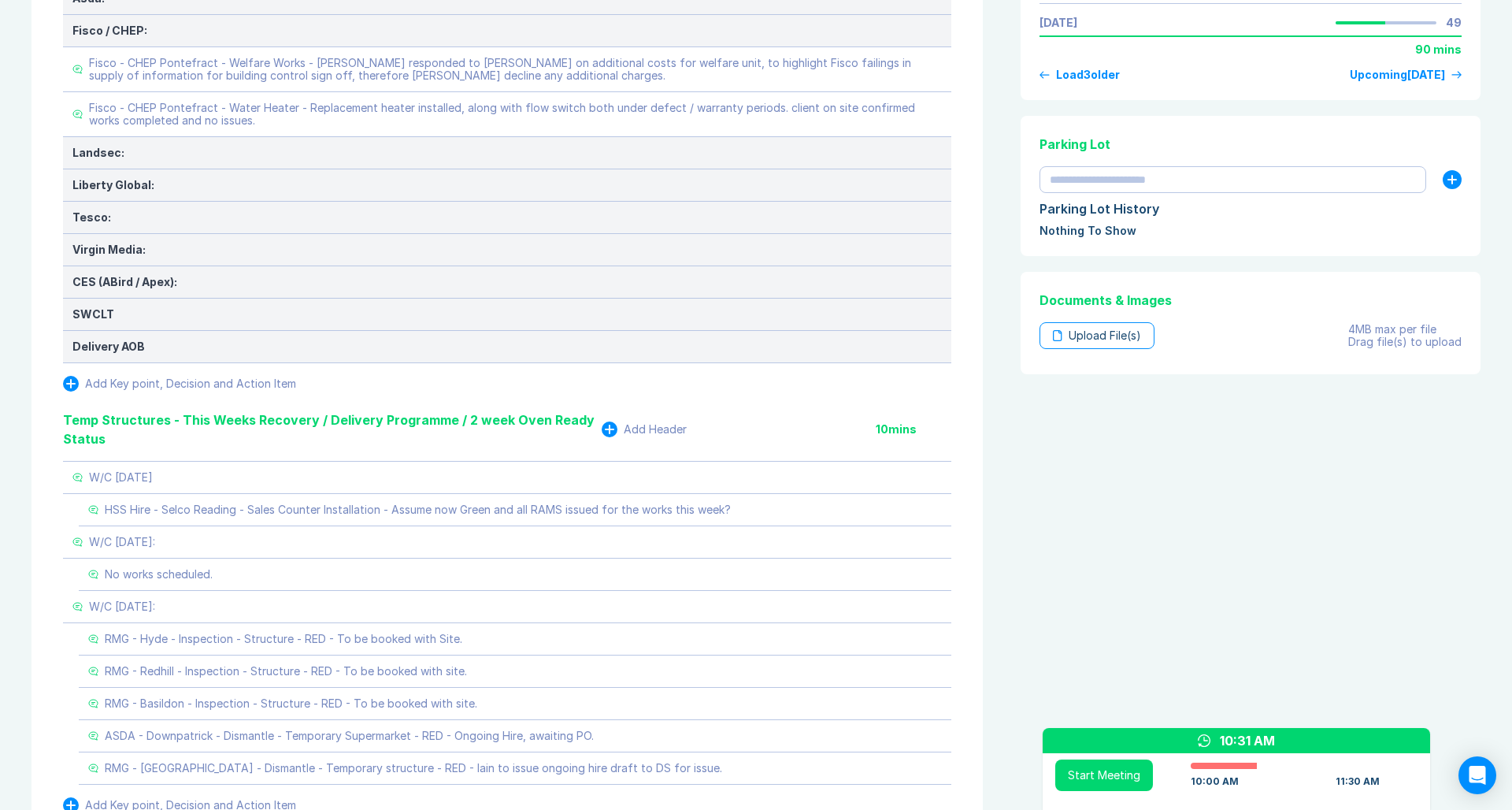 click on "Meeting Notes Edit Agenda Duplicate Notes Review Last Meeting Next Steps Add Header 10  mins Add Key point, Decision and Action Item Marketing & Key Client Management Add Header 10  mins Marketing: Key Client Management: HSS ProSevice - Think Park - PPM Review - IP to update following DS email. Amazon - GC Framework - Monthly pipeline should be received for Accio review and expression of interest in projects to allow us to be reviewed and added to the feasibility tender for the works. ISS Ltd - Teynham - Office Refurbishment - New project added after being passed on by Toby Lloyd (GPL), Danny making contact for initial client call. Add Key point, Decision and Action Item Delivery Programme - As Pipeline, key items only: Add Header 10  mins HSS: HSS - Southampton - Roof Works - Instruction 3rd July 2025, planning commenced Thursday 17th July 2025. How do we streamline moving forward? Keep a structured team and retention of PM's, 3 exits in period, 1 onboard, remaining 2 August. Royal Mail: Amazon: Asda: Tesco:" at bounding box center (756, 22685) 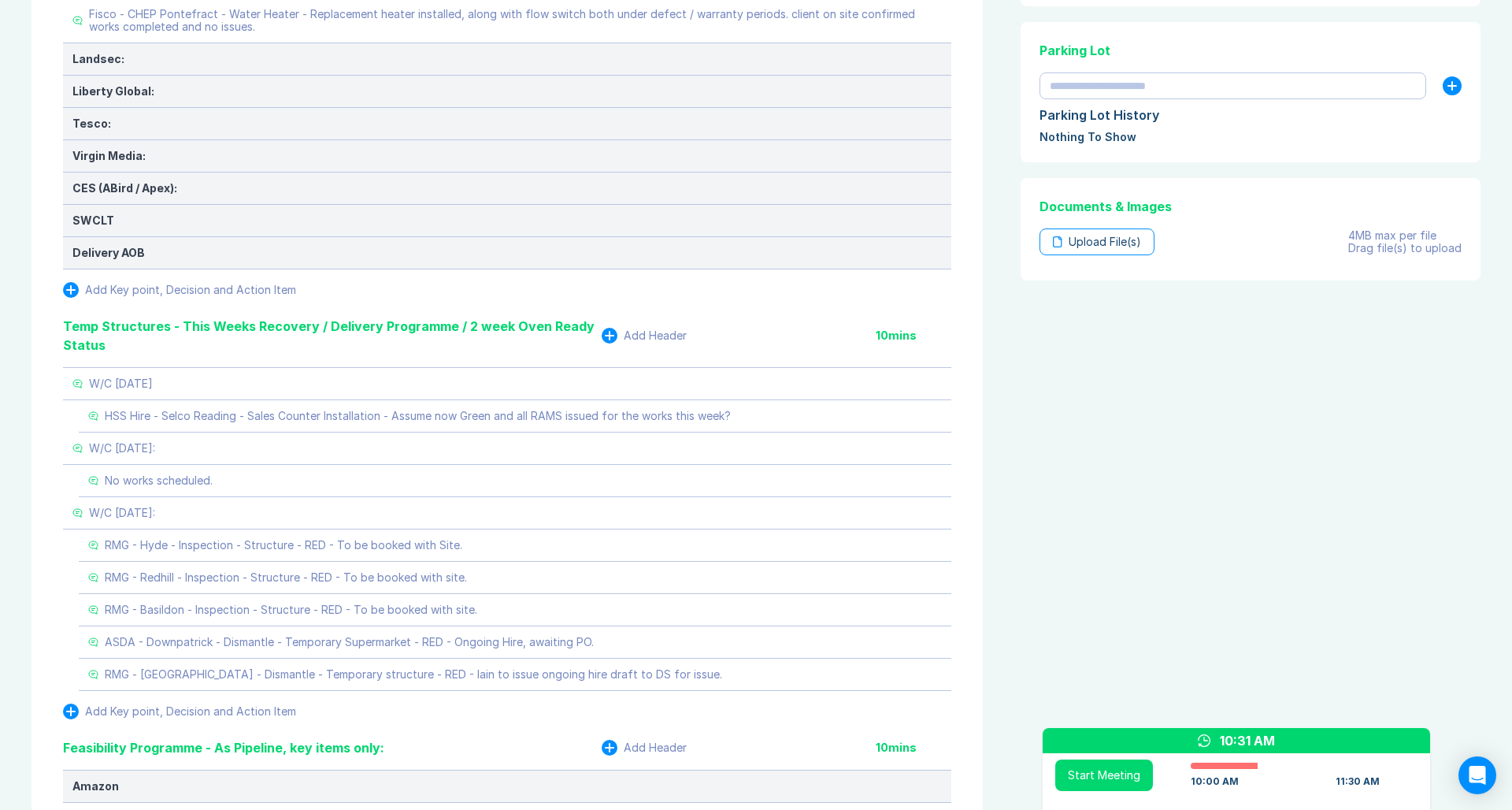 scroll, scrollTop: 1012, scrollLeft: 0, axis: vertical 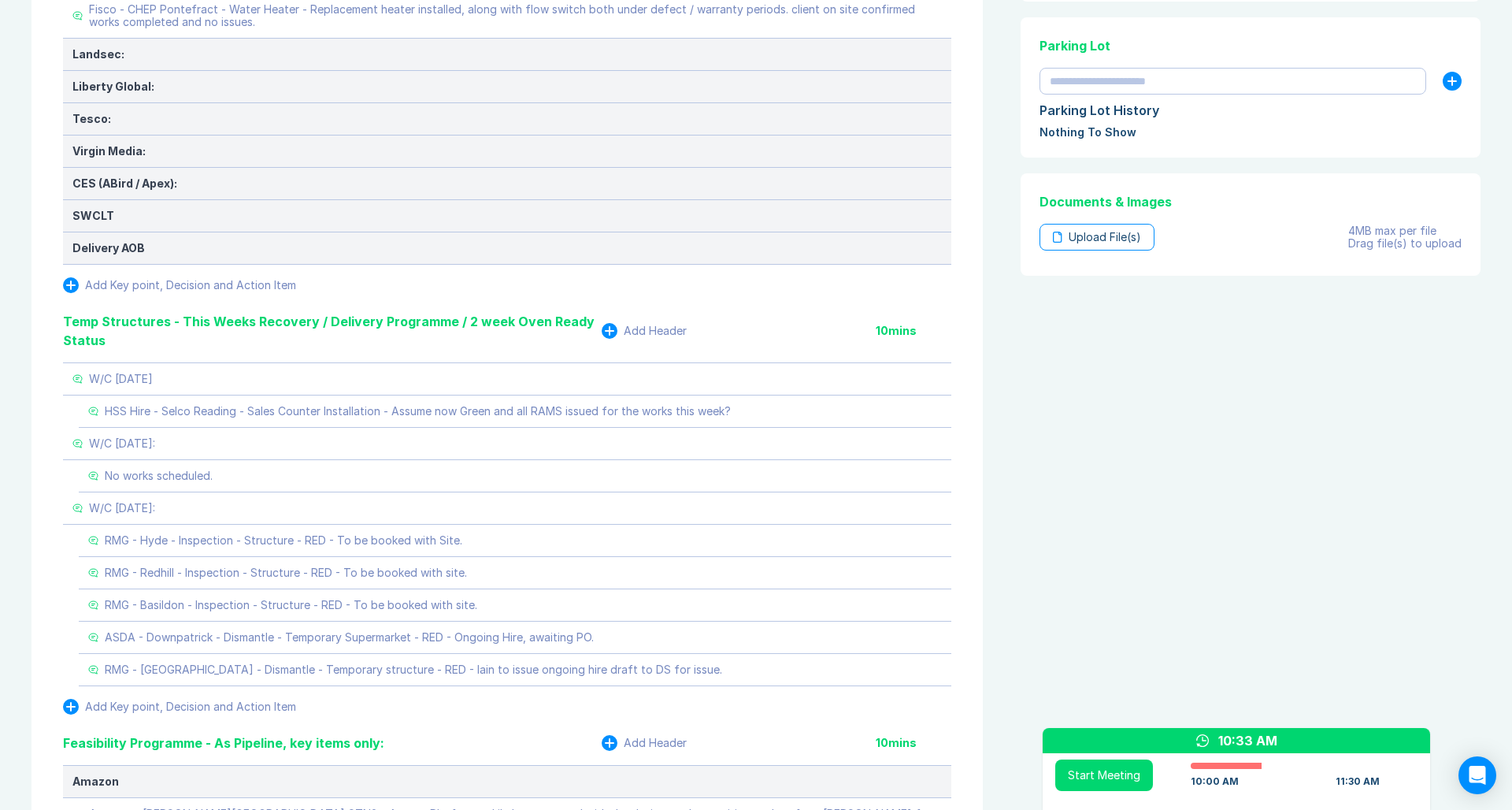 click on "Meeting Notes Edit Agenda Duplicate Notes Review Last Meeting Next Steps Add Header 10  mins Add Key point, Decision and Action Item Marketing & Key Client Management Add Header 10  mins Marketing: Key Client Management: HSS ProSevice - Think Park - PPM Review - IP to update following DS email. Amazon - GC Framework - Monthly pipeline should be received for Accio review and expression of interest in projects to allow us to be reviewed and added to the feasibility tender for the works. ISS Ltd - Teynham - Office Refurbishment - New project added after being passed on by Toby Lloyd (GPL), Danny making contact for initial client call. Add Key point, Decision and Action Item Delivery Programme - As Pipeline, key items only: Add Header 10  mins HSS: HSS - Southampton - Roof Works - Instruction 3rd July 2025, planning commenced Thursday 17th July 2025. How do we streamline moving forward? Keep a structured team and retention of PM's, 3 exits in period, 1 onboard, remaining 2 August. Royal Mail: Amazon: Asda: Tesco:" at bounding box center (756, 22586) 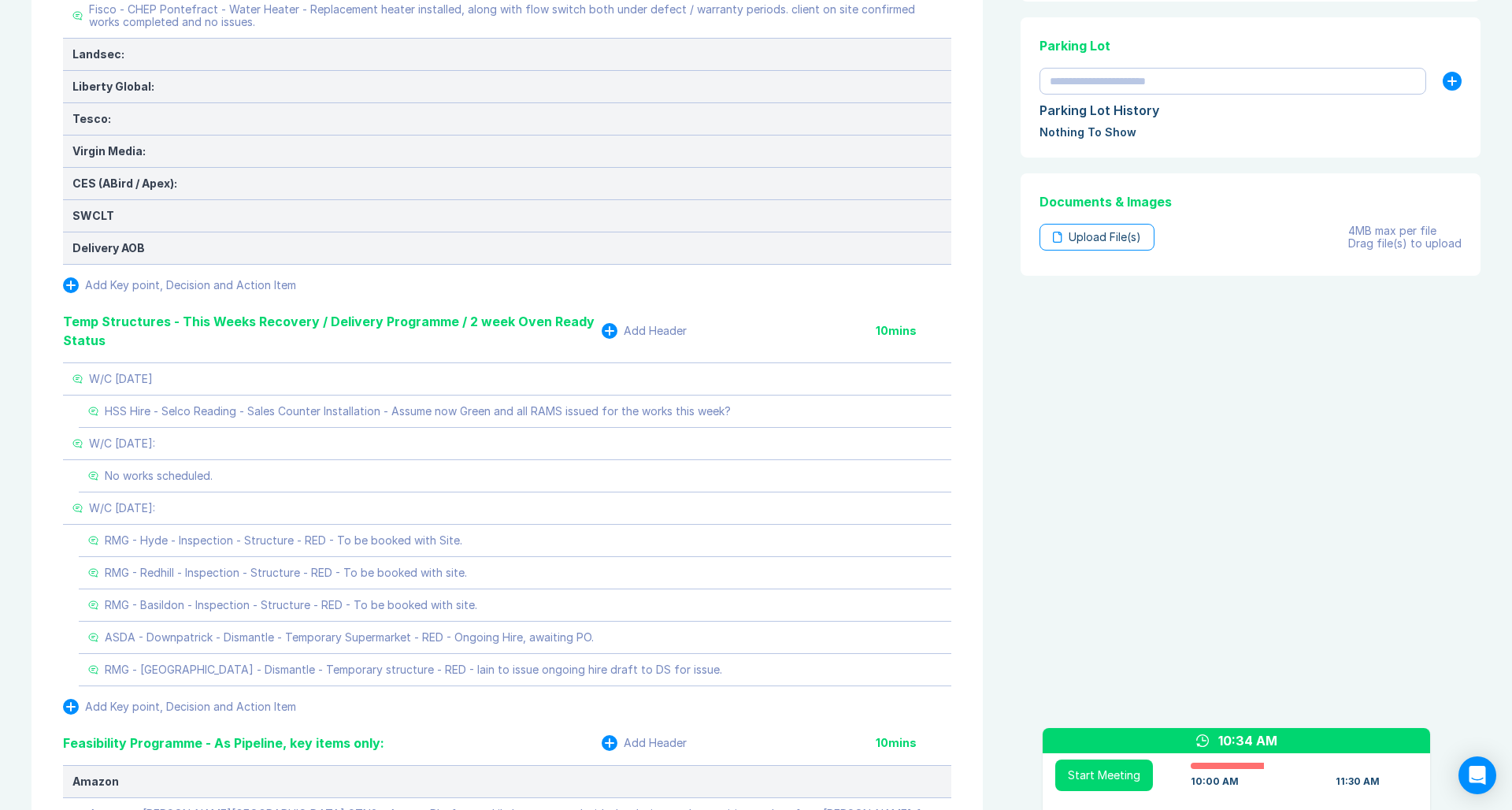 click on "Meeting Notes Edit Agenda Duplicate Notes Review Last Meeting Next Steps Add Header 10  mins Add Key point, Decision and Action Item Marketing & Key Client Management Add Header 10  mins Marketing: Key Client Management: HSS ProSevice - Think Park - PPM Review - IP to update following DS email. Amazon - GC Framework - Monthly pipeline should be received for Accio review and expression of interest in projects to allow us to be reviewed and added to the feasibility tender for the works. ISS Ltd - Teynham - Office Refurbishment - New project added after being passed on by Toby Lloyd (GPL), Danny making contact for initial client call. Add Key point, Decision and Action Item Delivery Programme - As Pipeline, key items only: Add Header 10  mins HSS: HSS - Southampton - Roof Works - Instruction 3rd July 2025, planning commenced Thursday 17th July 2025. How do we streamline moving forward? Keep a structured team and retention of PM's, 3 exits in period, 1 onboard, remaining 2 August. Royal Mail: Amazon: Asda: Tesco:" at bounding box center [756, 22586] 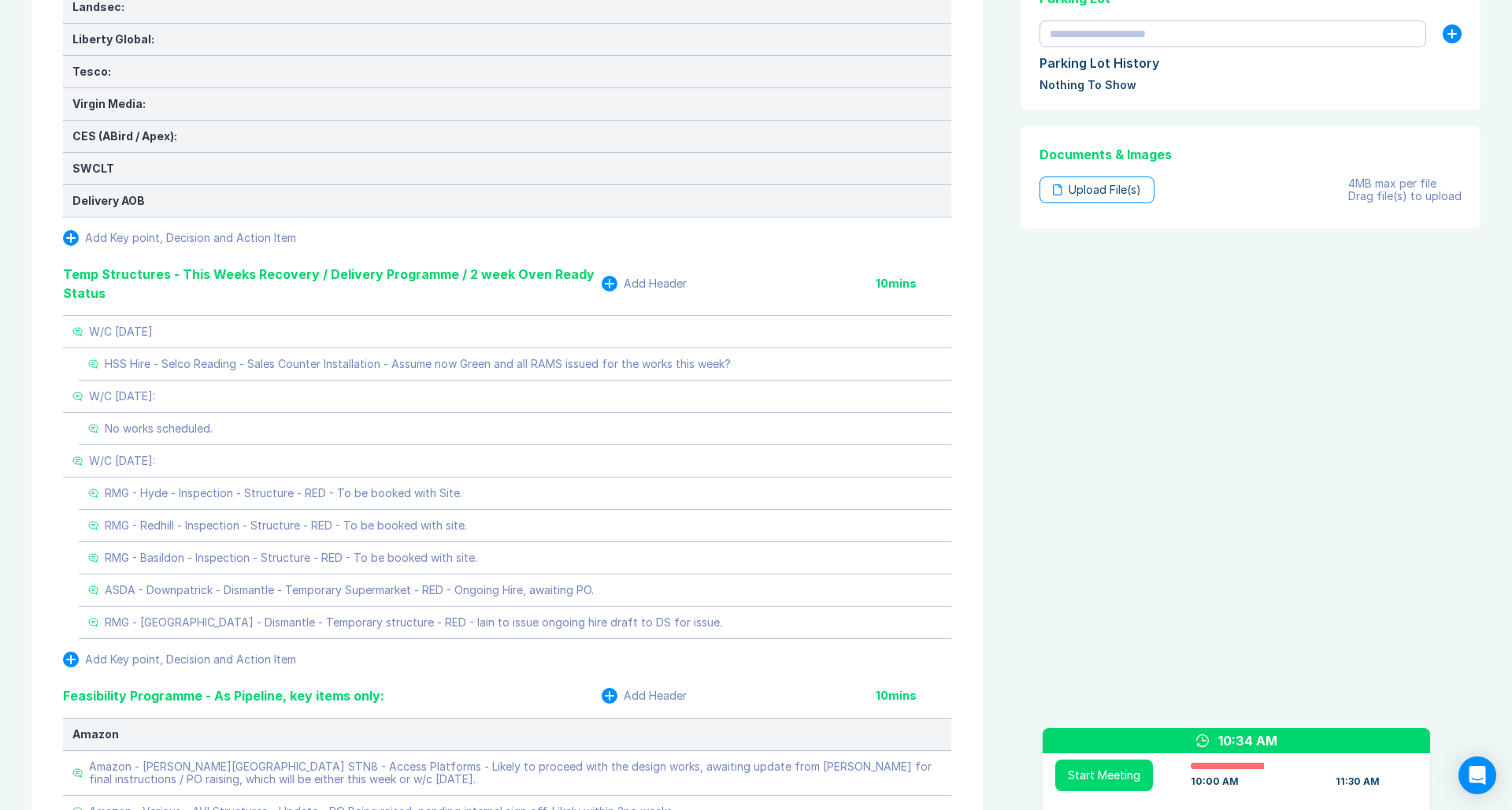 scroll, scrollTop: 1081, scrollLeft: 0, axis: vertical 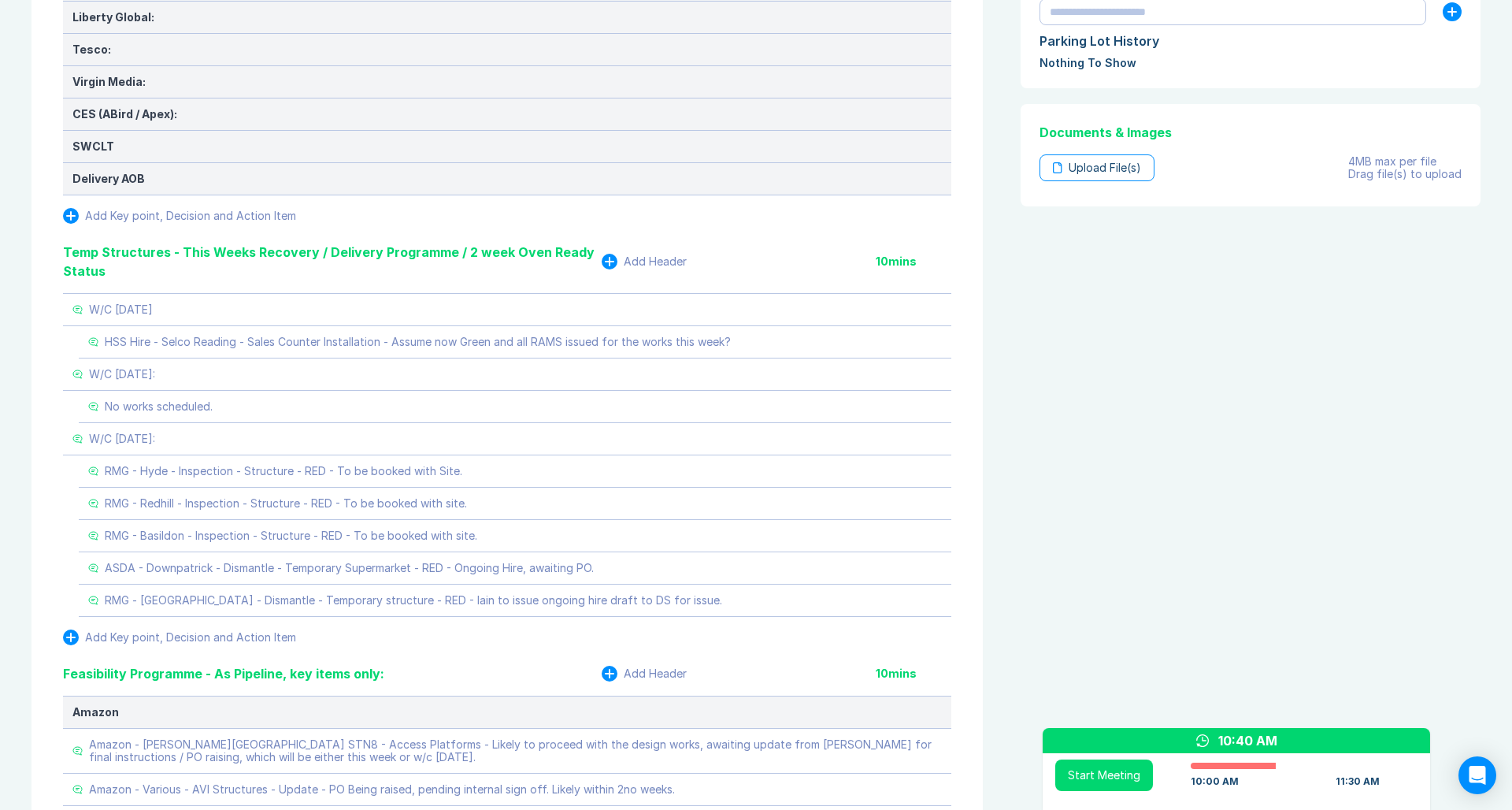 click on "Meeting Notes Edit Agenda Duplicate Notes Review Last Meeting Next Steps Add Header 10  mins Add Key point, Decision and Action Item Marketing & Key Client Management Add Header 10  mins Marketing: Key Client Management: HSS ProSevice - Think Park - PPM Review - IP to update following DS email. Amazon - GC Framework - Monthly pipeline should be received for Accio review and expression of interest in projects to allow us to be reviewed and added to the feasibility tender for the works. ISS Ltd - Teynham - Office Refurbishment - New project added after being passed on by Toby Lloyd (GPL), Danny making contact for initial client call. Add Key point, Decision and Action Item Delivery Programme - As Pipeline, key items only: Add Header 10  mins HSS: HSS - Southampton - Roof Works - Instruction 3rd July 2025, planning commenced Thursday 17th July 2025. How do we streamline moving forward? Keep a structured team and retention of PM's, 3 exits in period, 1 onboard, remaining 2 August. Royal Mail: Amazon: Asda: Tesco:" at bounding box center (510, 22517) 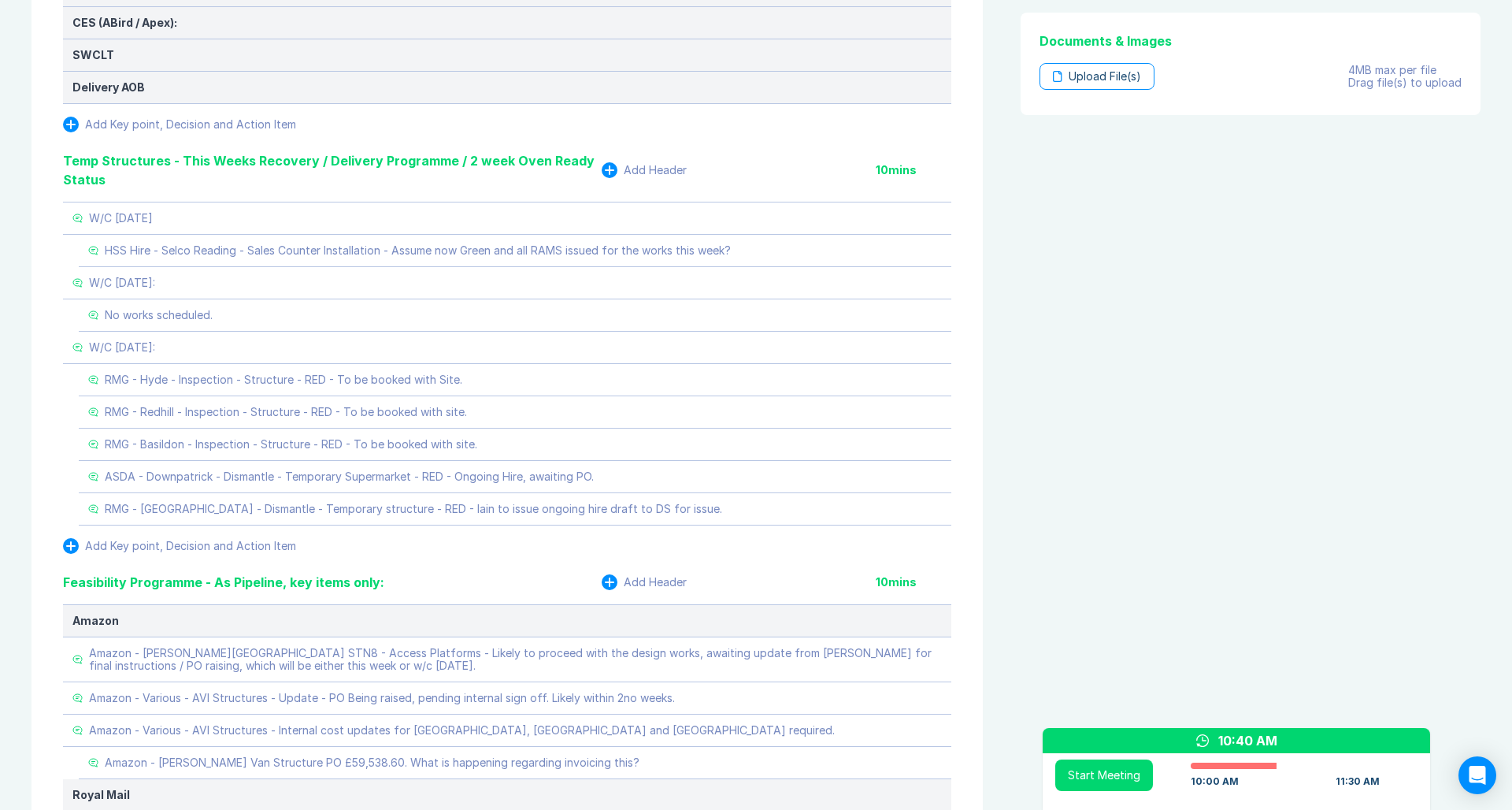 scroll, scrollTop: 1185, scrollLeft: 0, axis: vertical 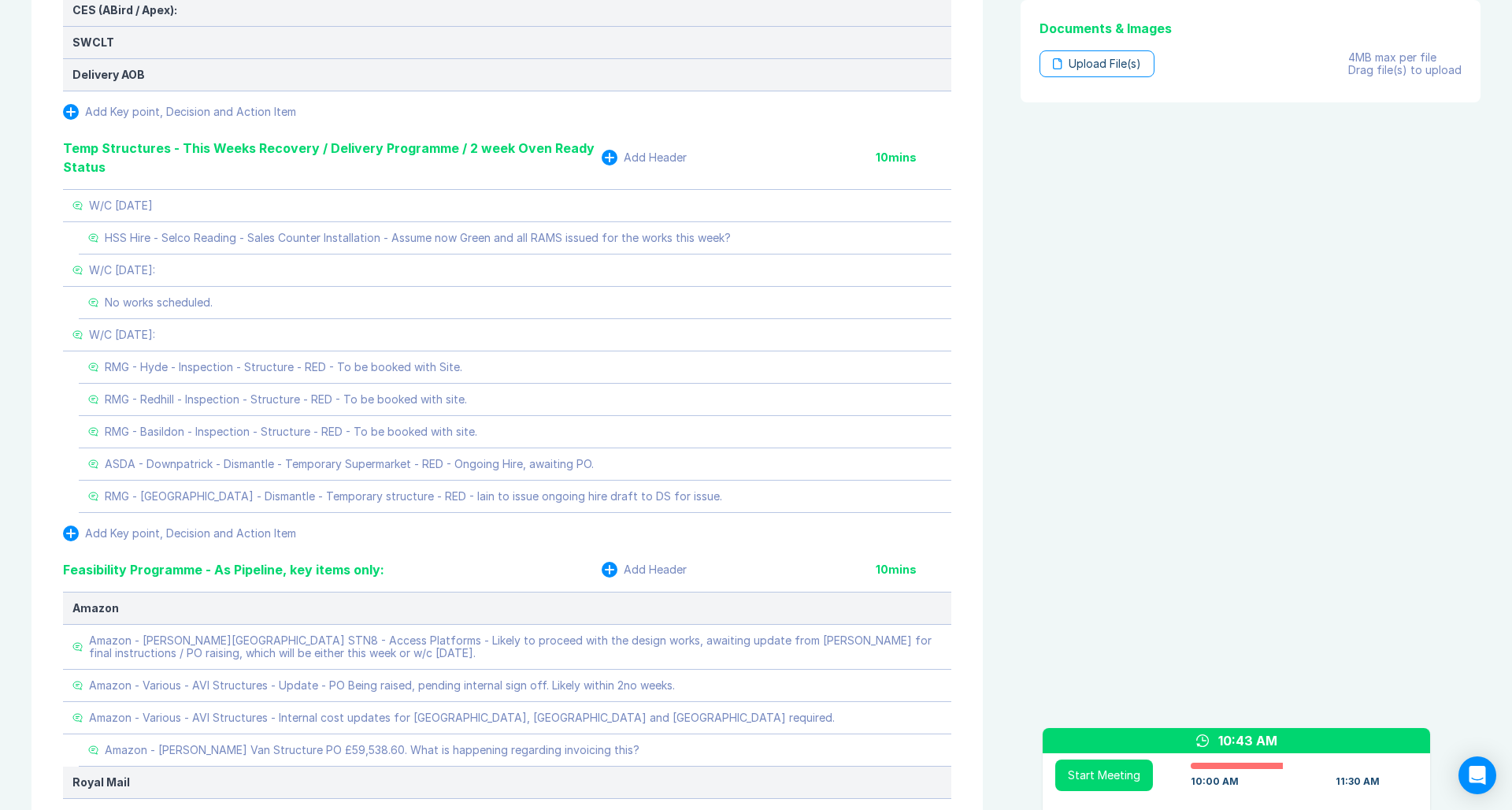 click on "Meeting Notes Edit Agenda Duplicate Notes Review Last Meeting Next Steps Add Header 10  mins Add Key point, Decision and Action Item Marketing & Key Client Management Add Header 10  mins Marketing: Key Client Management: HSS ProSevice - Think Park - PPM Review - IP to update following DS email. Amazon - GC Framework - Monthly pipeline should be received for Accio review and expression of interest in projects to allow us to be reviewed and added to the feasibility tender for the works. ISS Ltd - Teynham - Office Refurbishment - New project added after being passed on by Toby Lloyd (GPL), Danny making contact for initial client call. Add Key point, Decision and Action Item Delivery Programme - As Pipeline, key items only: Add Header 10  mins HSS: HSS - Southampton - Roof Works - Instruction 3rd July 2025, planning commenced Thursday 17th July 2025. How do we streamline moving forward? Keep a structured team and retention of PM's, 3 exits in period, 1 onboard, remaining 2 August. Royal Mail: Amazon: Asda: Tesco:" at bounding box center [510, 22413] 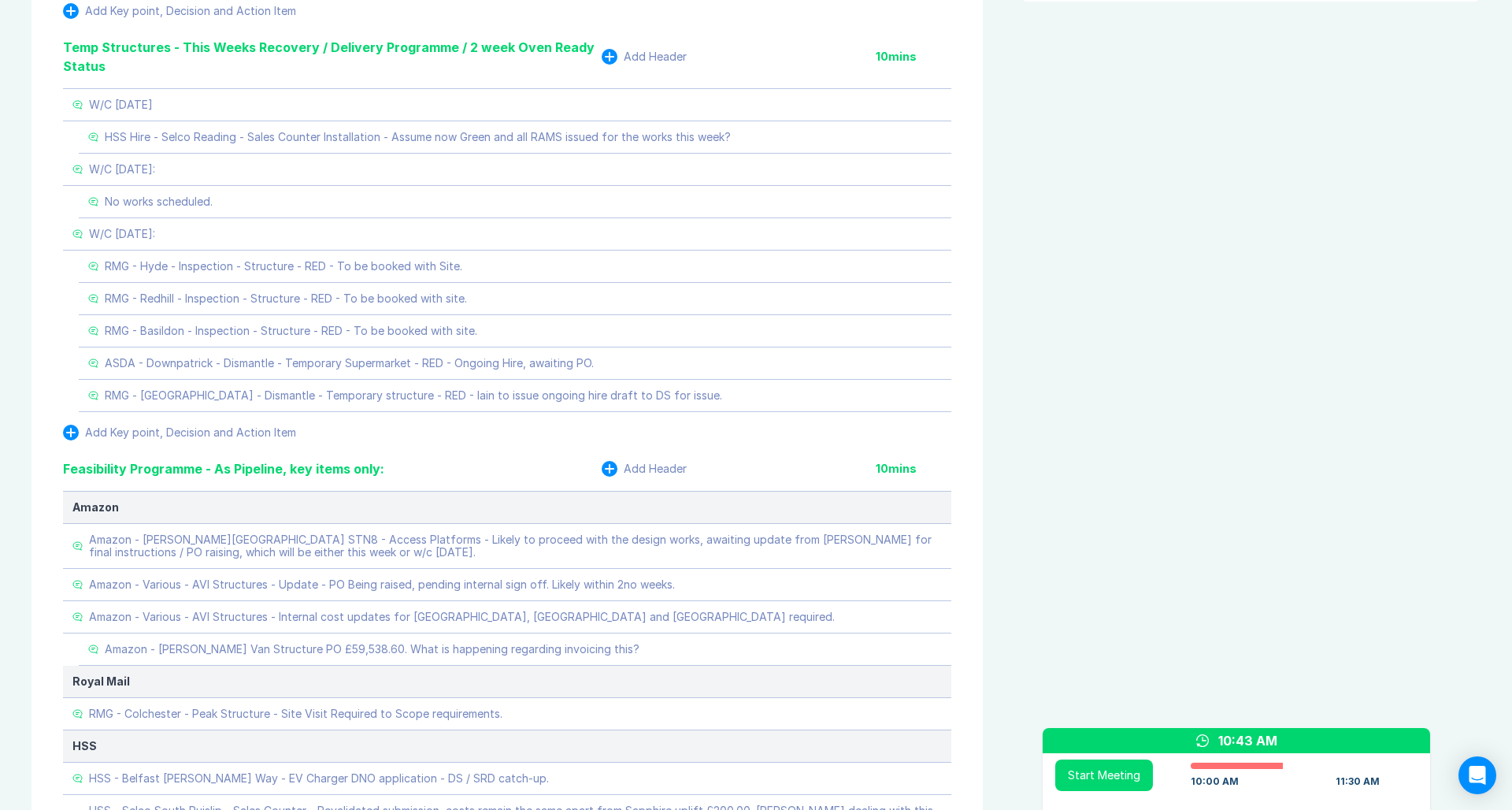 scroll, scrollTop: 1296, scrollLeft: 0, axis: vertical 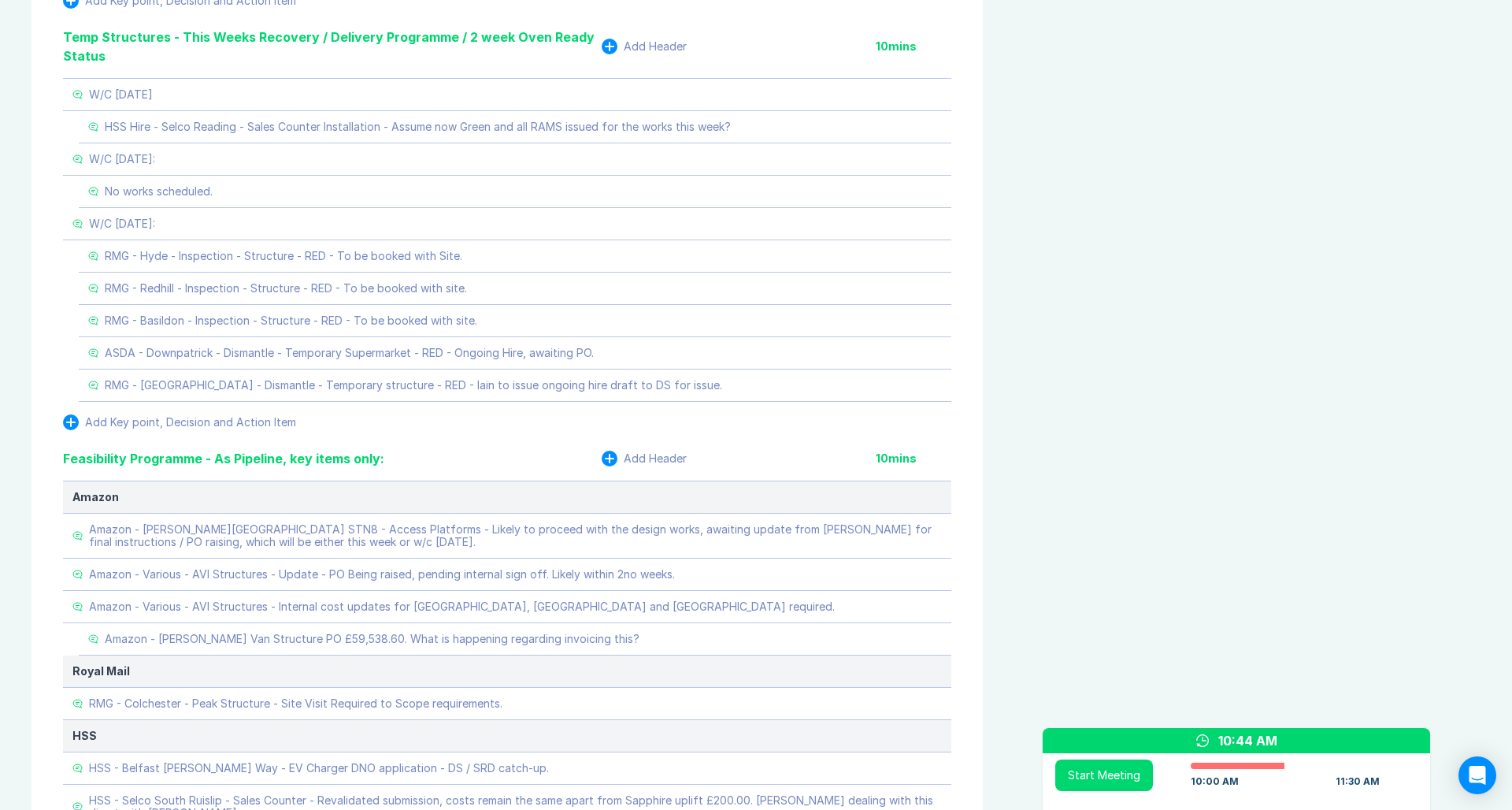 click on "Agenda View Invite Resend Agenda Meeting Goals
To pick up a draggable item, press the space bar.
While dragging, use the arrow keys to move the item.
Press space again to drop the item in its new position, or press escape to cancel.
Attendance Uncheck all Attendee email D Danny Sisson Organizer 35 / 35  ( 100 %) A Ashley Walters 34 / 34  ( 100 %) I Iain Parnell 34 / 35  ( 97 %) R Richard Rust 27 / 35  ( 77 %) S Scott Drewery 35 / 35  ( 100 %) Meeting History Link to Previous Meetings Series Average 52 ~ 0 mins late 88 mins , ~ 0 mins over Jul 15 50 90 mins Jul 9 55 90 mins Jul 8 49 90 mins Load  3  older Upcoming  Jul 29 Parking Lot Parking Lot History Nothing To Show Documents & Images  Upload File(s) 4MB max per file Drag file(s) to upload" at bounding box center [1247, 22302] 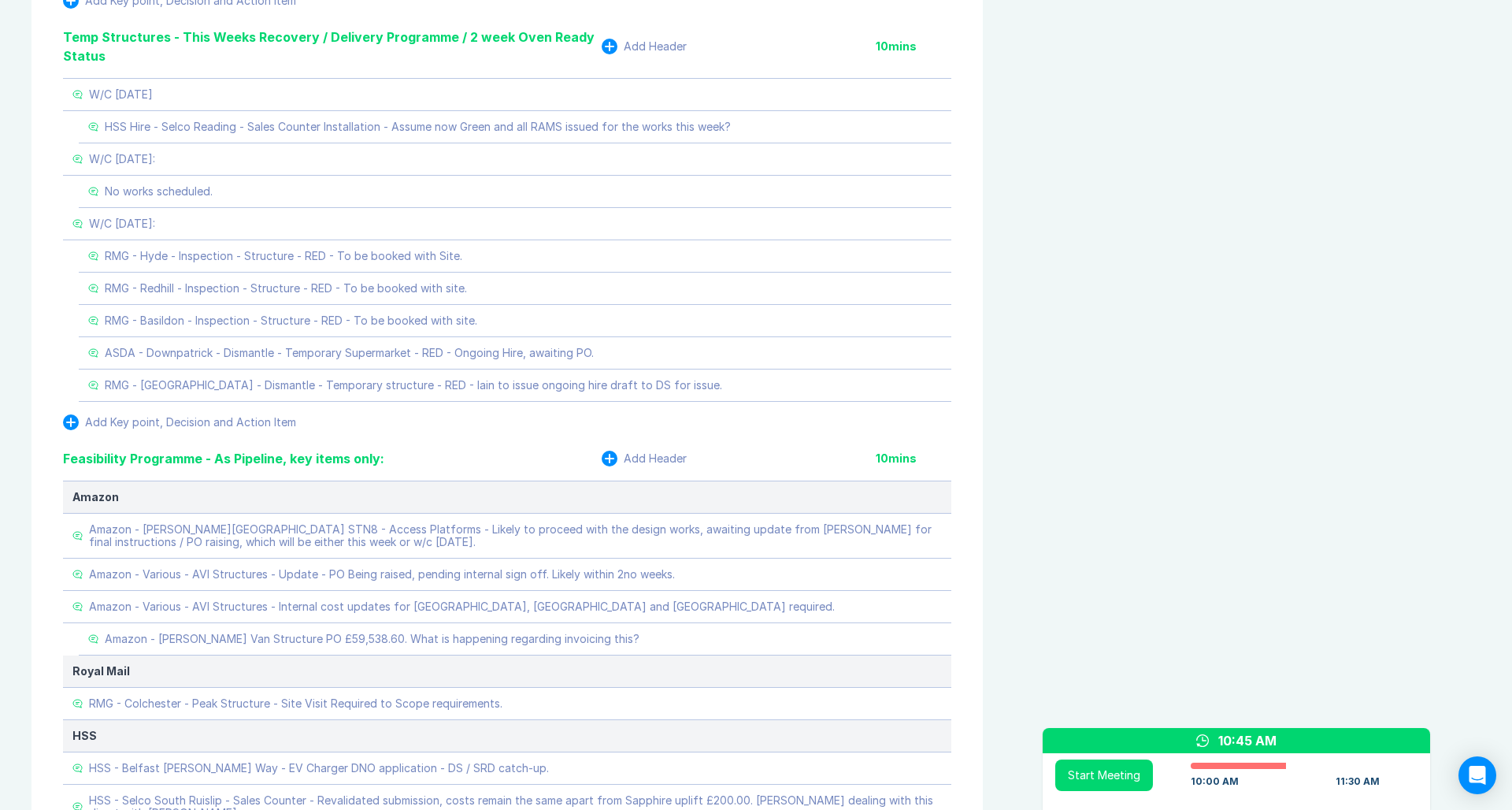 click on "Agenda View Invite Resend Agenda Meeting Goals
To pick up a draggable item, press the space bar.
While dragging, use the arrow keys to move the item.
Press space again to drop the item in its new position, or press escape to cancel.
Attendance Uncheck all Attendee email D Danny Sisson Organizer 35 / 35  ( 100 %) A Ashley Walters 34 / 34  ( 100 %) I Iain Parnell 34 / 35  ( 97 %) R Richard Rust 27 / 35  ( 77 %) S Scott Drewery 35 / 35  ( 100 %) Meeting History Link to Previous Meetings Series Average 52 ~ 0 mins late 88 mins , ~ 0 mins over Jul 15 50 90 mins Jul 9 55 90 mins Jul 8 49 90 mins Load  3  older Upcoming  Jul 29 Parking Lot Parking Lot History Nothing To Show Documents & Images  Upload File(s) 4MB max per file Drag file(s) to upload" at bounding box center [1247, 22302] 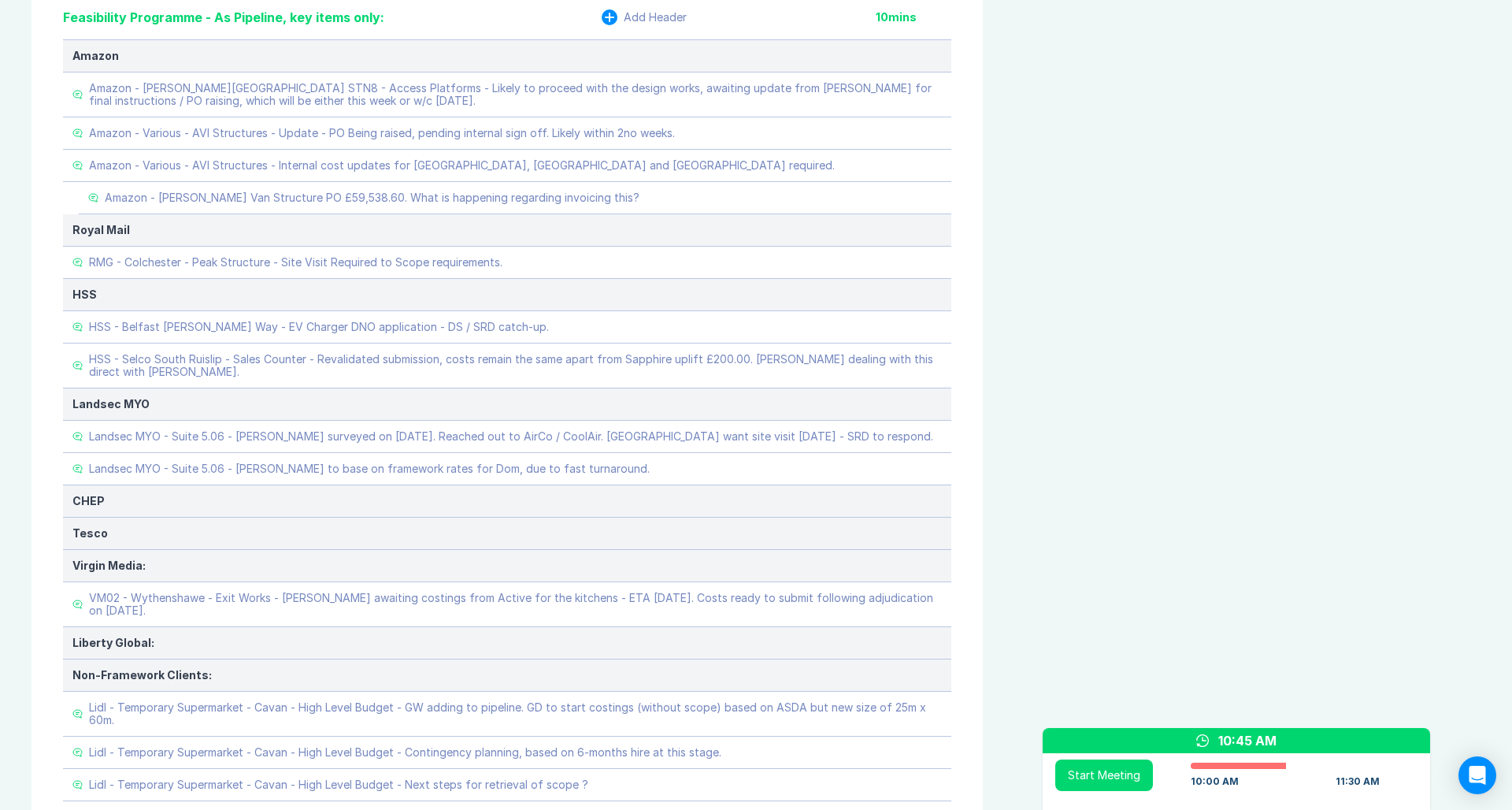 scroll, scrollTop: 1740, scrollLeft: 0, axis: vertical 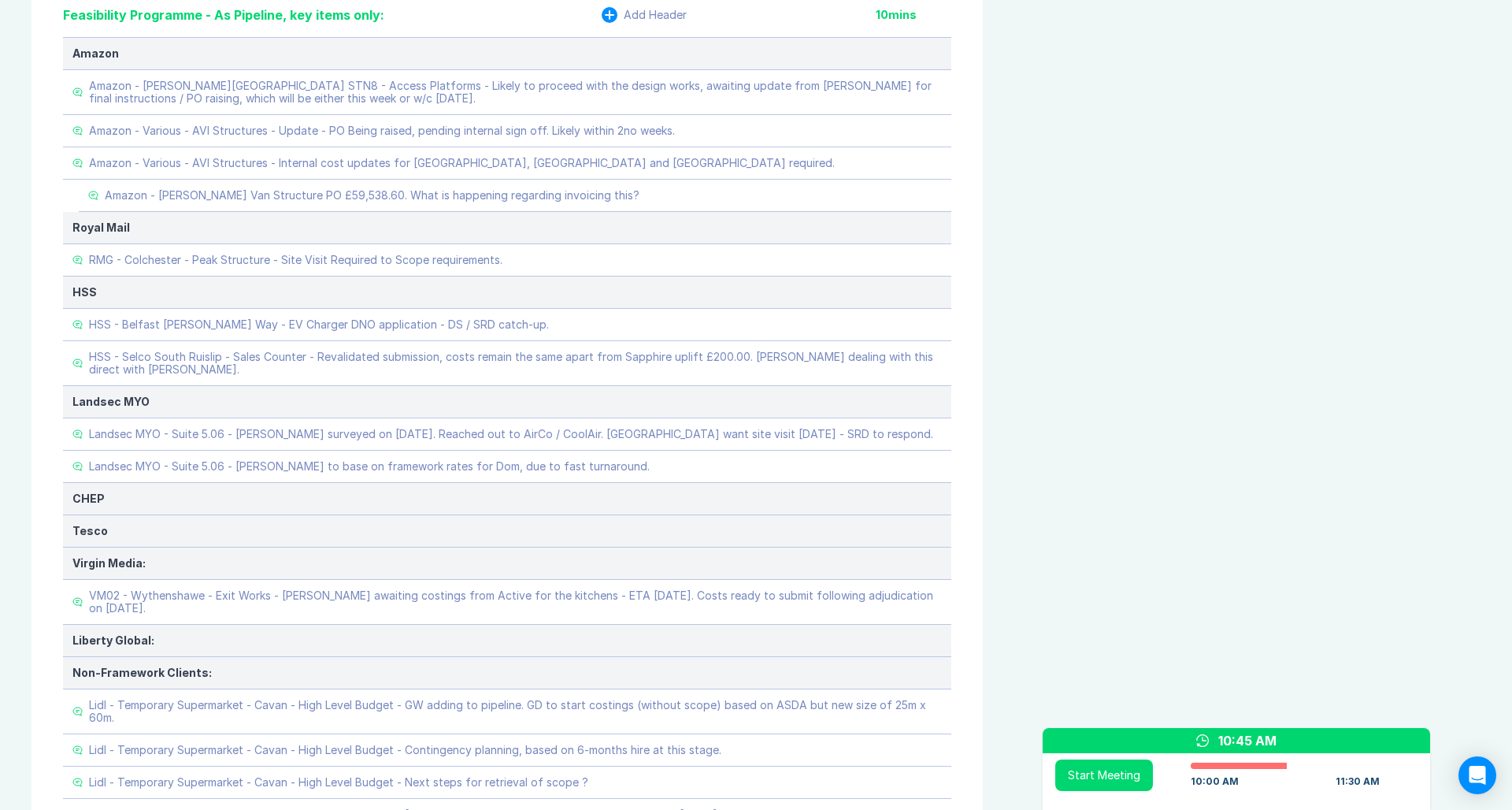 click on "Agenda View Invite Resend Agenda Meeting Goals
To pick up a draggable item, press the space bar.
While dragging, use the arrow keys to move the item.
Press space again to drop the item in its new position, or press escape to cancel.
Attendance Uncheck all Attendee email D Danny Sisson Organizer 35 / 35  ( 100 %) A Ashley Walters 34 / 34  ( 100 %) I Iain Parnell 34 / 35  ( 97 %) R Richard Rust 27 / 35  ( 77 %) S Scott Drewery 35 / 35  ( 100 %) Meeting History Link to Previous Meetings Series Average 52 ~ 0 mins late 88 mins , ~ 0 mins over Jul 15 50 90 mins Jul 9 55 90 mins Jul 8 49 90 mins Load  3  older Upcoming  Jul 29 Parking Lot Parking Lot History Nothing To Show Documents & Images  Upload File(s) 4MB max per file Drag file(s) to upload" at bounding box center (1247, 21858) 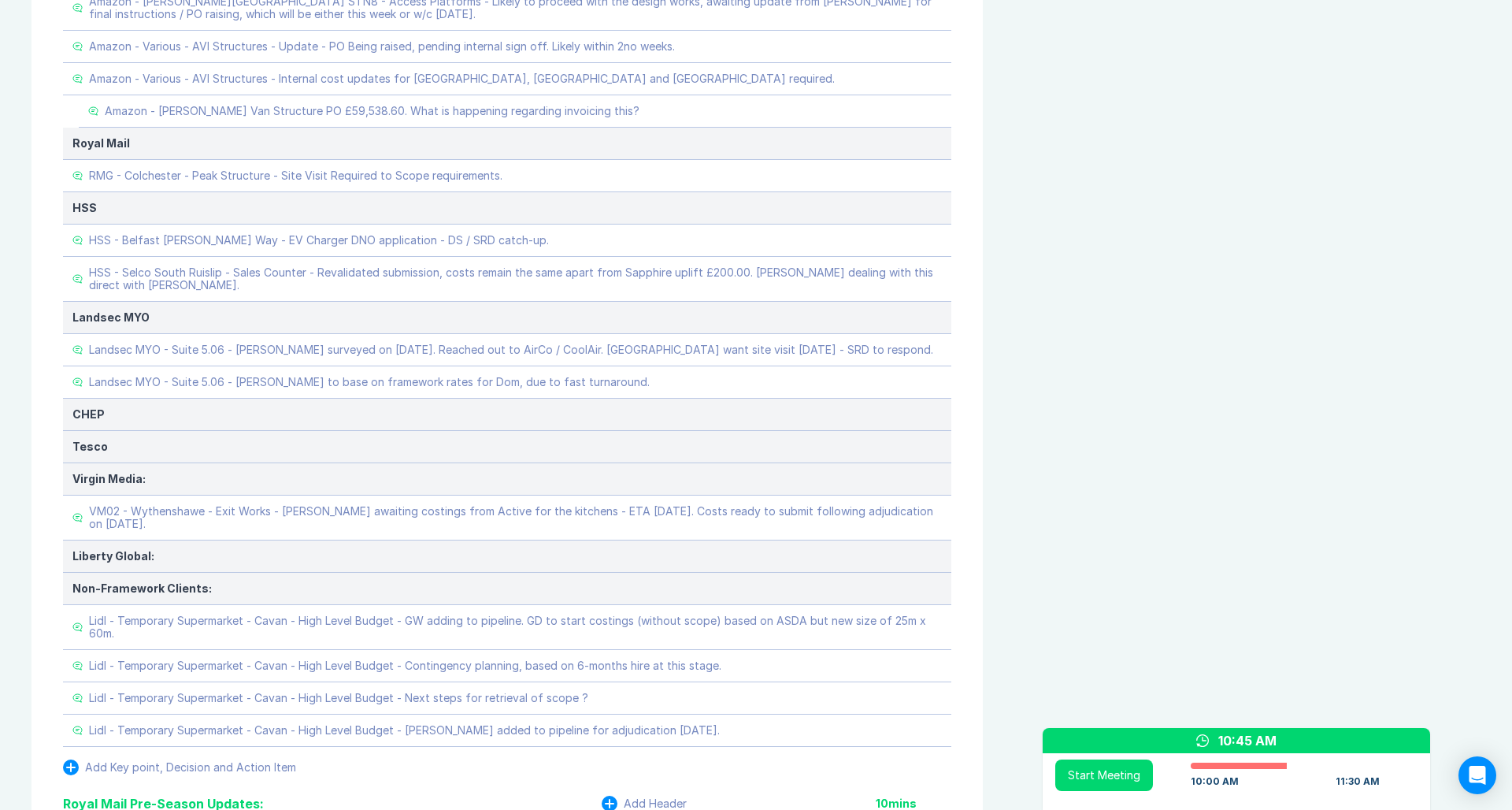 scroll, scrollTop: 1830, scrollLeft: 0, axis: vertical 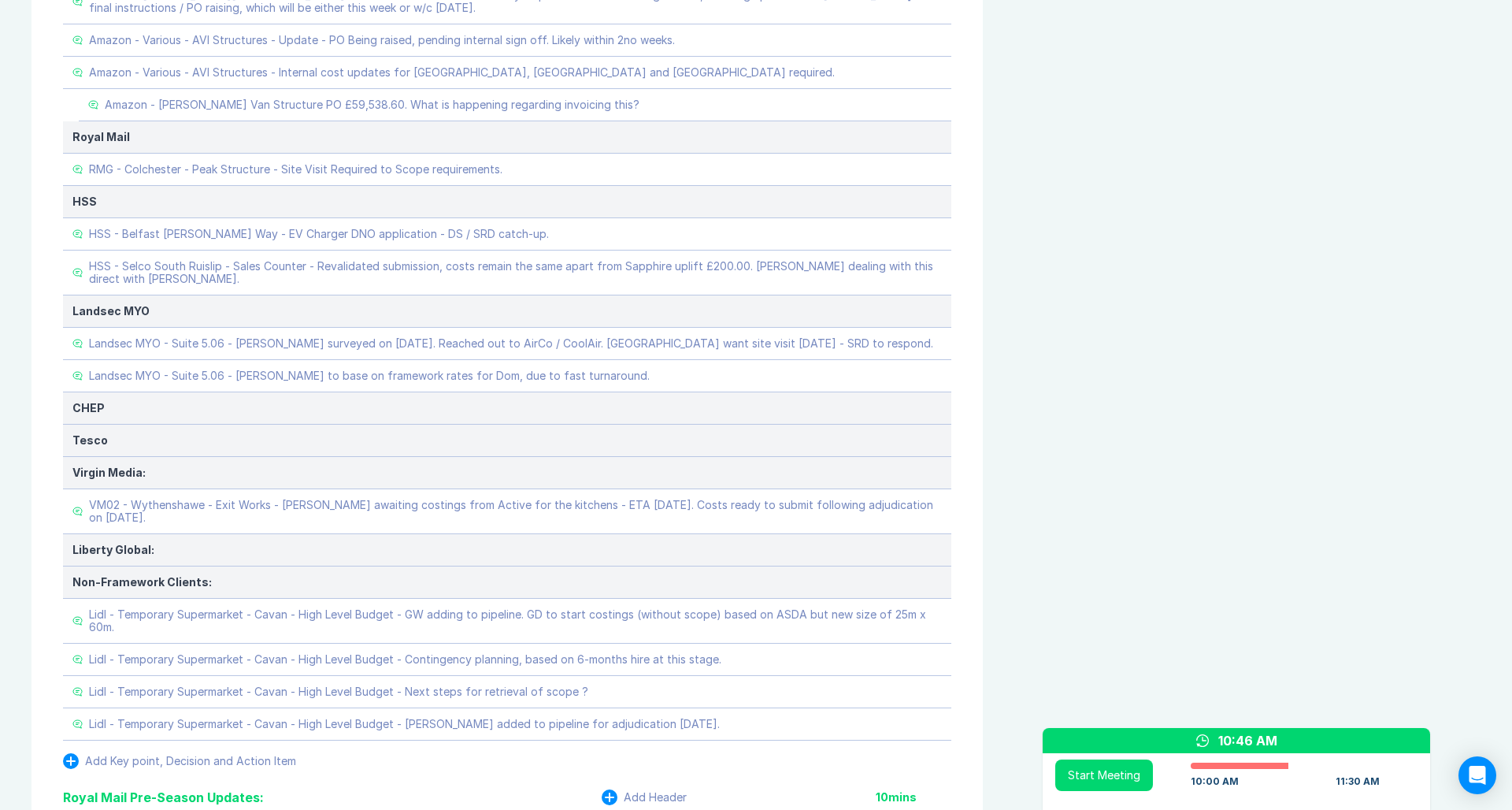 click on "Agenda View Invite Resend Agenda Meeting Goals
To pick up a draggable item, press the space bar.
While dragging, use the arrow keys to move the item.
Press space again to drop the item in its new position, or press escape to cancel.
Attendance Uncheck all Attendee email D Danny Sisson Organizer 35 / 35  ( 100 %) A Ashley Walters 34 / 34  ( 100 %) I Iain Parnell 34 / 35  ( 97 %) R Richard Rust 27 / 35  ( 77 %) S Scott Drewery 35 / 35  ( 100 %) Meeting History Link to Previous Meetings Series Average 52 ~ 0 mins late 88 mins , ~ 0 mins over Jul 15 50 90 mins Jul 9 55 90 mins Jul 8 49 90 mins Load  3  older Upcoming  Jul 29 Parking Lot Parking Lot History Nothing To Show Documents & Images  Upload File(s) 4MB max per file Drag file(s) to upload" at bounding box center (1247, 21768) 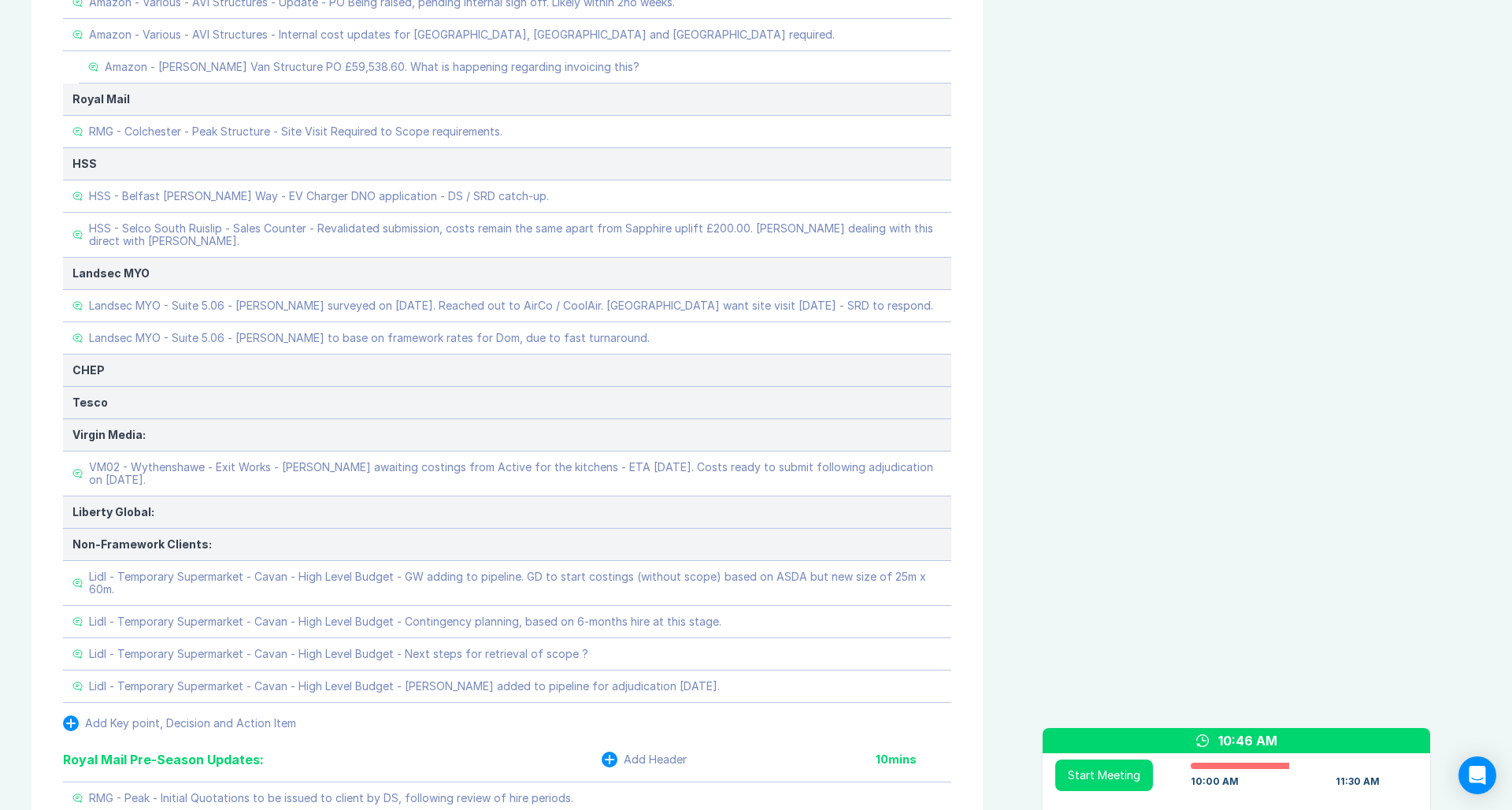 scroll, scrollTop: 1871, scrollLeft: 0, axis: vertical 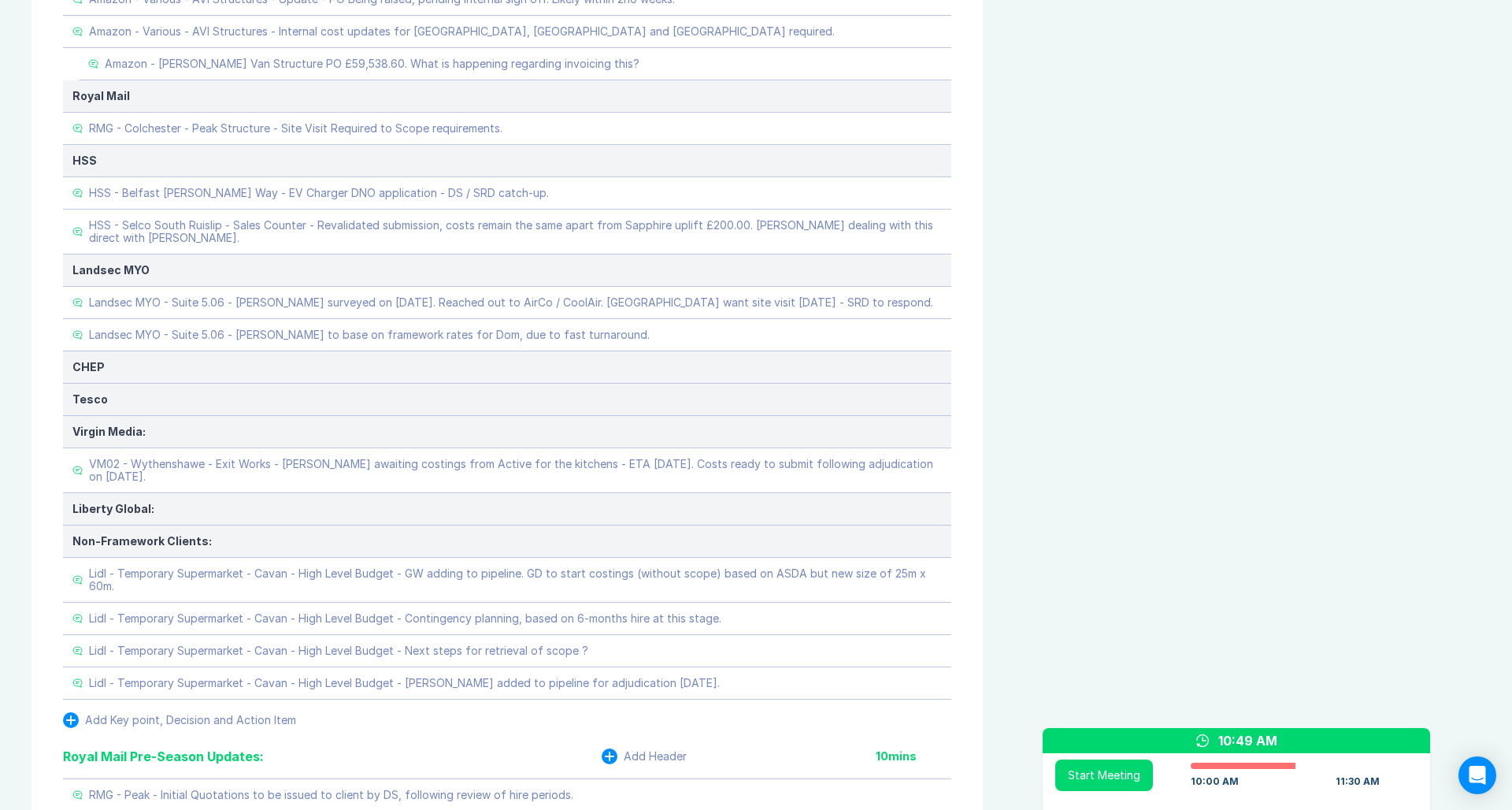 click on "Agenda View Invite Resend Agenda Meeting Goals
To pick up a draggable item, press the space bar.
While dragging, use the arrow keys to move the item.
Press space again to drop the item in its new position, or press escape to cancel.
Attendance Uncheck all Attendee email D Danny Sisson Organizer 35 / 35  ( 100 %) A Ashley Walters 34 / 34  ( 100 %) I Iain Parnell 34 / 35  ( 97 %) R Richard Rust 27 / 35  ( 77 %) S Scott Drewery 35 / 35  ( 100 %) Meeting History Link to Previous Meetings Series Average 52 ~ 0 mins late 88 mins , ~ 0 mins over Jul 15 50 90 mins Jul 9 55 90 mins Jul 8 49 90 mins Load  3  older Upcoming  Jul 29 Parking Lot Parking Lot History Nothing To Show Documents & Images  Upload File(s) 4MB max per file Drag file(s) to upload" at bounding box center (1247, 21727) 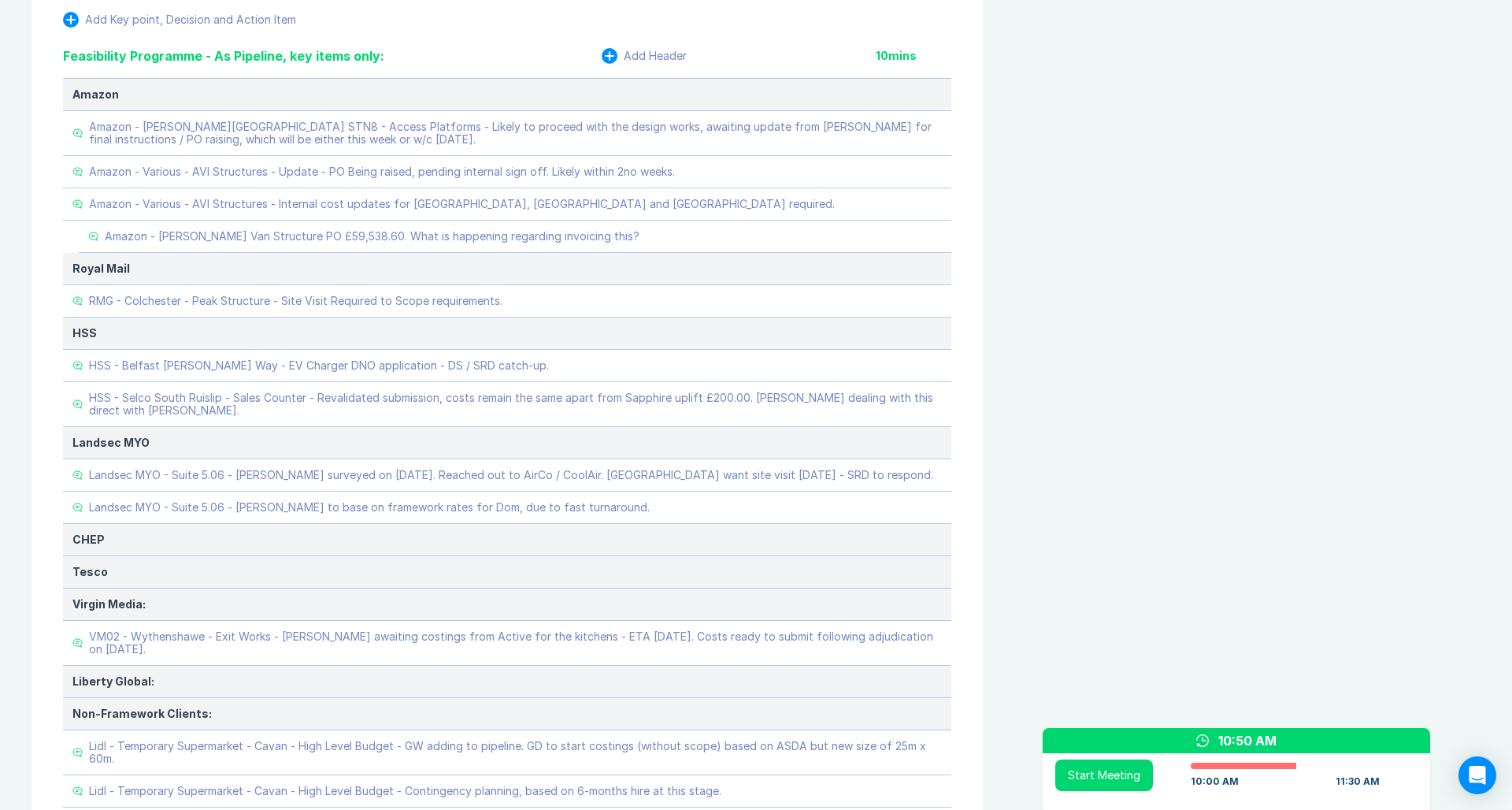 scroll, scrollTop: 1700, scrollLeft: 0, axis: vertical 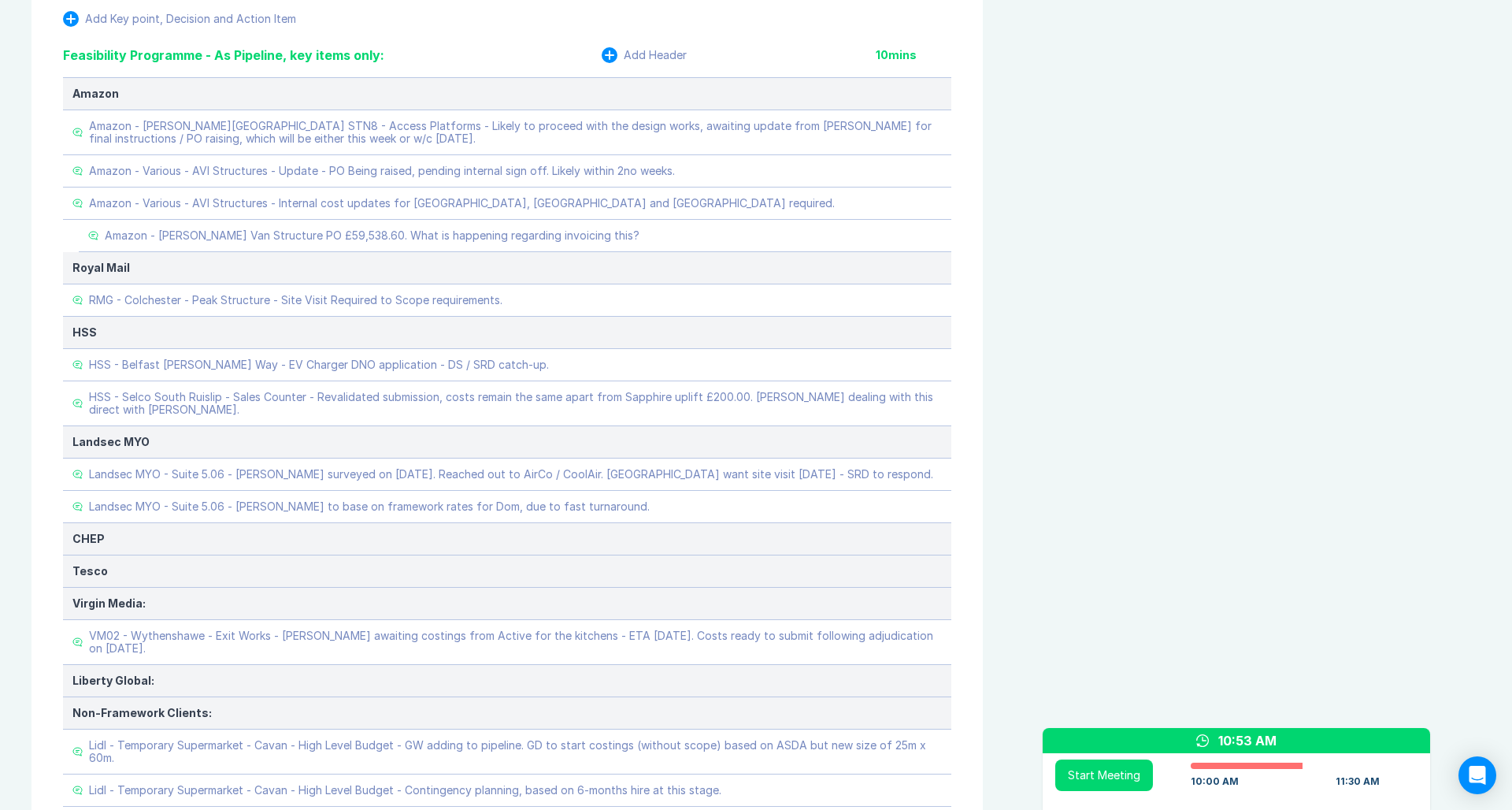 click on "Meeting Notes Edit Agenda Duplicate Notes Review Last Meeting Next Steps Add Header 10  mins Add Key point, Decision and Action Item Marketing & Key Client Management Add Header 10  mins Marketing: Key Client Management: HSS ProSevice - Think Park - PPM Review - IP to update following DS email. Amazon - GC Framework - Monthly pipeline should be received for Accio review and expression of interest in projects to allow us to be reviewed and added to the feasibility tender for the works. ISS Ltd - Teynham - Office Refurbishment - New project added after being passed on by Toby Lloyd (GPL), Danny making contact for initial client call. Add Key point, Decision and Action Item Delivery Programme - As Pipeline, key items only: Add Header 10  mins HSS: HSS - Southampton - Roof Works - Instruction 3rd July 2025, planning commenced Thursday 17th July 2025. How do we streamline moving forward? Keep a structured team and retention of PM's, 3 exits in period, 1 onboard, remaining 2 August. Royal Mail: Amazon: Asda: Tesco:" at bounding box center (756, 21898) 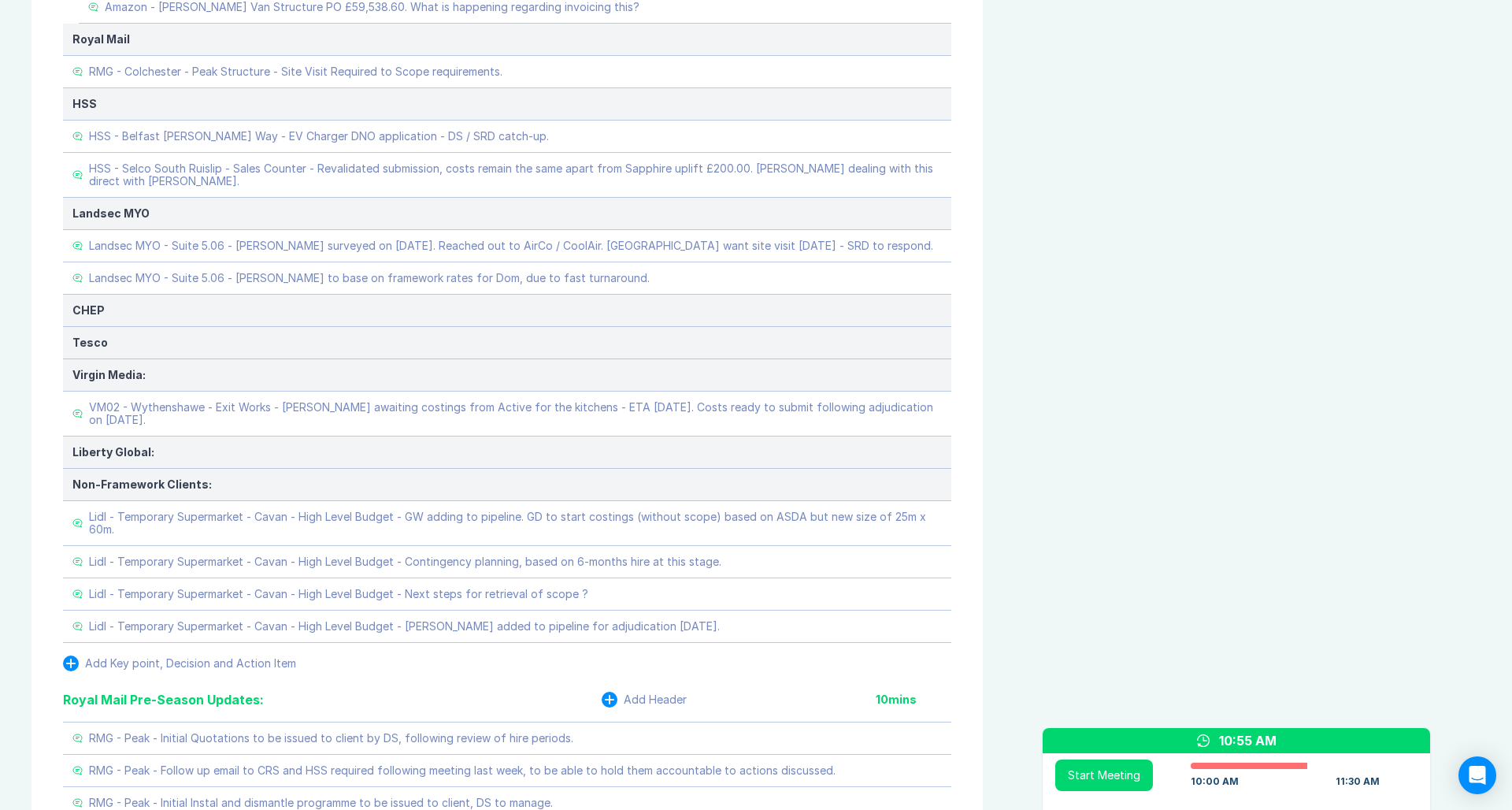 scroll, scrollTop: 1933, scrollLeft: 0, axis: vertical 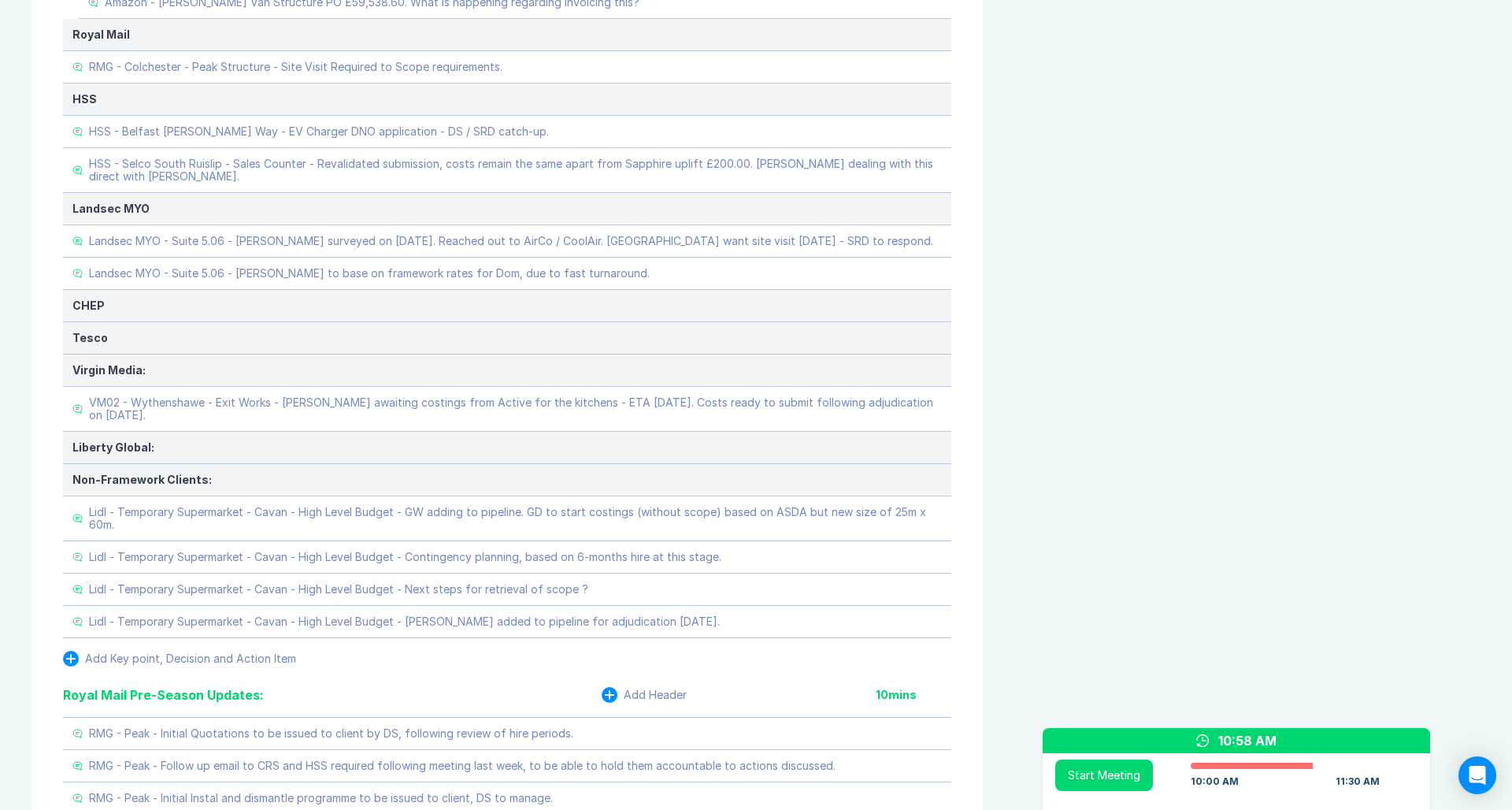 click on "Agenda View Invite Resend Agenda Meeting Goals
To pick up a draggable item, press the space bar.
While dragging, use the arrow keys to move the item.
Press space again to drop the item in its new position, or press escape to cancel.
Attendance Uncheck all Attendee email D Danny Sisson Organizer 35 / 35  ( 100 %) A Ashley Walters 34 / 34  ( 100 %) I Iain Parnell 34 / 35  ( 97 %) R Richard Rust 27 / 35  ( 77 %) S Scott Drewery 35 / 35  ( 100 %) Meeting History Link to Previous Meetings Series Average 52 ~ 0 mins late 88 mins , ~ 0 mins over Jul 15 50 90 mins Jul 9 55 90 mins Jul 8 49 90 mins Load  3  older Upcoming  Jul 29 Parking Lot Parking Lot History Nothing To Show Documents & Images  Upload File(s) 4MB max per file Drag file(s) to upload" at bounding box center [1247, 21665] 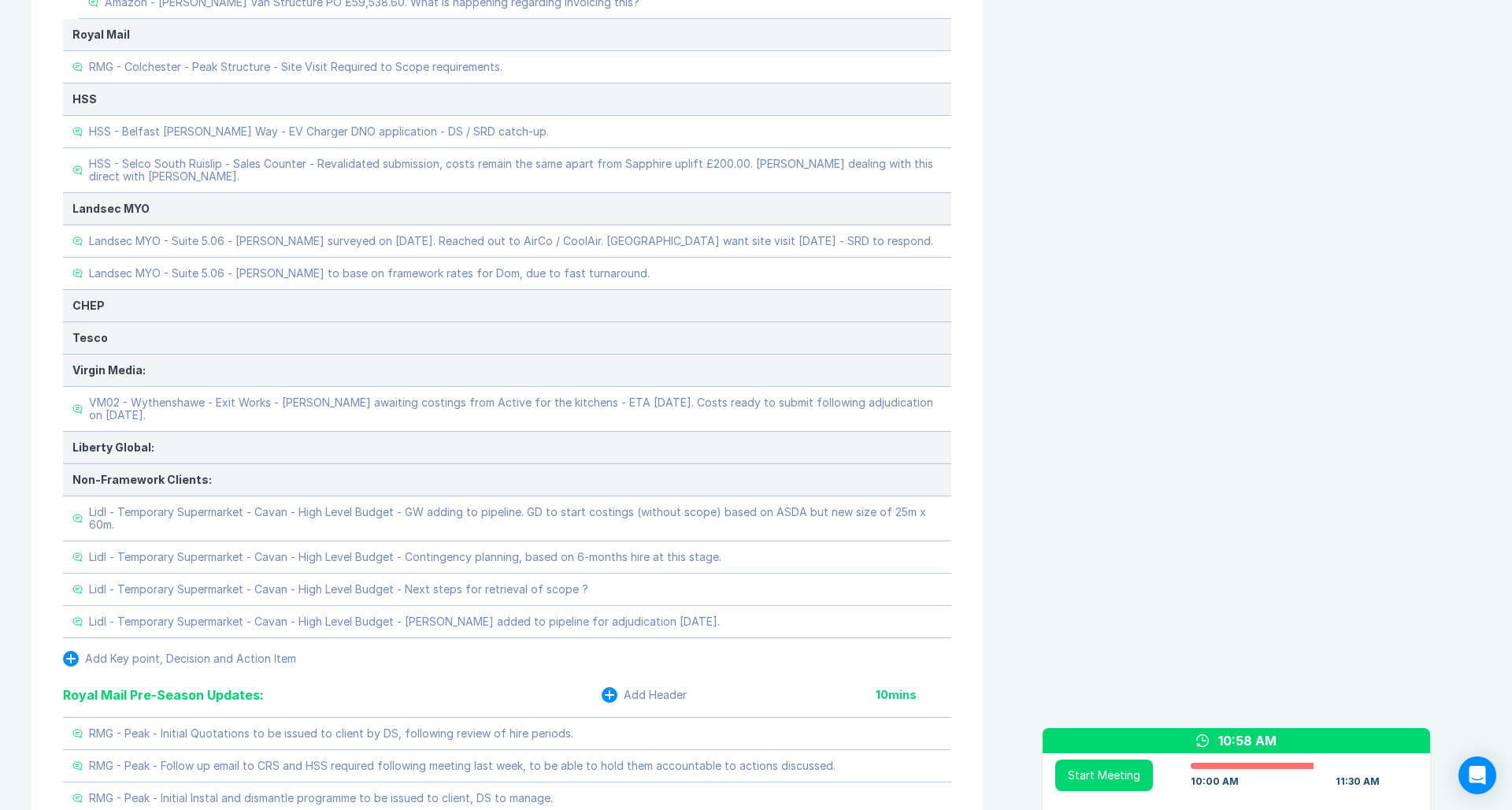 click on "Agenda View Invite Resend Agenda Meeting Goals
To pick up a draggable item, press the space bar.
While dragging, use the arrow keys to move the item.
Press space again to drop the item in its new position, or press escape to cancel.
Attendance Uncheck all Attendee email D Danny Sisson Organizer 35 / 35  ( 100 %) A Ashley Walters 34 / 34  ( 100 %) I Iain Parnell 34 / 35  ( 97 %) R Richard Rust 27 / 35  ( 77 %) S Scott Drewery 35 / 35  ( 100 %) Meeting History Link to Previous Meetings Series Average 52 ~ 0 mins late 88 mins , ~ 0 mins over Jul 15 50 90 mins Jul 9 55 90 mins Jul 8 49 90 mins Load  3  older Upcoming  Jul 29 Parking Lot Parking Lot History Nothing To Show Documents & Images  Upload File(s) 4MB max per file Drag file(s) to upload" at bounding box center (1247, 21665) 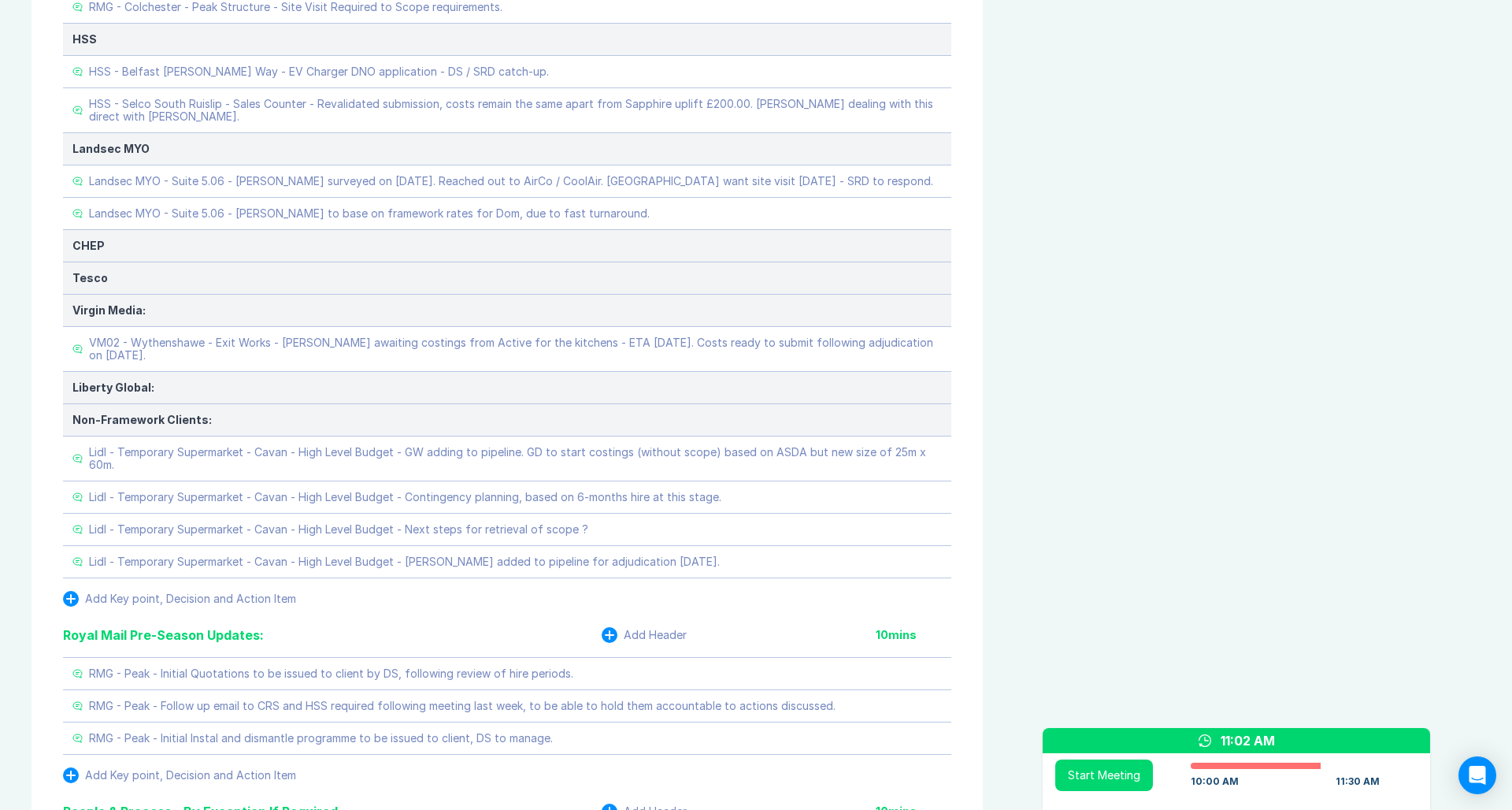 scroll, scrollTop: 2003, scrollLeft: 0, axis: vertical 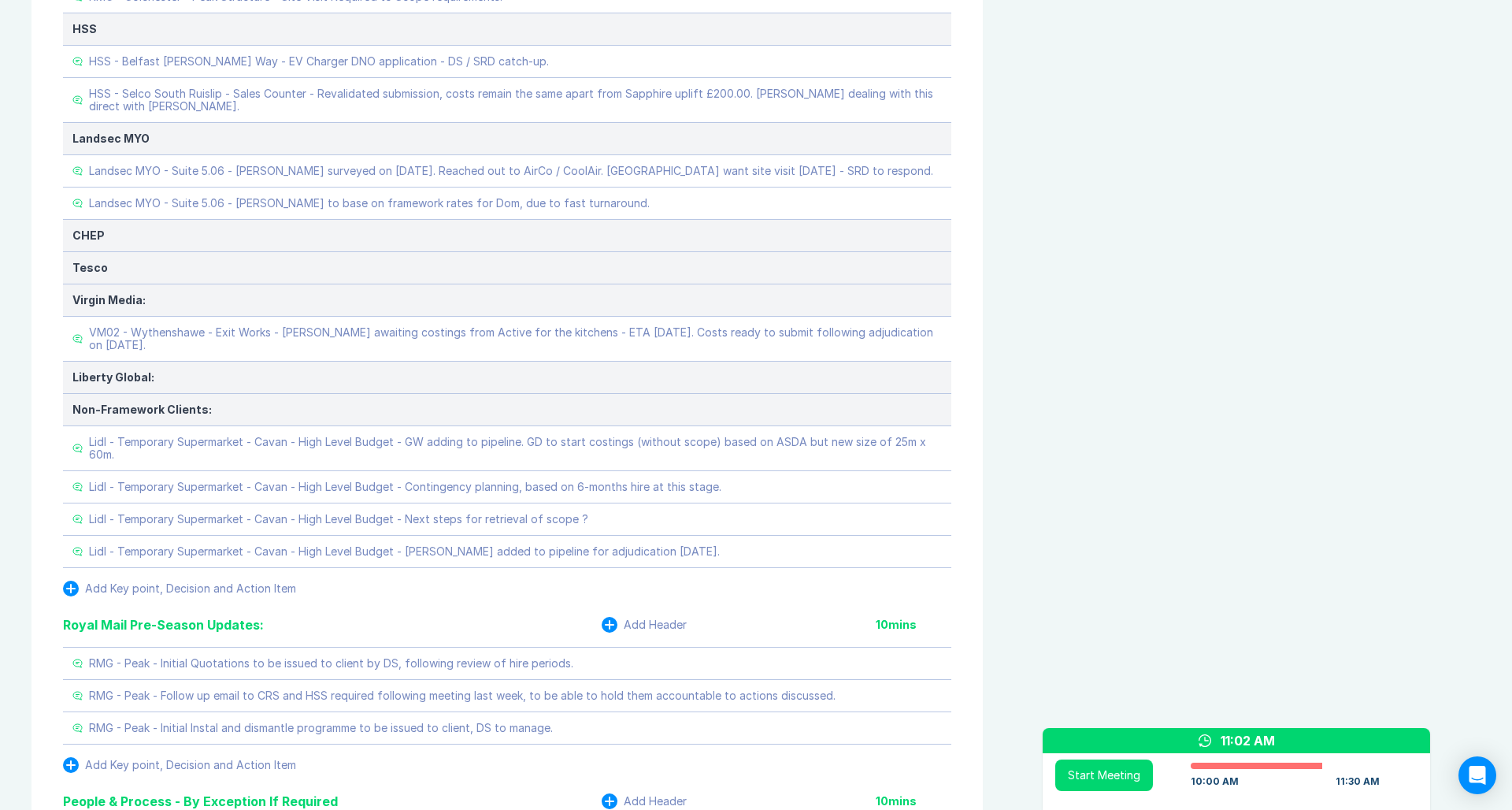 click on "Meeting Notes Edit Agenda Duplicate Notes Review Last Meeting Next Steps Add Header 10  mins Add Key point, Decision and Action Item Marketing & Key Client Management Add Header 10  mins Marketing: Key Client Management: HSS ProSevice - Think Park - PPM Review - IP to update following DS email. Amazon - GC Framework - Monthly pipeline should be received for Accio review and expression of interest in projects to allow us to be reviewed and added to the feasibility tender for the works. ISS Ltd - Teynham - Office Refurbishment - New project added after being passed on by Toby Lloyd (GPL), Danny making contact for initial client call. Add Key point, Decision and Action Item Delivery Programme - As Pipeline, key items only: Add Header 10  mins HSS: HSS - Southampton - Roof Works - Instruction 3rd July 2025, planning commenced Thursday 17th July 2025. How do we streamline moving forward? Keep a structured team and retention of PM's, 3 exits in period, 1 onboard, remaining 2 August. Royal Mail: Amazon: Asda: Tesco:" at bounding box center [756, 21595] 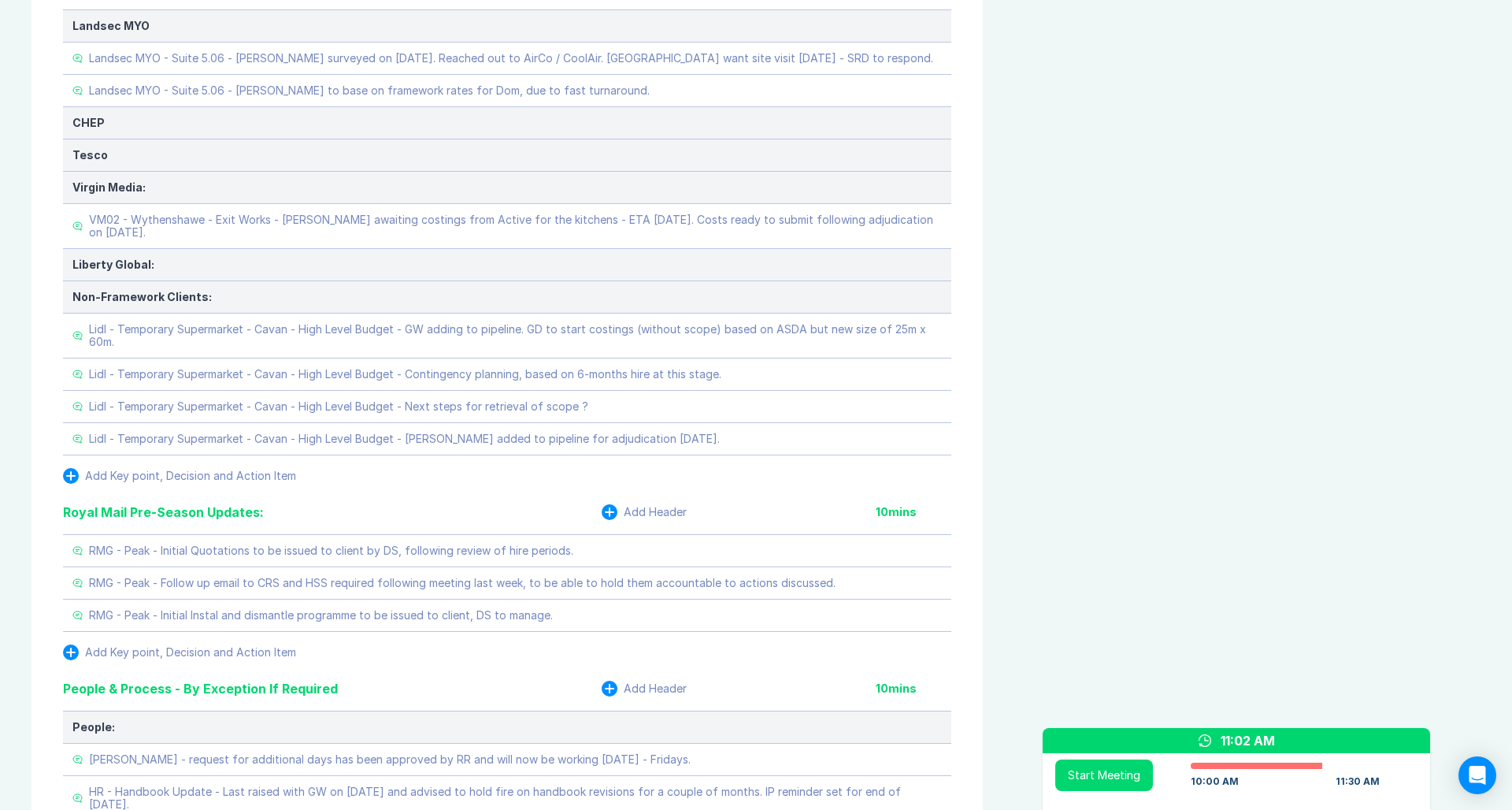scroll, scrollTop: 2112, scrollLeft: 0, axis: vertical 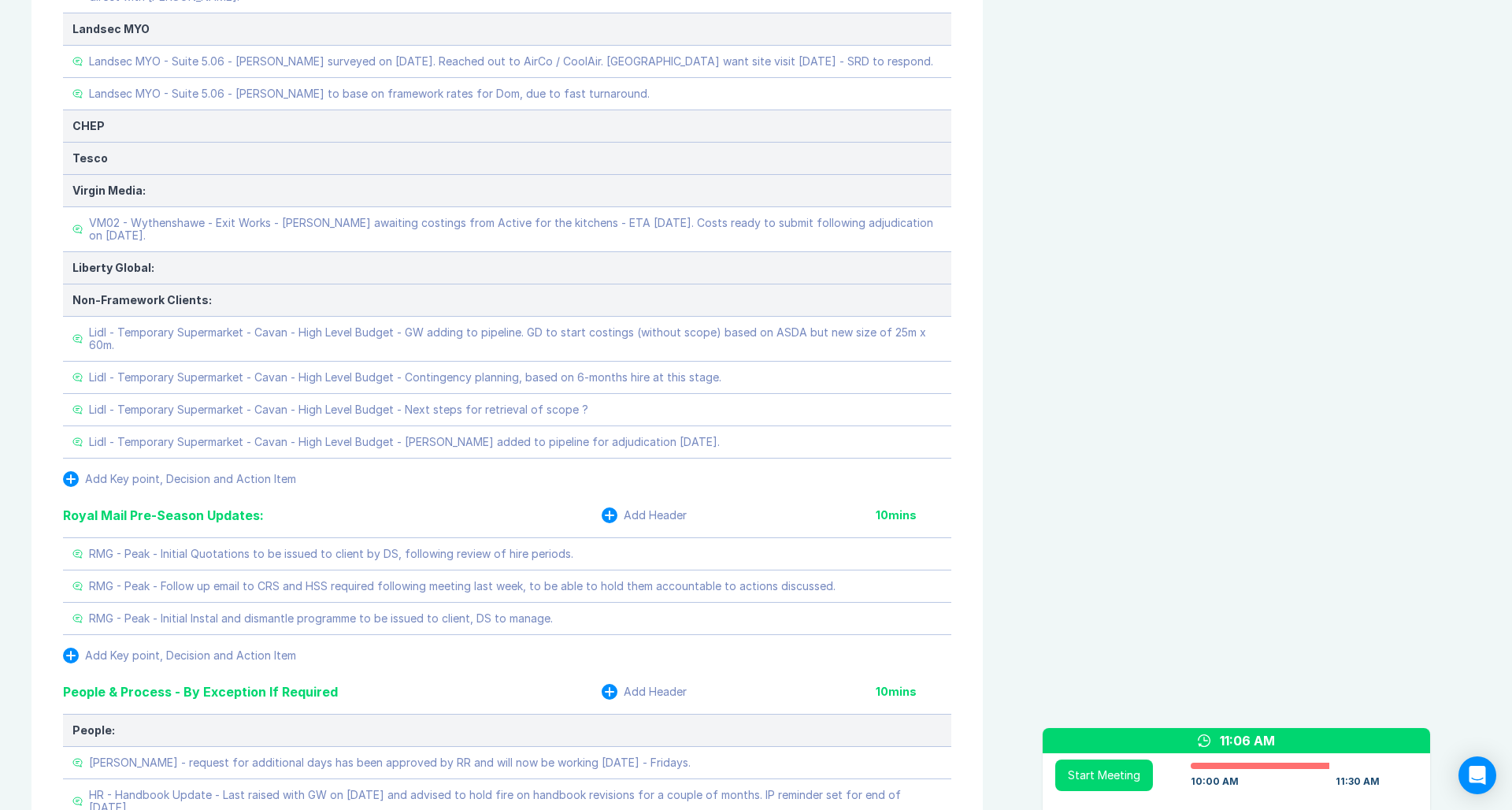 click on "Agenda View Invite Resend Agenda Meeting Goals
To pick up a draggable item, press the space bar.
While dragging, use the arrow keys to move the item.
Press space again to drop the item in its new position, or press escape to cancel.
Attendance Uncheck all Attendee email D Danny Sisson Organizer 35 / 35  ( 100 %) A Ashley Walters 34 / 34  ( 100 %) I Iain Parnell 34 / 35  ( 97 %) R Richard Rust 27 / 35  ( 77 %) S Scott Drewery 35 / 35  ( 100 %) Meeting History Link to Previous Meetings Series Average 52 ~ 0 mins late 88 mins , ~ 0 mins over Jul 15 50 90 mins Jul 9 55 90 mins Jul 8 49 90 mins Load  3  older Upcoming  Jul 29 Parking Lot Parking Lot History Nothing To Show Documents & Images  Upload File(s) 4MB max per file Drag file(s) to upload" at bounding box center (1247, 21485) 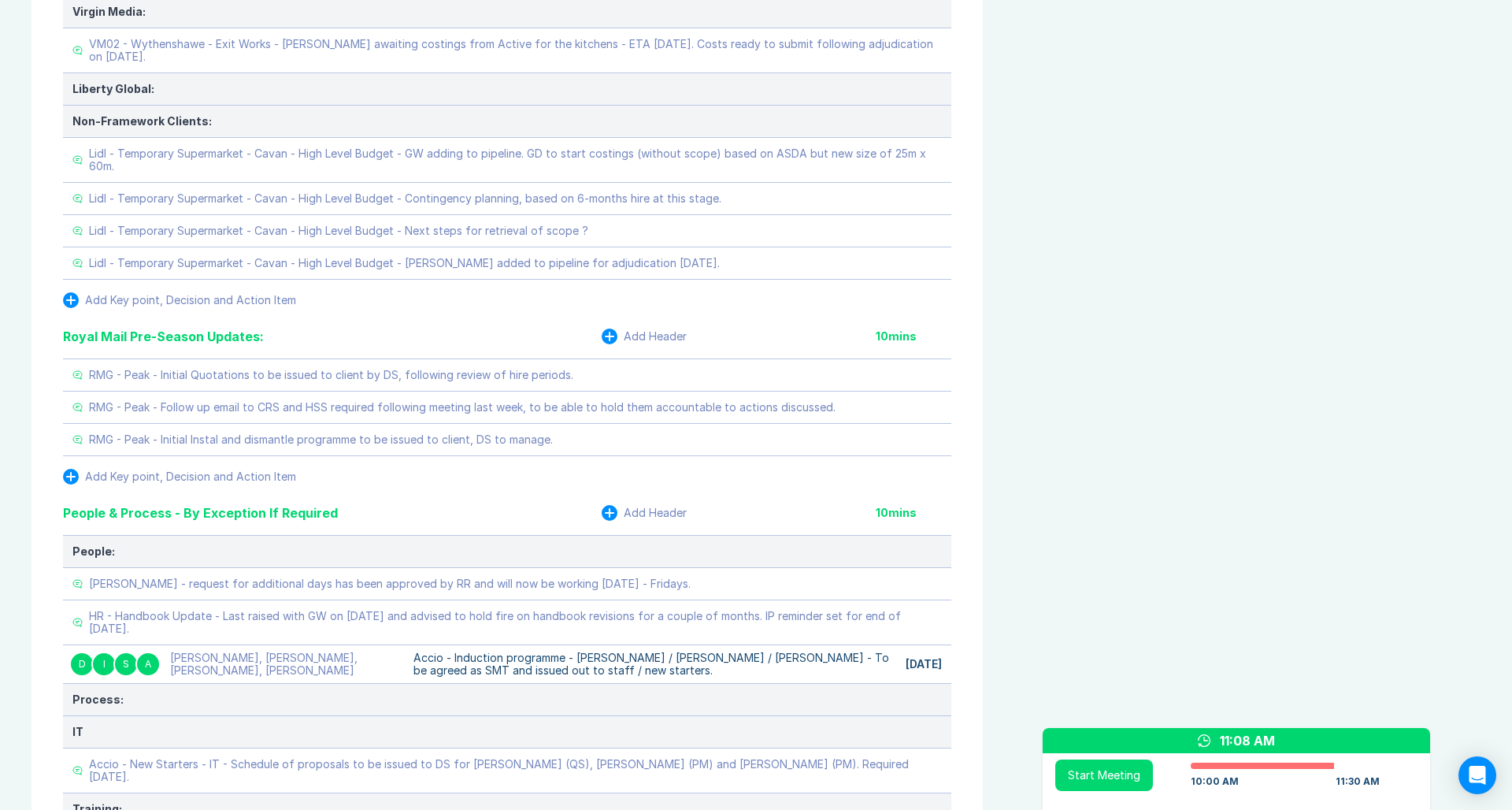 scroll, scrollTop: 2292, scrollLeft: 0, axis: vertical 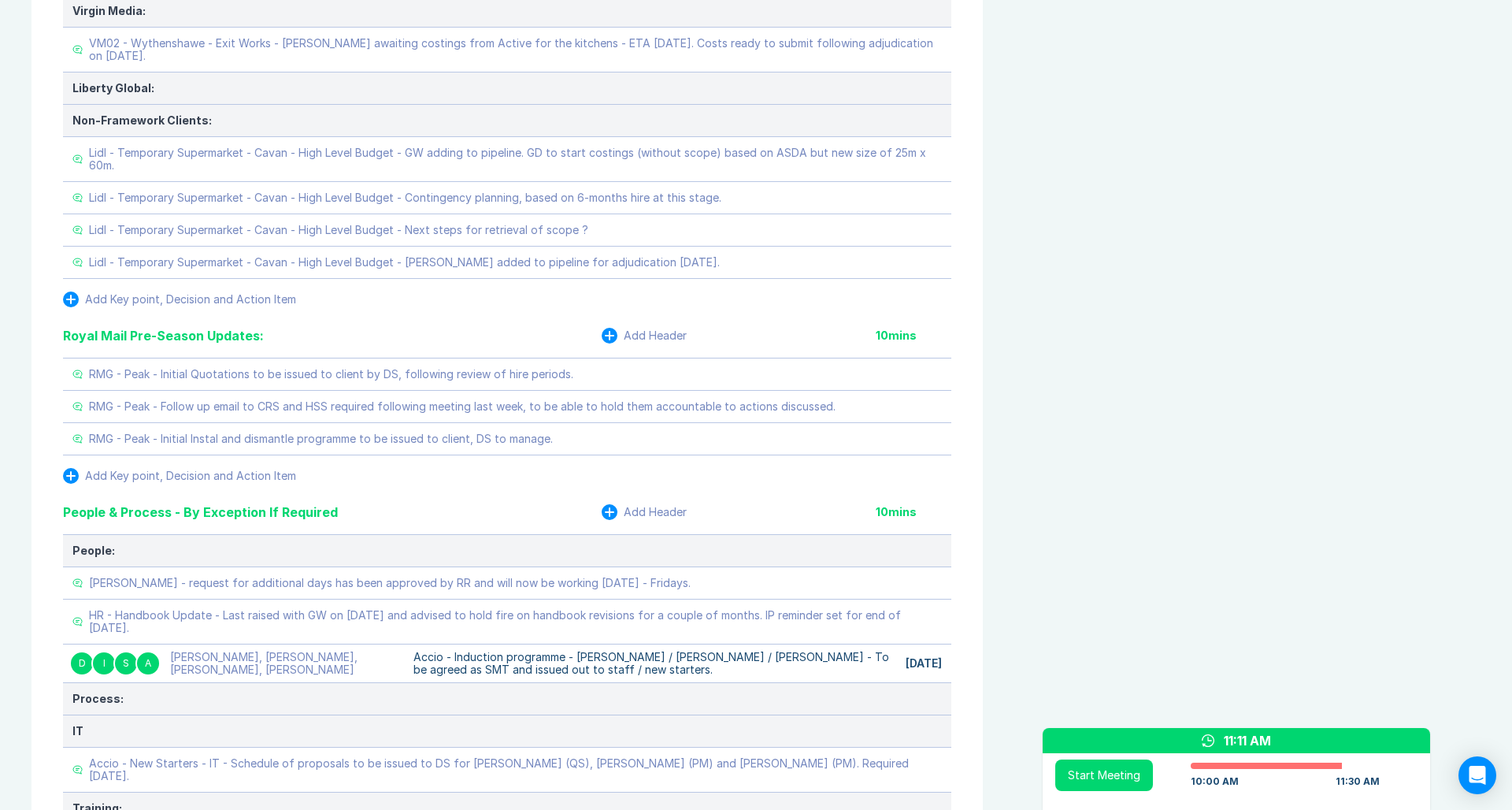 click on "Agenda View Invite Resend Agenda Meeting Goals
To pick up a draggable item, press the space bar.
While dragging, use the arrow keys to move the item.
Press space again to drop the item in its new position, or press escape to cancel.
Attendance Uncheck all Attendee email D Danny Sisson Organizer 35 / 35  ( 100 %) A Ashley Walters 34 / 34  ( 100 %) I Iain Parnell 34 / 35  ( 97 %) R Richard Rust 27 / 35  ( 77 %) S Scott Drewery 35 / 35  ( 100 %) Meeting History Link to Previous Meetings Series Average 52 ~ 0 mins late 88 mins , ~ 0 mins over Jul 15 50 90 mins Jul 9 55 90 mins Jul 8 49 90 mins Load  3  older Upcoming  Jul 29 Parking Lot Parking Lot History Nothing To Show Documents & Images  Upload File(s) 4MB max per file Drag file(s) to upload" at bounding box center (1247, 21306) 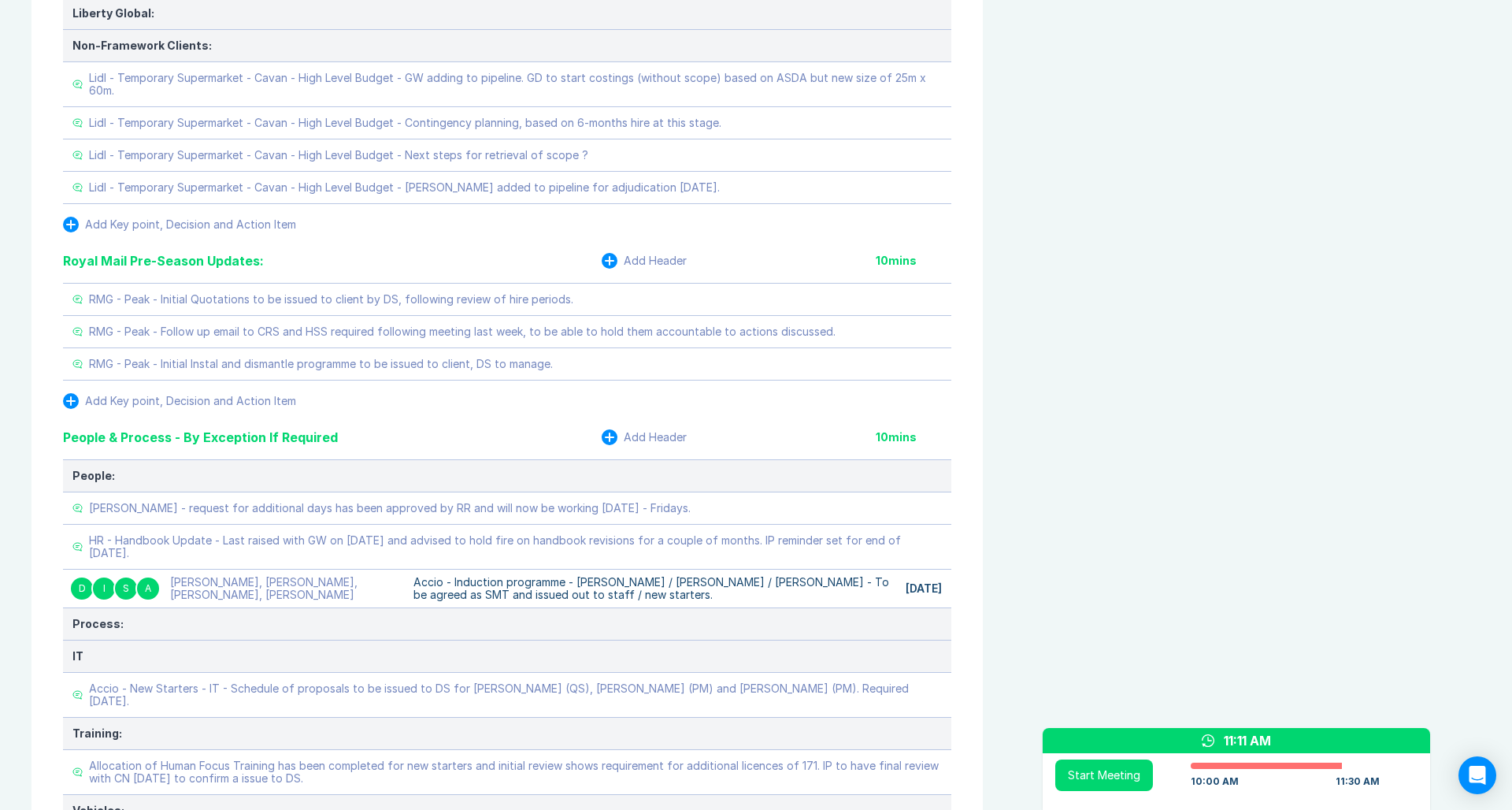 scroll, scrollTop: 2371, scrollLeft: 0, axis: vertical 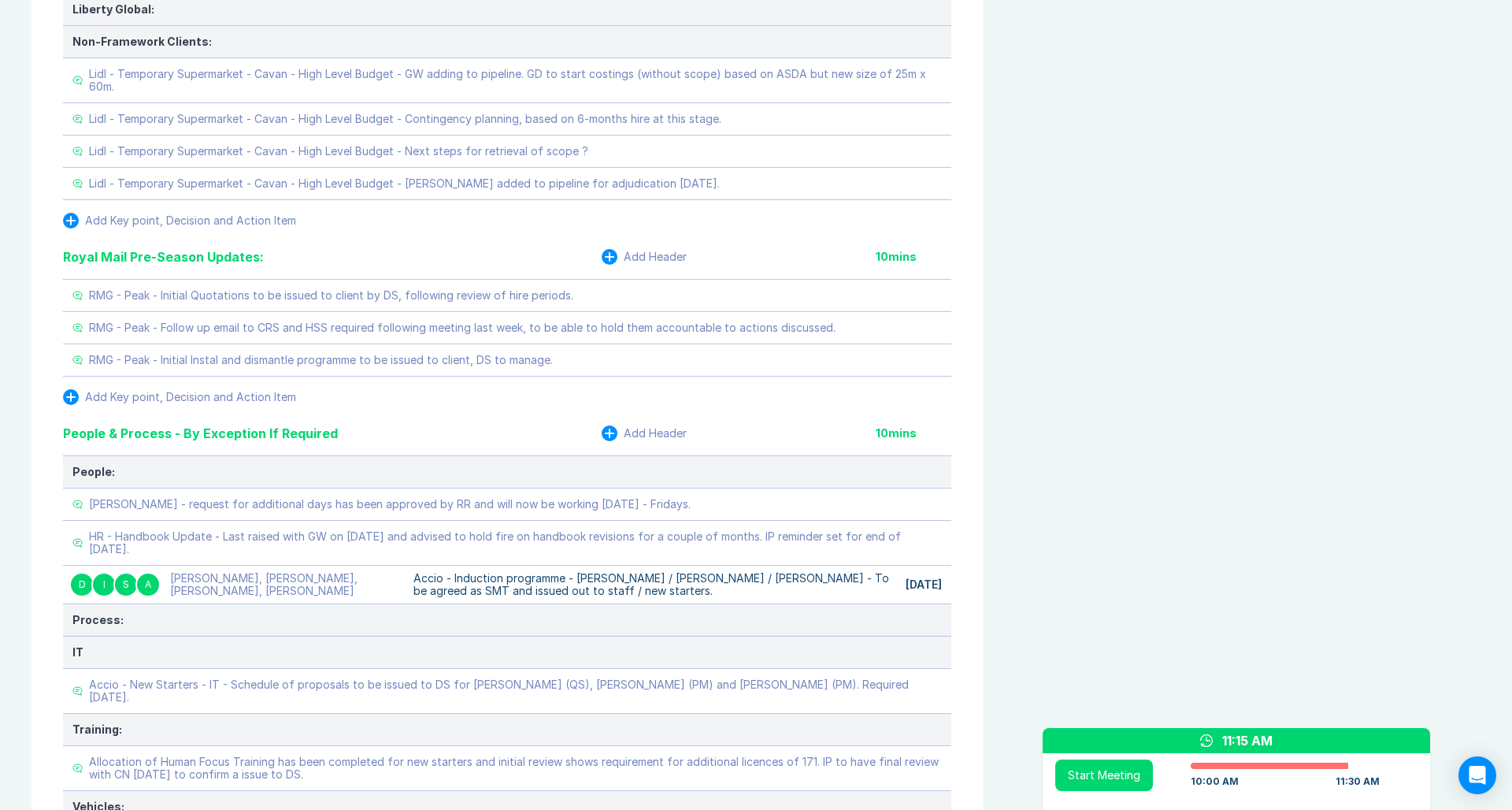click on "Agenda View Invite Resend Agenda Meeting Goals
To pick up a draggable item, press the space bar.
While dragging, use the arrow keys to move the item.
Press space again to drop the item in its new position, or press escape to cancel.
Attendance Uncheck all Attendee email D Danny Sisson Organizer 35 / 35  ( 100 %) A Ashley Walters 34 / 34  ( 100 %) I Iain Parnell 34 / 35  ( 97 %) R Richard Rust 27 / 35  ( 77 %) S Scott Drewery 35 / 35  ( 100 %) Meeting History Link to Previous Meetings Series Average 52 ~ 0 mins late 88 mins , ~ 0 mins over Jul 15 50 90 mins Jul 9 55 90 mins Jul 8 49 90 mins Load  3  older Upcoming  Jul 29 Parking Lot Parking Lot History Nothing To Show Documents & Images  Upload File(s) 4MB max per file Drag file(s) to upload" at bounding box center [1247, 21227] 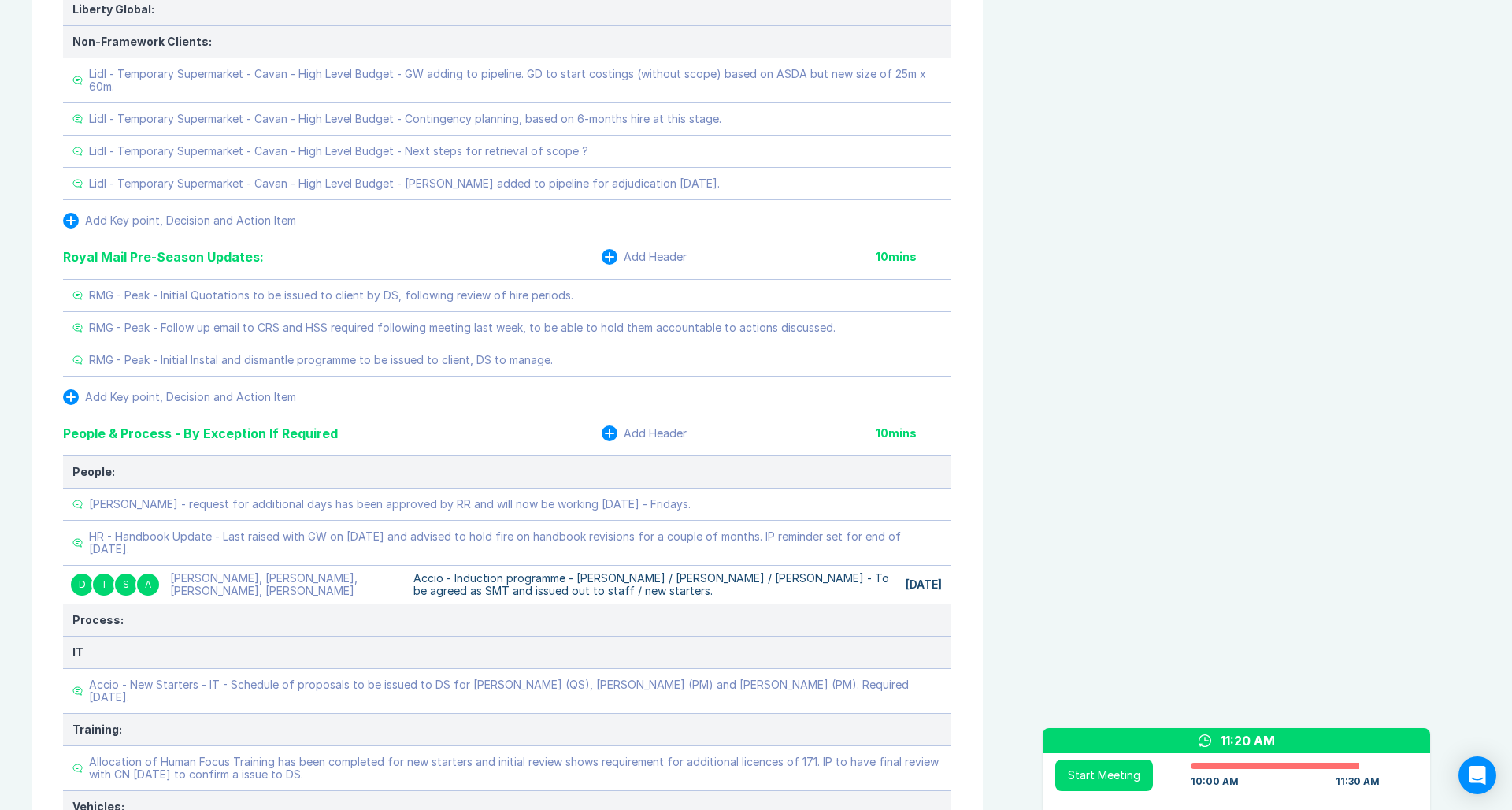 click on "Agenda View Invite Resend Agenda Meeting Goals
To pick up a draggable item, press the space bar.
While dragging, use the arrow keys to move the item.
Press space again to drop the item in its new position, or press escape to cancel.
Attendance Uncheck all Attendee email D Danny Sisson Organizer 35 / 35  ( 100 %) A Ashley Walters 34 / 34  ( 100 %) I Iain Parnell 34 / 35  ( 97 %) R Richard Rust 27 / 35  ( 77 %) S Scott Drewery 35 / 35  ( 100 %) Meeting History Link to Previous Meetings Series Average 52 ~ 0 mins late 88 mins , ~ 0 mins over Jul 15 50 90 mins Jul 9 55 90 mins Jul 8 49 90 mins Load  3  older Upcoming  Jul 29 Parking Lot Parking Lot History Nothing To Show Documents & Images  Upload File(s) 4MB max per file Drag file(s) to upload" at bounding box center [1247, 21227] 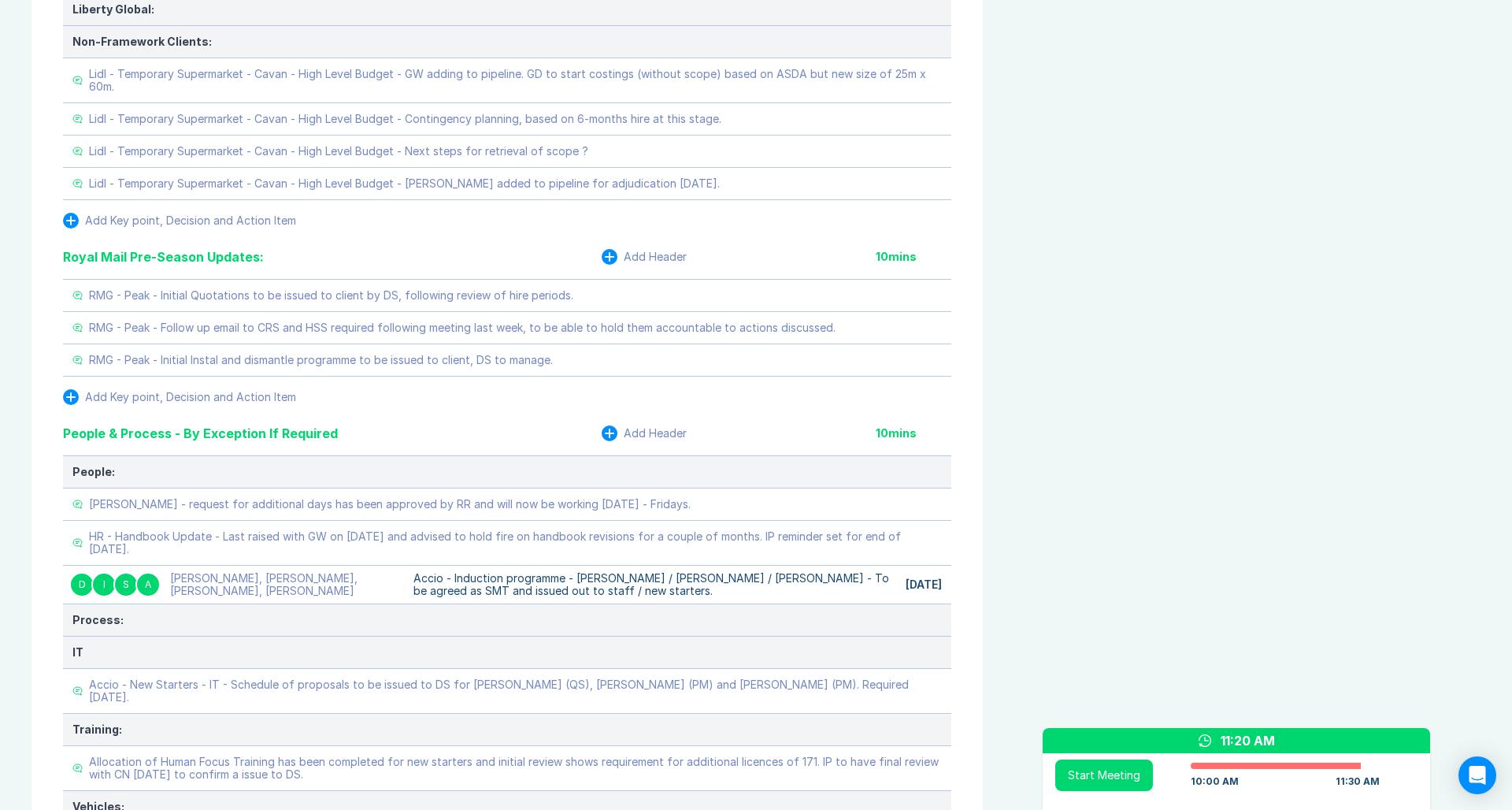 click on "Agenda View Invite Resend Agenda Meeting Goals
To pick up a draggable item, press the space bar.
While dragging, use the arrow keys to move the item.
Press space again to drop the item in its new position, or press escape to cancel.
Attendance Uncheck all Attendee email D Danny Sisson Organizer 35 / 35  ( 100 %) A Ashley Walters 34 / 34  ( 100 %) I Iain Parnell 34 / 35  ( 97 %) R Richard Rust 27 / 35  ( 77 %) S Scott Drewery 35 / 35  ( 100 %) Meeting History Link to Previous Meetings Series Average 52 ~ 0 mins late 88 mins , ~ 0 mins over Jul 15 50 90 mins Jul 9 55 90 mins Jul 8 49 90 mins Load  3  older Upcoming  Jul 29 Parking Lot Parking Lot History Nothing To Show Documents & Images  Upload File(s) 4MB max per file Drag file(s) to upload" at bounding box center [1247, 21227] 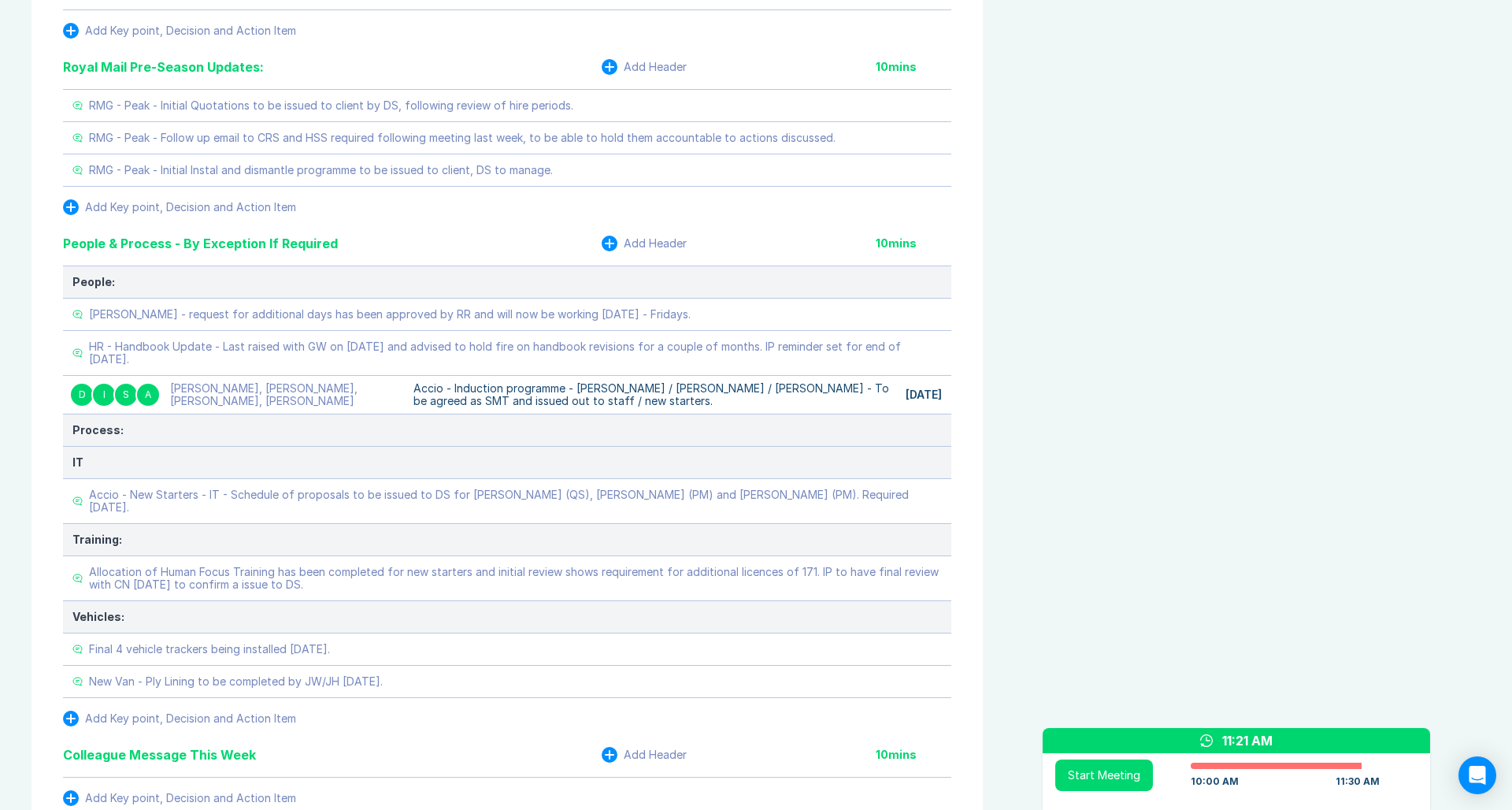 scroll, scrollTop: 2559, scrollLeft: 0, axis: vertical 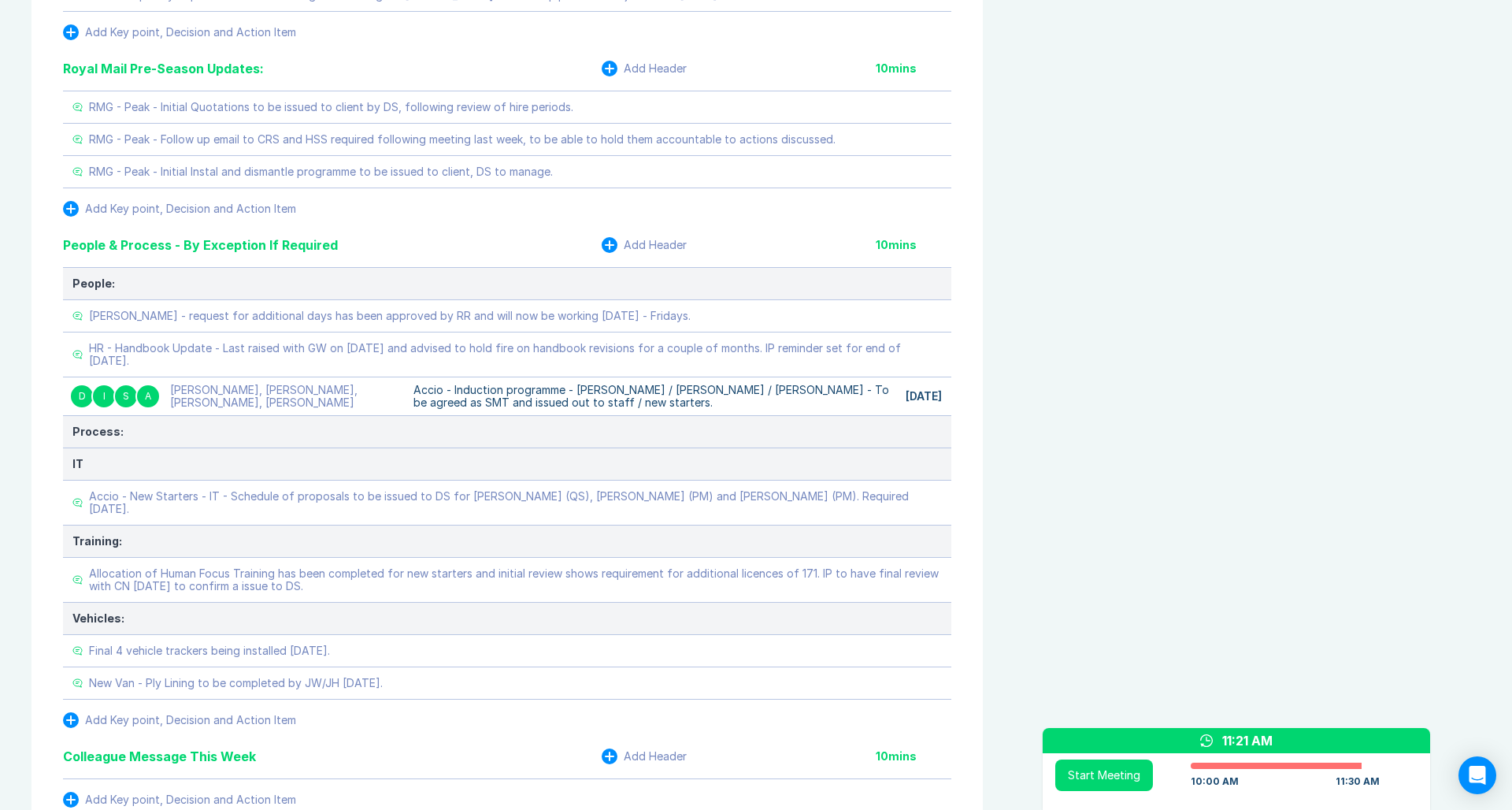 click on "Agenda View Invite Resend Agenda Meeting Goals
To pick up a draggable item, press the space bar.
While dragging, use the arrow keys to move the item.
Press space again to drop the item in its new position, or press escape to cancel.
Attendance Uncheck all Attendee email D Danny Sisson Organizer 35 / 35  ( 100 %) A Ashley Walters 34 / 34  ( 100 %) I Iain Parnell 34 / 35  ( 97 %) R Richard Rust 27 / 35  ( 77 %) S Scott Drewery 35 / 35  ( 100 %) Meeting History Link to Previous Meetings Series Average 52 ~ 0 mins late 88 mins , ~ 0 mins over Jul 15 50 90 mins Jul 9 55 90 mins Jul 8 49 90 mins Load  3  older Upcoming  Jul 29 Parking Lot Parking Lot History Nothing To Show Documents & Images  Upload File(s) 4MB max per file Drag file(s) to upload" at bounding box center [1247, 21039] 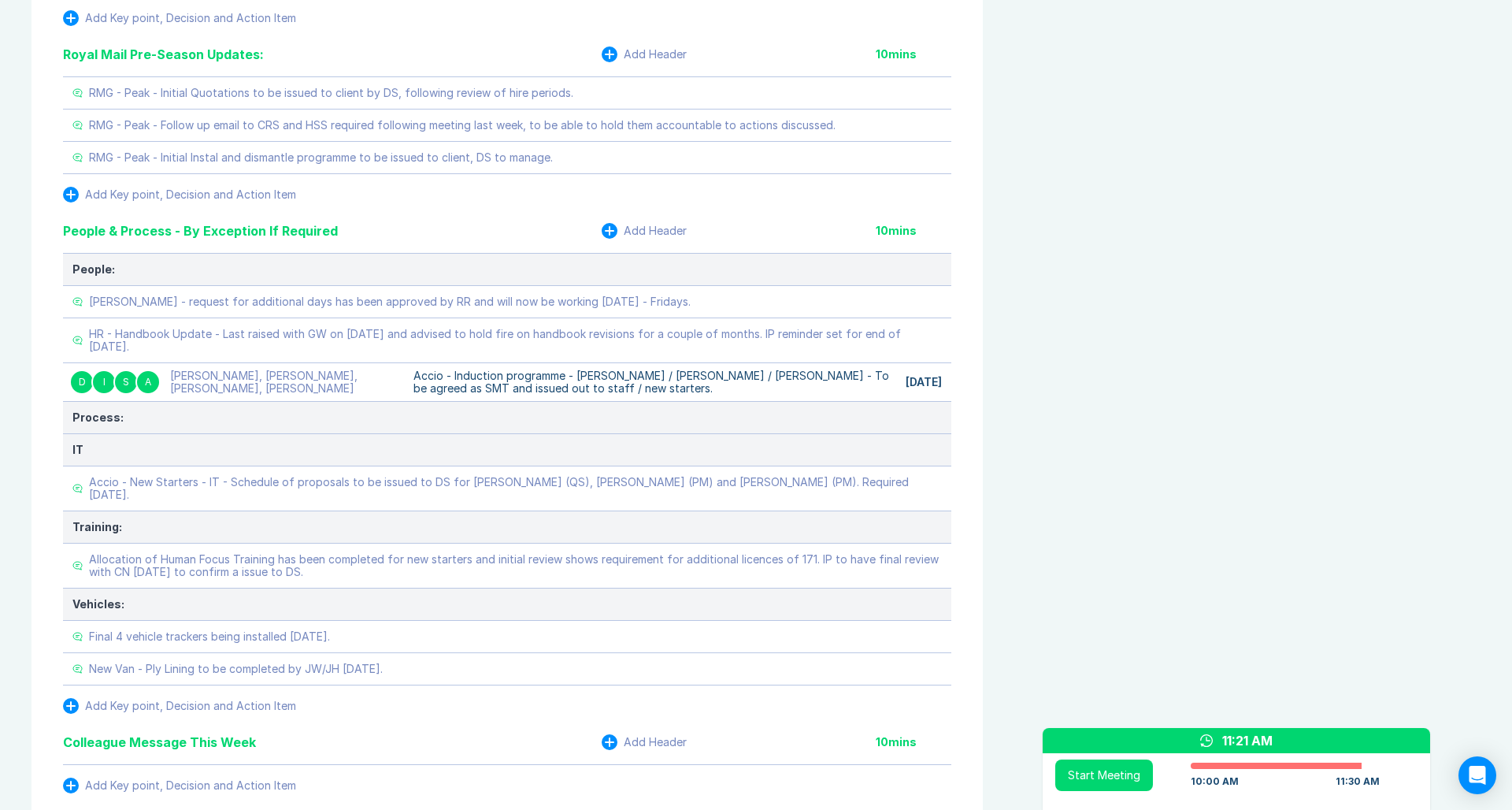 scroll, scrollTop: 2580, scrollLeft: 0, axis: vertical 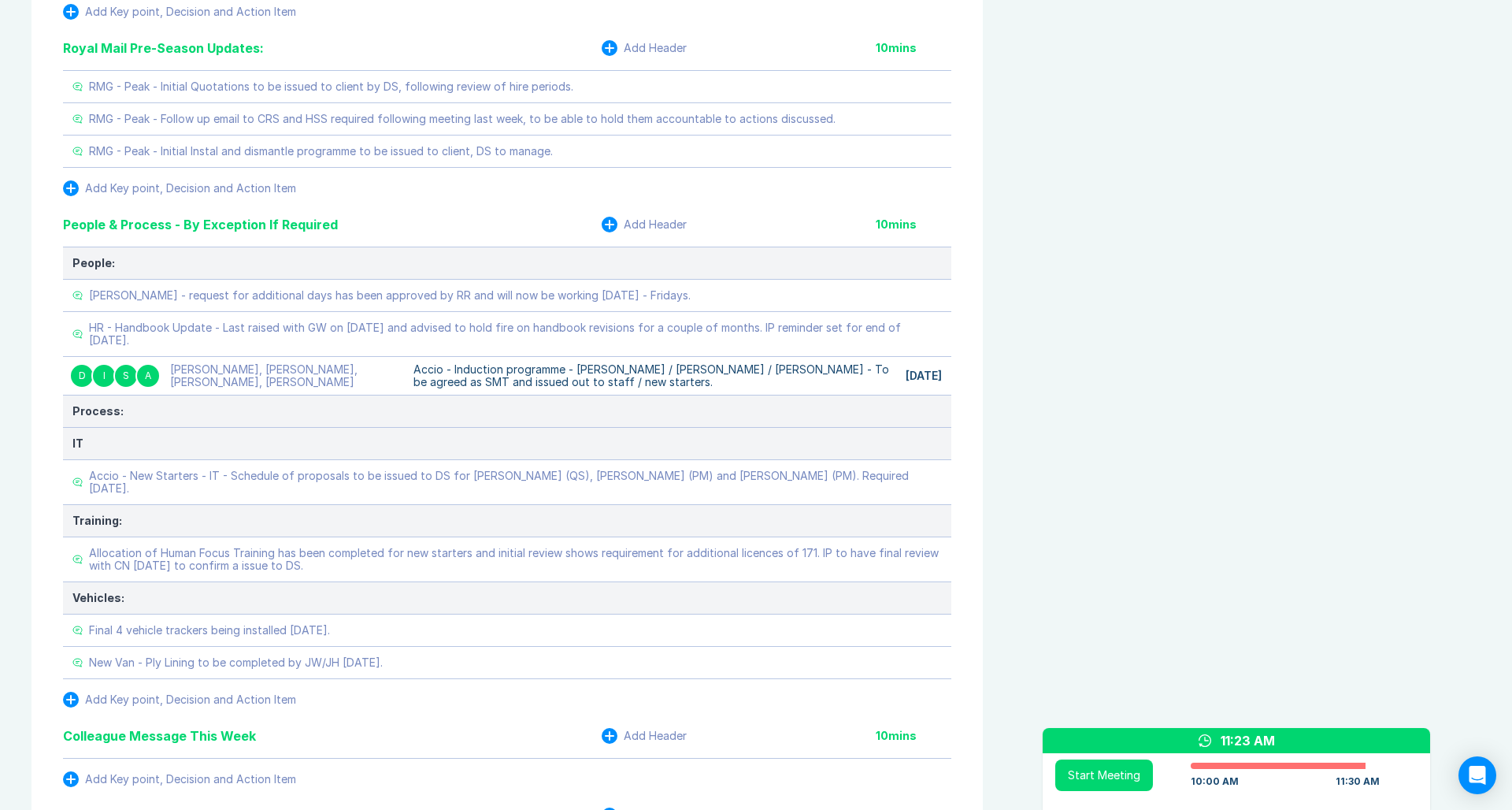 click on "Agenda View Invite Resend Agenda Meeting Goals
To pick up a draggable item, press the space bar.
While dragging, use the arrow keys to move the item.
Press space again to drop the item in its new position, or press escape to cancel.
Attendance Uncheck all Attendee email D Danny Sisson Organizer 35 / 35  ( 100 %) A Ashley Walters 34 / 34  ( 100 %) I Iain Parnell 34 / 35  ( 97 %) R Richard Rust 27 / 35  ( 77 %) S Scott Drewery 35 / 35  ( 100 %) Meeting History Link to Previous Meetings Series Average 52 ~ 0 mins late 88 mins , ~ 0 mins over Jul 15 50 90 mins Jul 9 55 90 mins Jul 8 49 90 mins Load  3  older Upcoming  Jul 29 Parking Lot Parking Lot History Nothing To Show Documents & Images  Upload File(s) 4MB max per file Drag file(s) to upload" at bounding box center [1247, 21018] 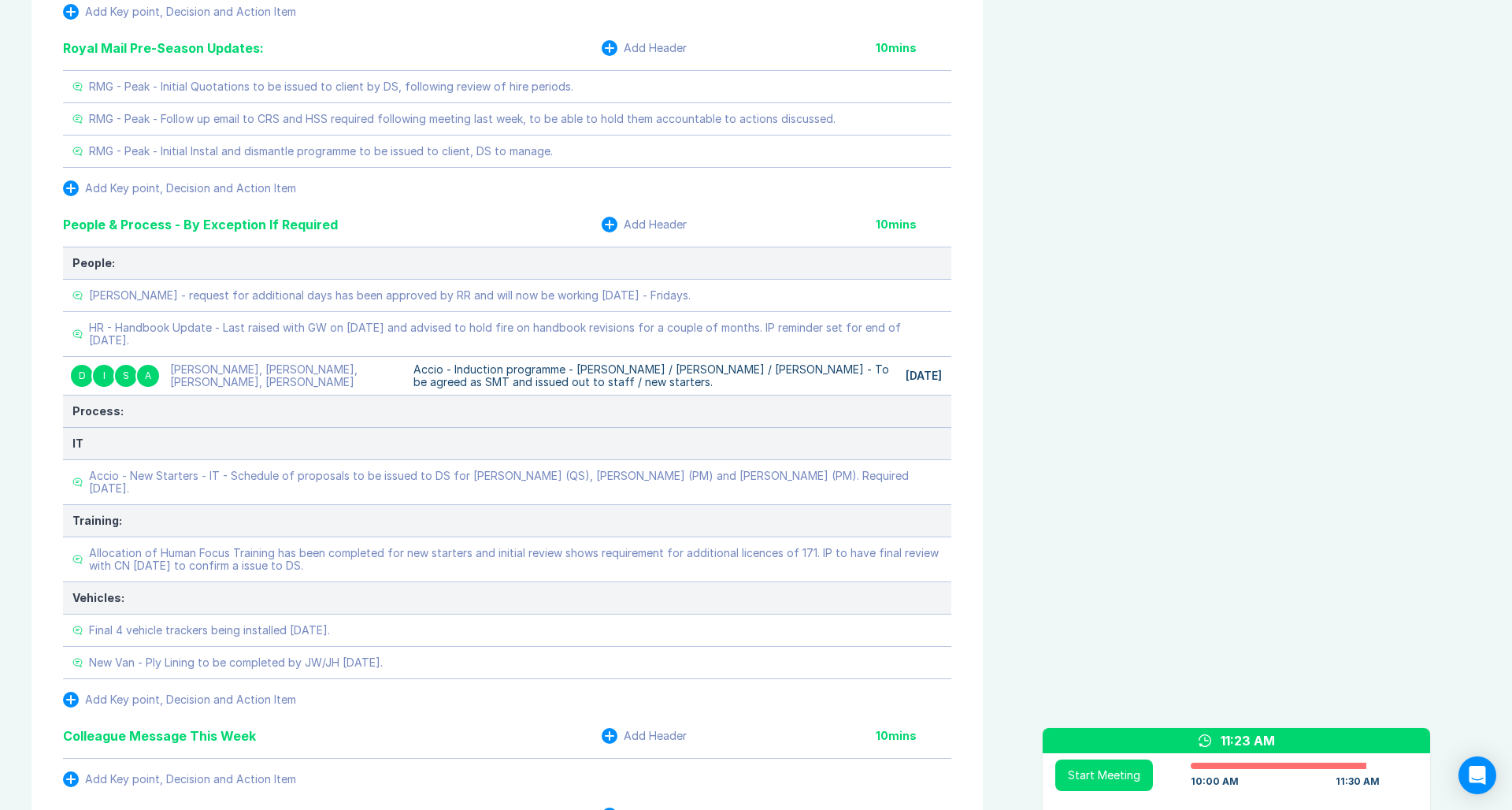click on "Agenda View Invite Resend Agenda Meeting Goals
To pick up a draggable item, press the space bar.
While dragging, use the arrow keys to move the item.
Press space again to drop the item in its new position, or press escape to cancel.
Attendance Uncheck all Attendee email D Danny Sisson Organizer 35 / 35  ( 100 %) A Ashley Walters 34 / 34  ( 100 %) I Iain Parnell 34 / 35  ( 97 %) R Richard Rust 27 / 35  ( 77 %) S Scott Drewery 35 / 35  ( 100 %) Meeting History Link to Previous Meetings Series Average 52 ~ 0 mins late 88 mins , ~ 0 mins over Jul 15 50 90 mins Jul 9 55 90 mins Jul 8 49 90 mins Load  3  older Upcoming  Jul 29 Parking Lot Parking Lot History Nothing To Show Documents & Images  Upload File(s) 4MB max per file Drag file(s) to upload" at bounding box center [1247, 21018] 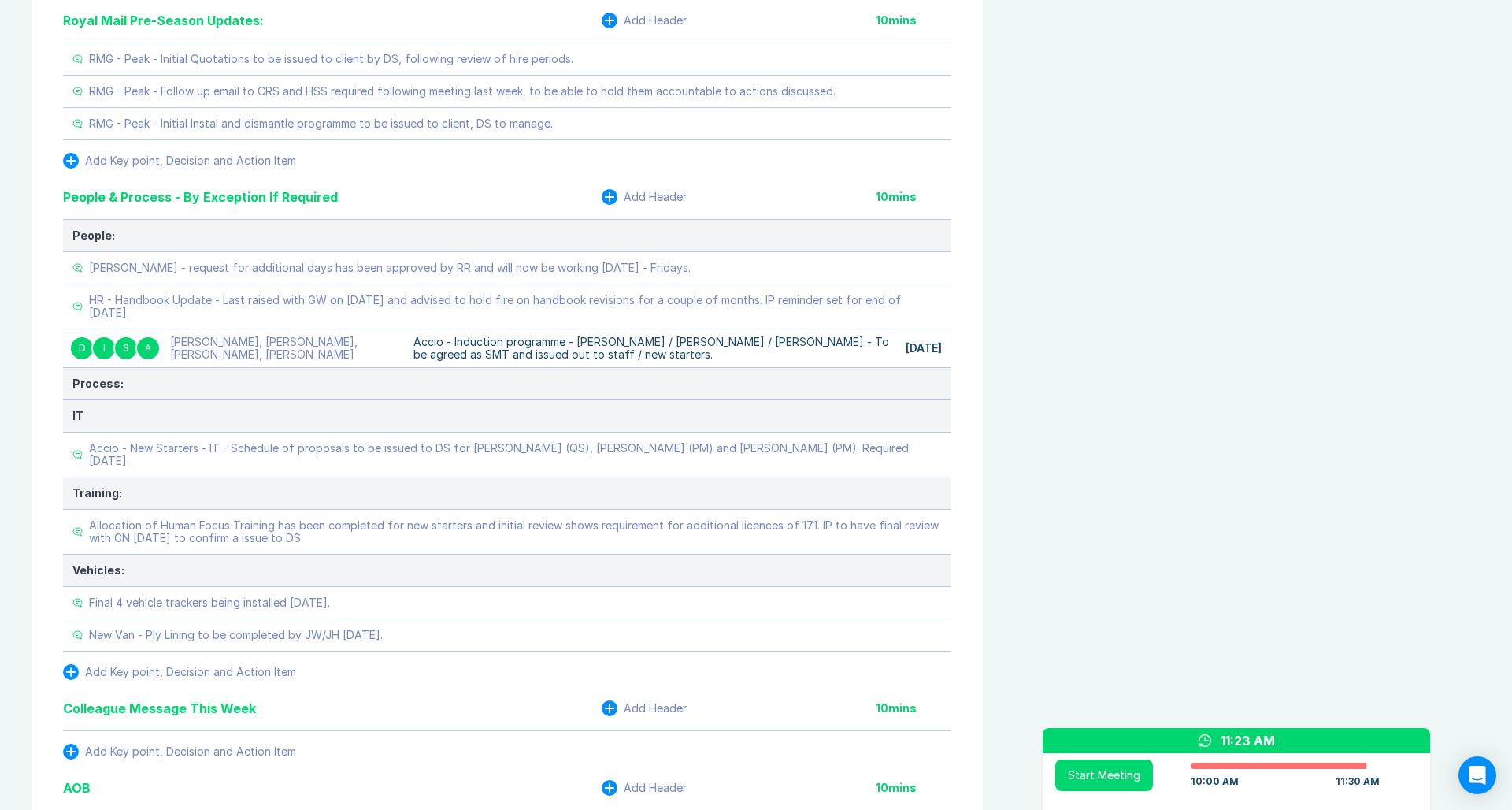 scroll, scrollTop: 2606, scrollLeft: 0, axis: vertical 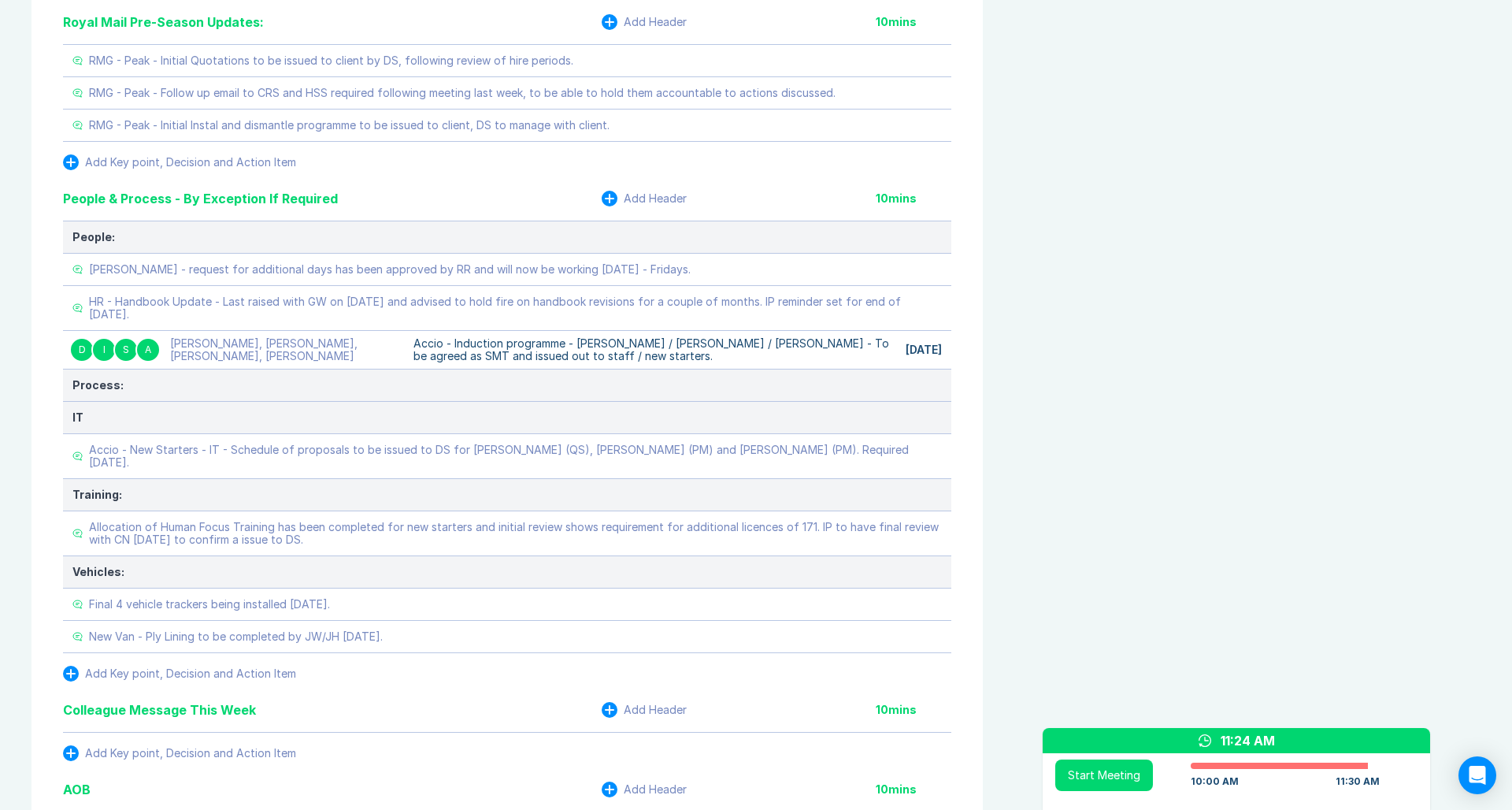 click on "Agenda View Invite Resend Agenda Meeting Goals
To pick up a draggable item, press the space bar.
While dragging, use the arrow keys to move the item.
Press space again to drop the item in its new position, or press escape to cancel.
Attendance Uncheck all Attendee email D Danny Sisson Organizer 35 / 35  ( 100 %) A Ashley Walters 34 / 34  ( 100 %) I Iain Parnell 34 / 35  ( 97 %) R Richard Rust 27 / 35  ( 77 %) S Scott Drewery 35 / 35  ( 100 %) Meeting History Link to Previous Meetings Series Average 52 ~ 0 mins late 88 mins , ~ 0 mins over Jul 15 50 90 mins Jul 9 55 90 mins Jul 8 49 90 mins Load  3  older Upcoming  Jul 29 Parking Lot Parking Lot History Nothing To Show Documents & Images  Upload File(s) 4MB max per file Drag file(s) to upload" at bounding box center (1247, 20992) 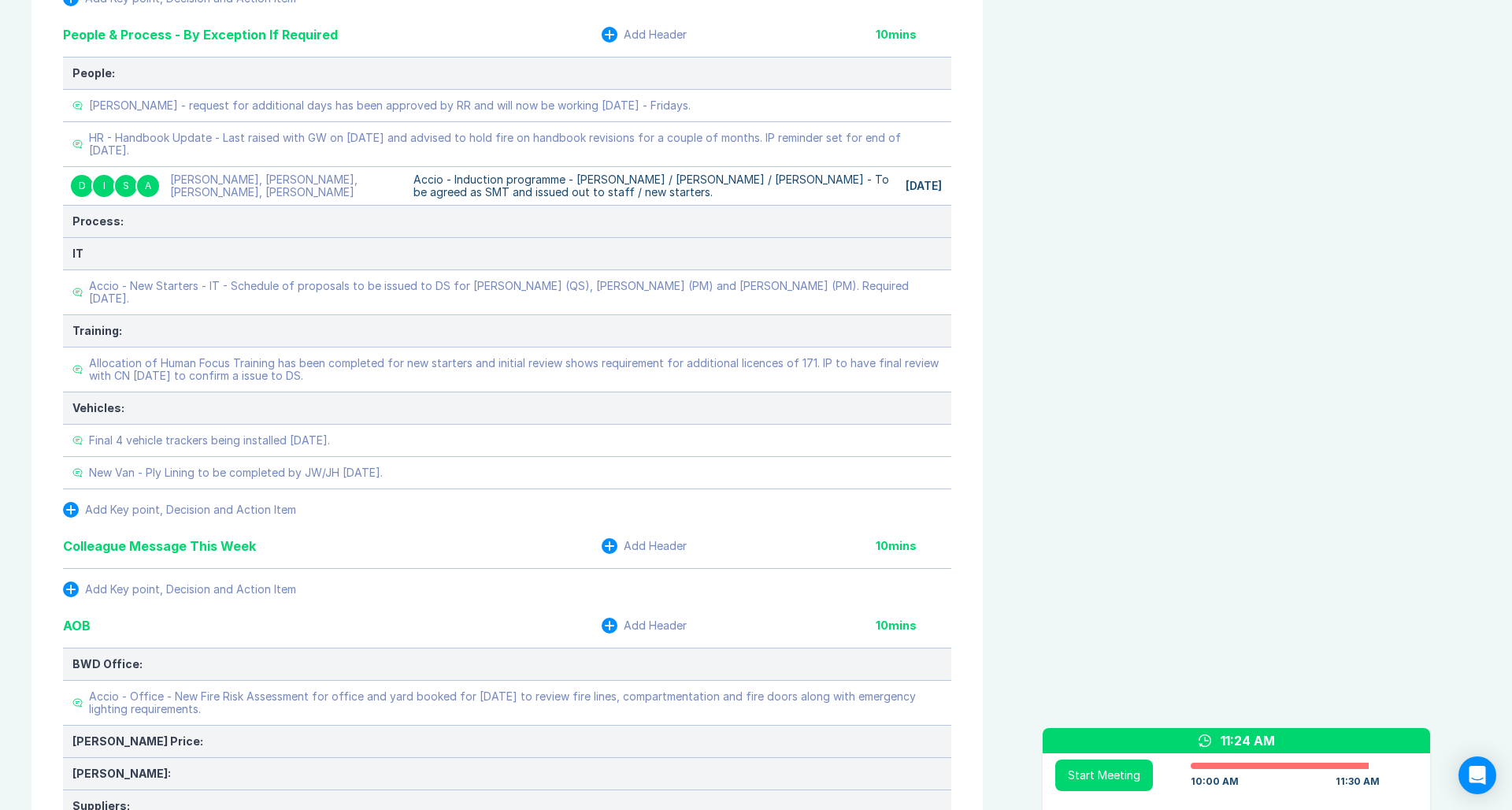 scroll, scrollTop: 2771, scrollLeft: 0, axis: vertical 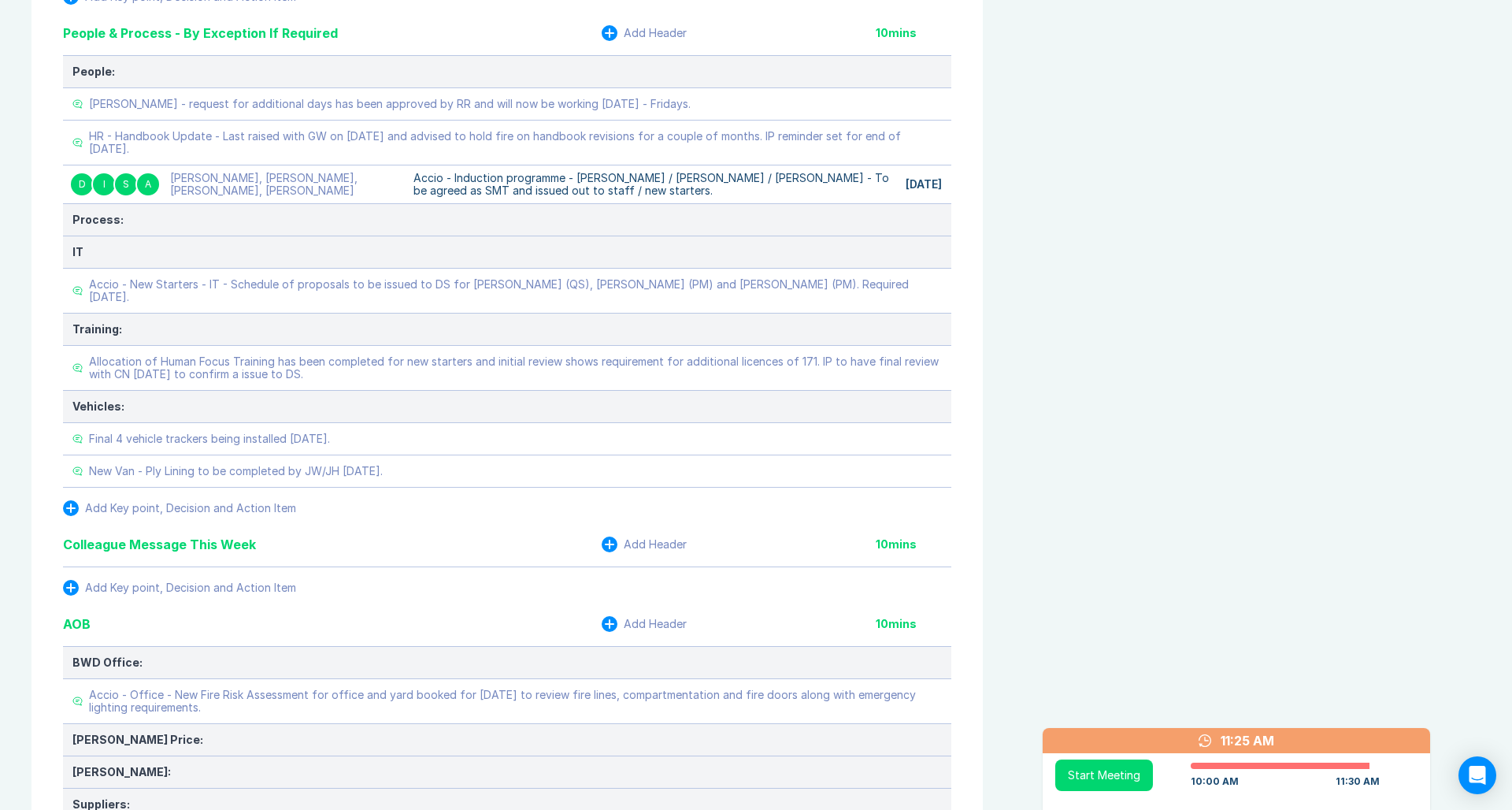 click on "Agenda View Invite Resend Agenda Meeting Goals
To pick up a draggable item, press the space bar.
While dragging, use the arrow keys to move the item.
Press space again to drop the item in its new position, or press escape to cancel.
Attendance Uncheck all Attendee email D Danny Sisson Organizer 35 / 35  ( 100 %) A Ashley Walters 34 / 34  ( 100 %) I Iain Parnell 34 / 35  ( 97 %) R Richard Rust 27 / 35  ( 77 %) S Scott Drewery 35 / 35  ( 100 %) Meeting History Link to Previous Meetings Series Average 52 ~ 0 mins late 88 mins , ~ 0 mins over Jul 15 50 90 mins Jul 9 55 90 mins Jul 8 49 90 mins Load  3  older Upcoming  Jul 29 Parking Lot Parking Lot History Nothing To Show Documents & Images  Upload File(s) 4MB max per file Drag file(s) to upload" at bounding box center [1247, 20827] 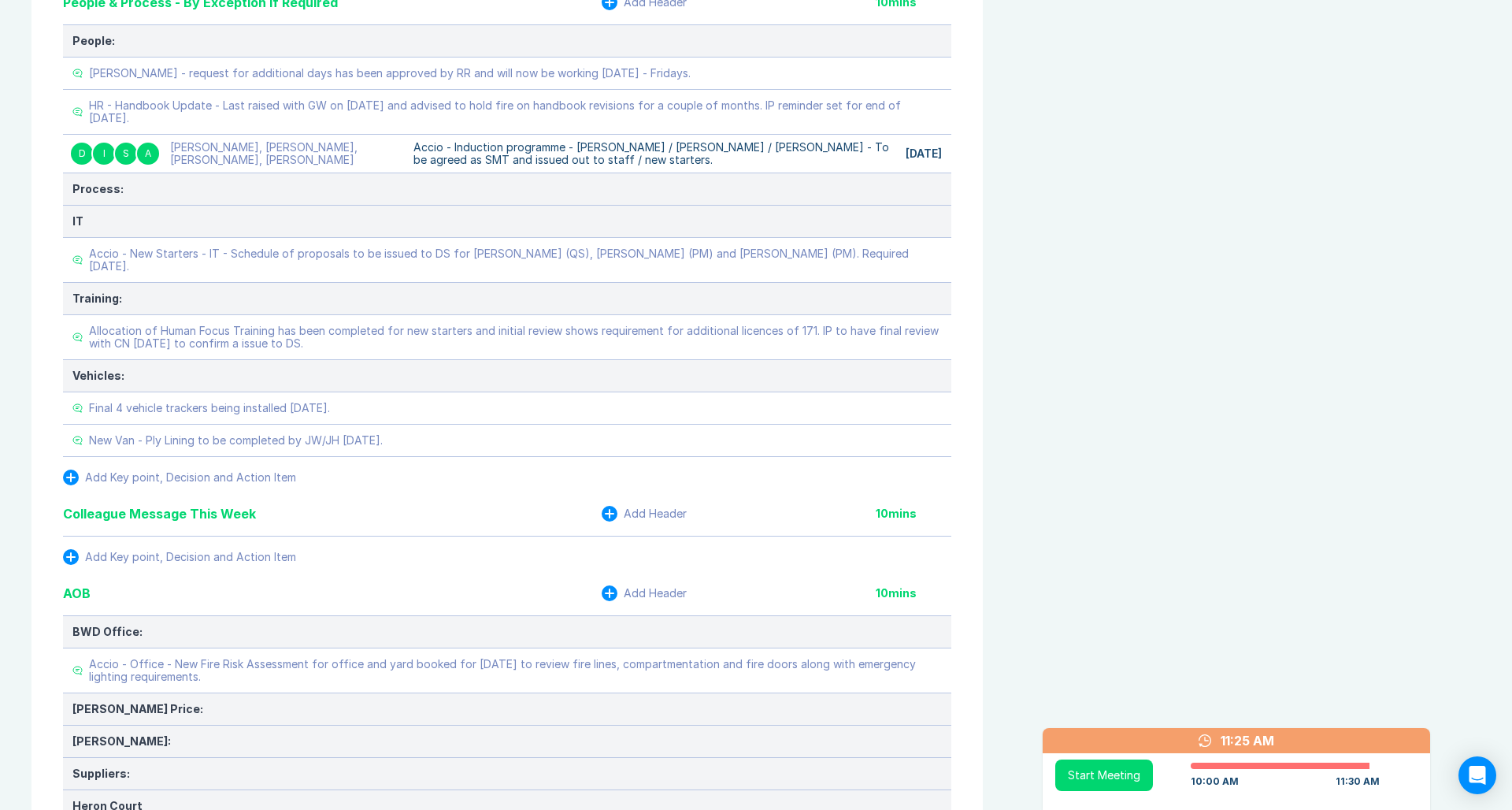 scroll, scrollTop: 2806, scrollLeft: 0, axis: vertical 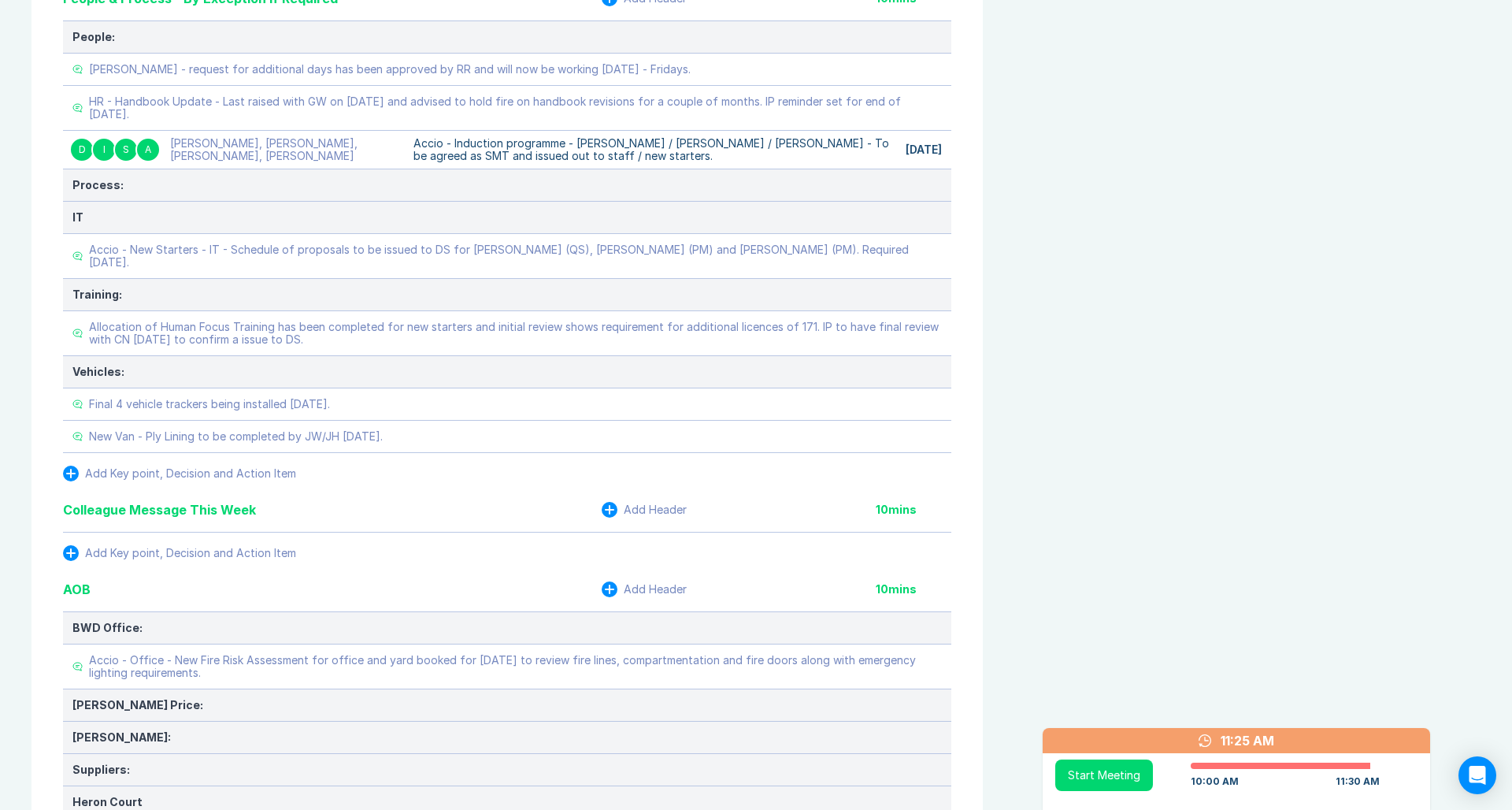 click on "Meeting Notes Edit Agenda Duplicate Notes Review Last Meeting Next Steps Add Header 10  mins Add Key point, Decision and Action Item Marketing & Key Client Management Add Header 10  mins Marketing: Key Client Management: HSS ProSevice - Think Park - PPM Review - IP to update following DS email. Amazon - GC Framework - Monthly pipeline should be received for Accio review and expression of interest in projects to allow us to be reviewed and added to the feasibility tender for the works. ISS Ltd - Teynham - Office Refurbishment - New project added after being passed on by Toby Lloyd (GPL), Danny making contact for initial client call. Add Key point, Decision and Action Item Delivery Programme - As Pipeline, key items only: Add Header 10  mins HSS: HSS - Southampton - Roof Works - Instruction 3rd July 2025, planning commenced Thursday 17th July 2025. How do we streamline moving forward? Keep a structured team and retention of PM's, 3 exits in period, 1 onboard, remaining 2 August. Royal Mail: Amazon: Asda: Tesco:" at bounding box center (756, 20792) 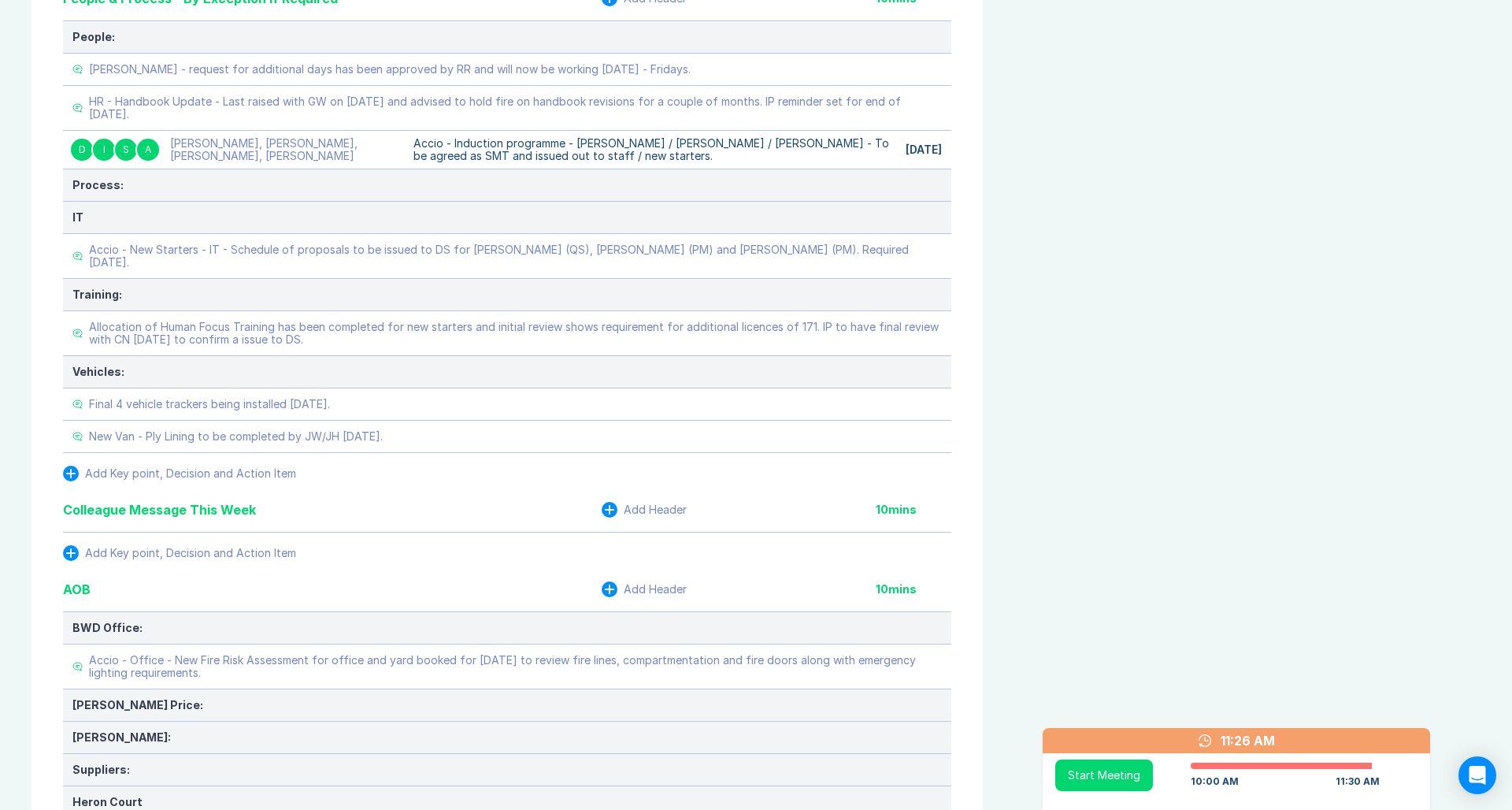 click on "Meeting Notes Edit Agenda Duplicate Notes Review Last Meeting Next Steps Add Header 10  mins Add Key point, Decision and Action Item Marketing & Key Client Management Add Header 10  mins Marketing: Key Client Management: HSS ProSevice - Think Park - PPM Review - IP to update following DS email. Amazon - GC Framework - Monthly pipeline should be received for Accio review and expression of interest in projects to allow us to be reviewed and added to the feasibility tender for the works. ISS Ltd - Teynham - Office Refurbishment - New project added after being passed on by Toby Lloyd (GPL), Danny making contact for initial client call. Add Key point, Decision and Action Item Delivery Programme - As Pipeline, key items only: Add Header 10  mins HSS: HSS - Southampton - Roof Works - Instruction 3rd July 2025, planning commenced Thursday 17th July 2025. How do we streamline moving forward? Keep a structured team and retention of PM's, 3 exits in period, 1 onboard, remaining 2 August. Royal Mail: Amazon: Asda: Tesco:" at bounding box center [756, 20792] 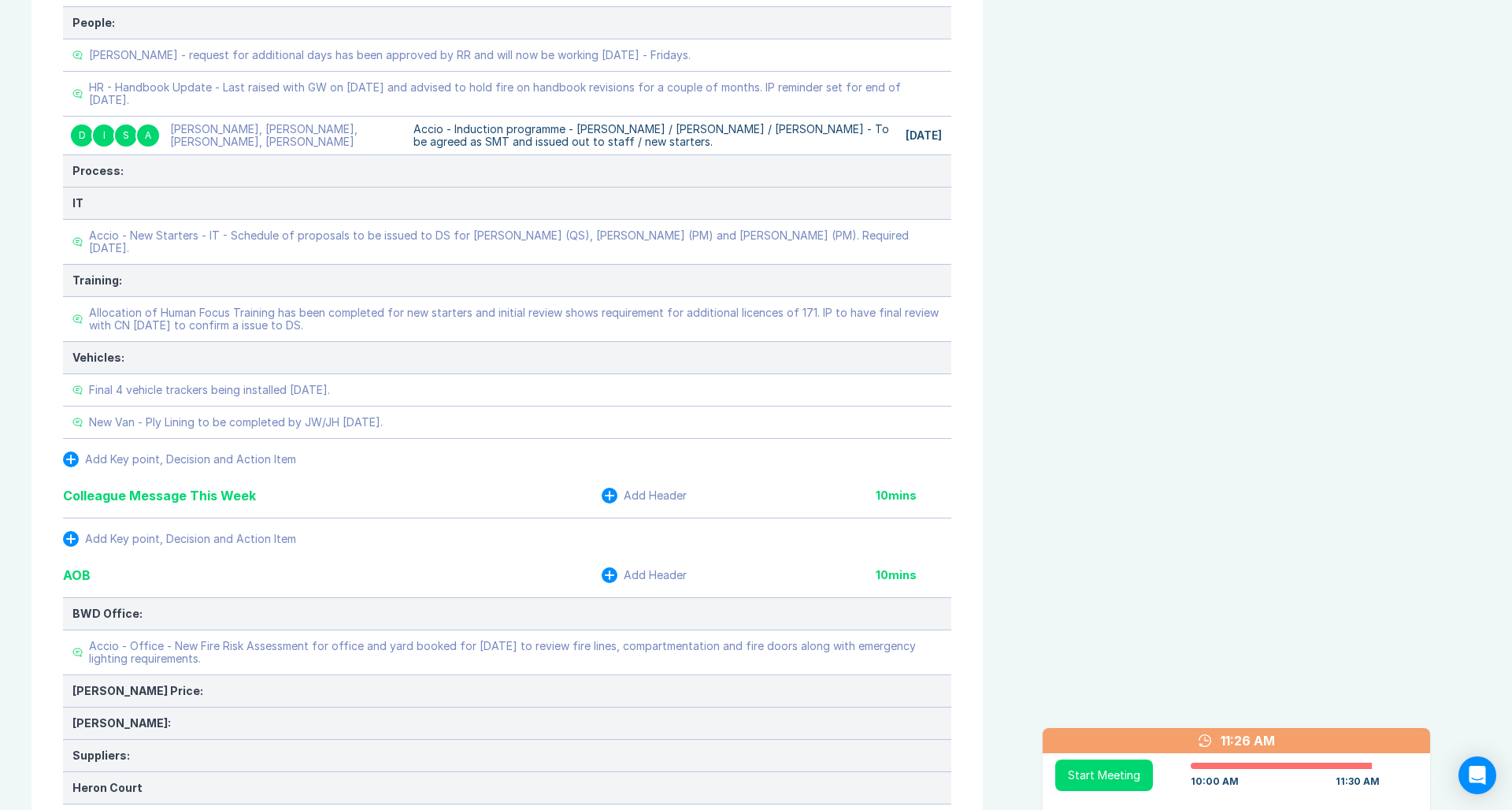scroll, scrollTop: 2824, scrollLeft: 0, axis: vertical 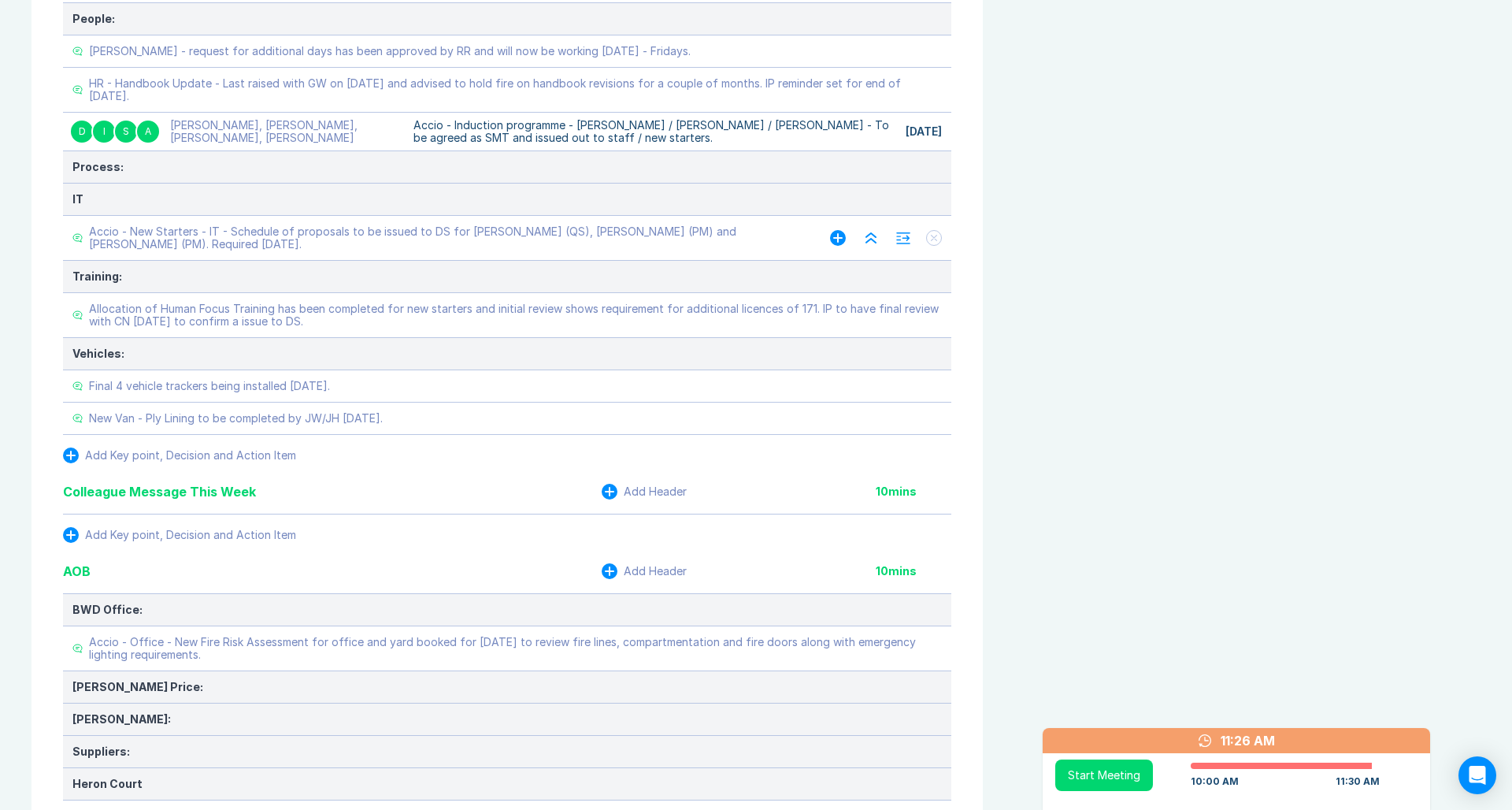 click on "Accio - New Starters - IT - Schedule of proposals to be issued to DS for Daniel Livens (QS), Pietro Piccini (PM) and Darren Dennis (PM). Required 22nd July 2025." at bounding box center (443, 238) 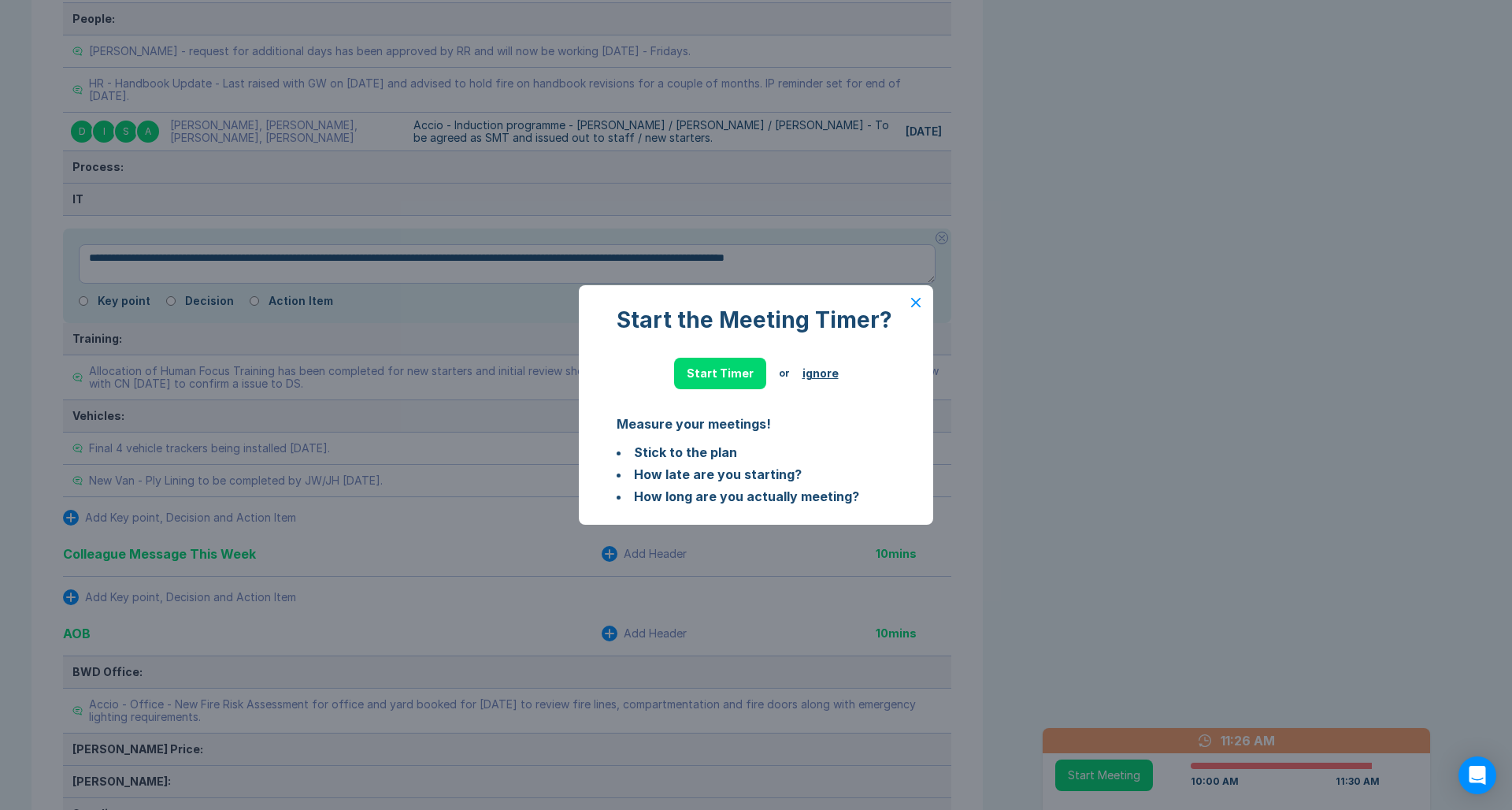 click on "Start Timer or ignore" at bounding box center [756, 373] 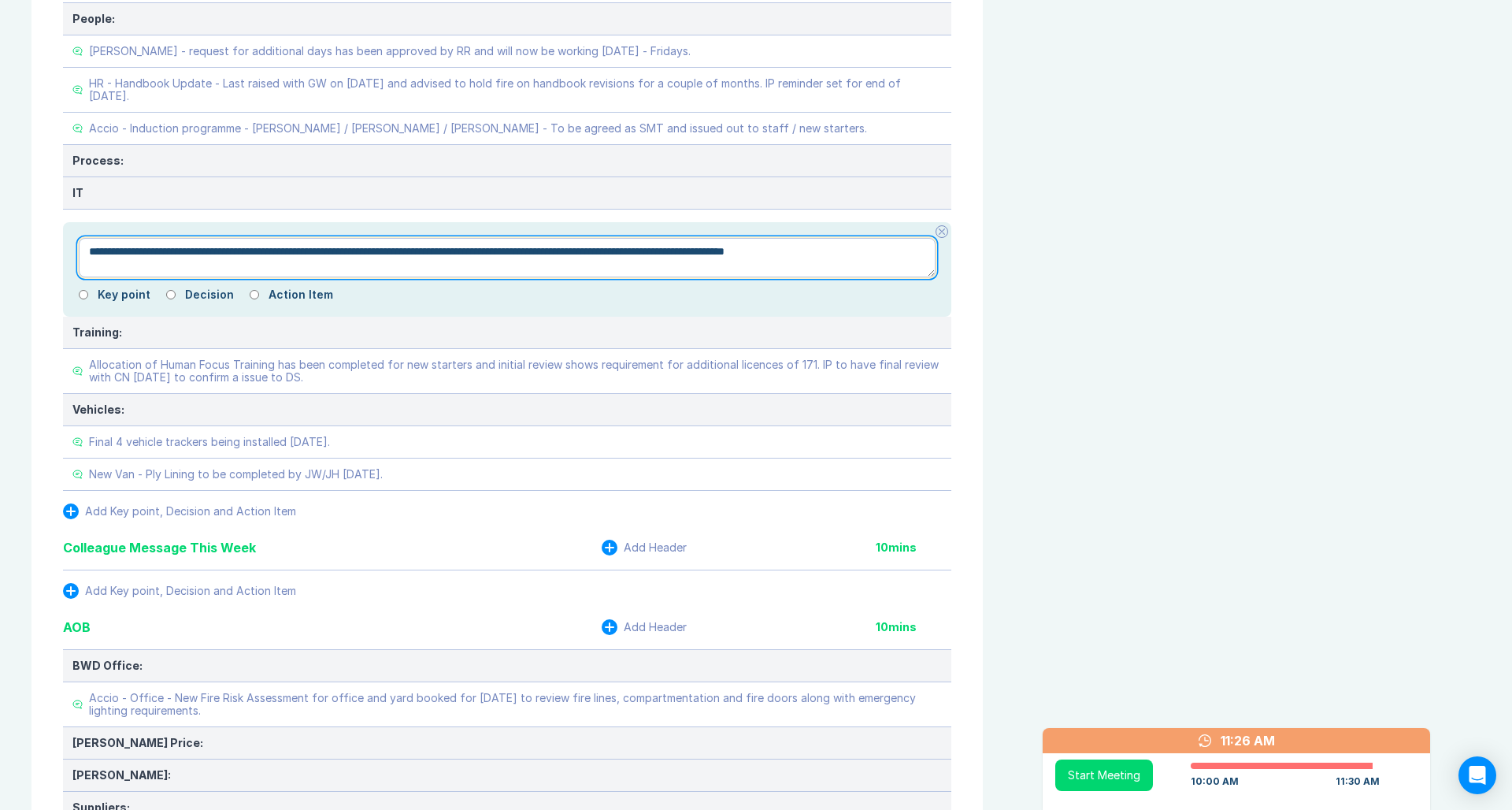 click on "**********" at bounding box center (507, 258) 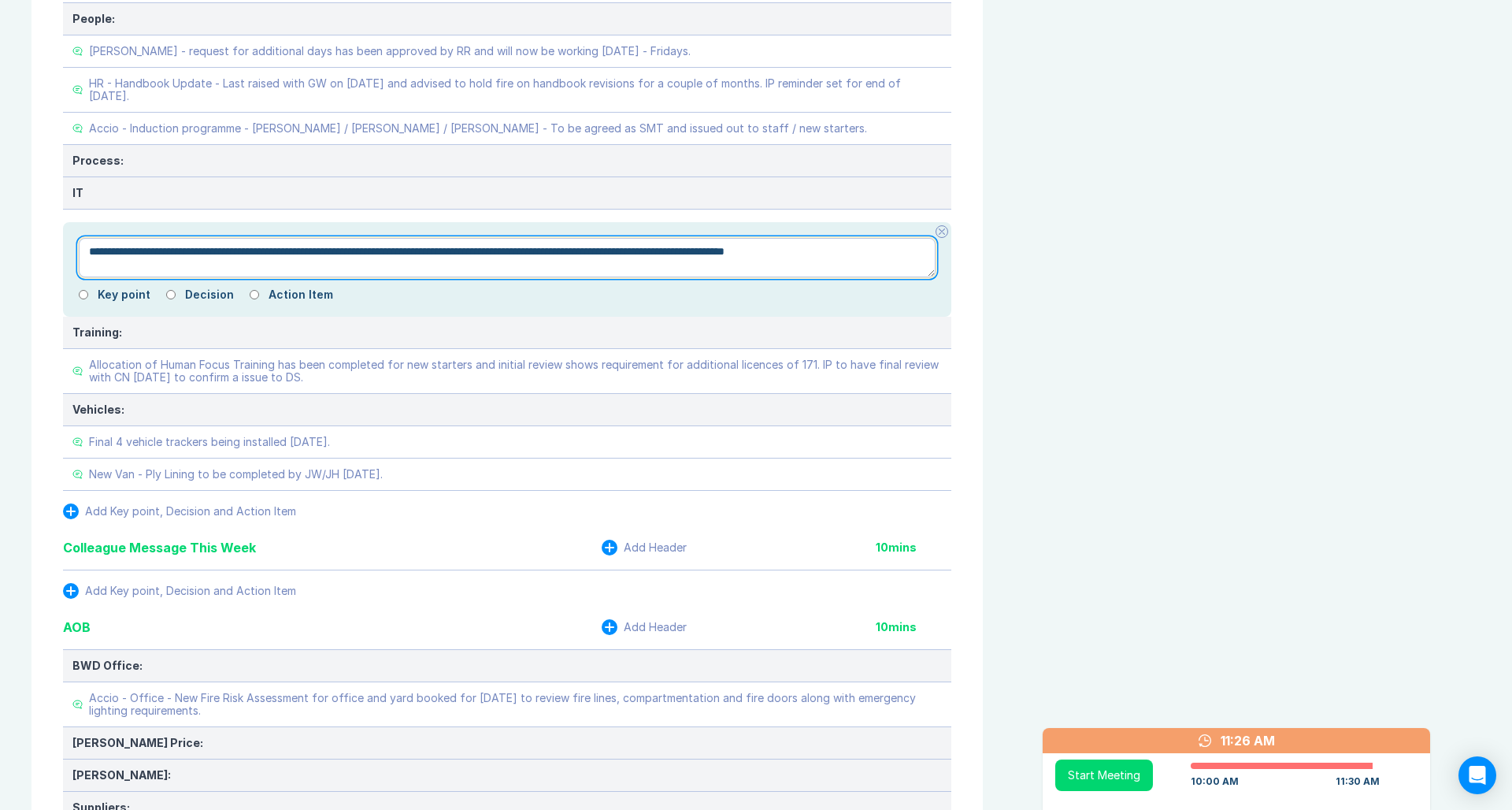 type on "*" 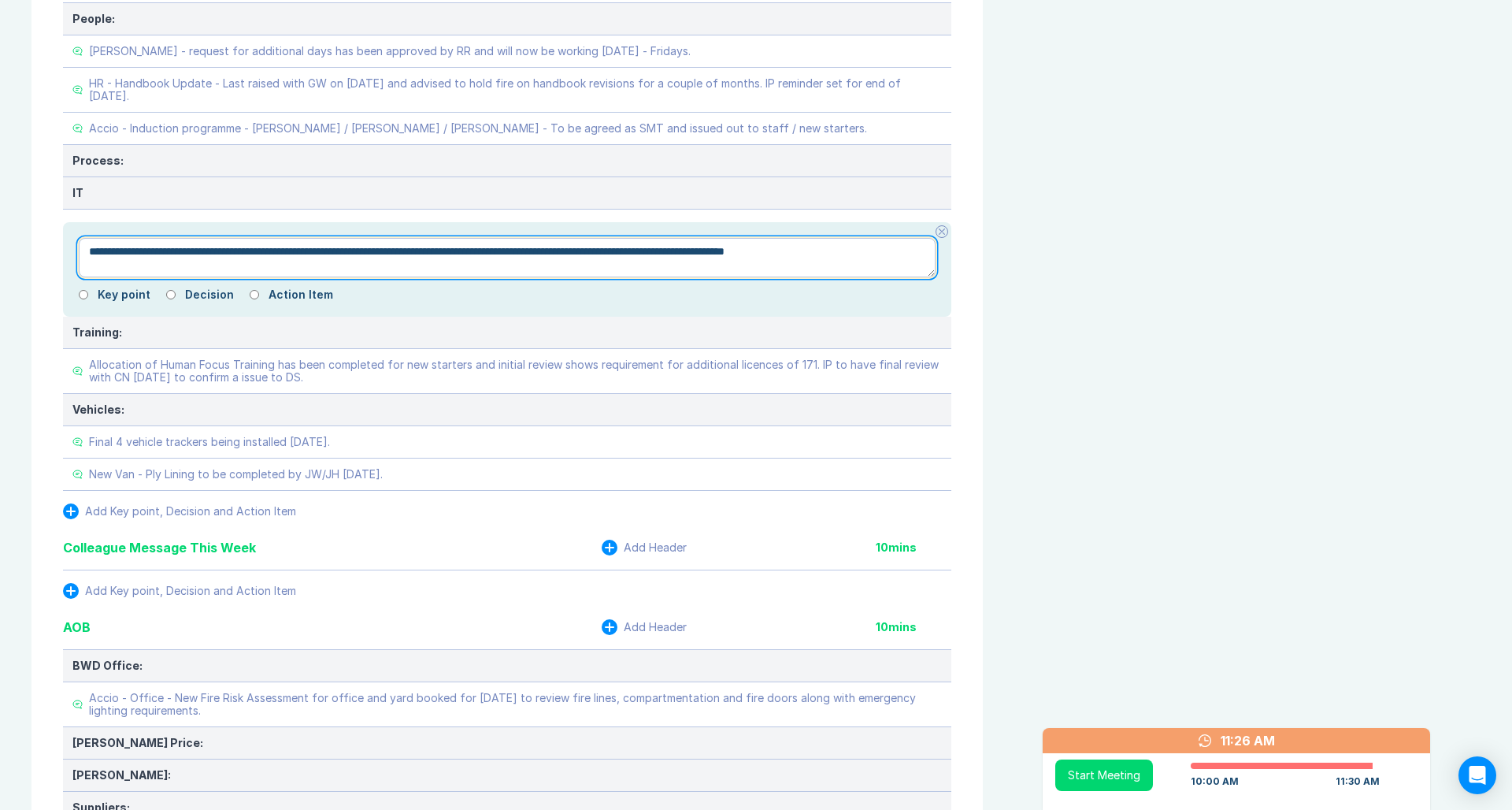 type on "**********" 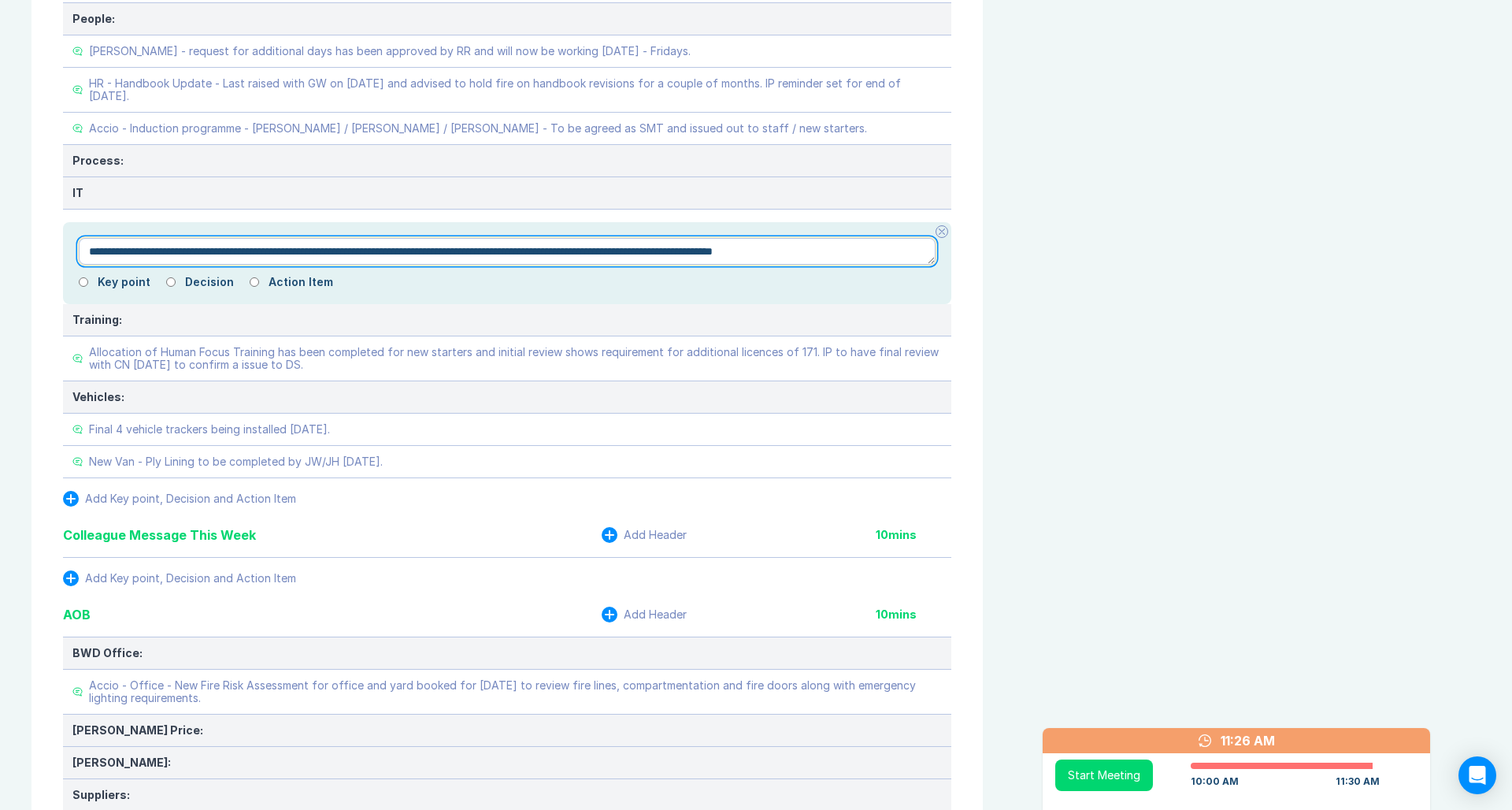 type on "*" 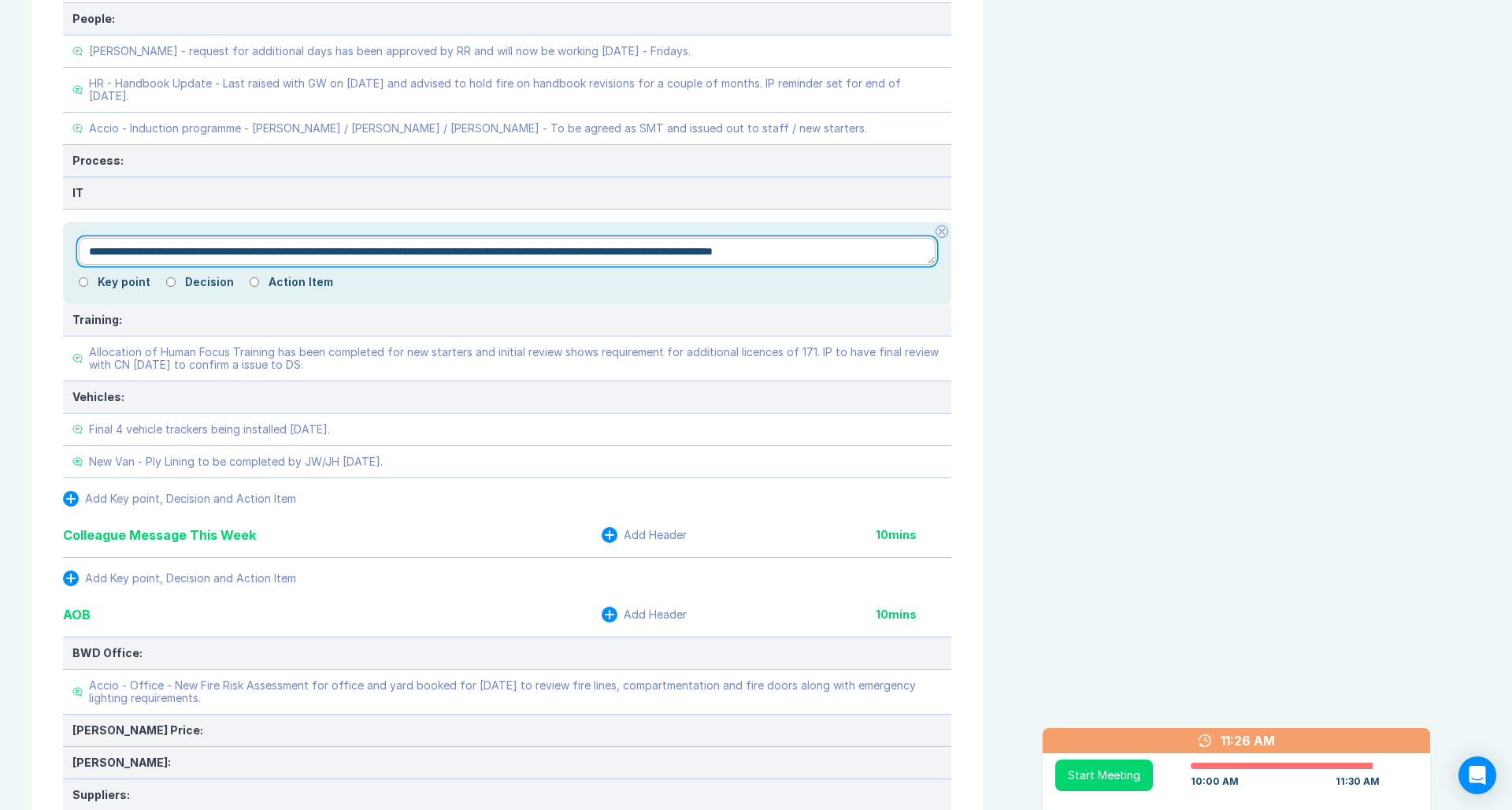 type on "**********" 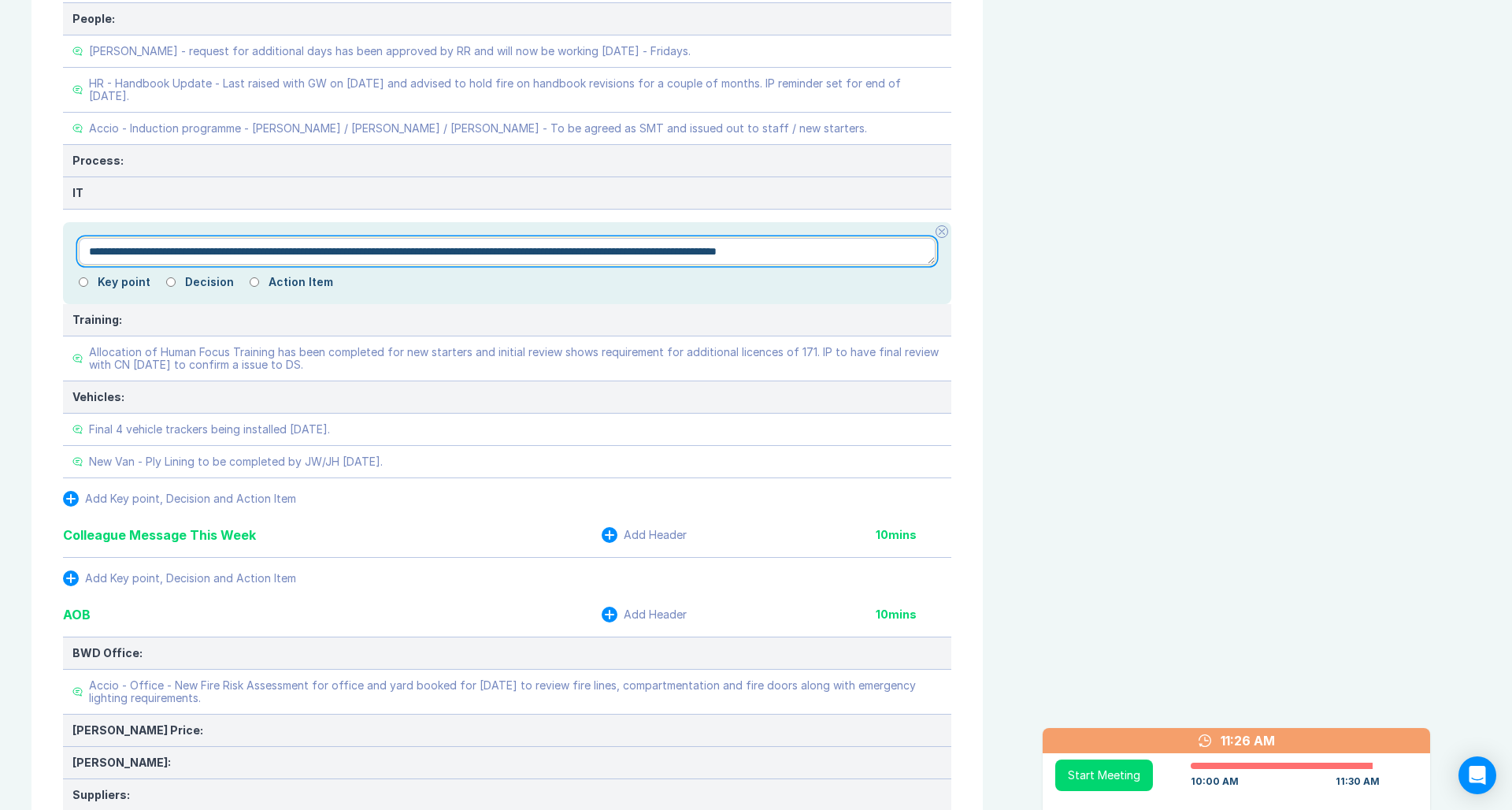 type on "*" 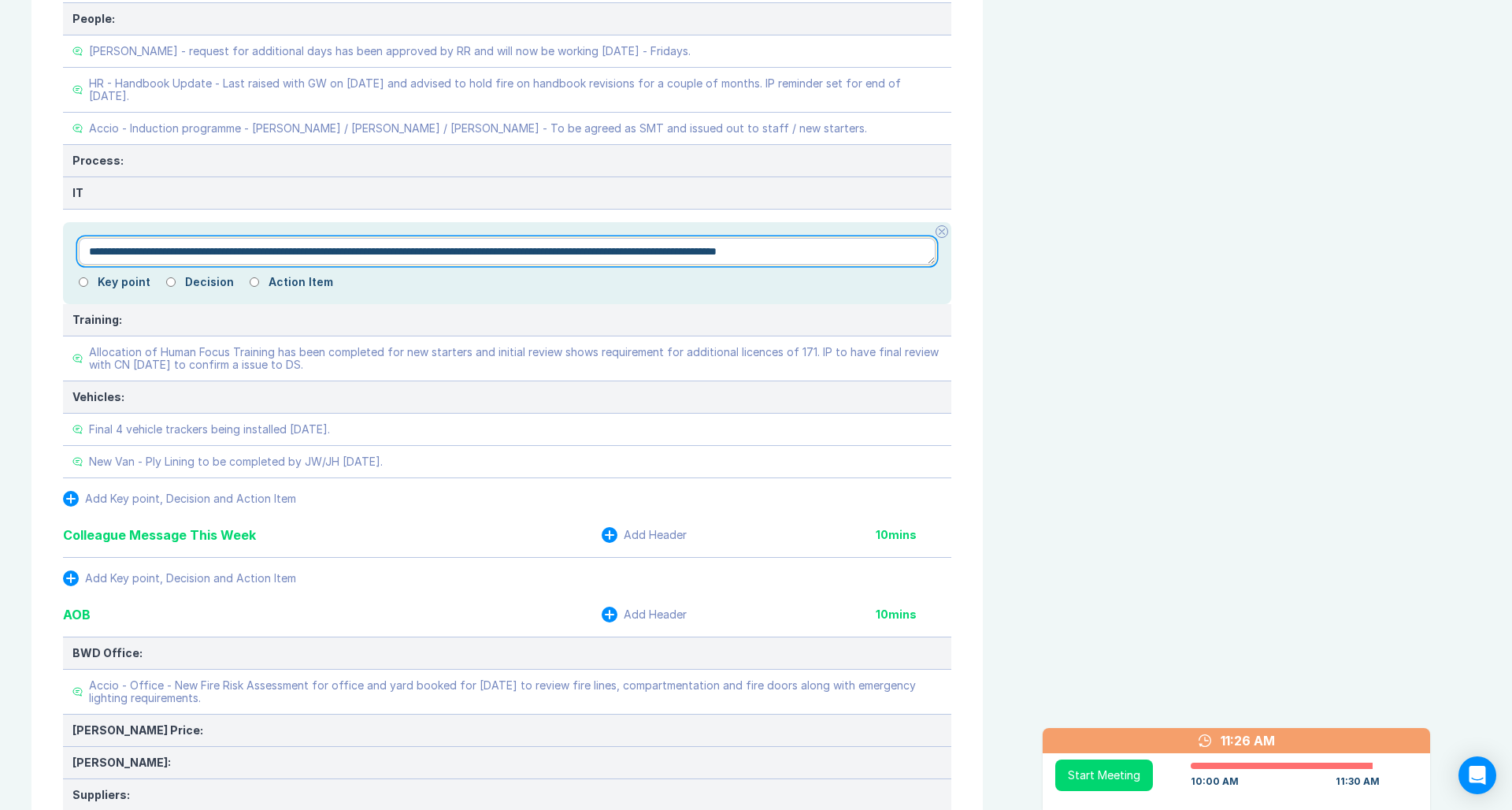 type on "**********" 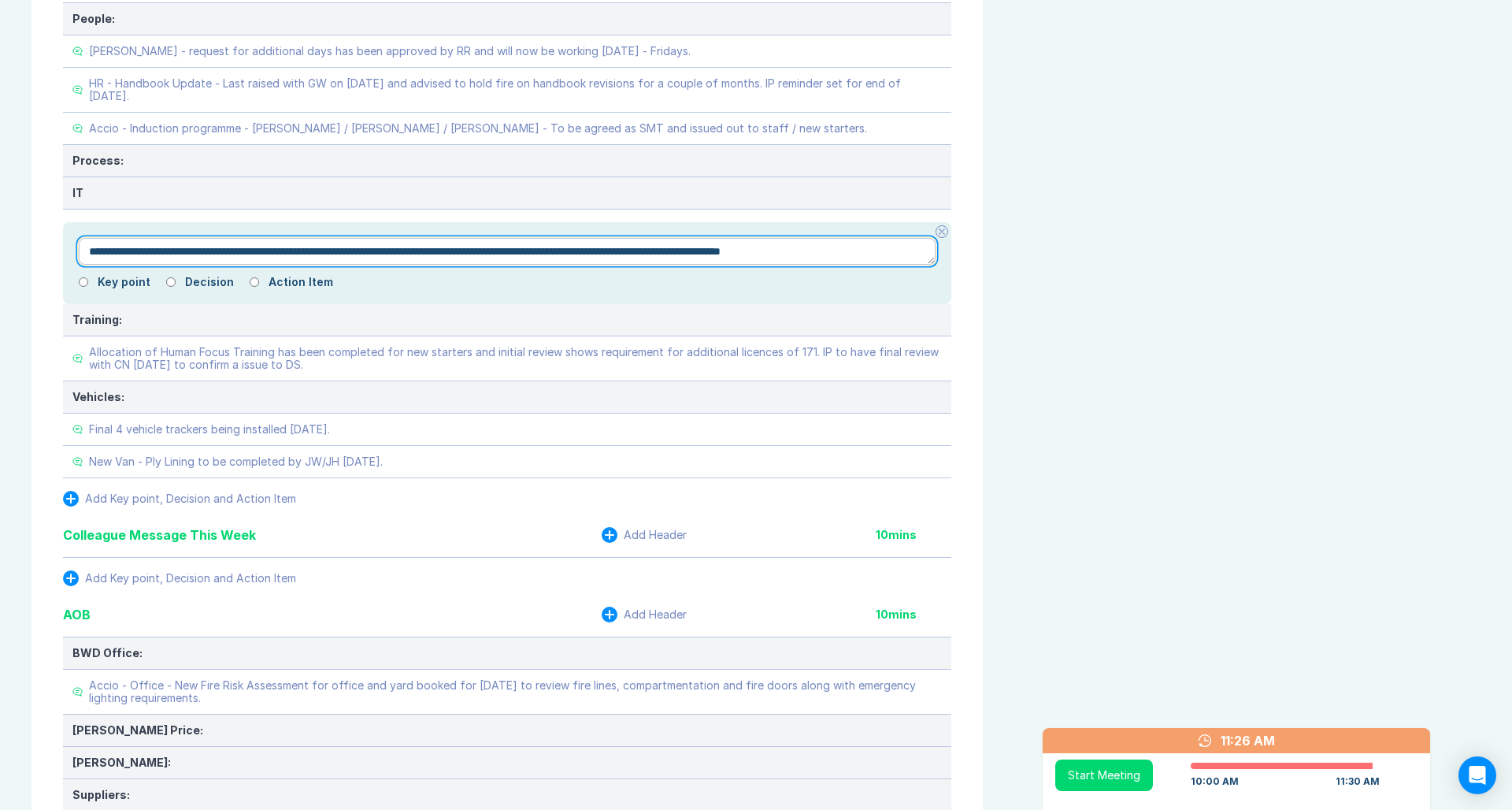 type on "*" 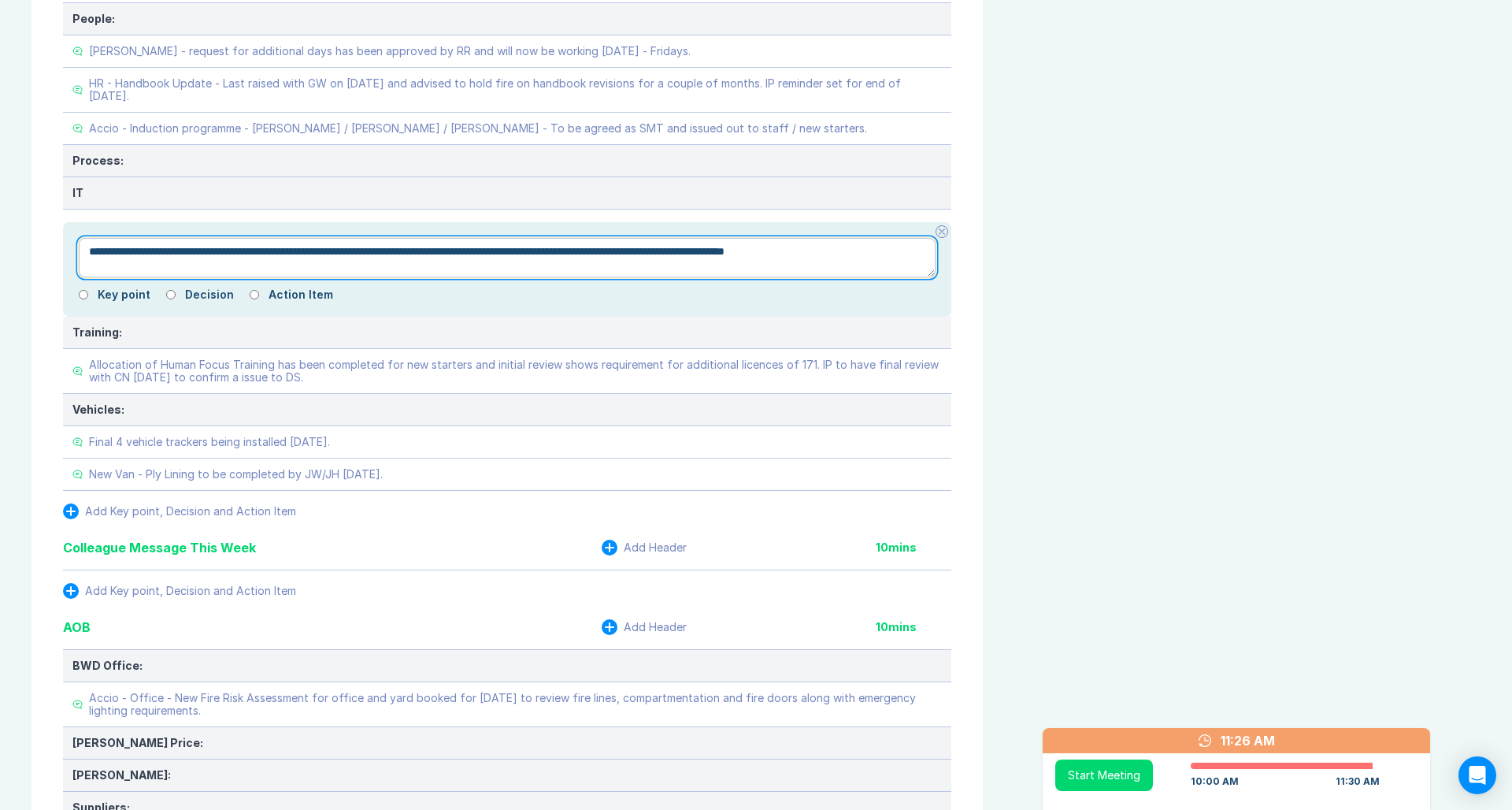 type on "*" 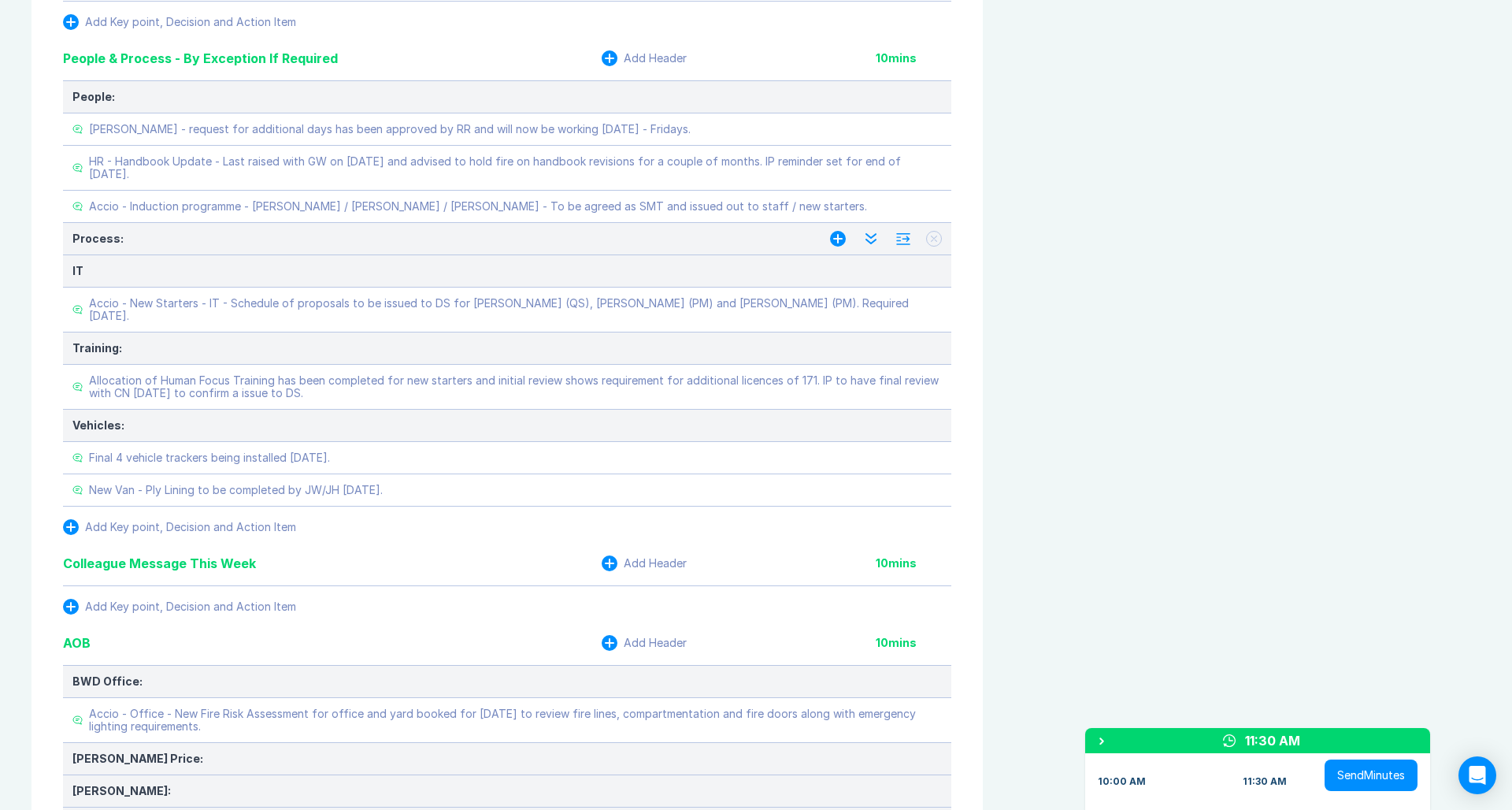 scroll, scrollTop: 2746, scrollLeft: 0, axis: vertical 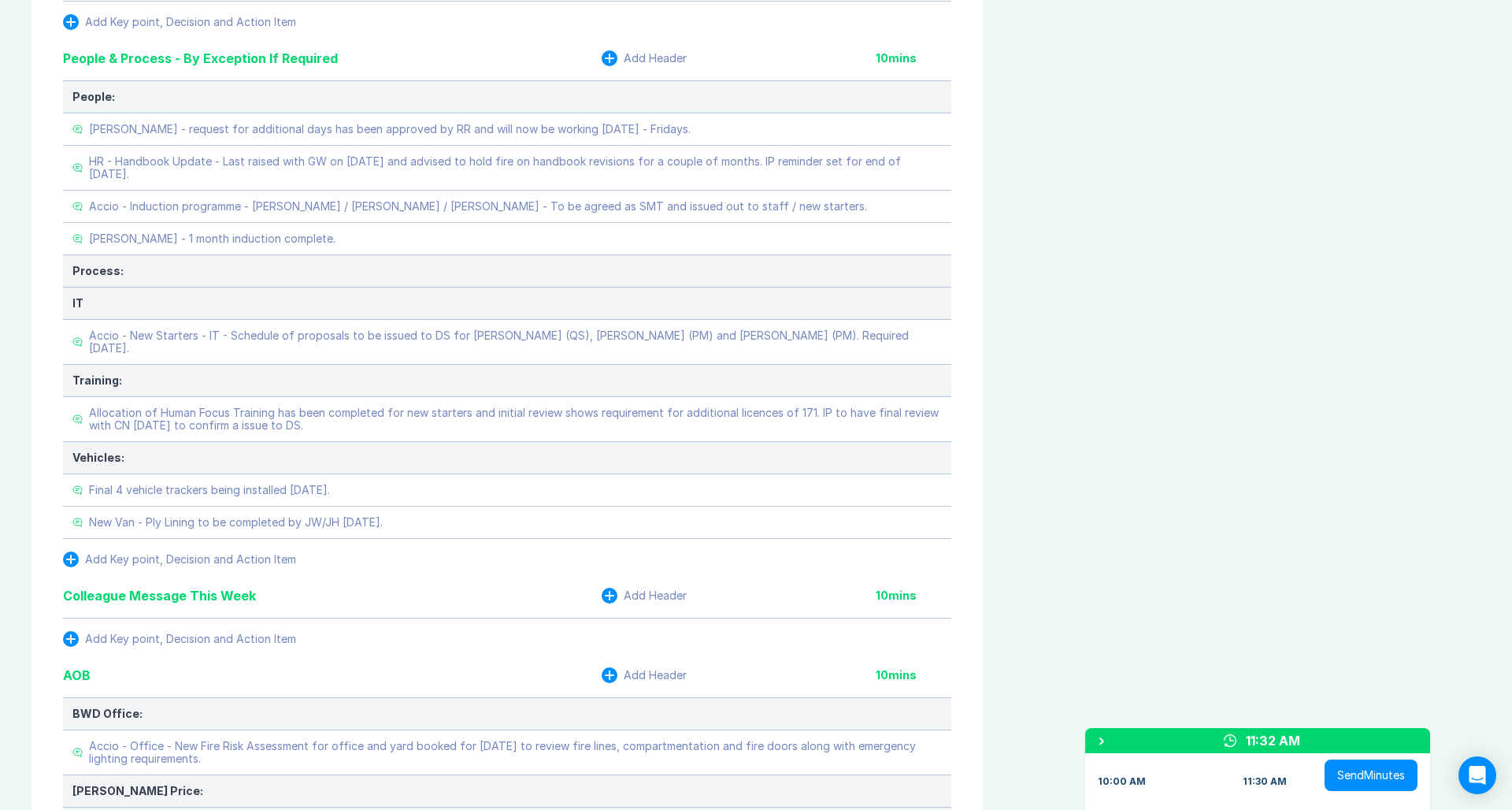 click on "Agenda View Invite Resend Agenda Meeting Goals
To pick up a draggable item, press the space bar.
While dragging, use the arrow keys to move the item.
Press space again to drop the item in its new position, or press escape to cancel.
Attendance Uncheck all Attendee email D Danny Sisson Organizer 35 / 35  ( 100 %) A Ashley Walters 34 / 34  ( 100 %) I Iain Parnell 34 / 35  ( 97 %) R Richard Rust 27 / 35  ( 77 %) S Scott Drewery 35 / 35  ( 100 %) Meeting History Link to Previous Meetings Series Average 52 ~ 0 mins late 88 mins , ~ 0 mins over Jul 15 50 90 mins Jul 9 55 90 mins Jul 8 49 90 mins Load  3  older Upcoming  Jul 29 Parking Lot Parking Lot History Nothing To Show Documents & Images  Upload File(s) 4MB max per file Drag file(s) to upload" at bounding box center (1247, 20762) 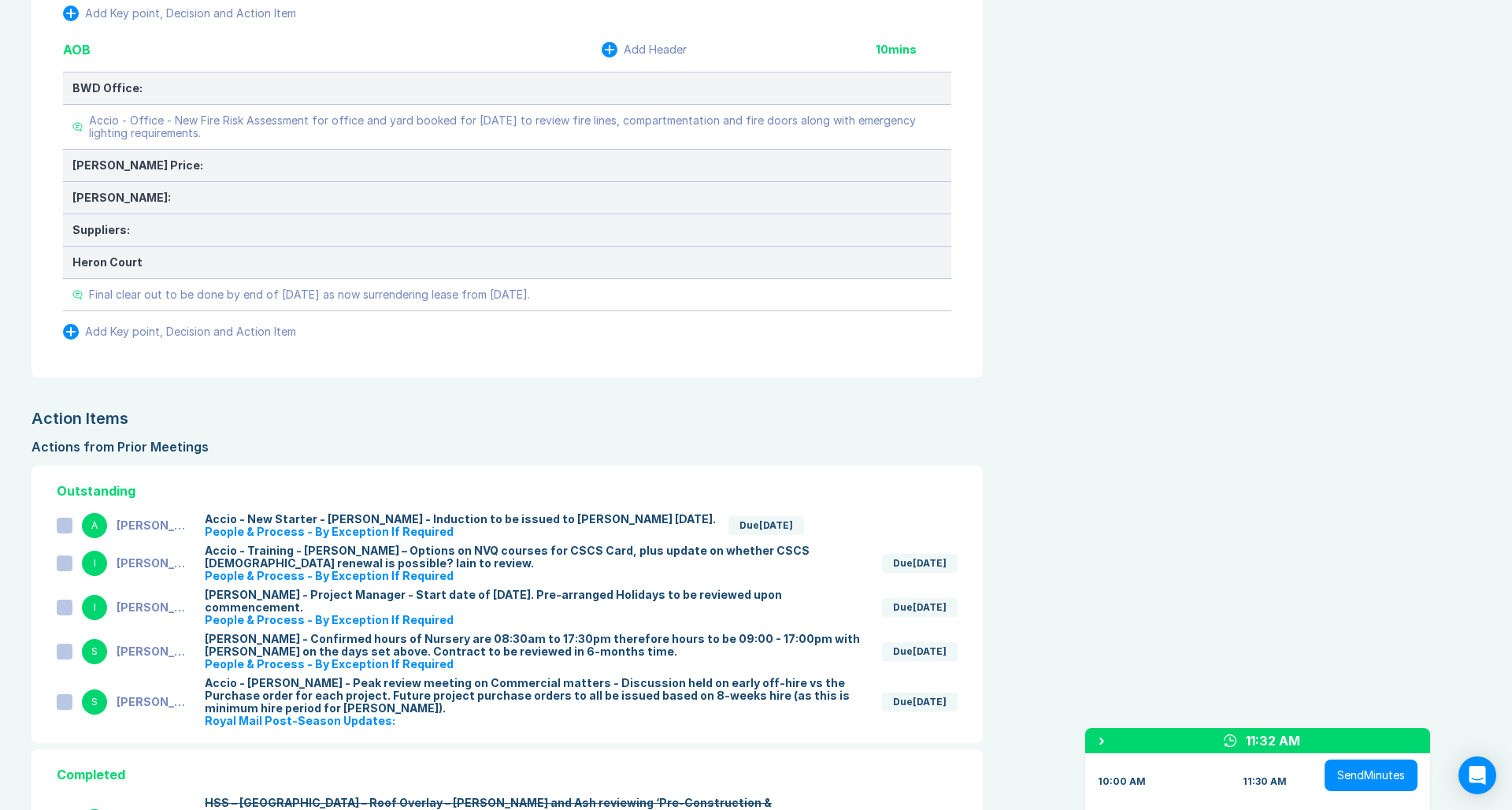 scroll, scrollTop: 3374, scrollLeft: 0, axis: vertical 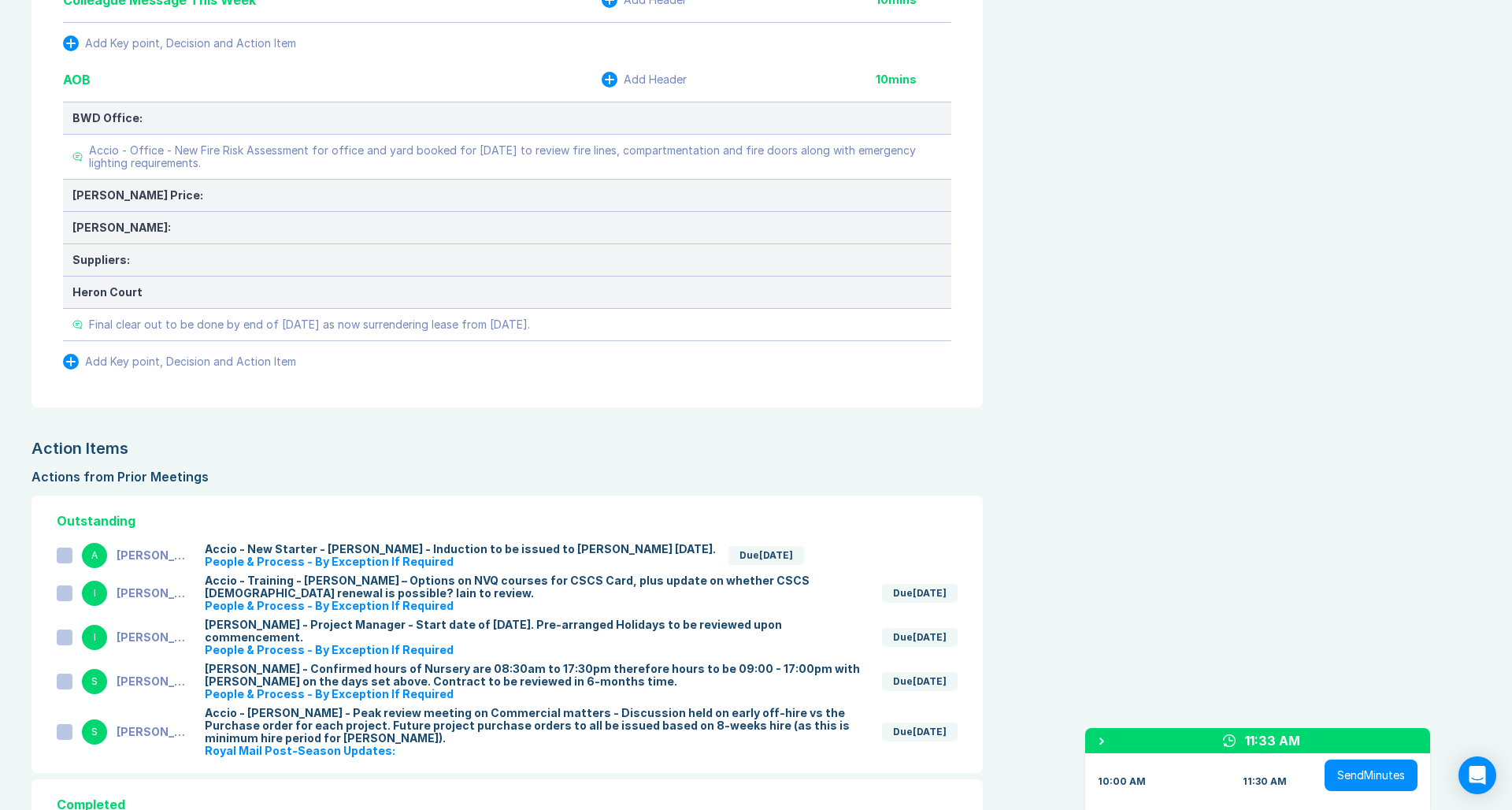 click on "Agenda View Invite Resend Agenda Meeting Goals
To pick up a draggable item, press the space bar.
While dragging, use the arrow keys to move the item.
Press space again to drop the item in its new position, or press escape to cancel.
Attendance Uncheck all Attendee email D Danny Sisson Organizer 35 / 35  ( 100 %) A Ashley Walters 34 / 34  ( 100 %) I Iain Parnell 34 / 35  ( 97 %) R Richard Rust 27 / 35  ( 77 %) S Scott Drewery 35 / 35  ( 100 %) Meeting History Link to Previous Meetings Series Average 52 ~ 0 mins late 88 mins , ~ 0 mins over Jul 15 50 90 mins Jul 9 55 90 mins Jul 8 49 90 mins Load  3  older Upcoming  Jul 29 Parking Lot Parking Lot History Nothing To Show Documents & Images  Upload File(s) 4MB max per file Drag file(s) to upload" at bounding box center (1247, 20151) 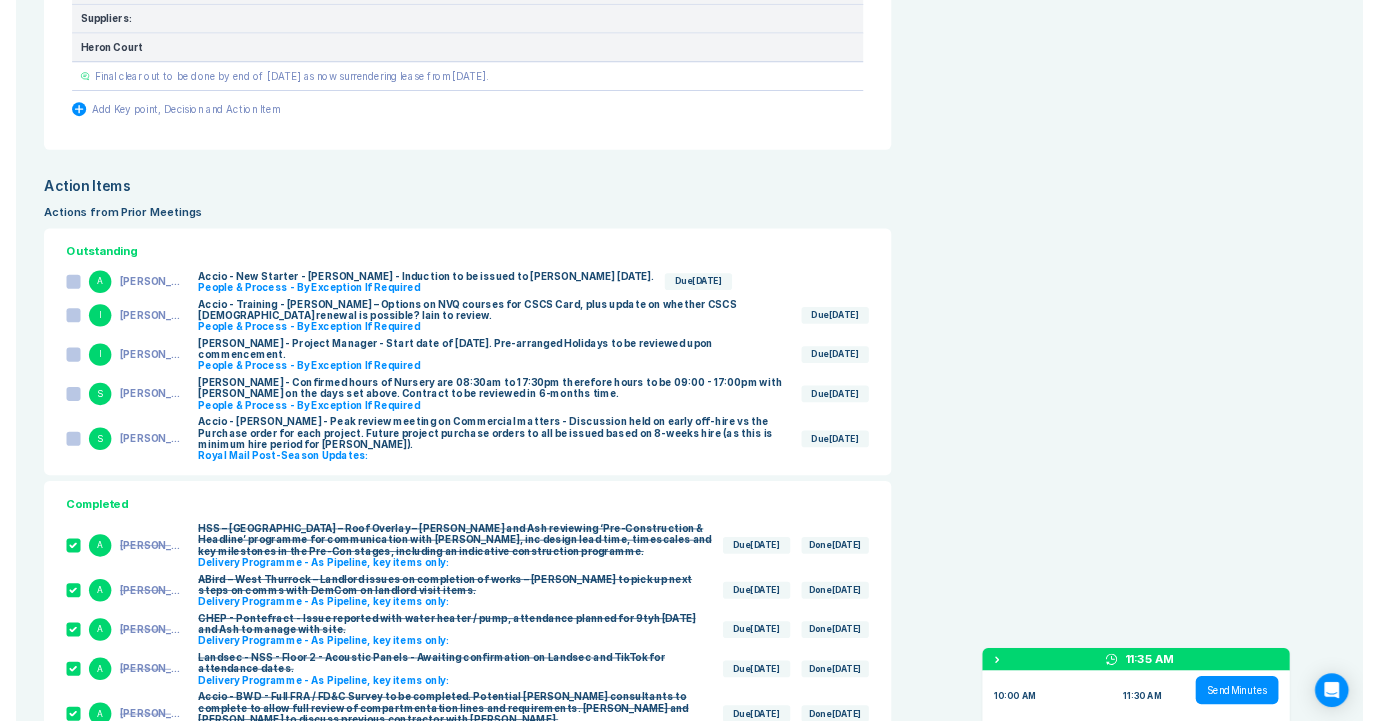 scroll, scrollTop: 4590, scrollLeft: 0, axis: vertical 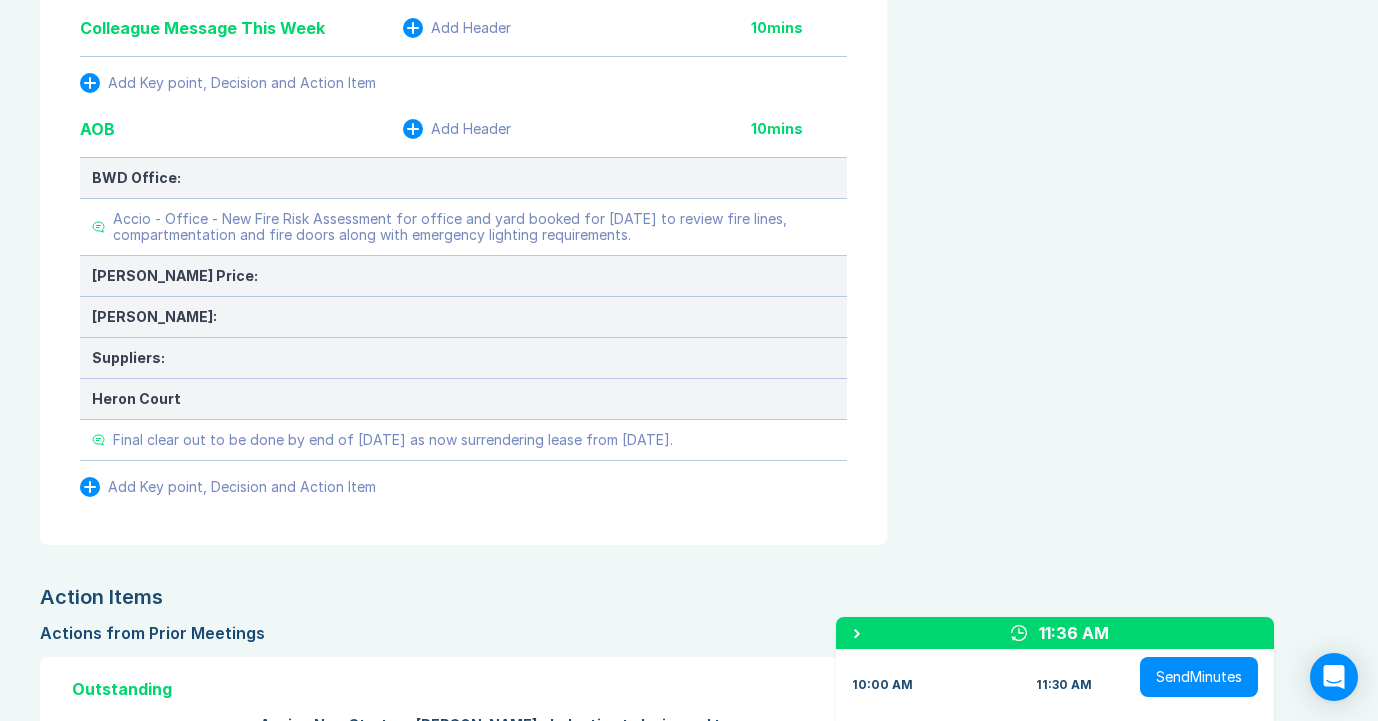 click on "Agenda View Invite Resend Agenda Meeting Goals
To pick up a draggable item, press the space bar.
While dragging, use the arrow keys to move the item.
Press space again to drop the item in its new position, or press escape to cancel.
Attendance Uncheck all Attendee email D Danny Sisson Organizer 35 / 35  ( 100 %) A Ashley Walters 34 / 34  ( 100 %) I Iain Parnell 34 / 35  ( 97 %) R Richard Rust 27 / 35  ( 77 %) S Scott Drewery 35 / 35  ( 100 %) Meeting History Link to Previous Meetings Series Average 52 ~ 0 mins late 88 mins , ~ 0 mins over Jul 15 50 90 mins Jul 9 55 90 mins Jul 8 49 90 mins Load  3  older Upcoming  Jul 29 Parking Lot Parking Lot History Nothing To Show Documents & Images  Upload File(s) 4MB max per file Drag file(s) to upload" at bounding box center [1132, 41866] 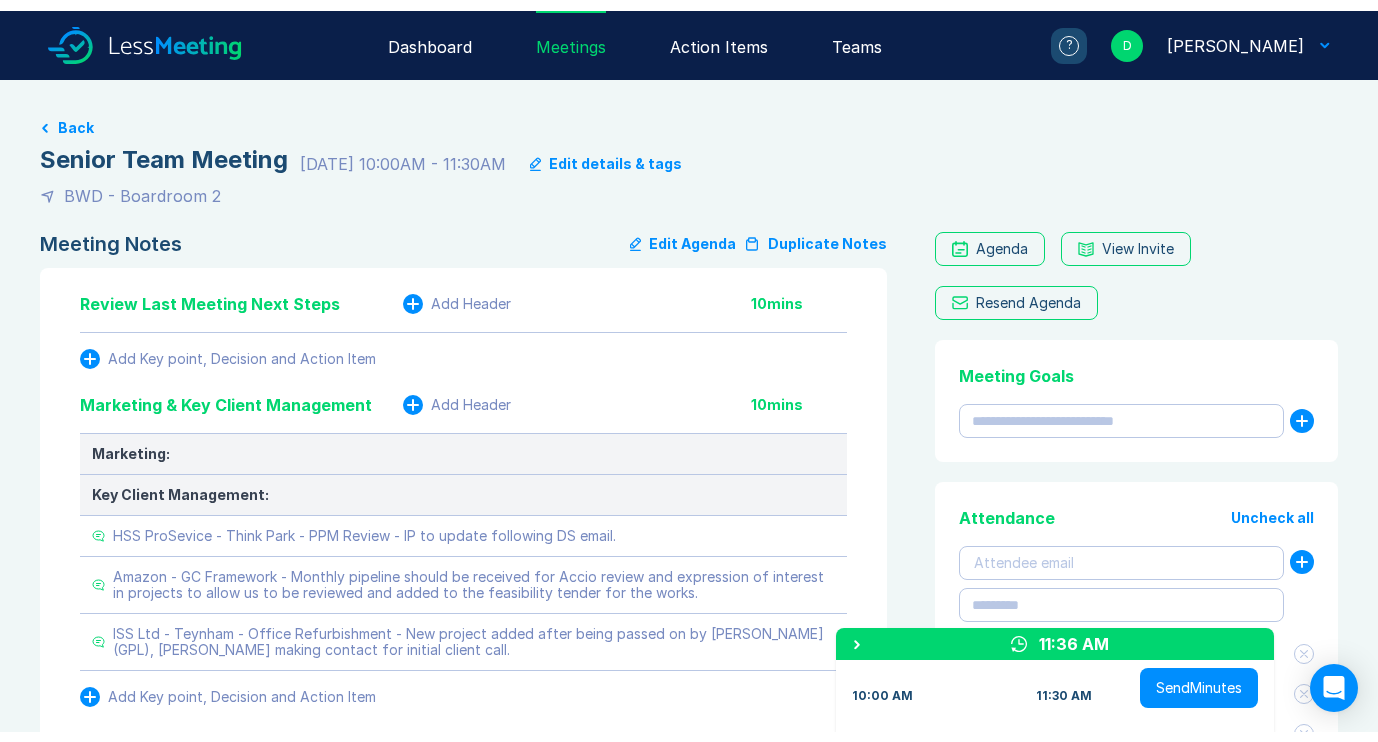 scroll, scrollTop: 0, scrollLeft: 0, axis: both 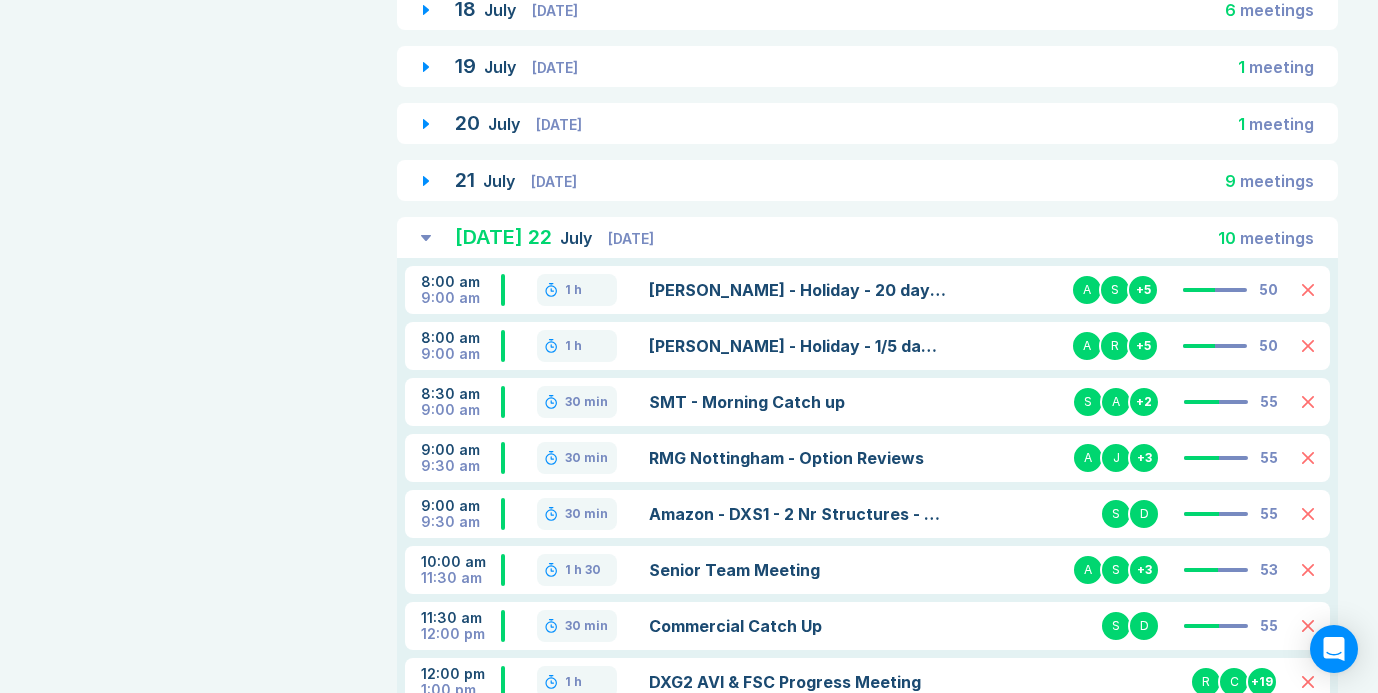 click on "July" at bounding box center [578, 238] 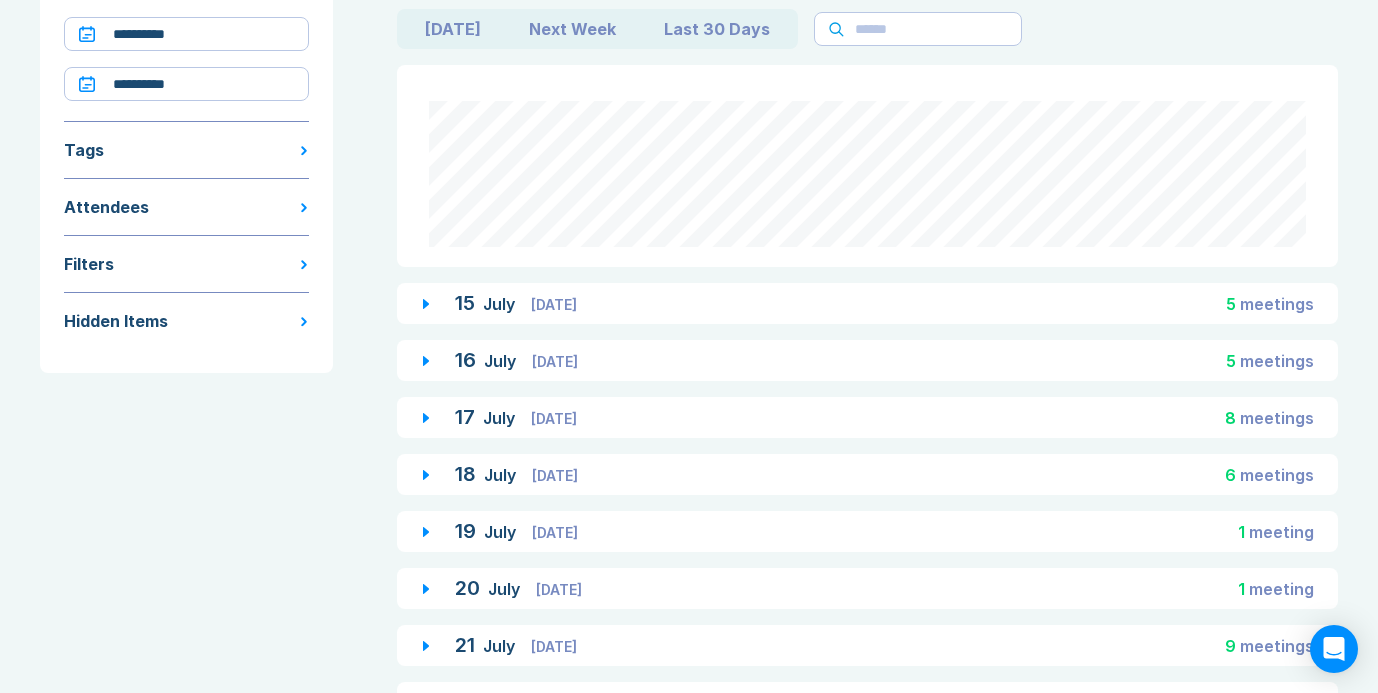 scroll, scrollTop: 48, scrollLeft: 0, axis: vertical 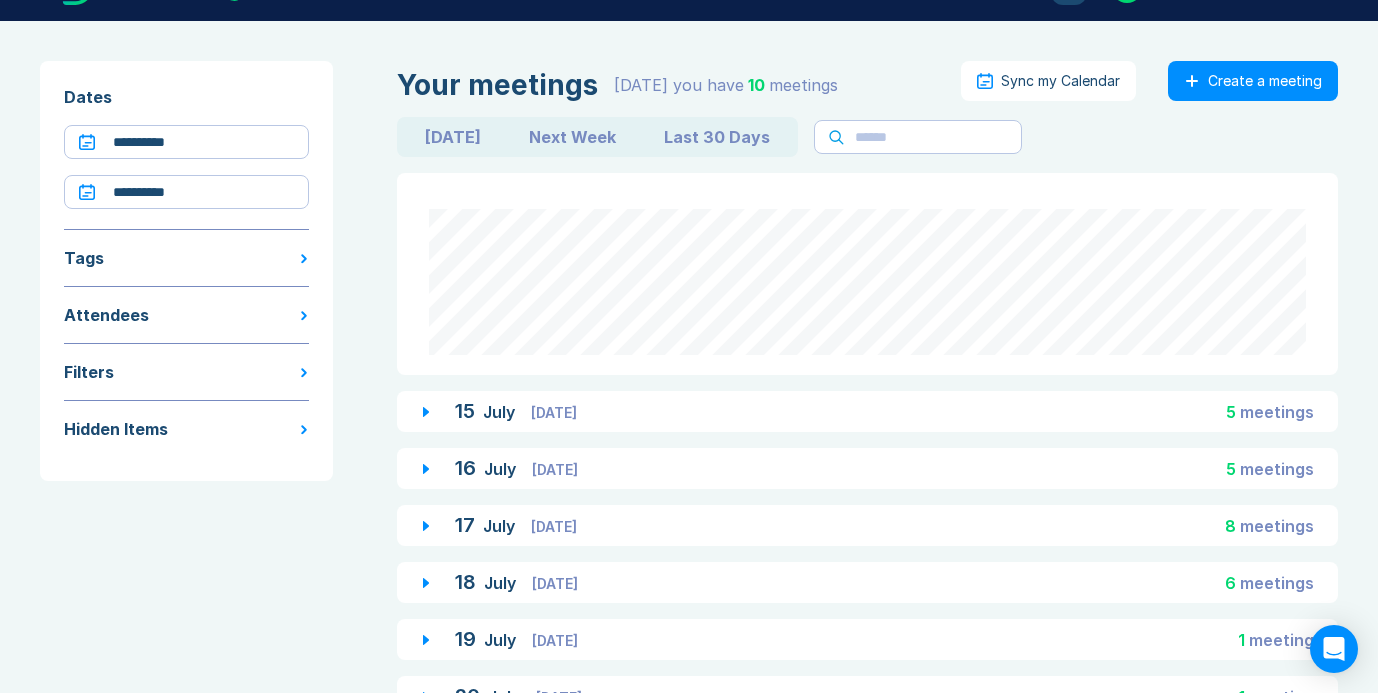 click on "Next Week" at bounding box center (572, 137) 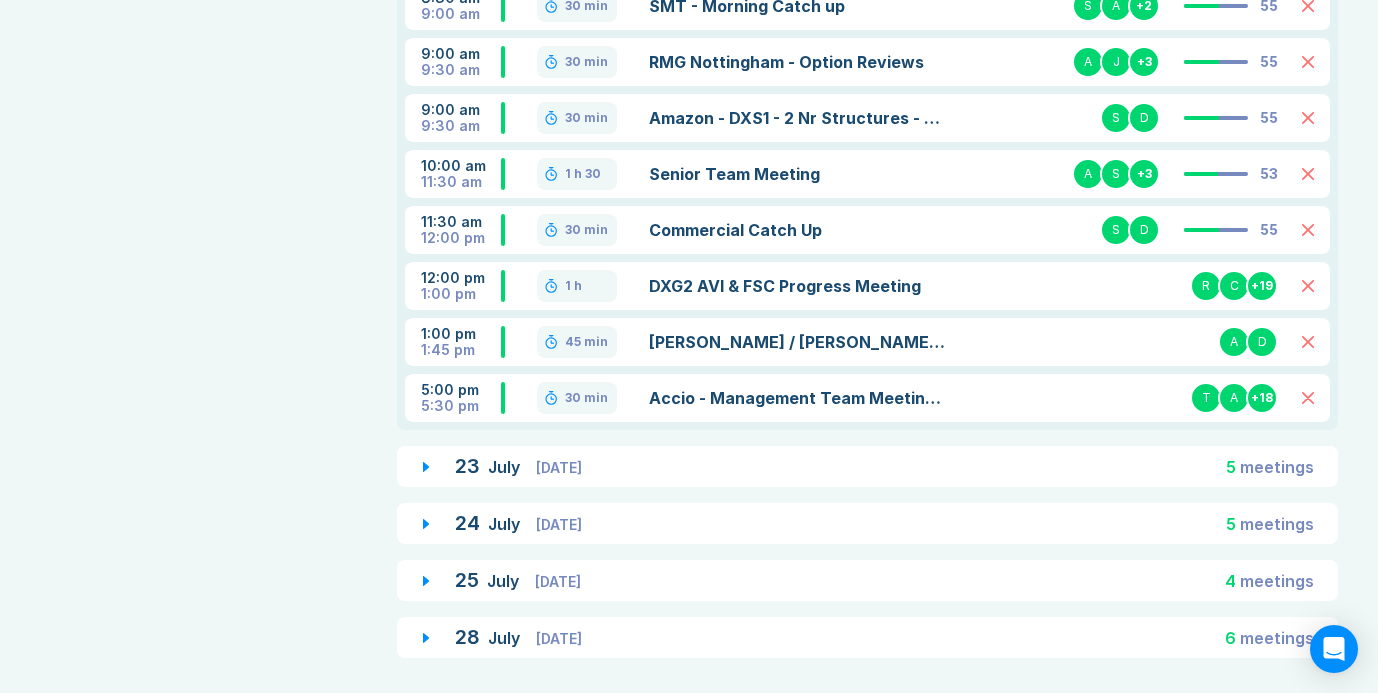scroll, scrollTop: 619, scrollLeft: 0, axis: vertical 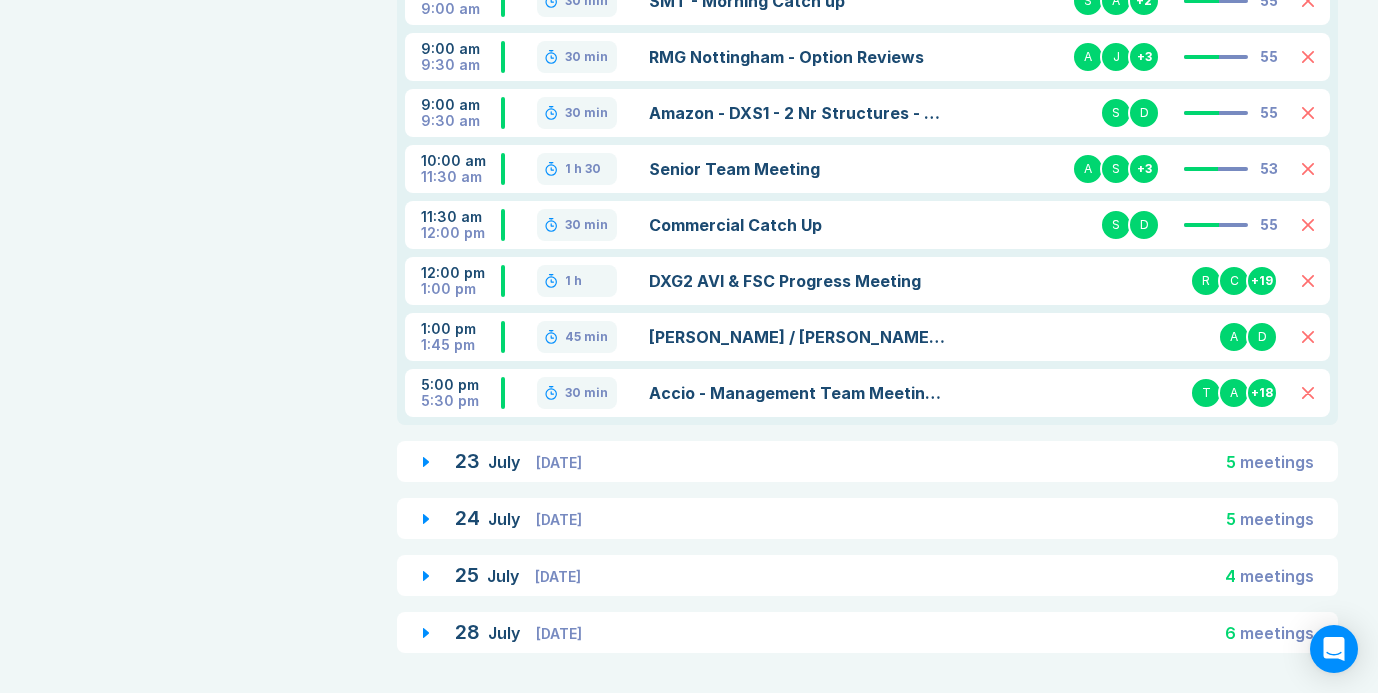 click on "[DATE]" at bounding box center (559, 519) 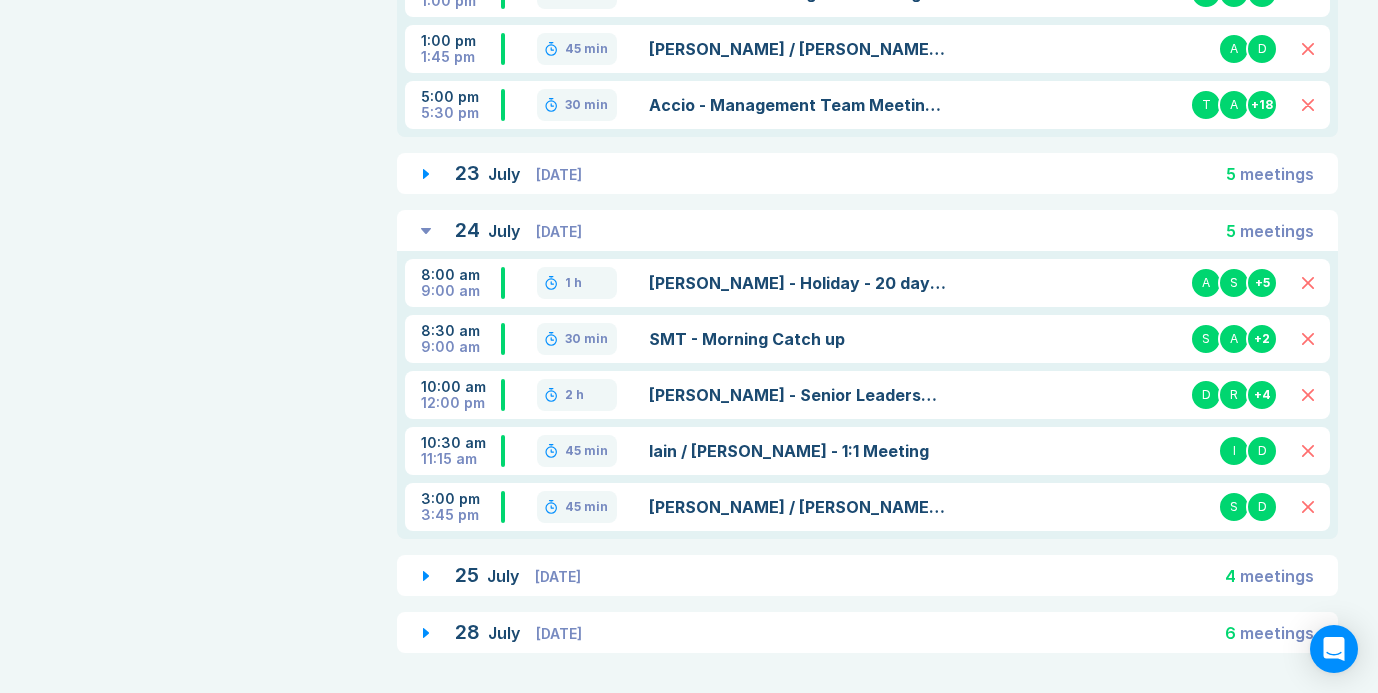 scroll, scrollTop: 911, scrollLeft: 0, axis: vertical 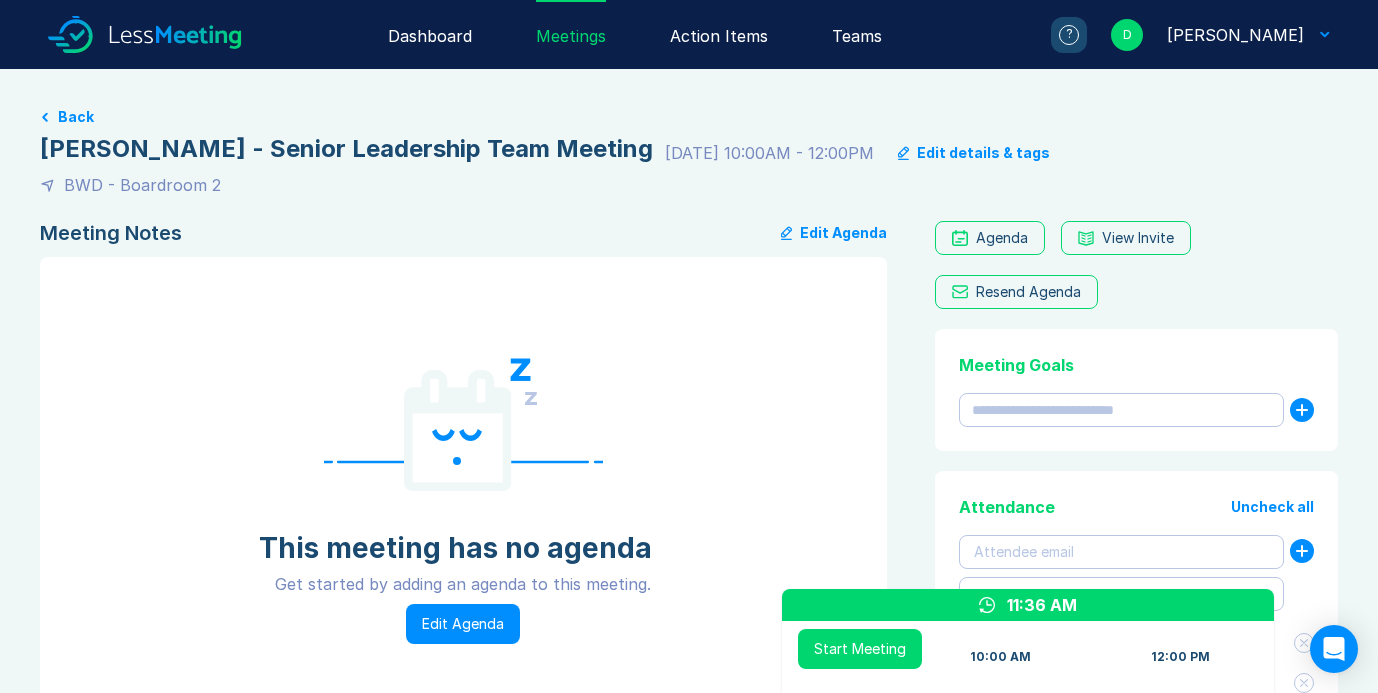 click on "**********" at bounding box center (689, 785) 